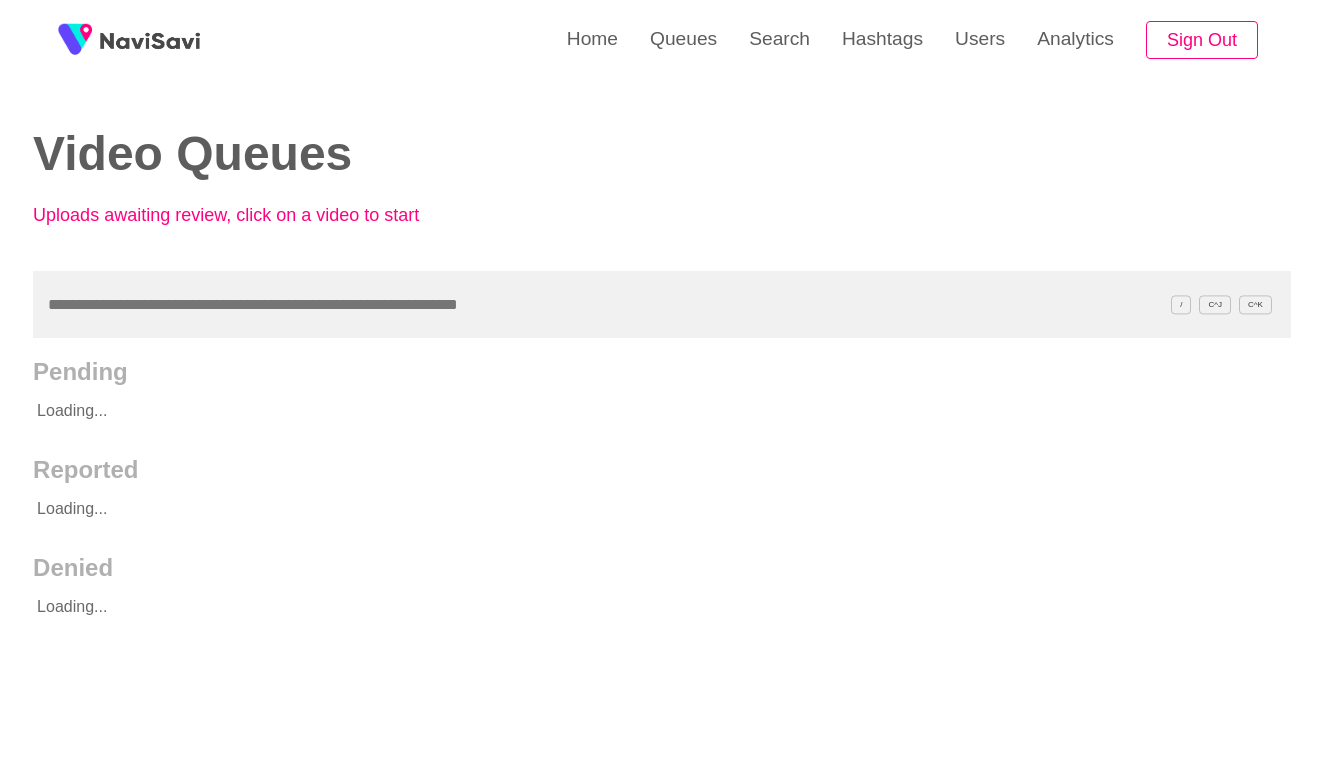 scroll, scrollTop: 133, scrollLeft: 0, axis: vertical 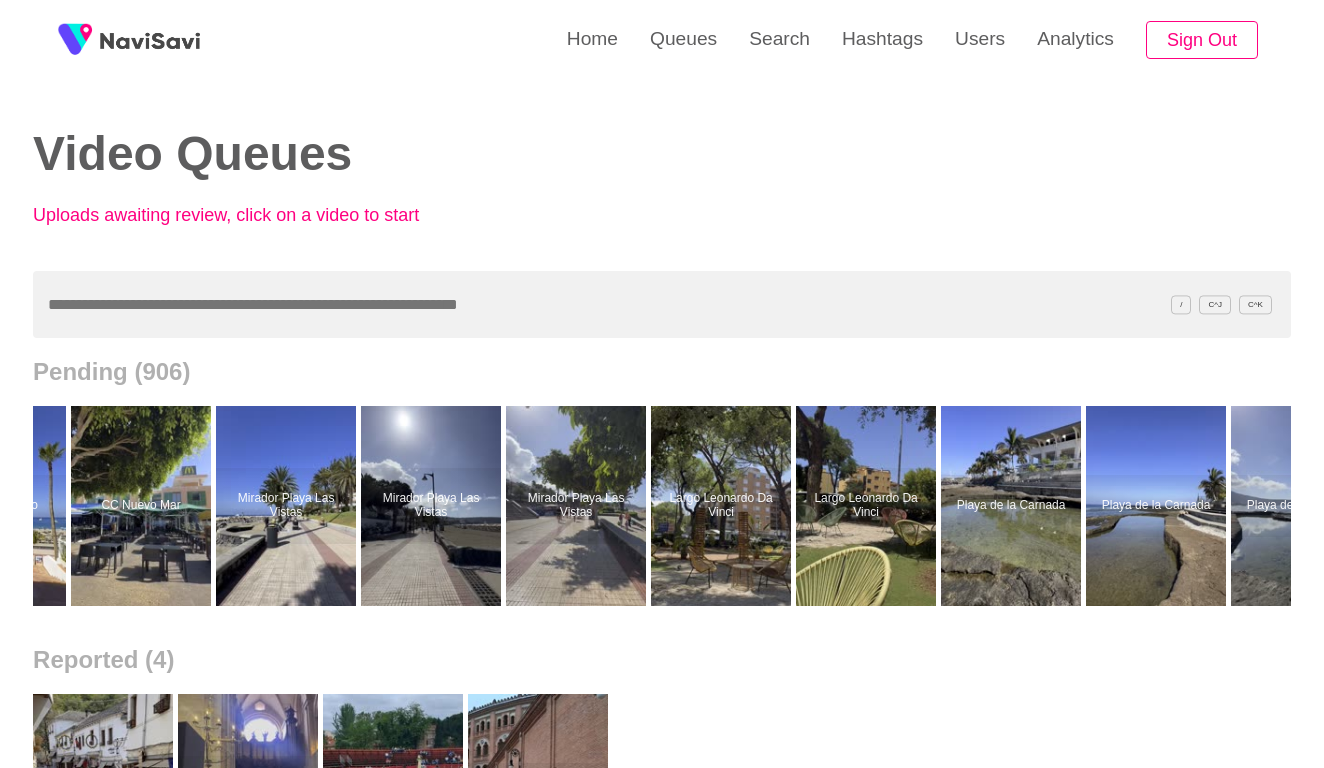 click on "Video Queues Uploads awaiting review, click on a video to start" at bounding box center [647, 193] 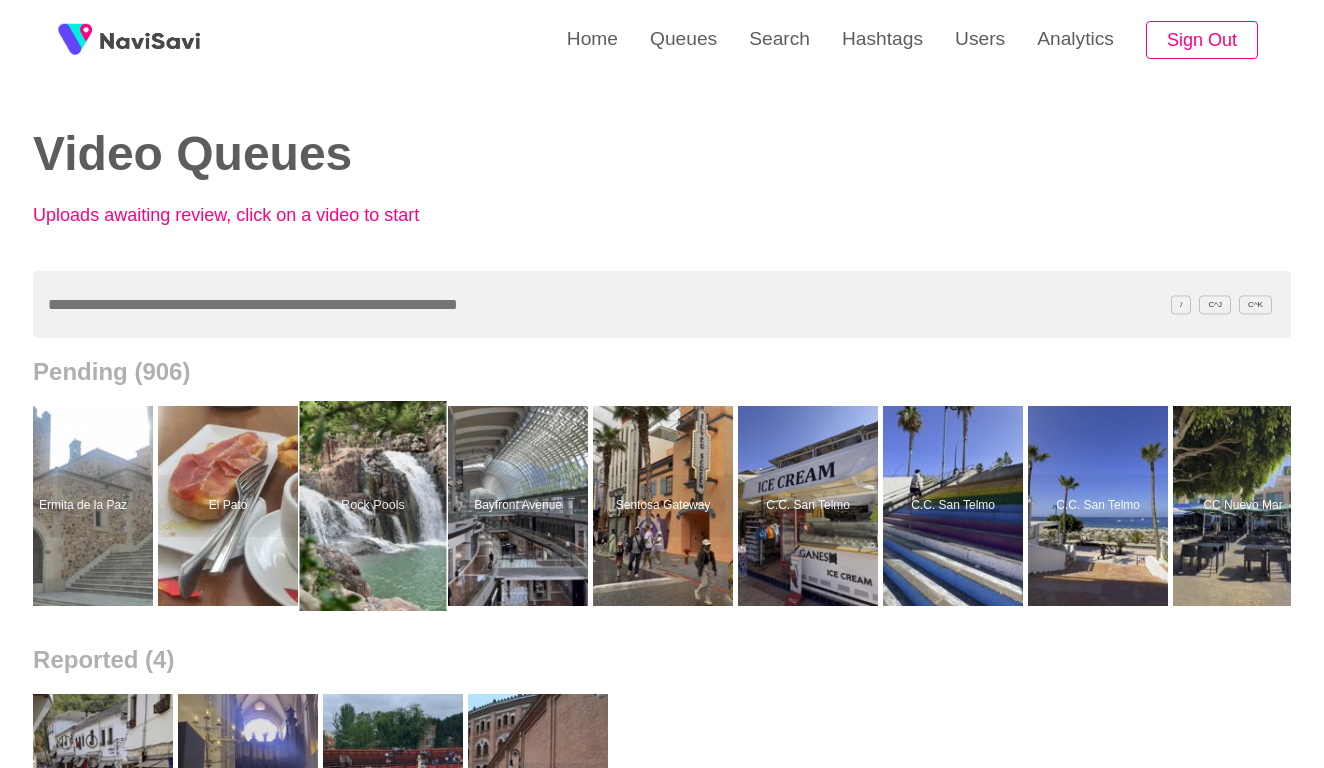 scroll, scrollTop: 0, scrollLeft: 43519, axis: horizontal 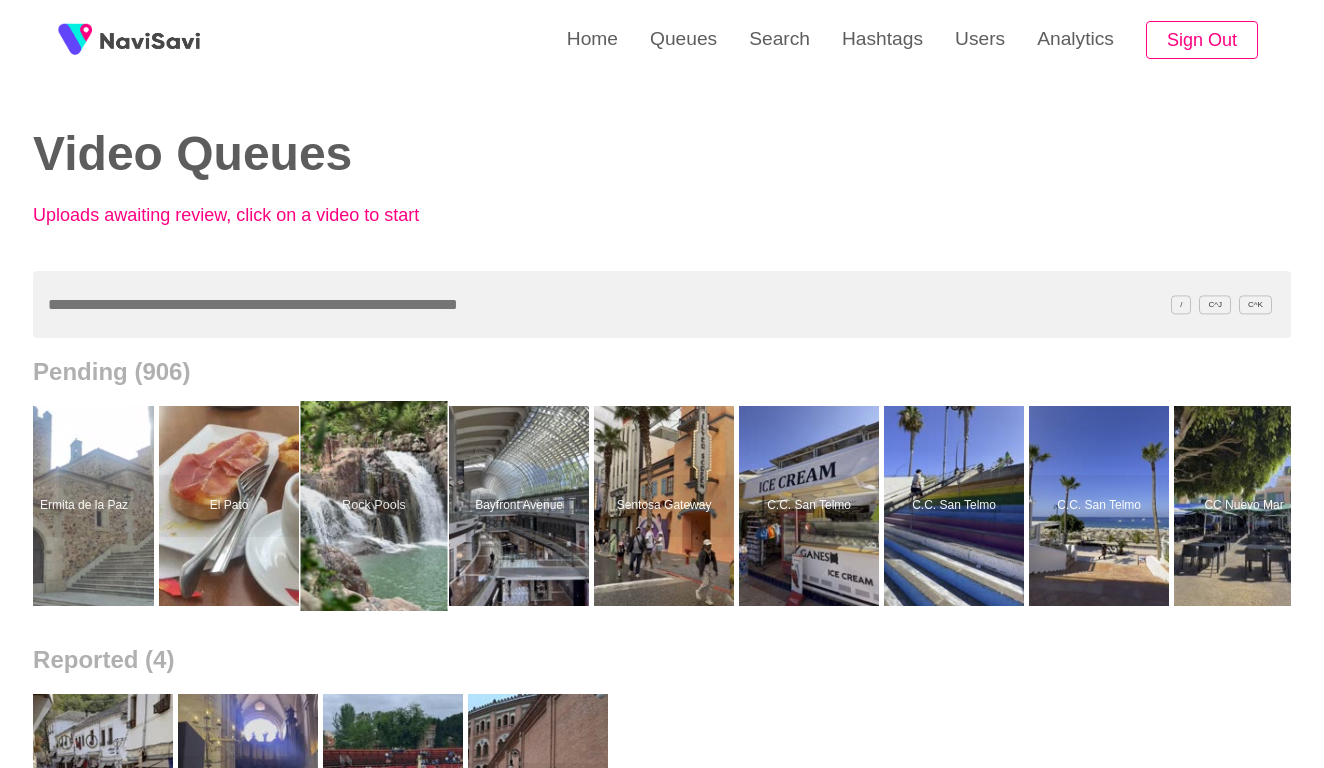 click at bounding box center [374, 506] 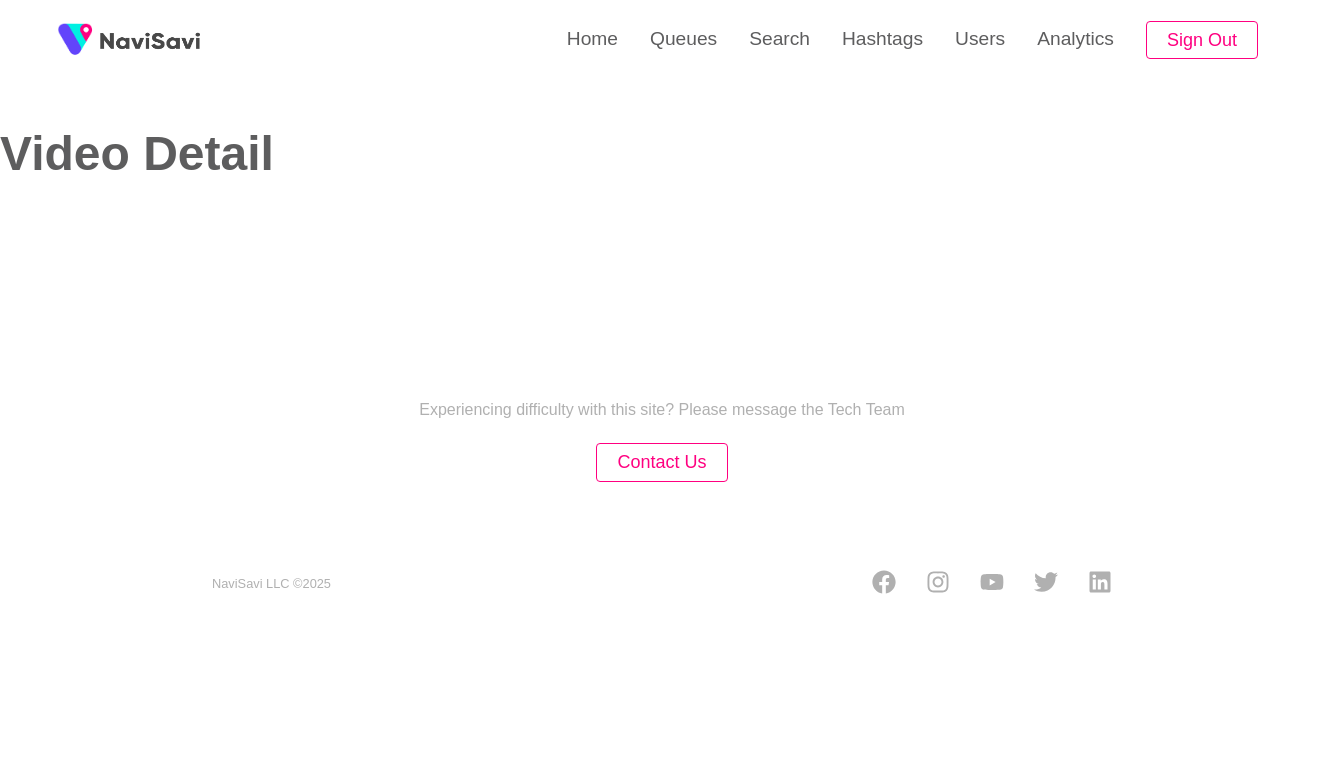 select on "**********" 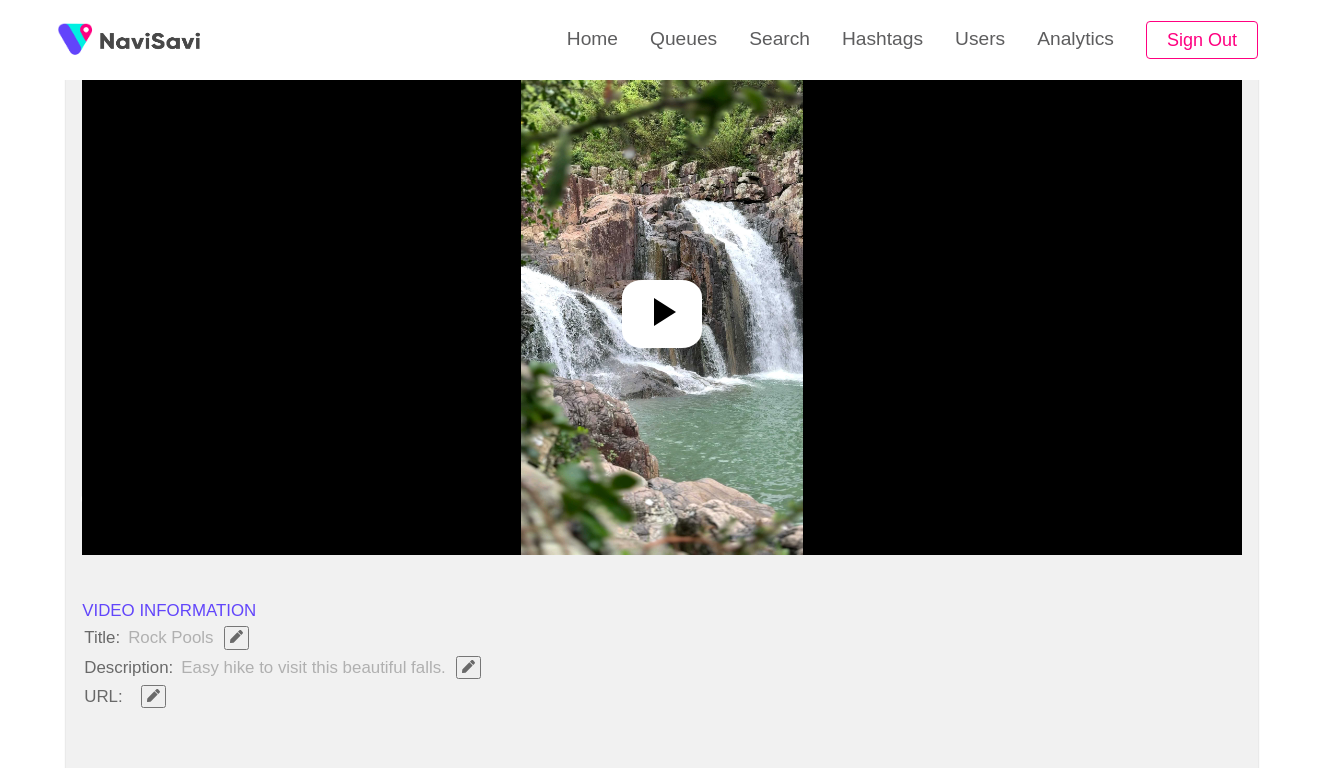 scroll, scrollTop: 223, scrollLeft: 0, axis: vertical 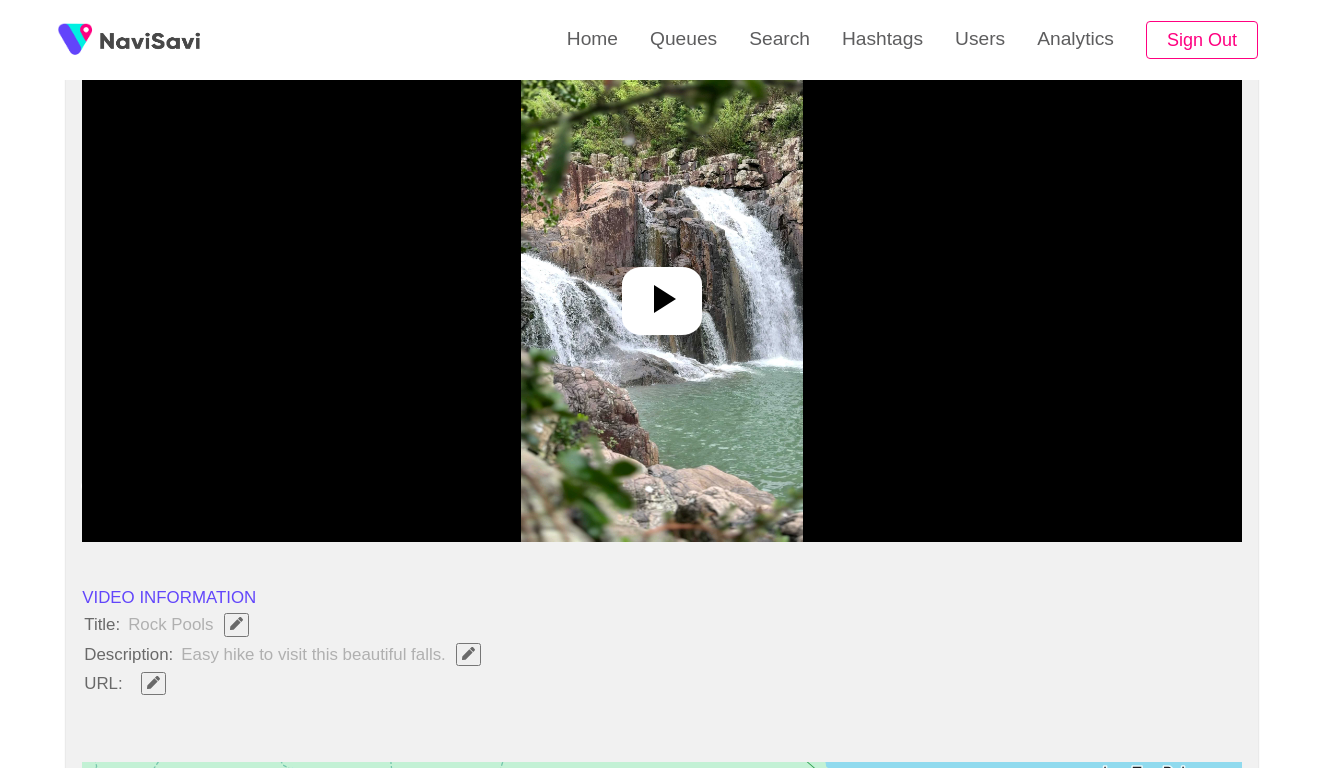 click at bounding box center (662, 292) 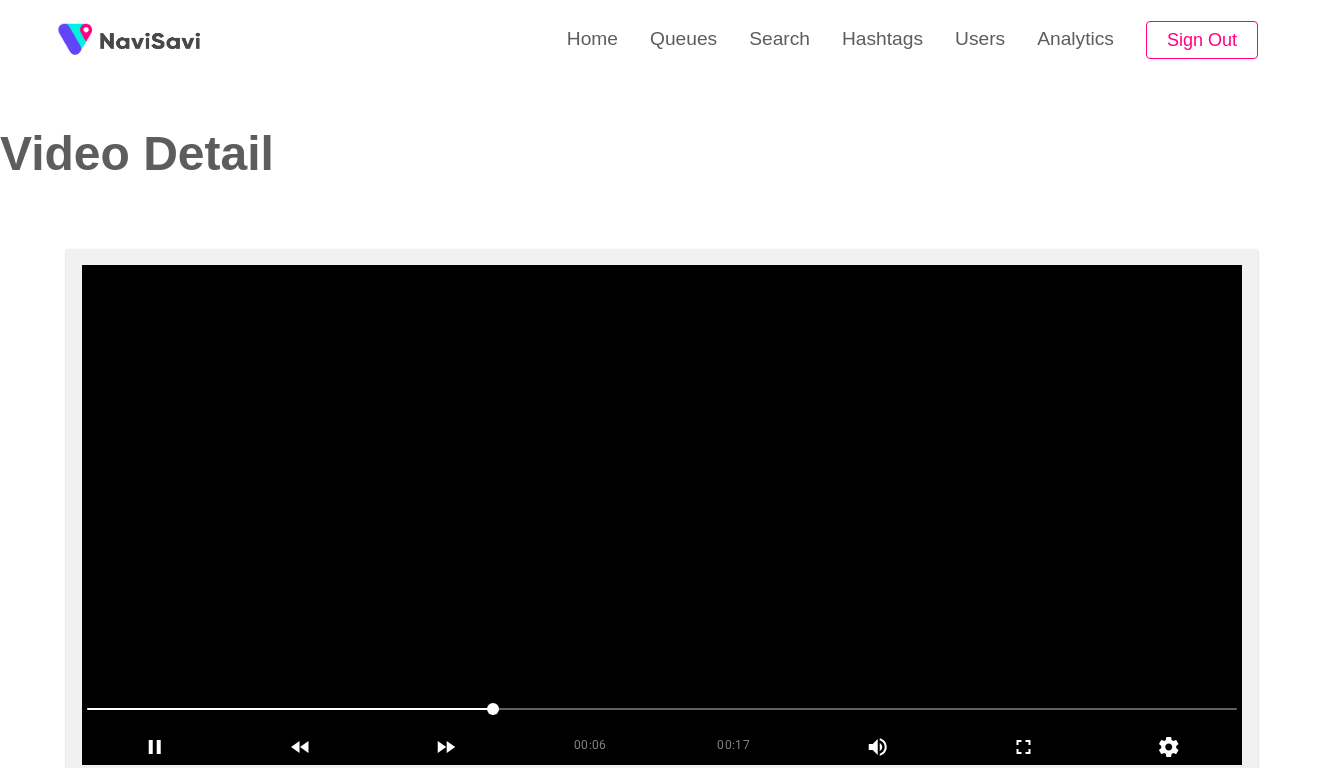 scroll, scrollTop: 0, scrollLeft: 0, axis: both 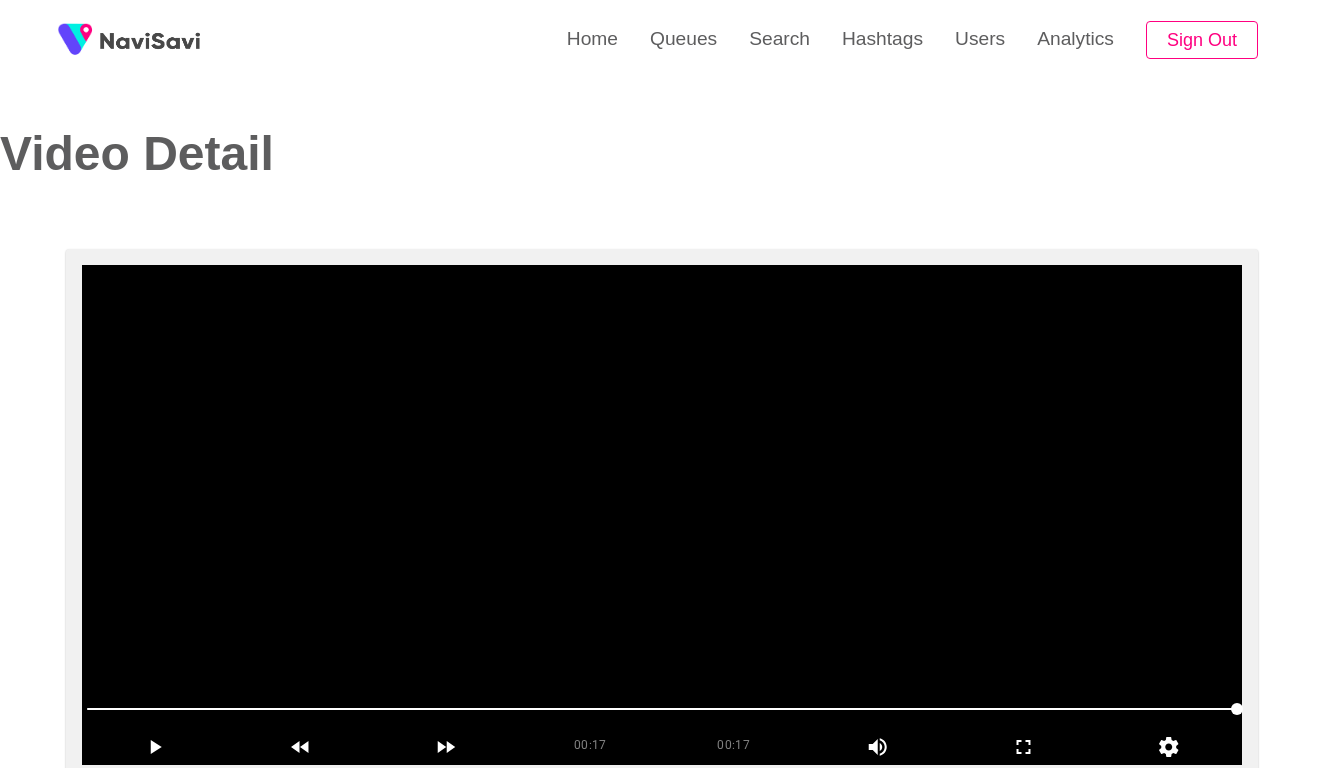 click at bounding box center [662, 515] 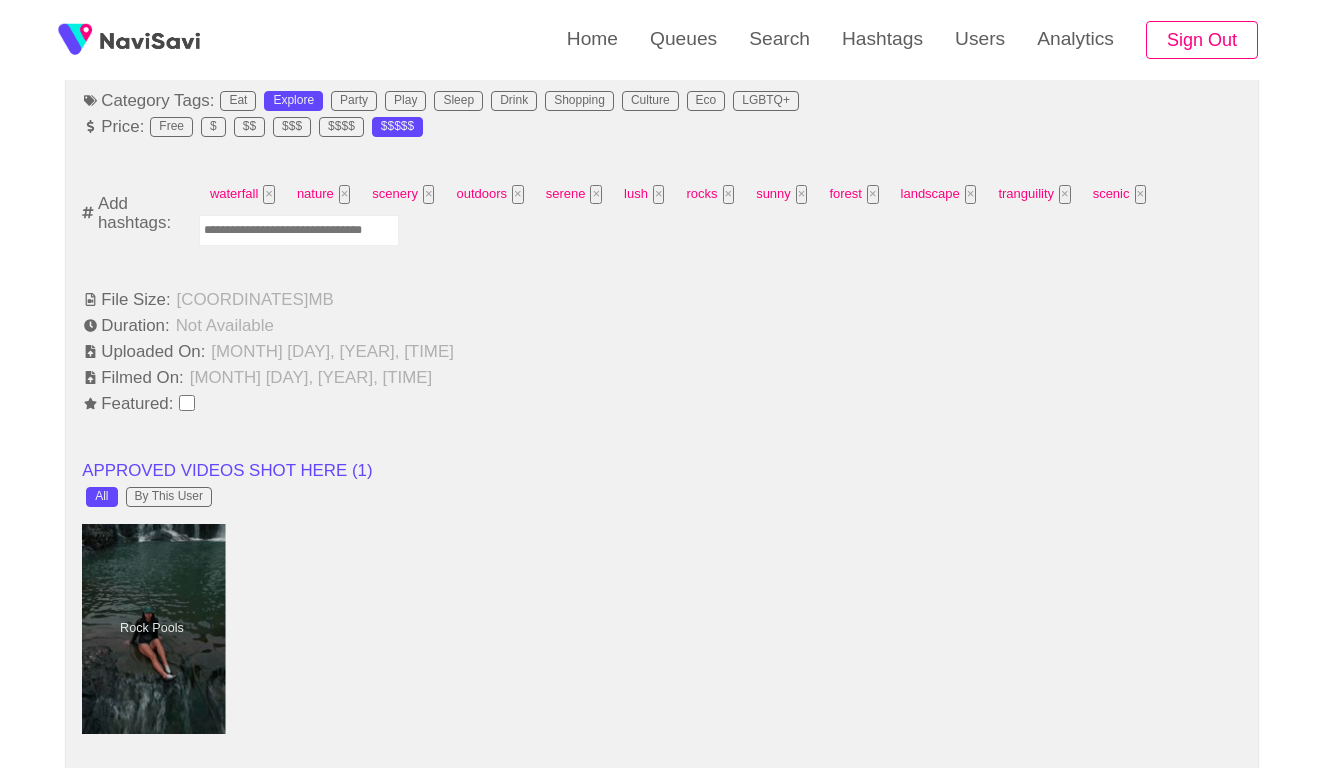 scroll, scrollTop: 1341, scrollLeft: 0, axis: vertical 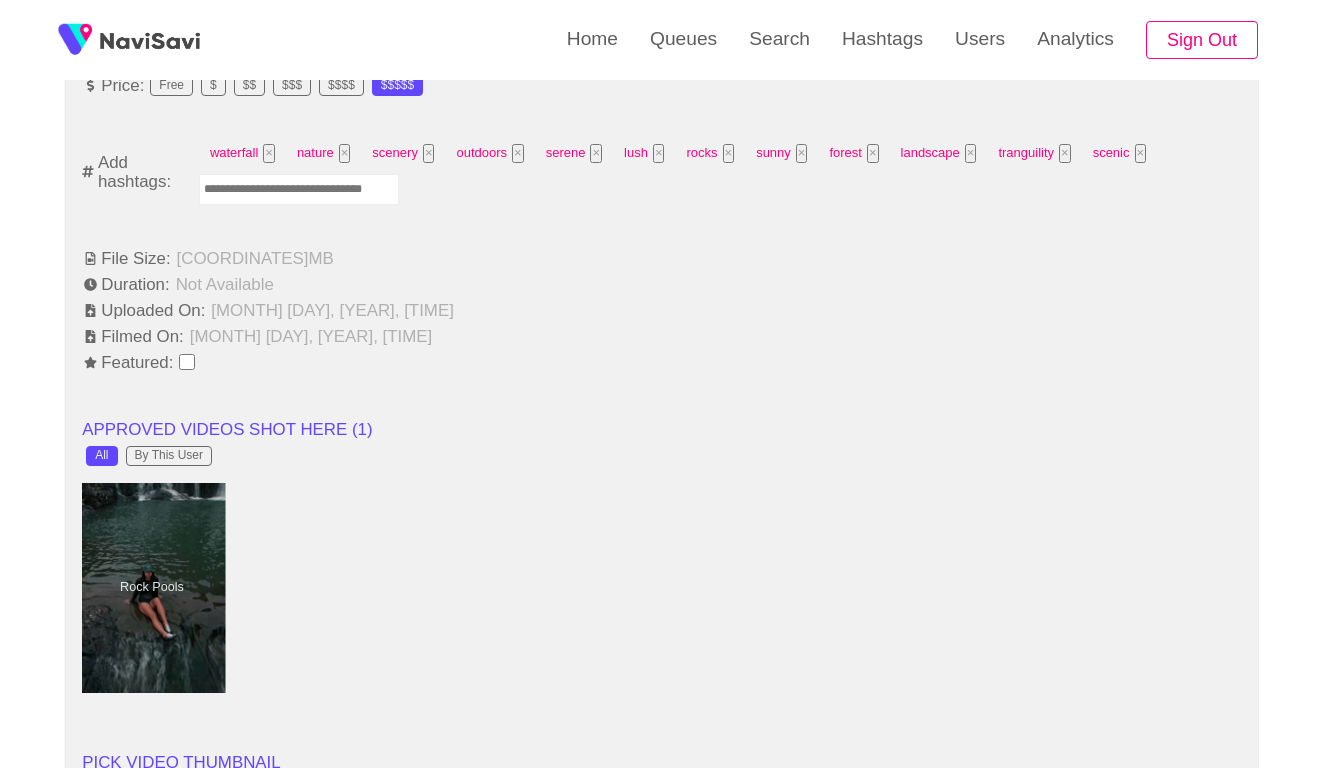 click at bounding box center [152, 588] 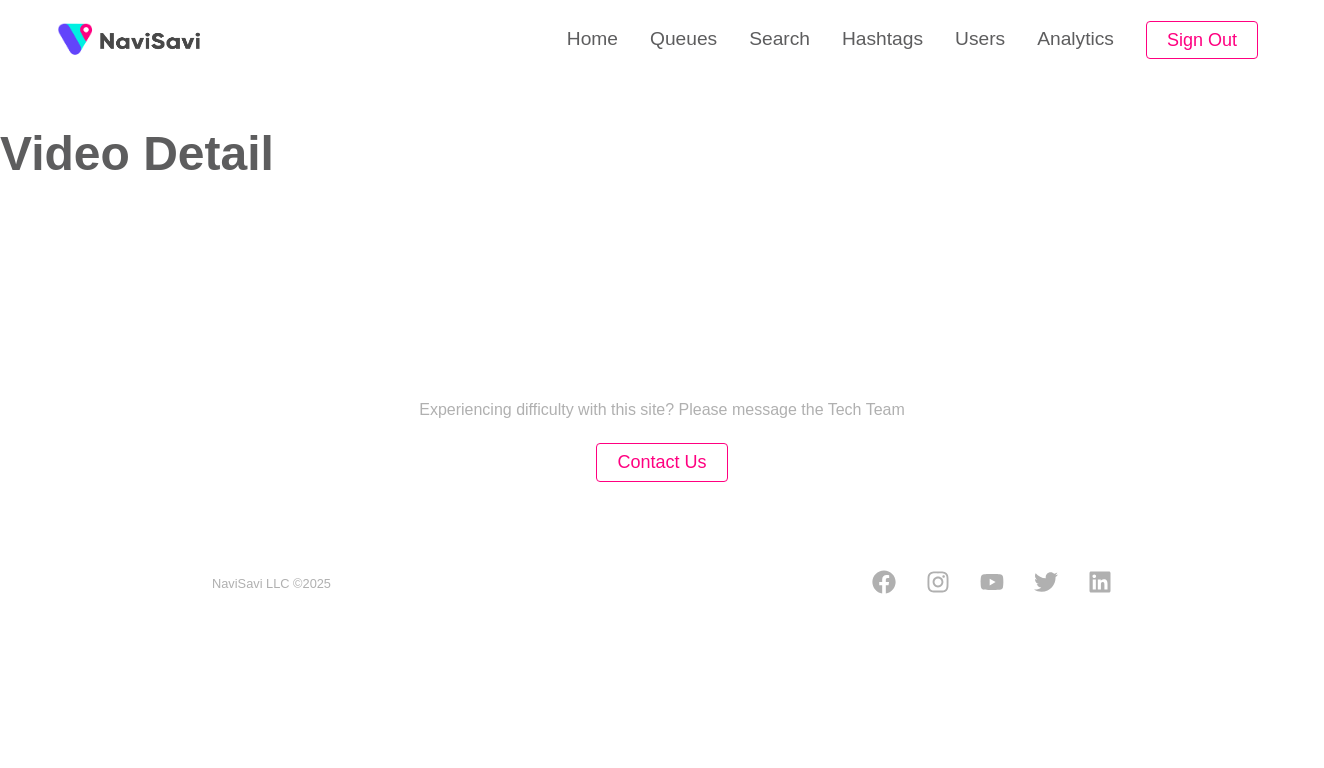 select on "**********" 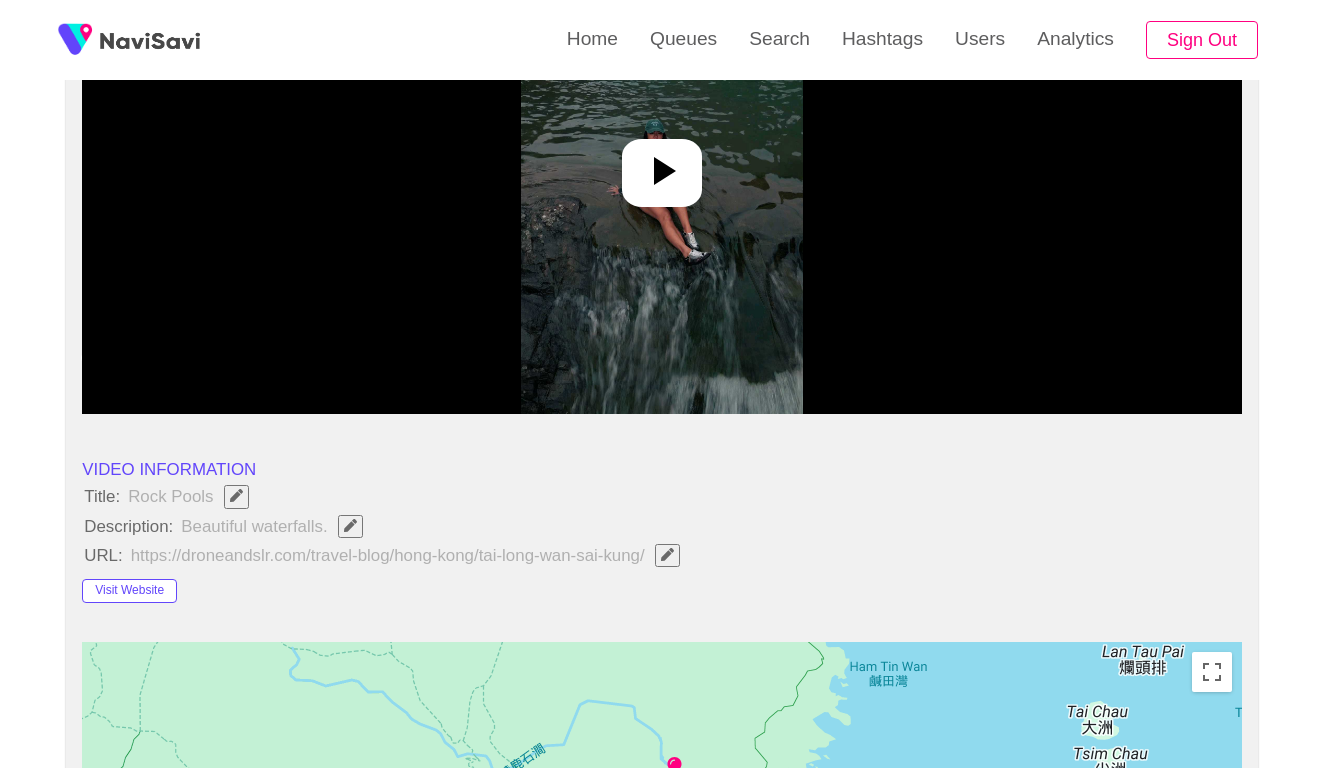 scroll, scrollTop: 404, scrollLeft: 0, axis: vertical 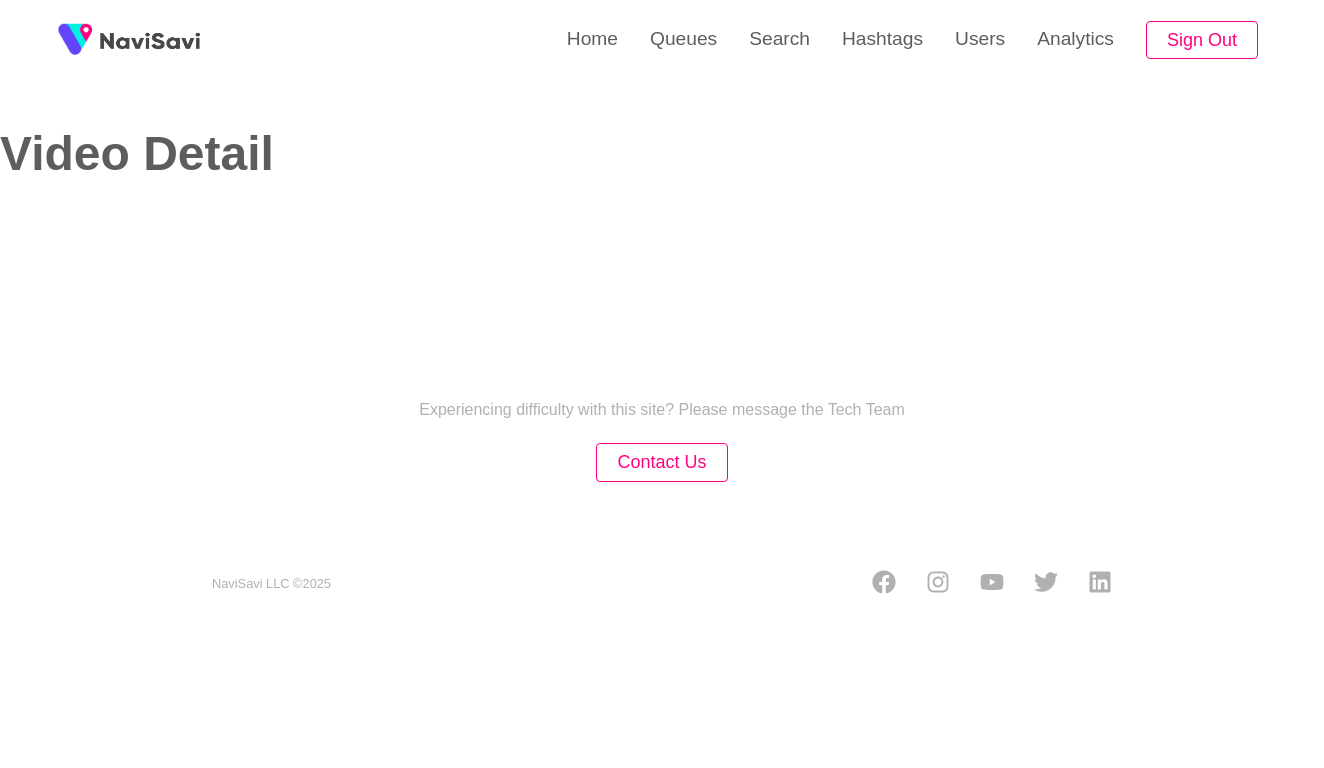 select on "**********" 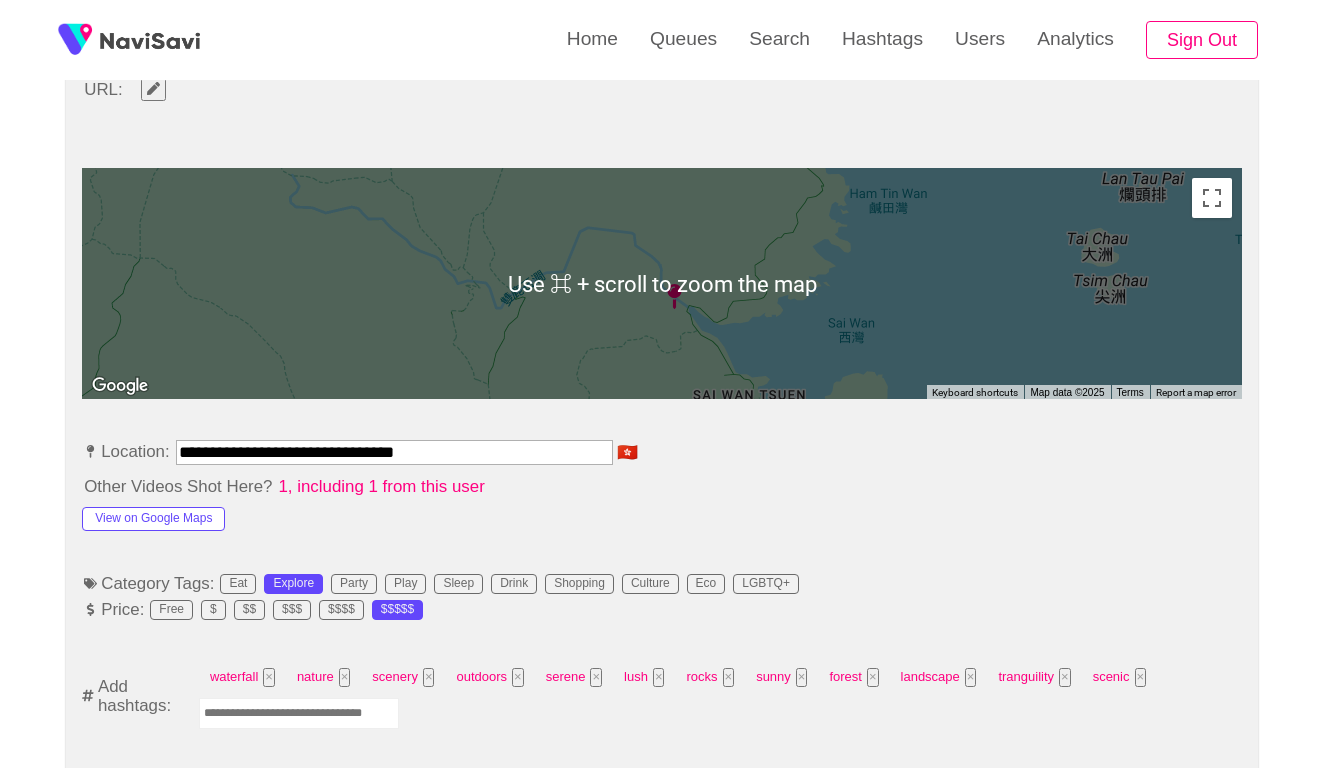 scroll, scrollTop: 847, scrollLeft: 0, axis: vertical 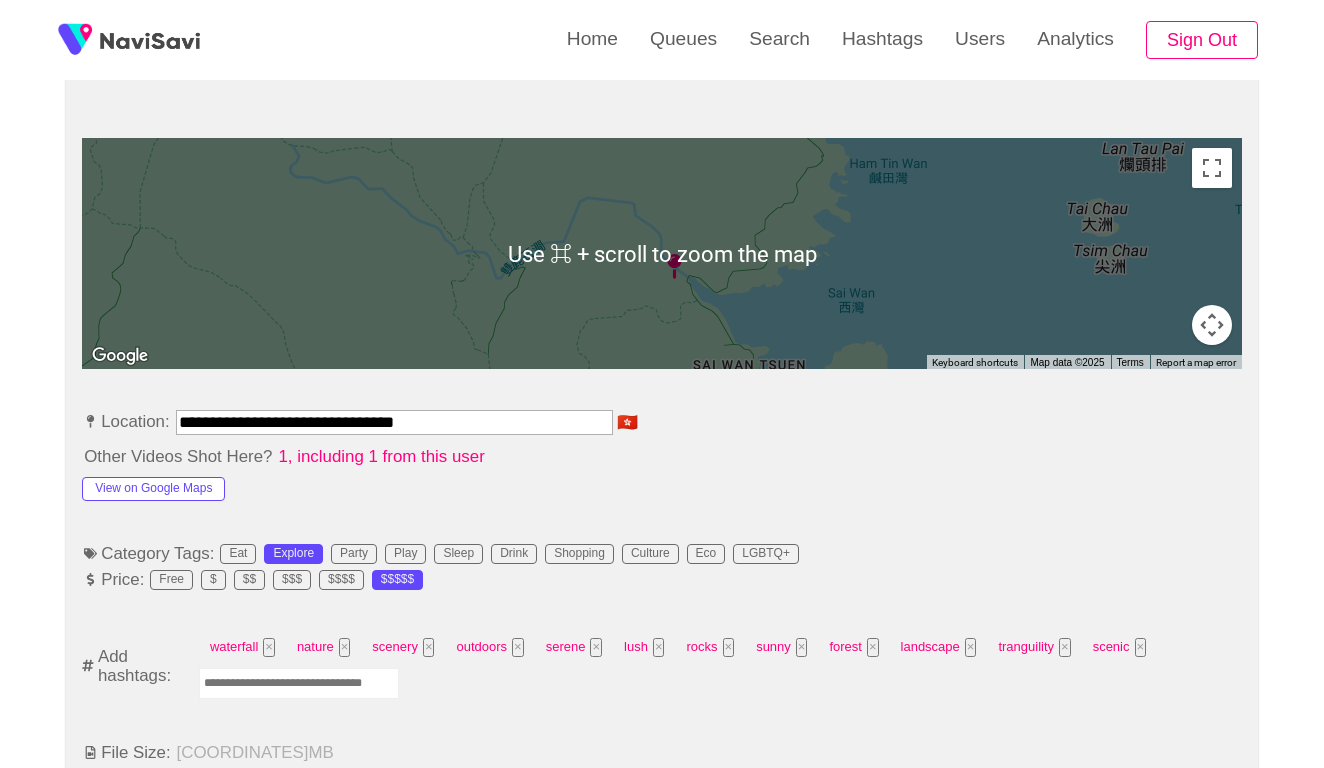 click on "**********" at bounding box center (394, 422) 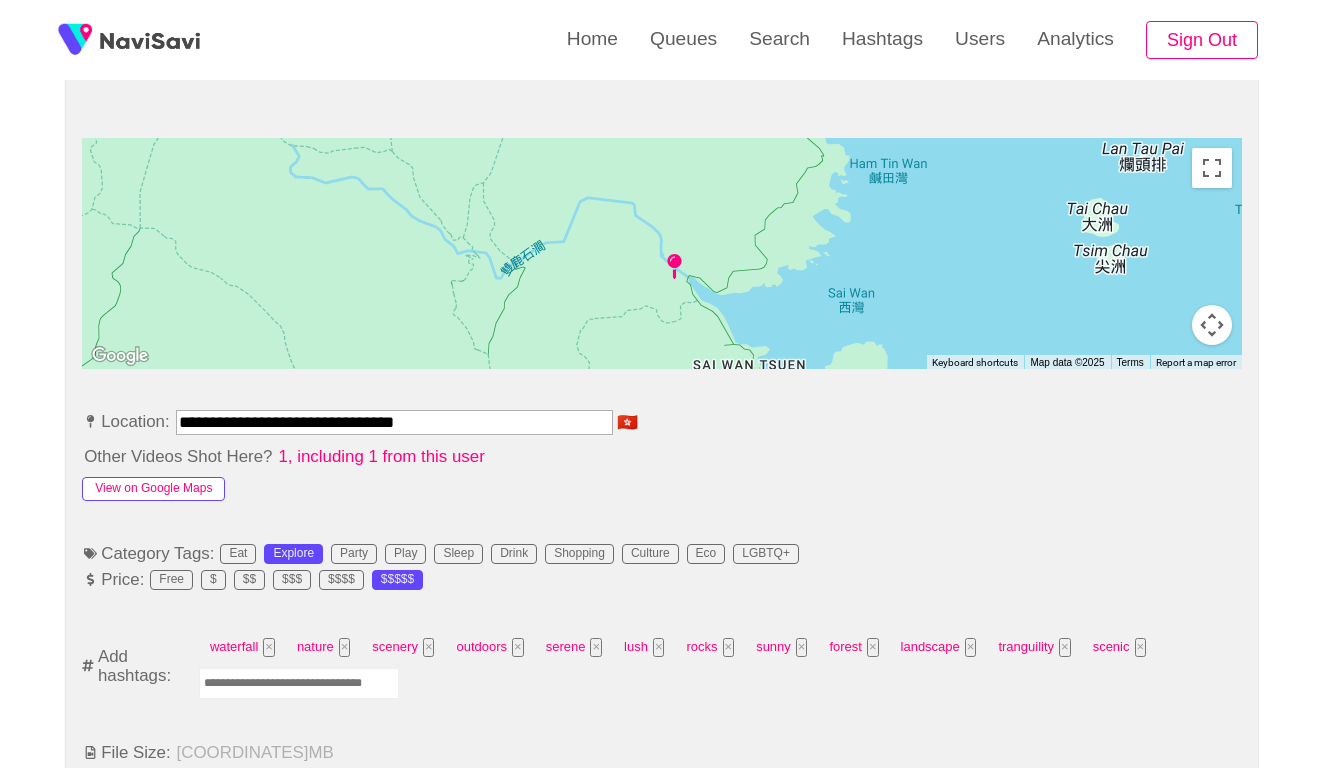 click on "View on Google Maps" at bounding box center [153, 489] 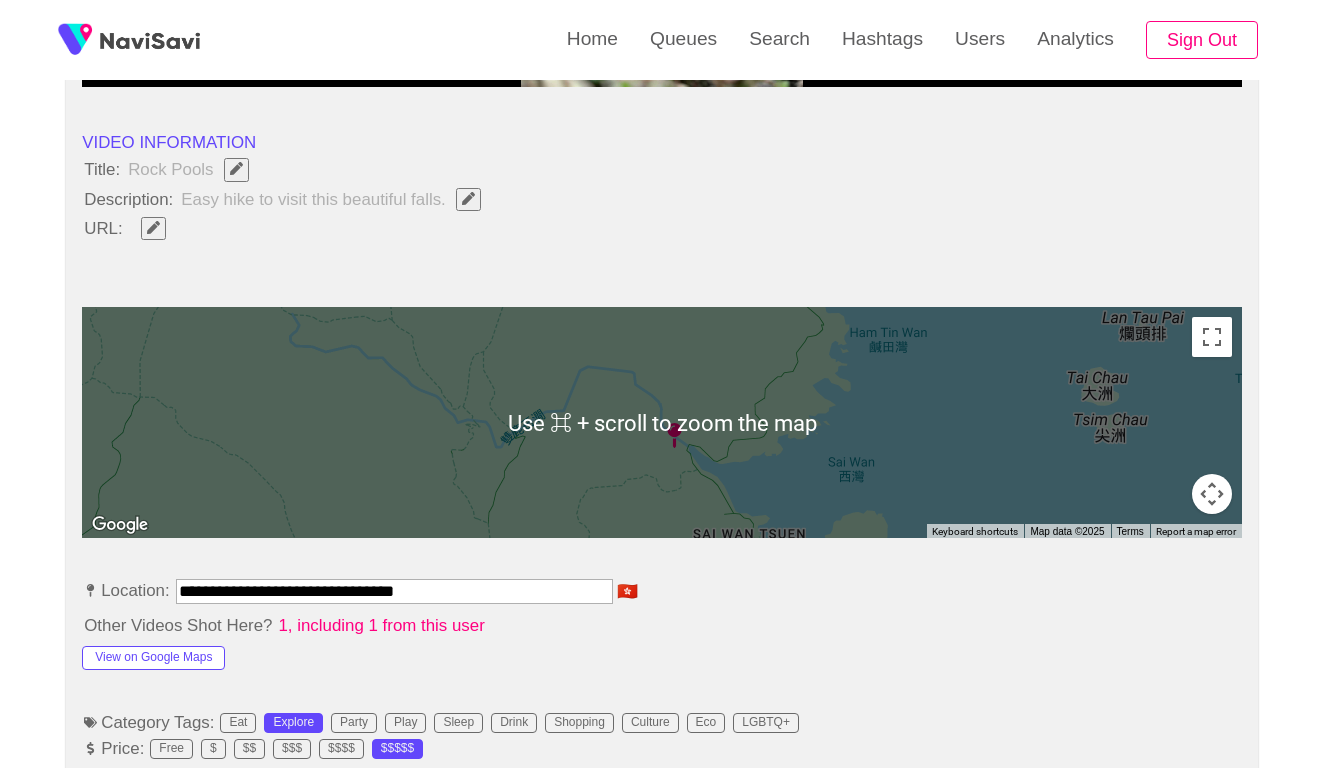 scroll, scrollTop: 450, scrollLeft: 0, axis: vertical 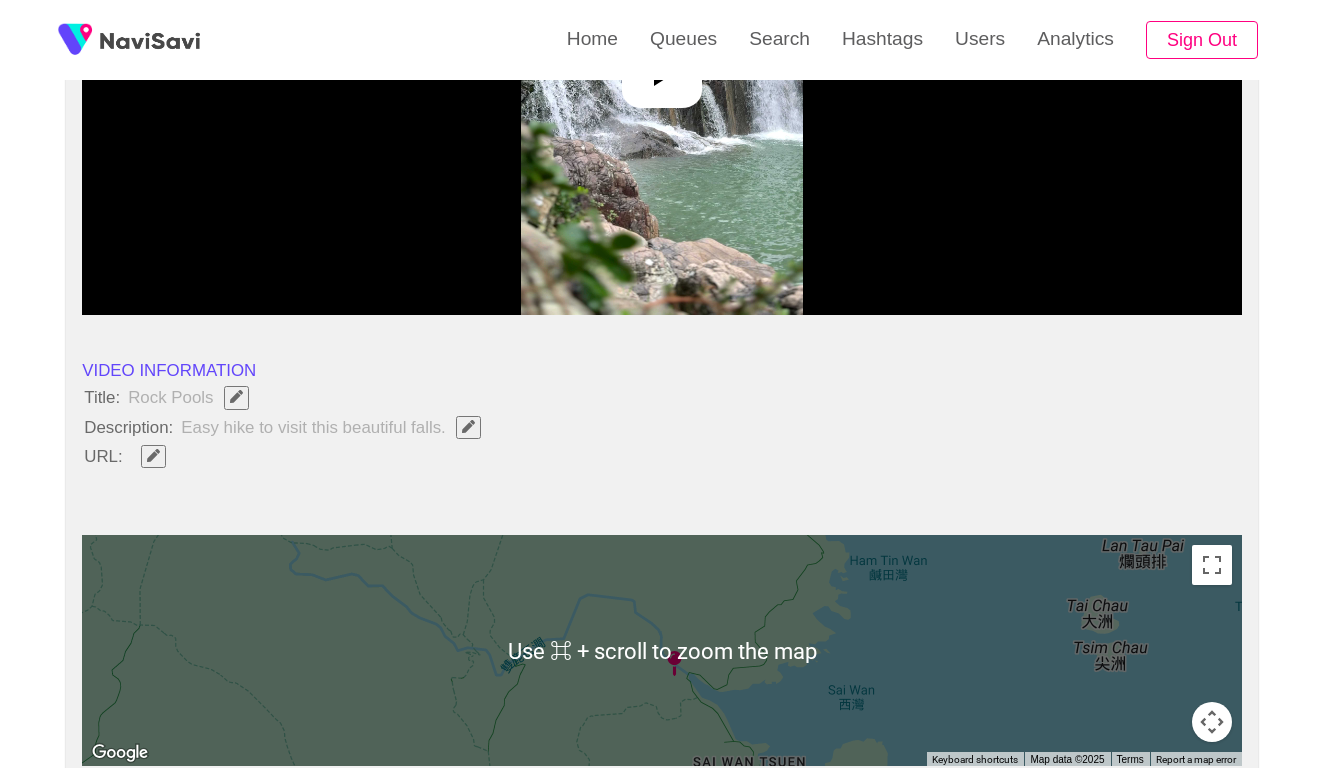 click 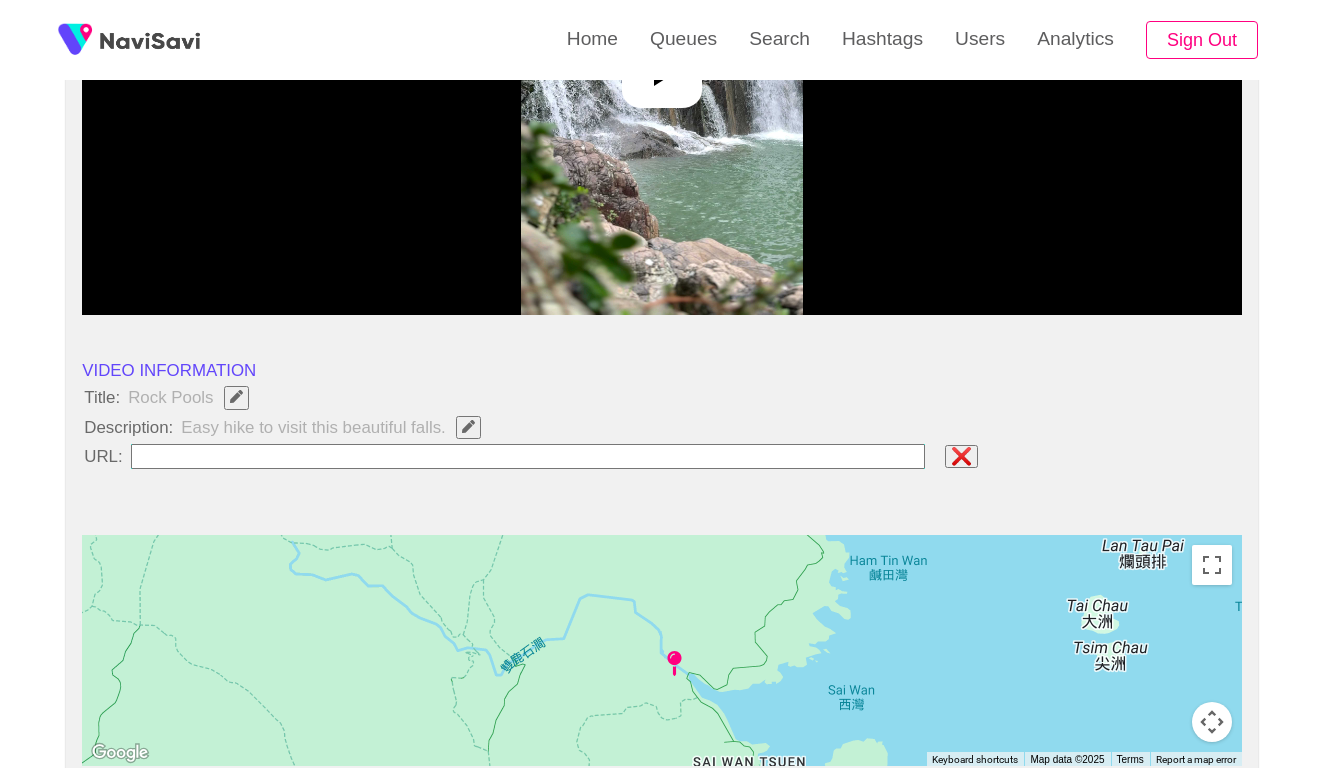 type on "**********" 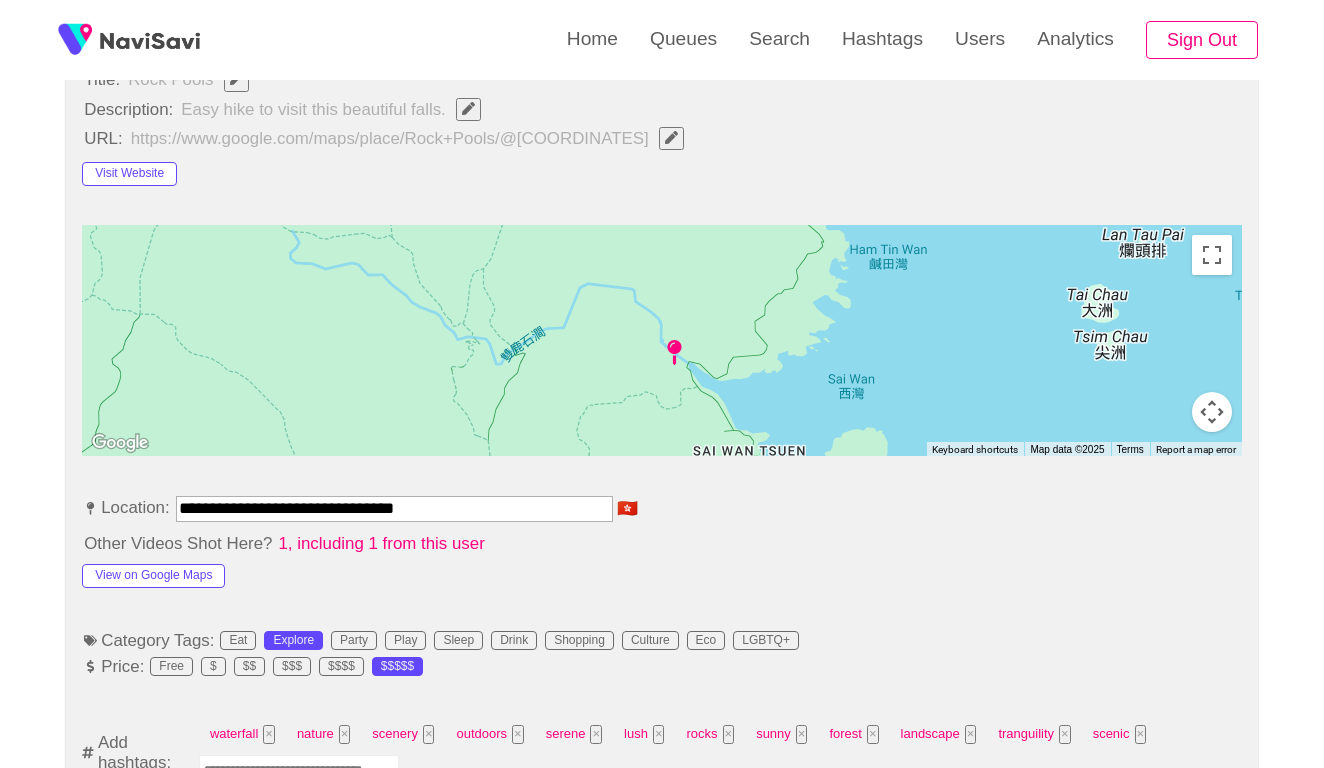 scroll, scrollTop: 836, scrollLeft: 0, axis: vertical 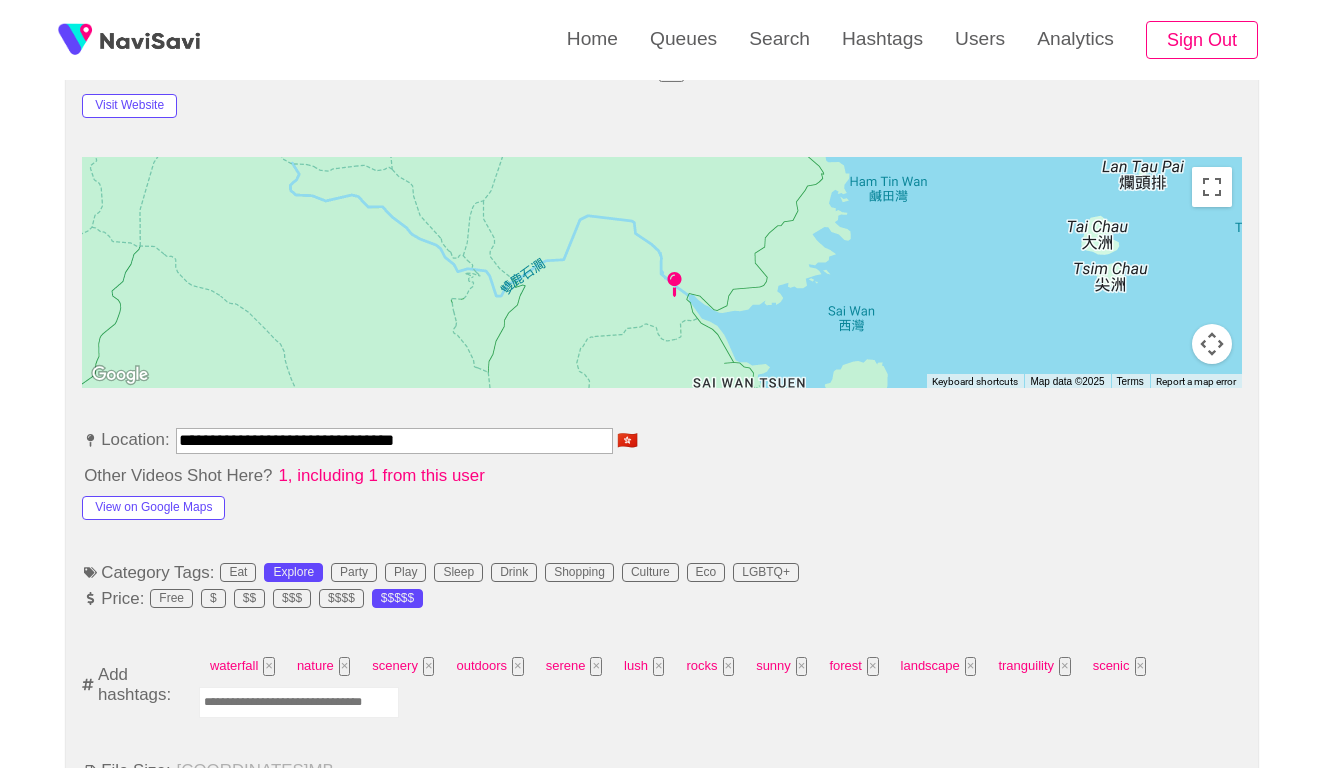 click at bounding box center [299, 702] 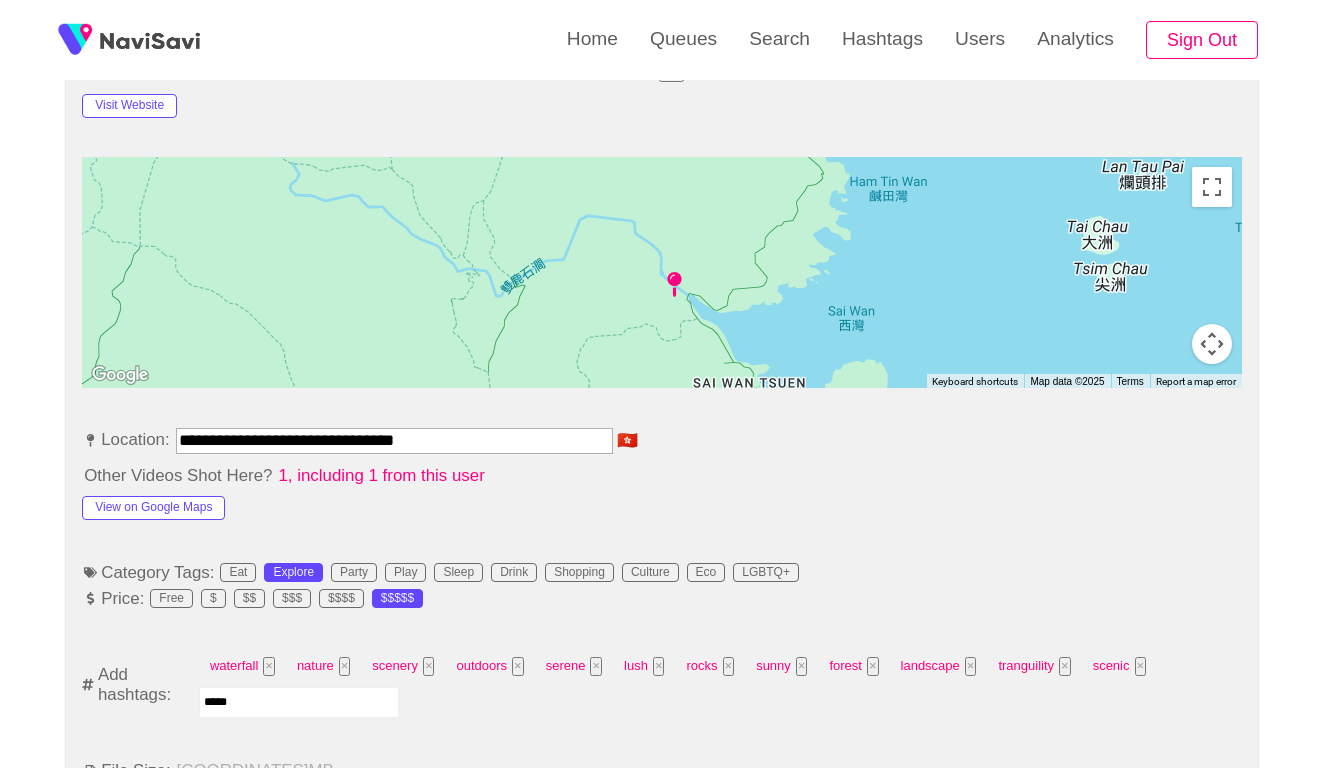 type on "******" 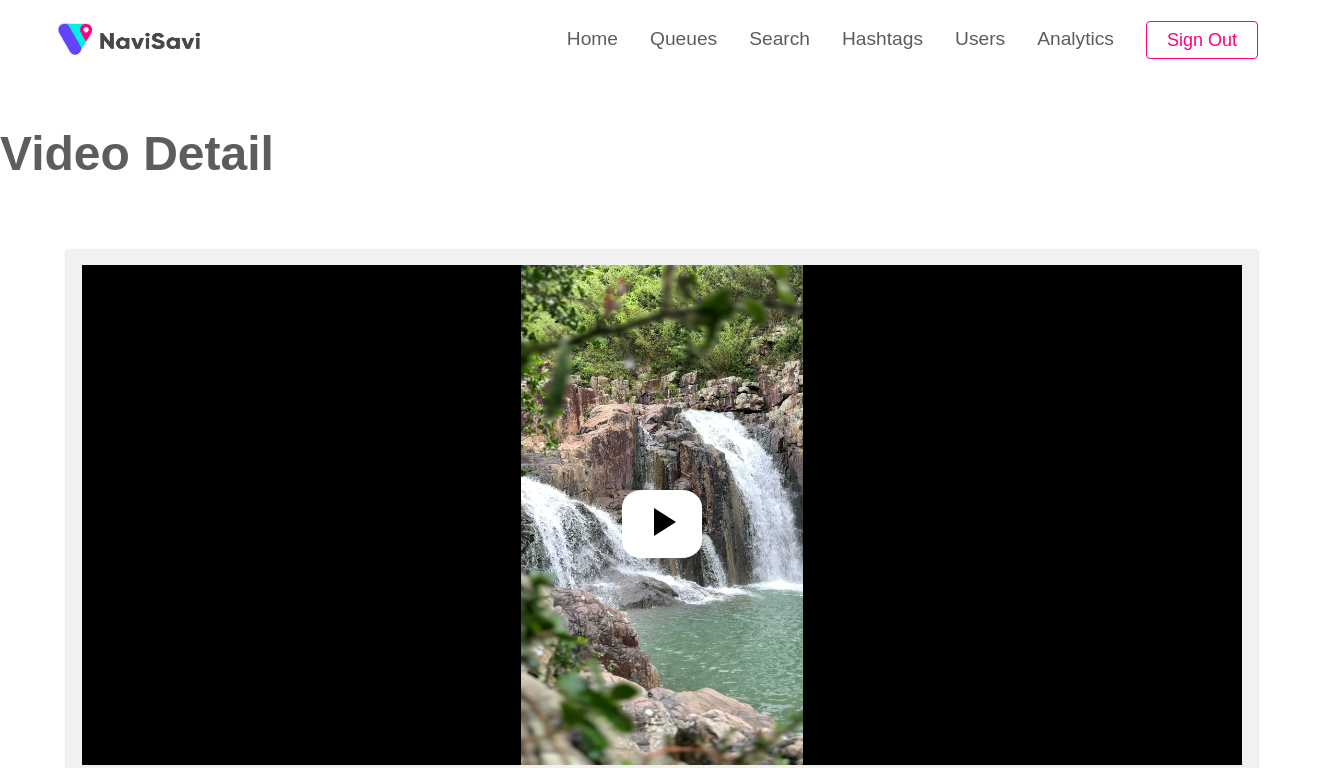 scroll, scrollTop: 0, scrollLeft: 0, axis: both 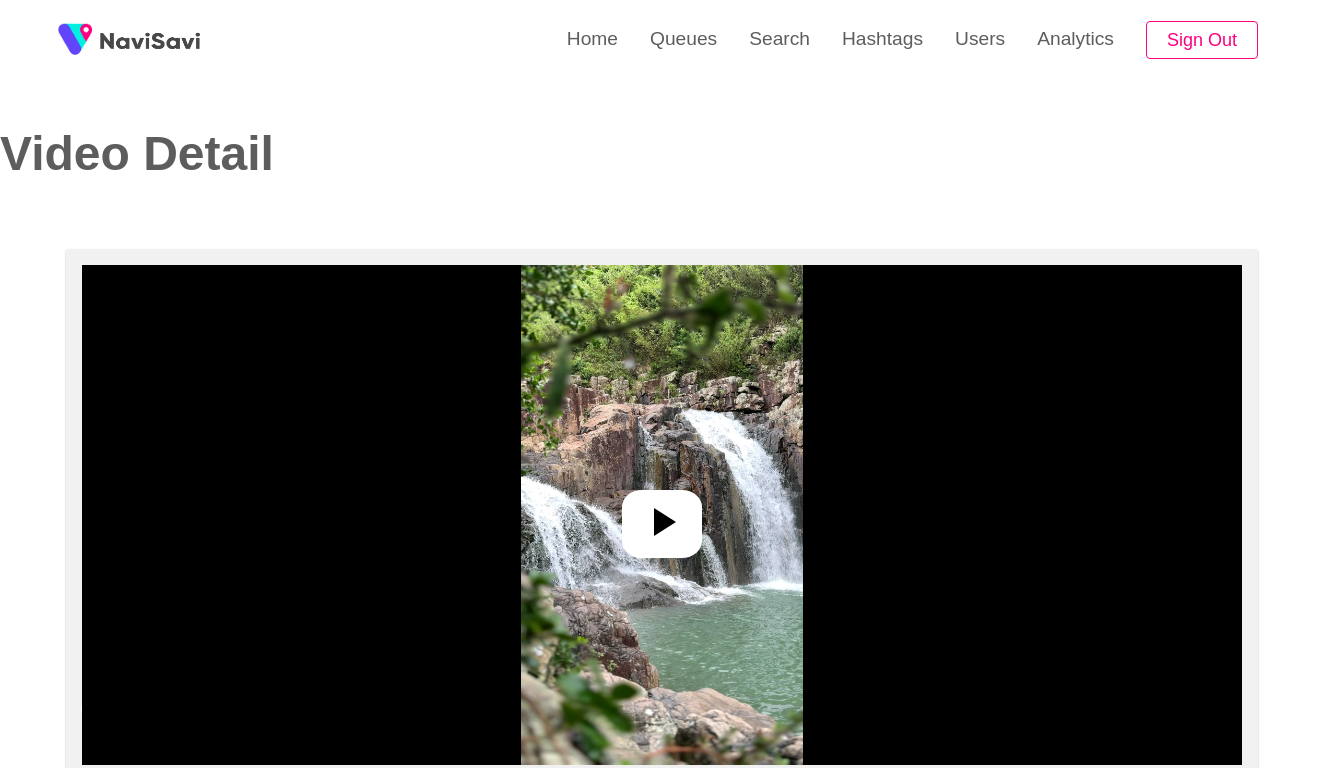 click at bounding box center (662, 515) 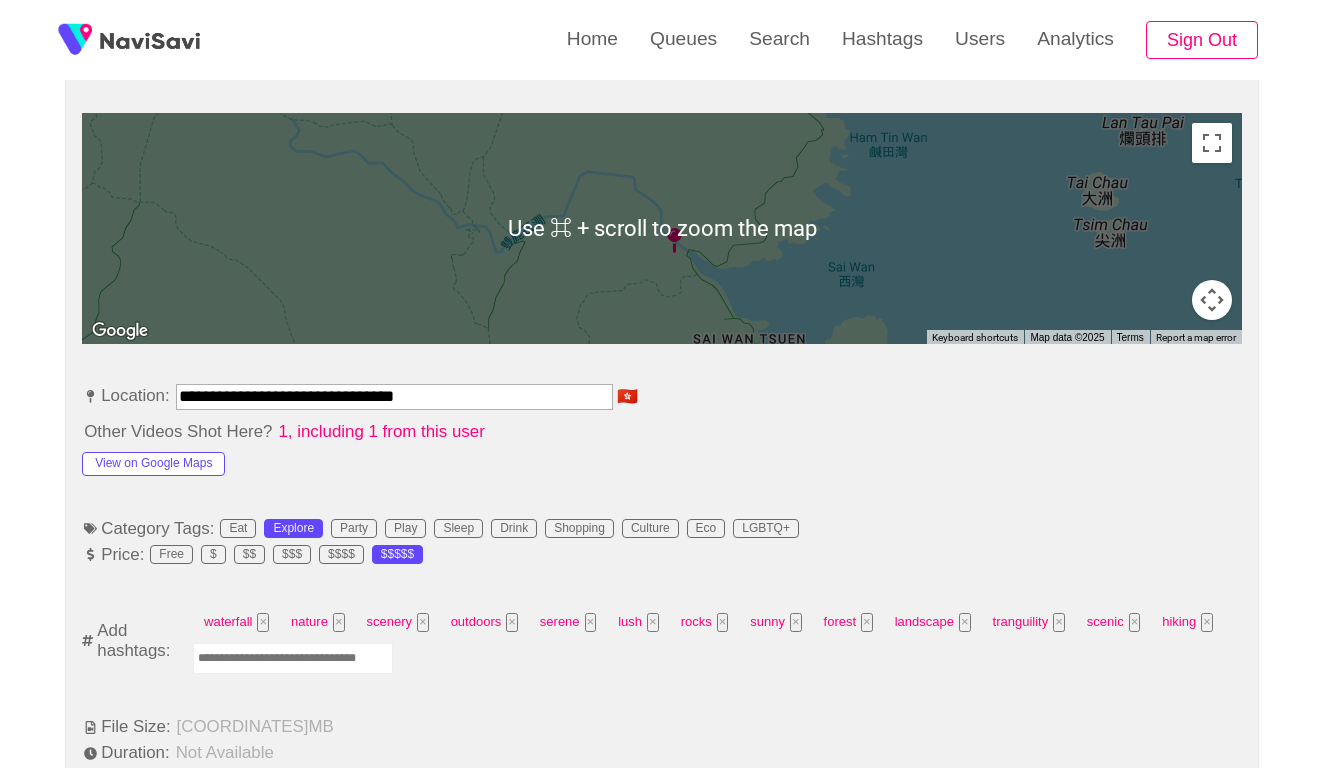 scroll, scrollTop: 907, scrollLeft: 0, axis: vertical 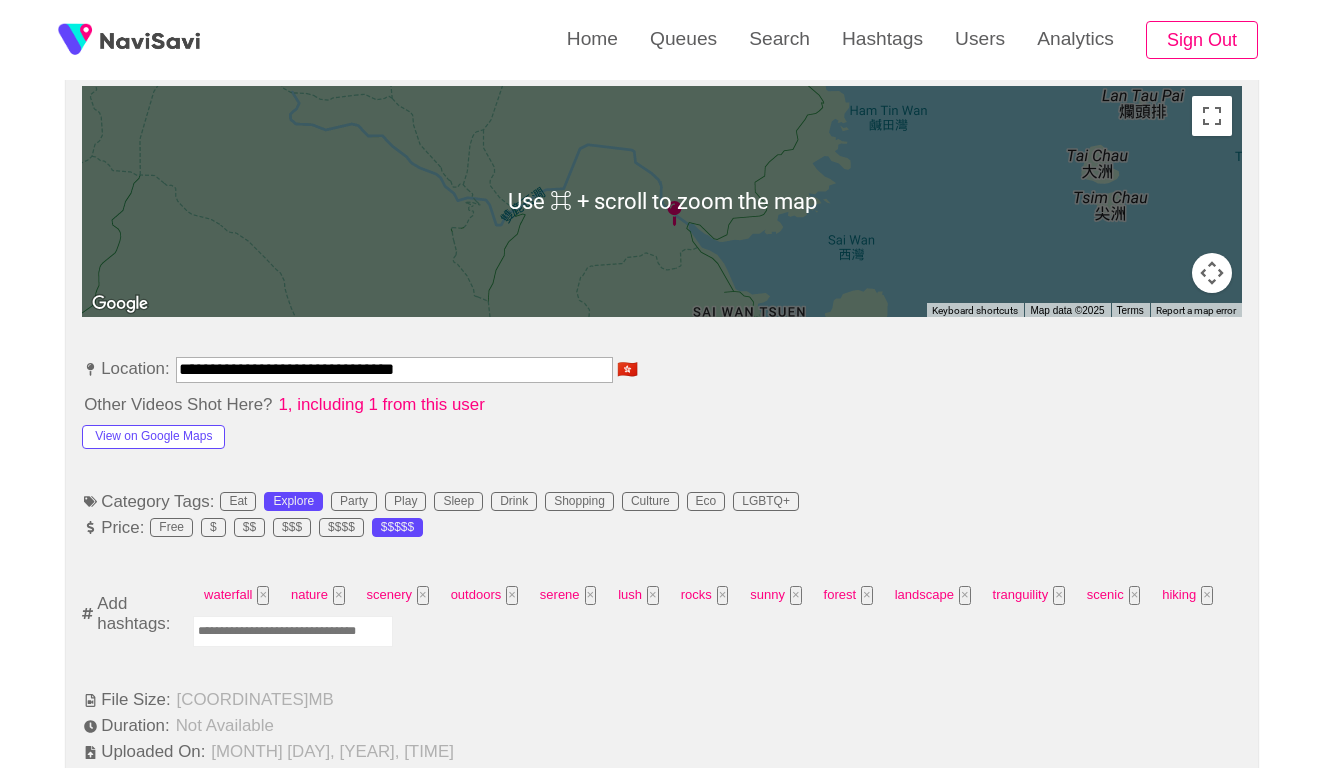 click at bounding box center (293, 631) 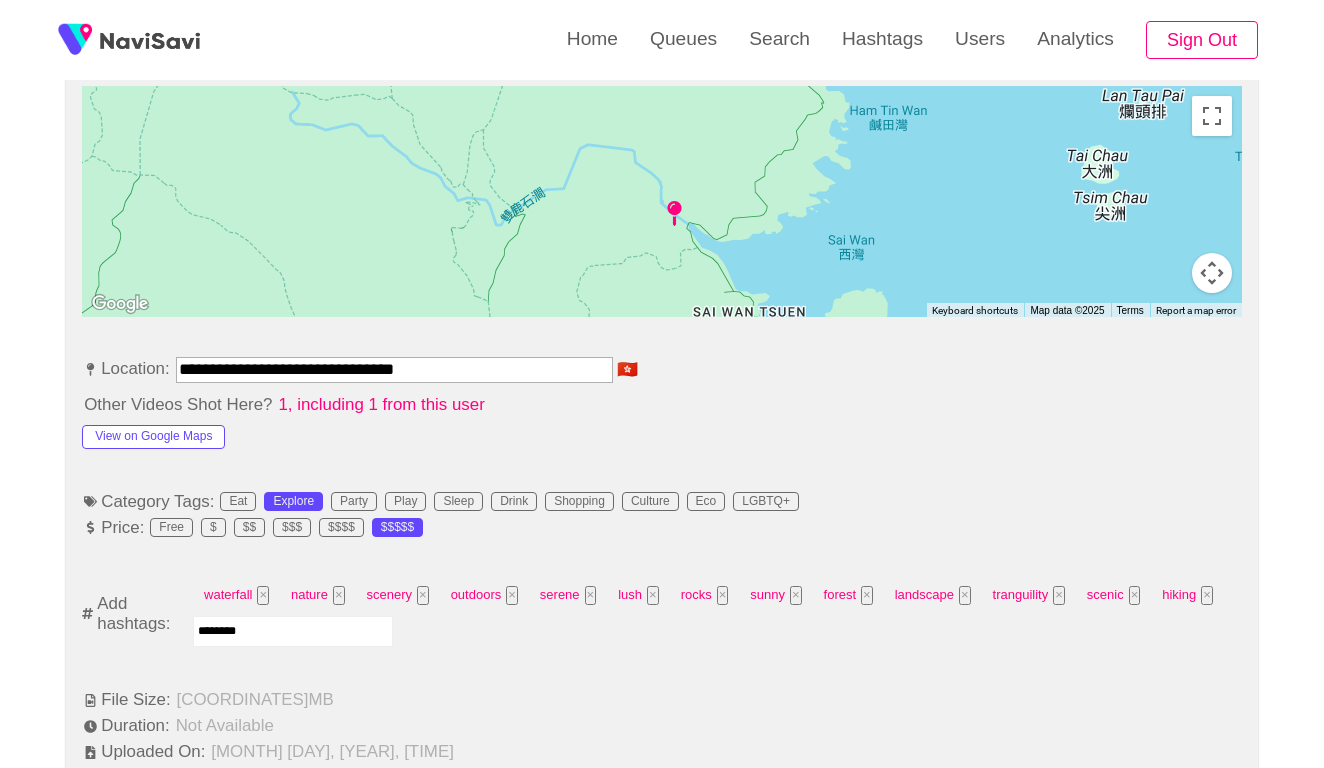 type on "*********" 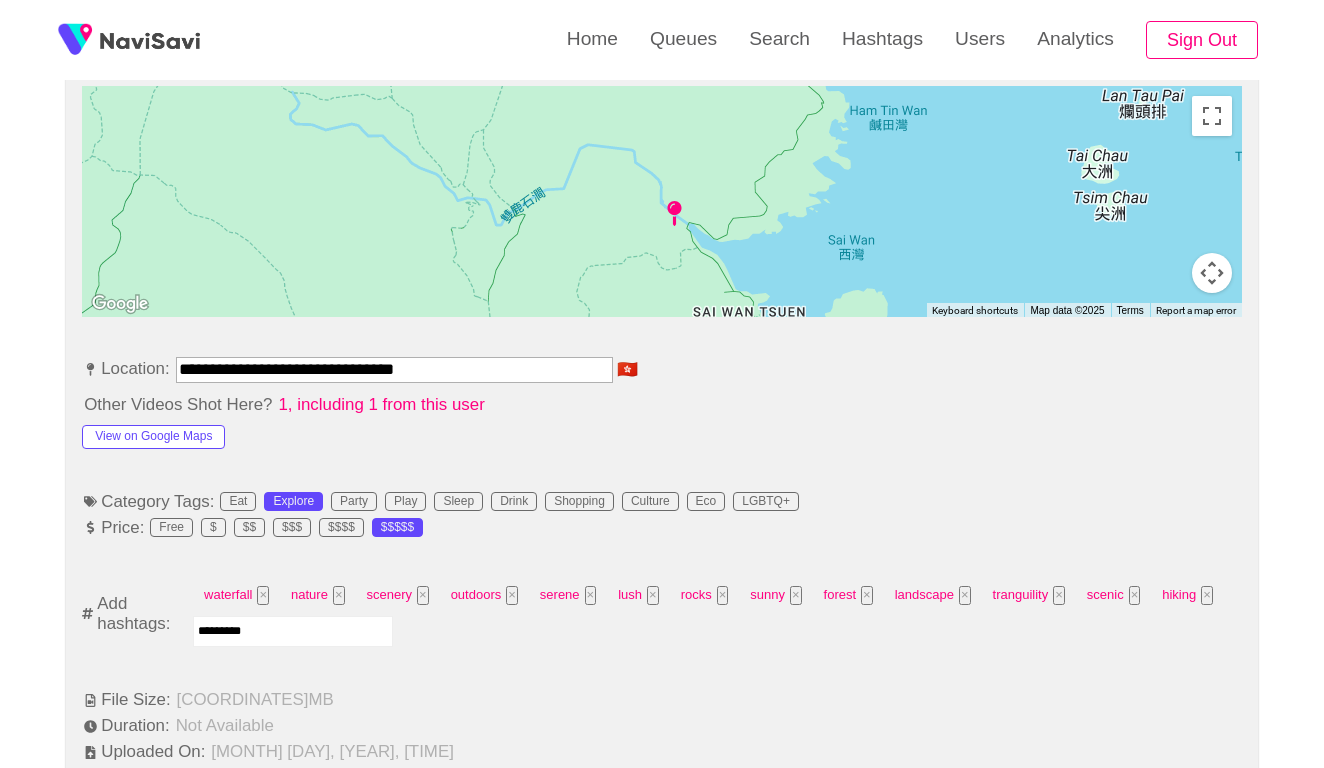 type 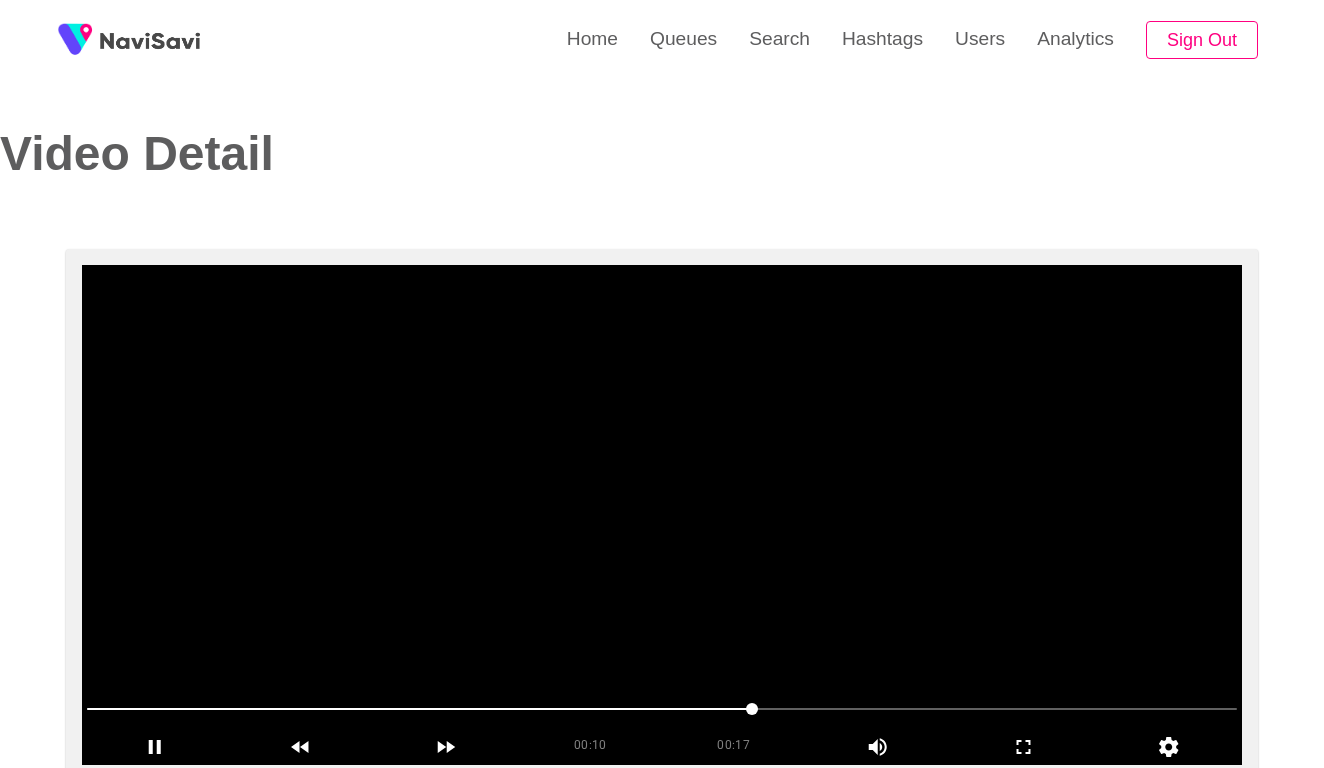 scroll, scrollTop: 0, scrollLeft: 0, axis: both 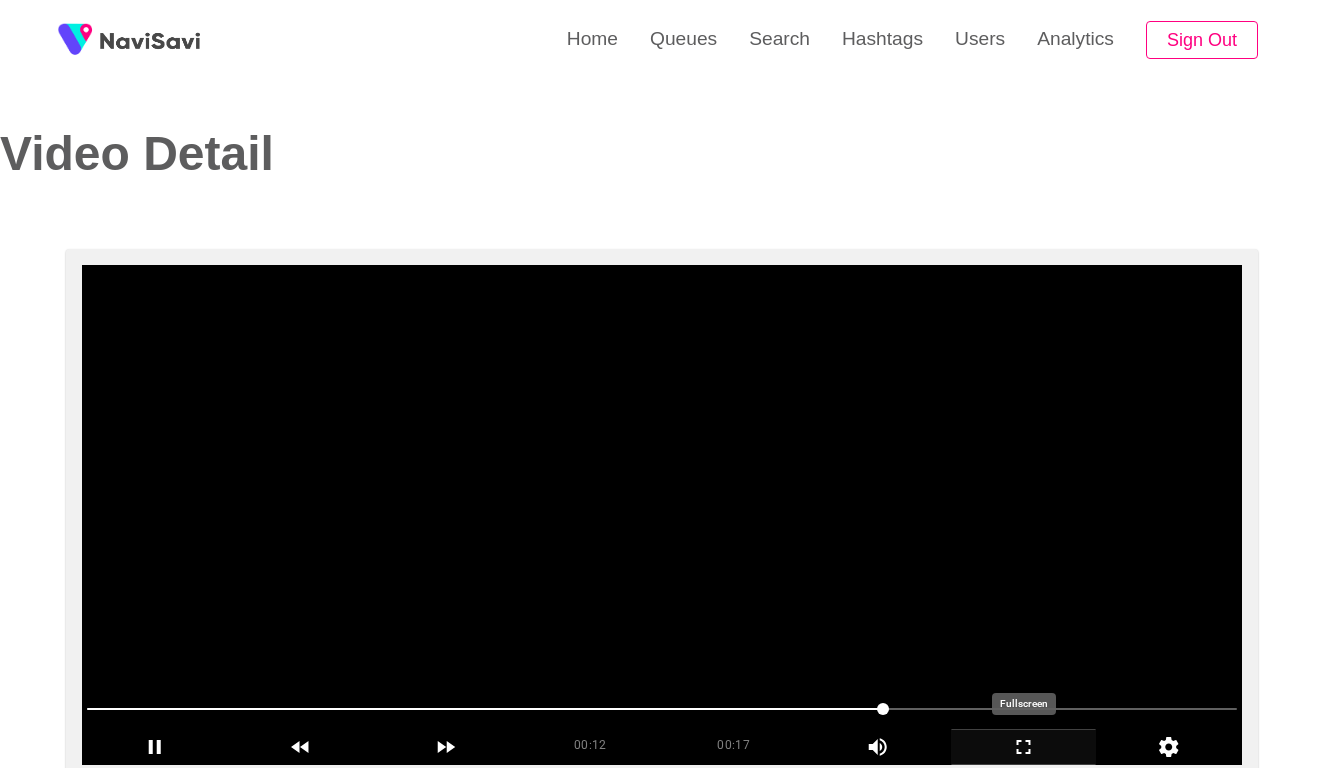 click 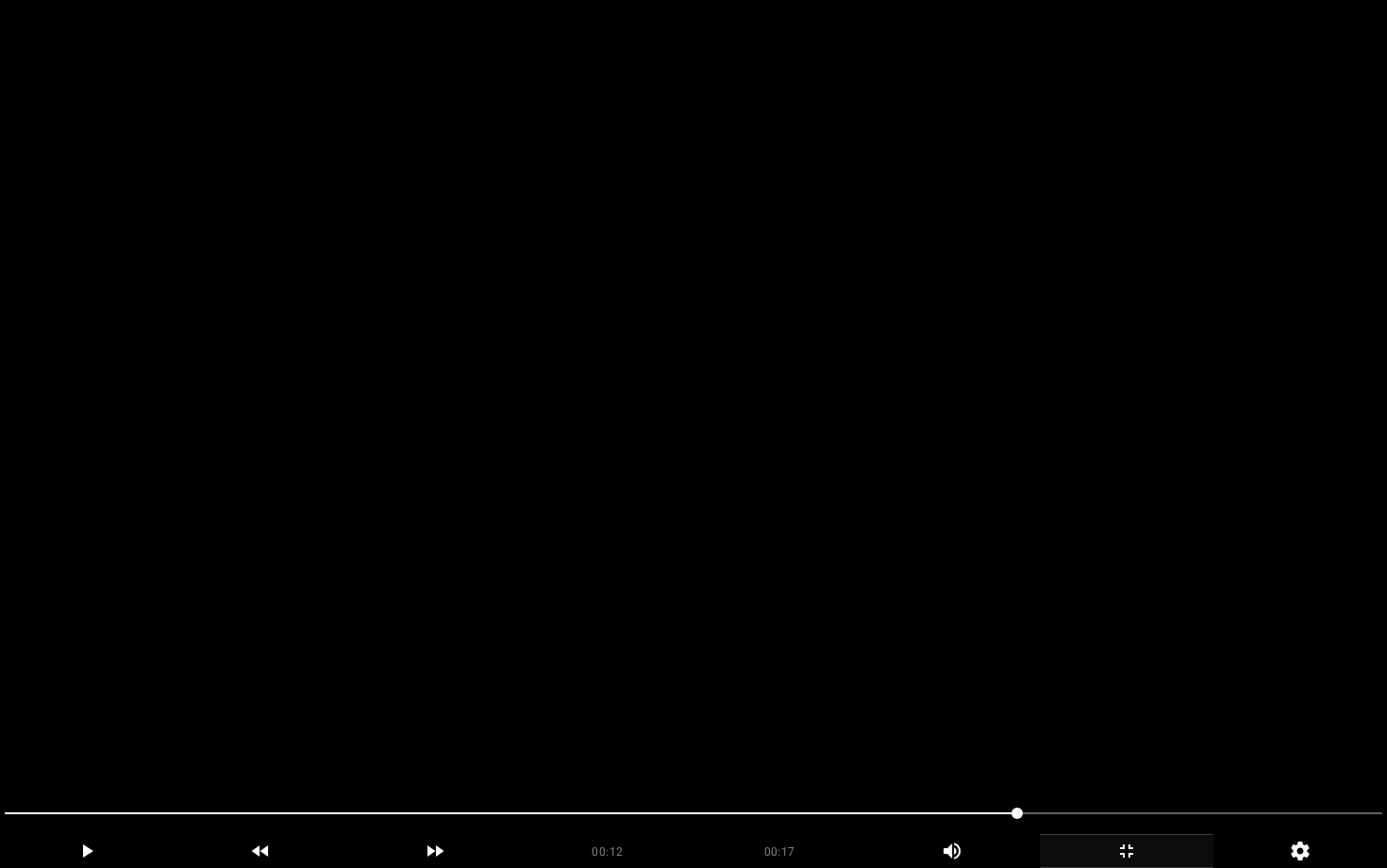 click at bounding box center (510, 813) 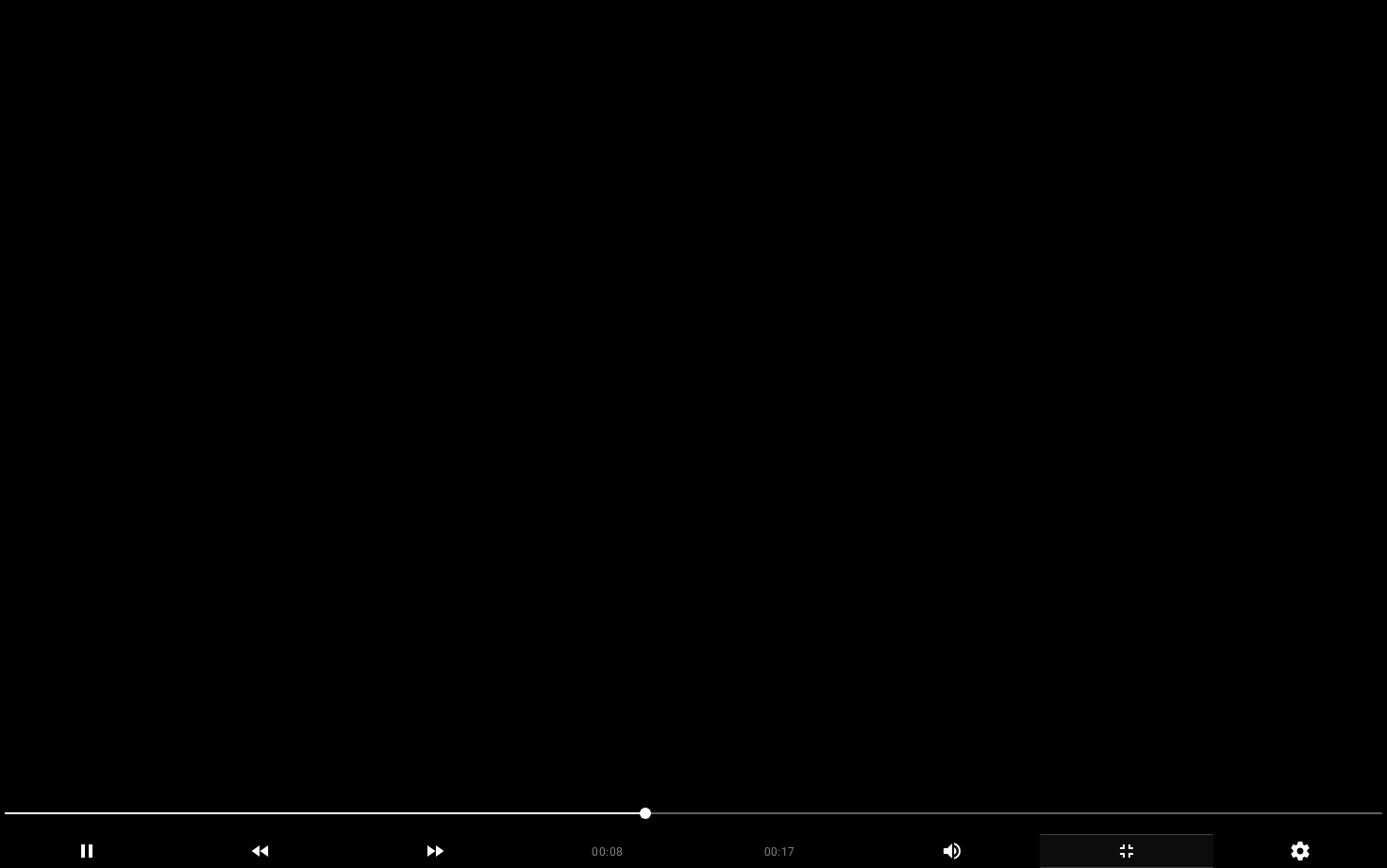 click 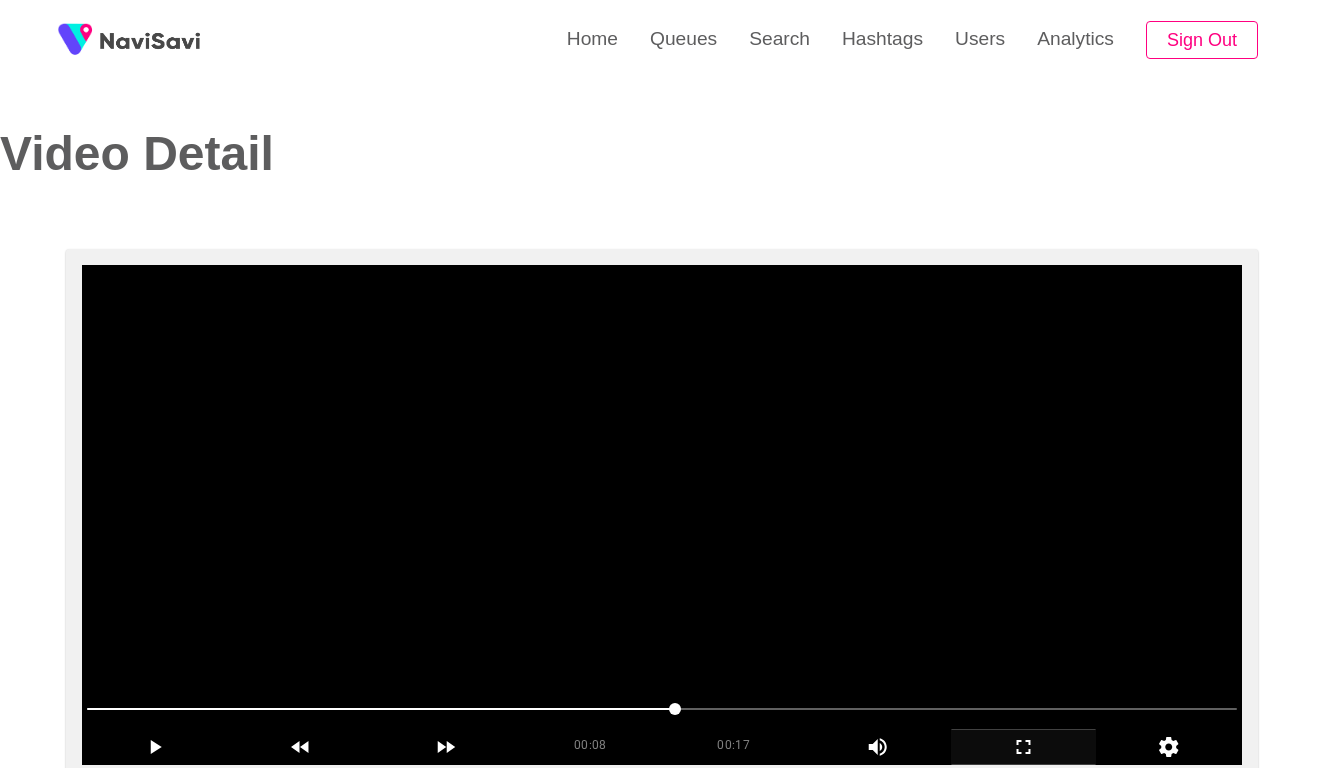 click on "Video Detail" at bounding box center [647, 182] 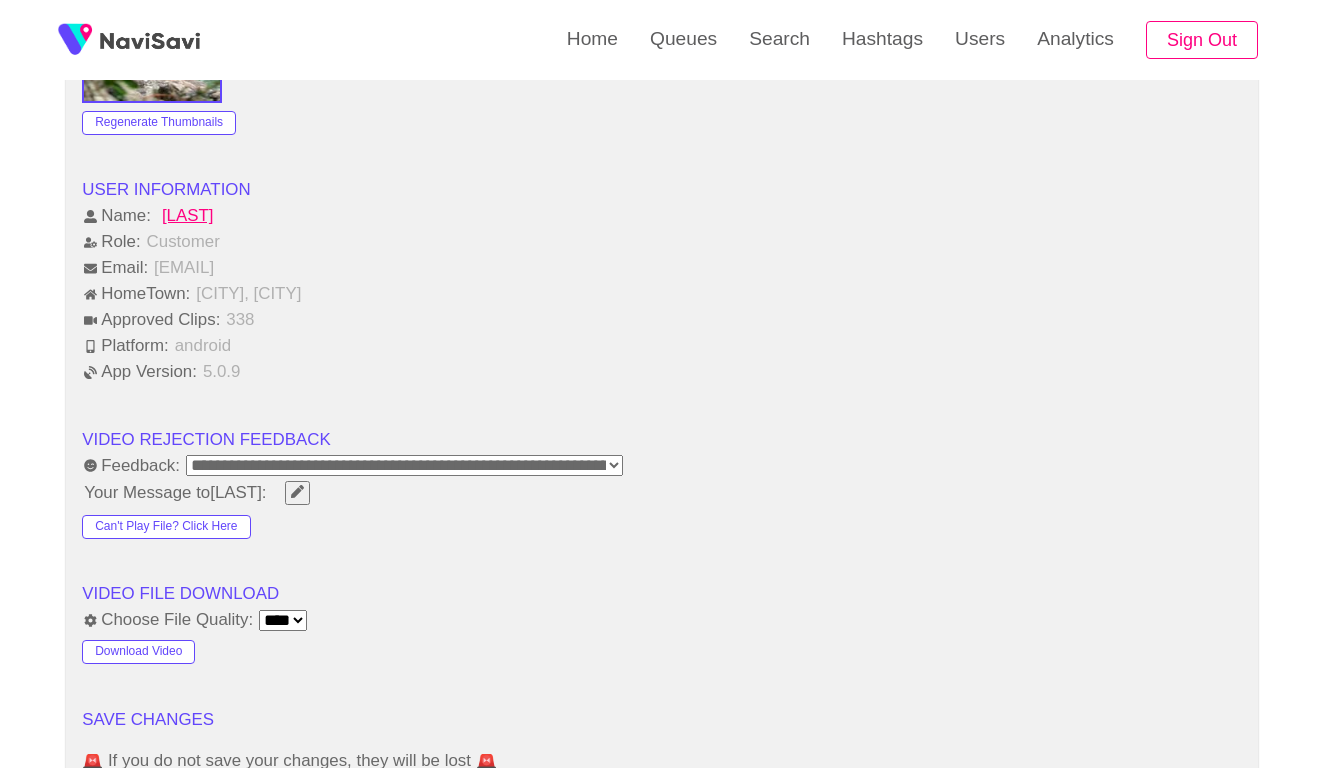 scroll, scrollTop: 2183, scrollLeft: 0, axis: vertical 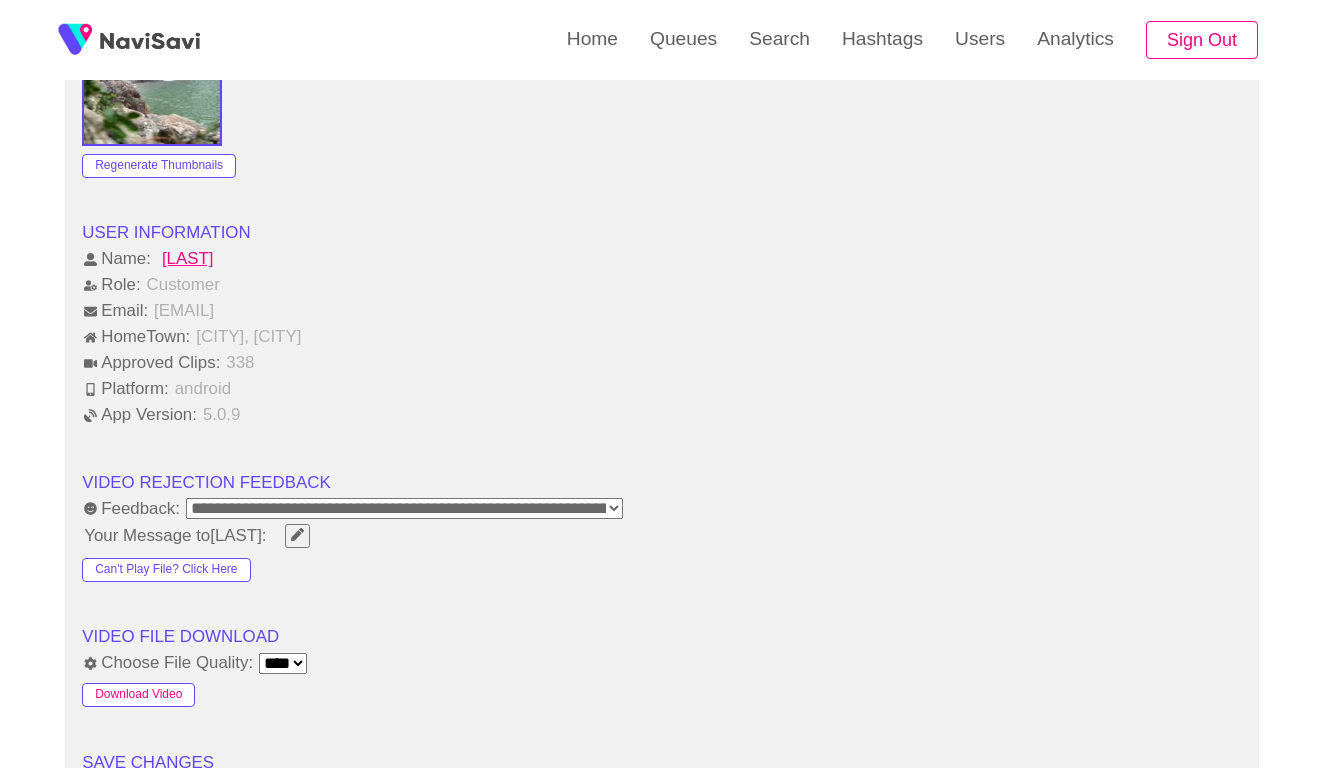 click on "Download Video" at bounding box center (138, 695) 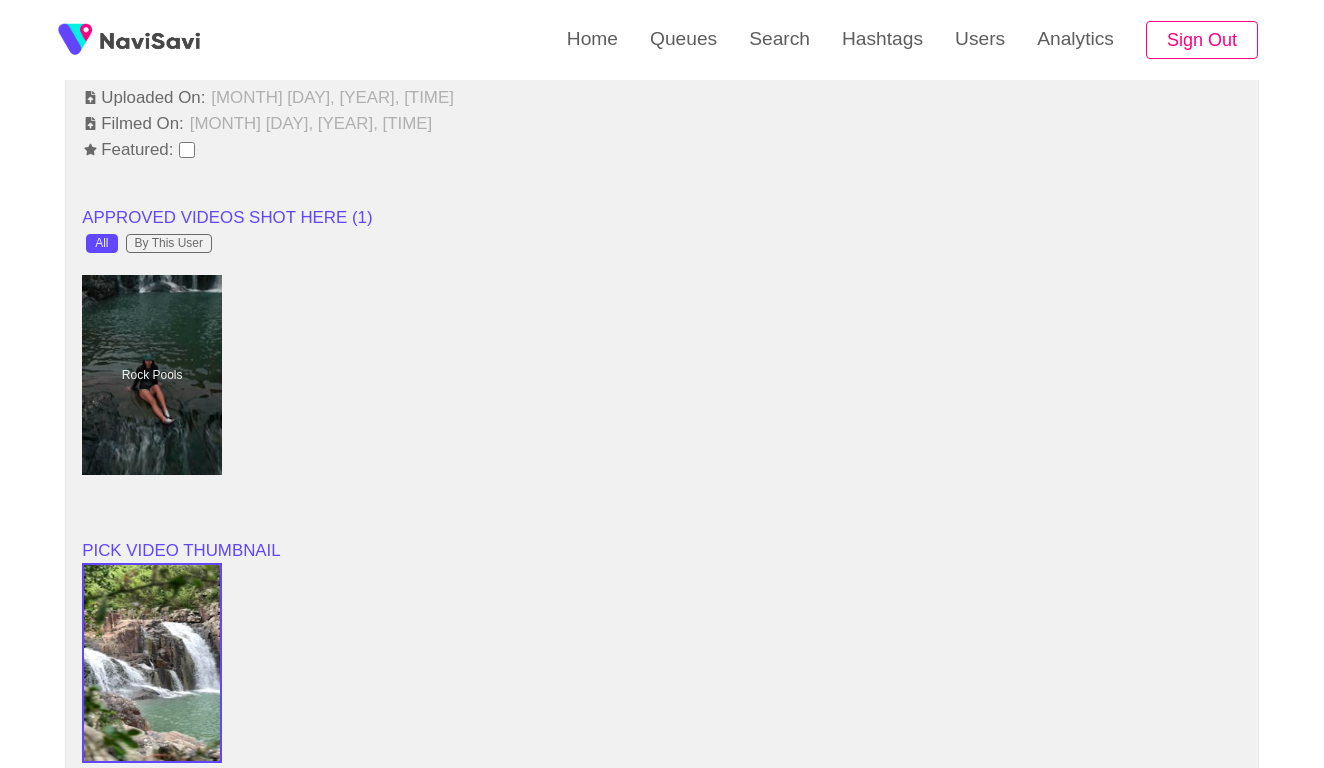 scroll, scrollTop: 1559, scrollLeft: 0, axis: vertical 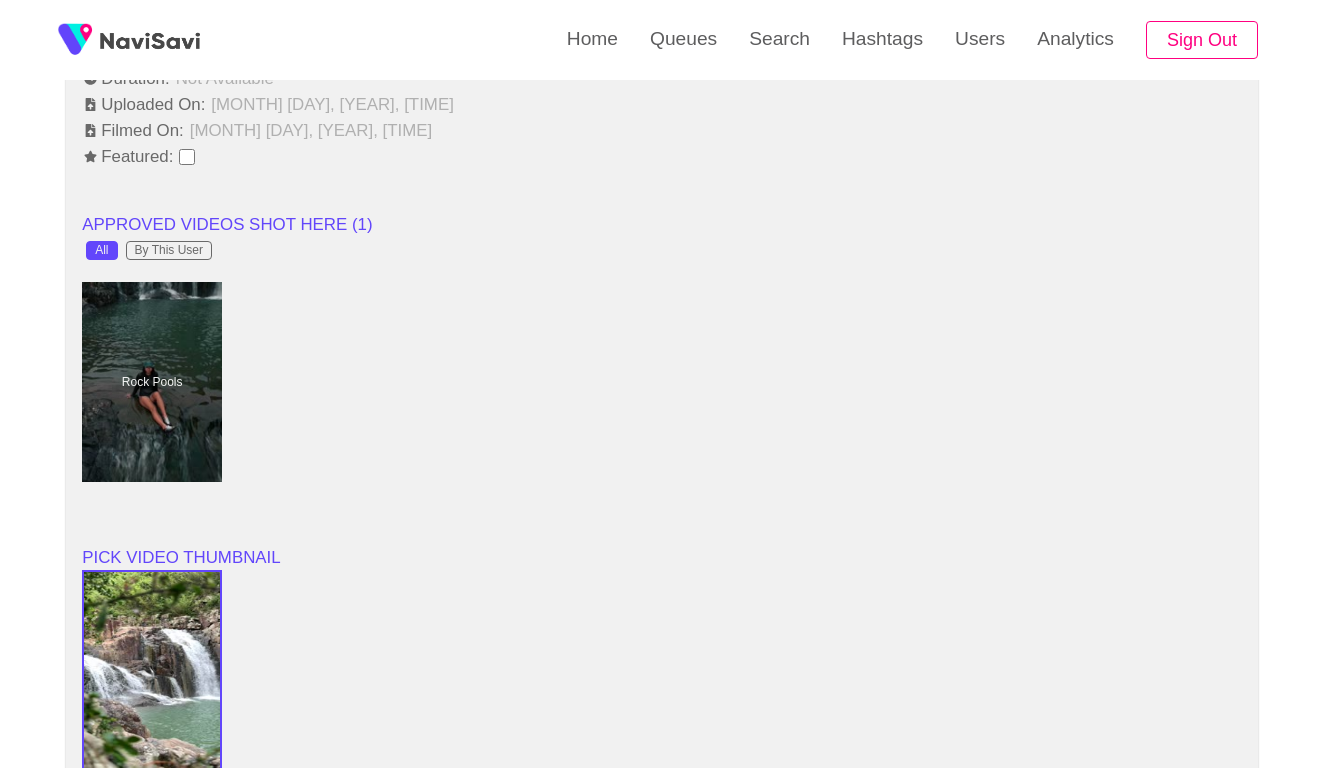 click on "Rock Pools" 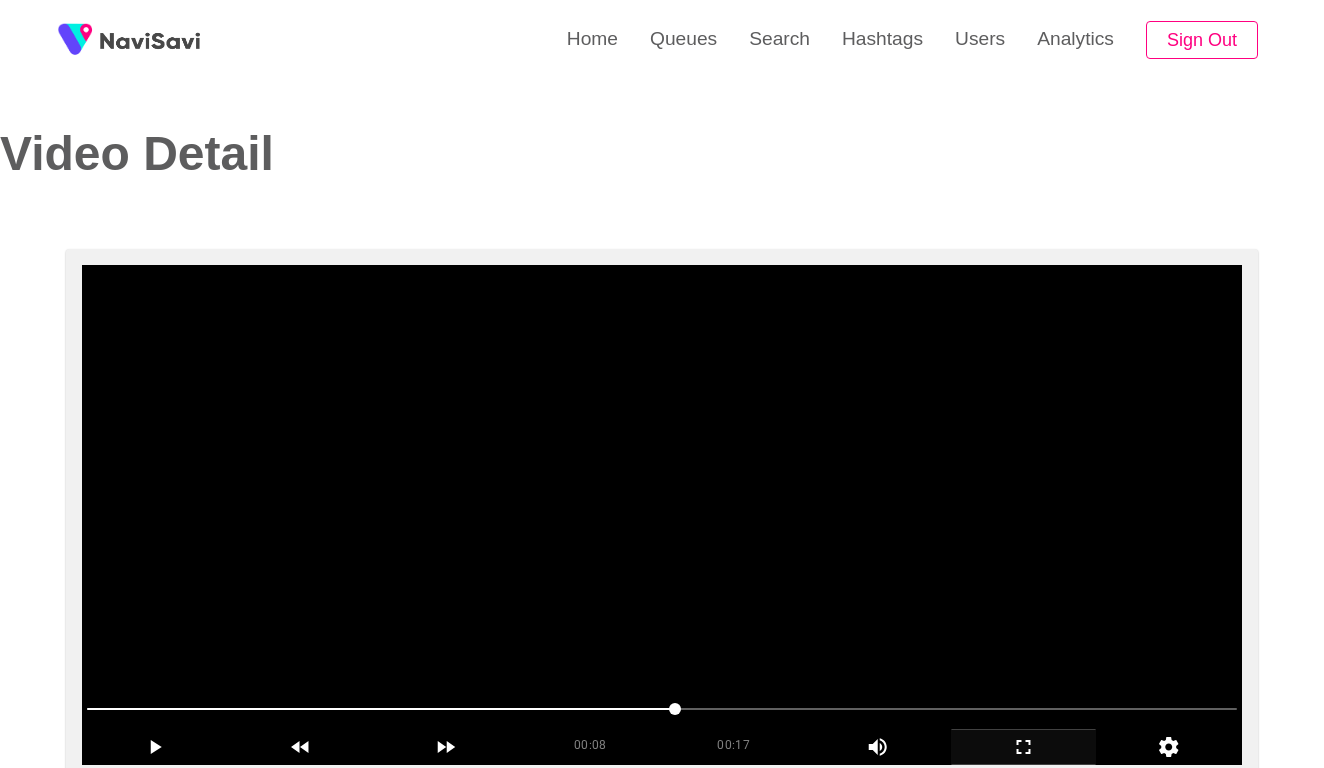 scroll, scrollTop: 0, scrollLeft: 0, axis: both 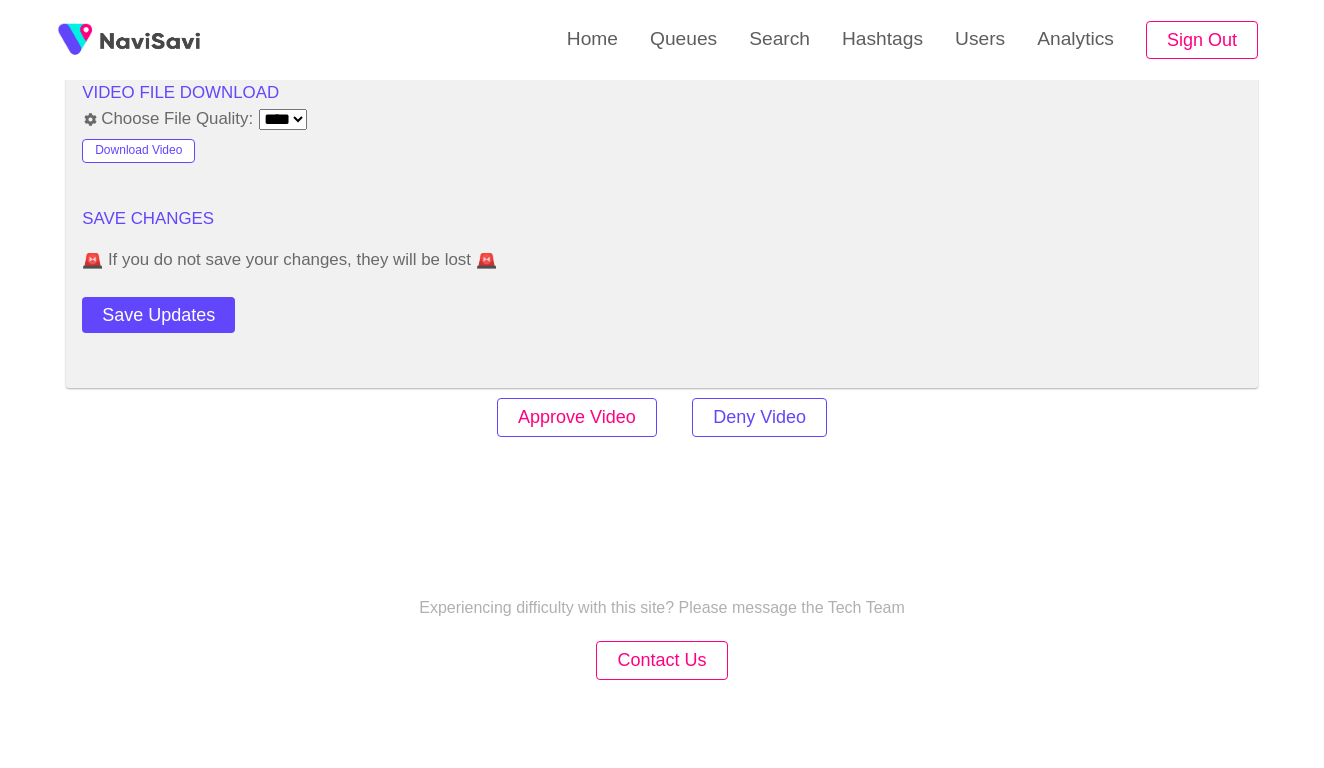 click on "Approve Video" at bounding box center (577, 417) 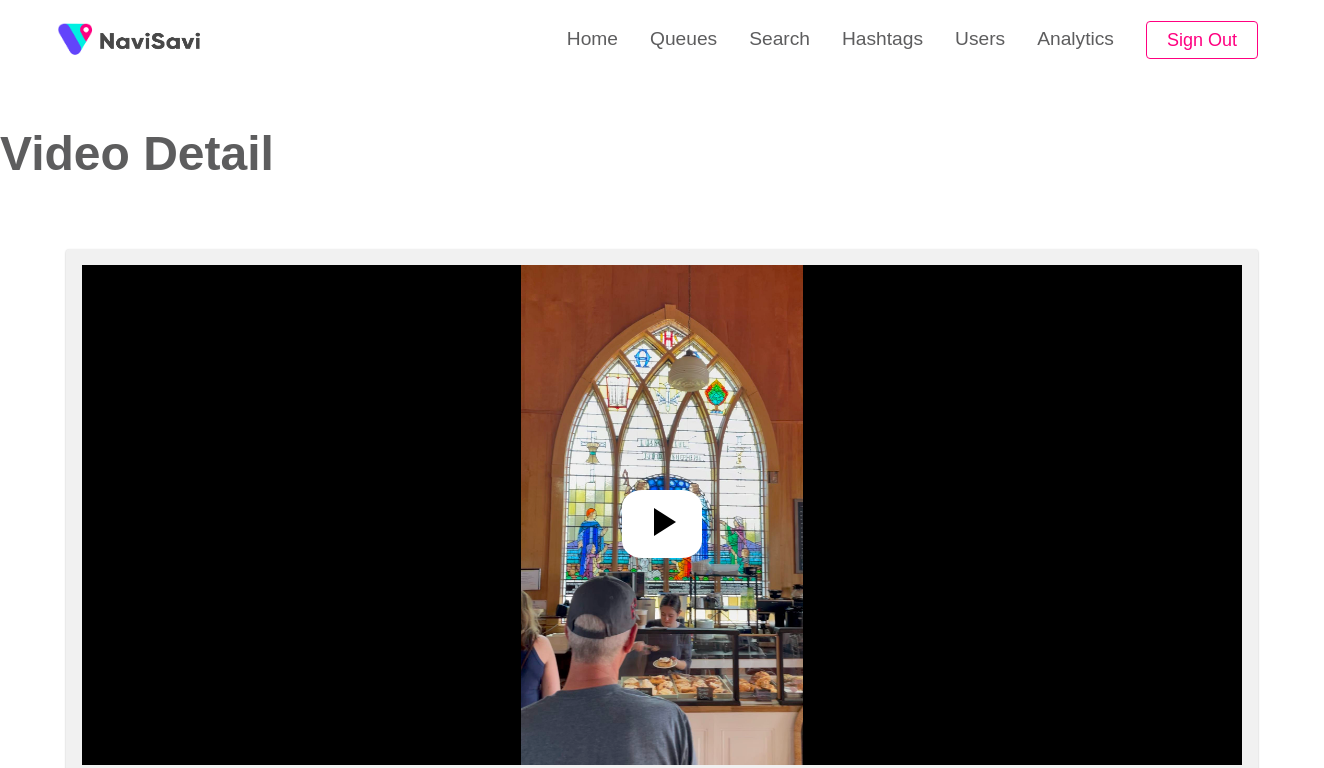 select on "****" 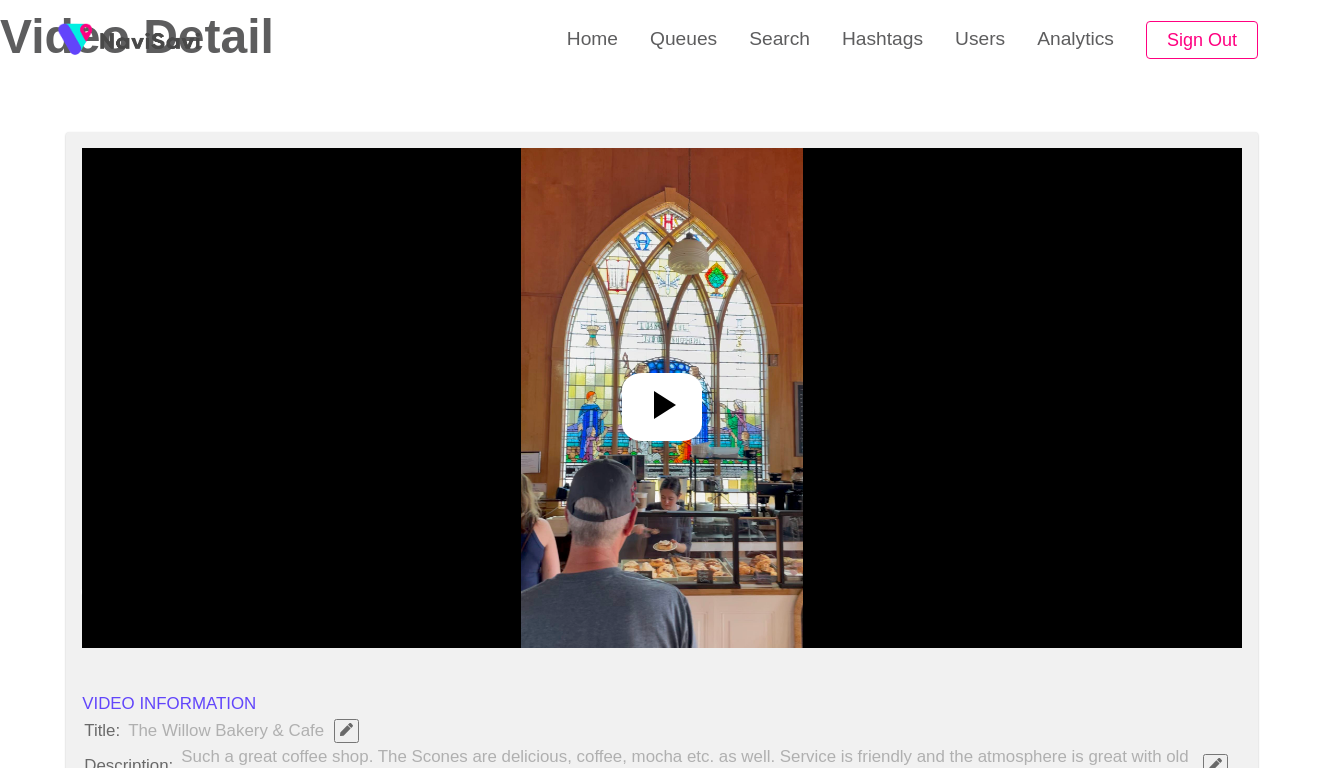 scroll, scrollTop: 193, scrollLeft: 0, axis: vertical 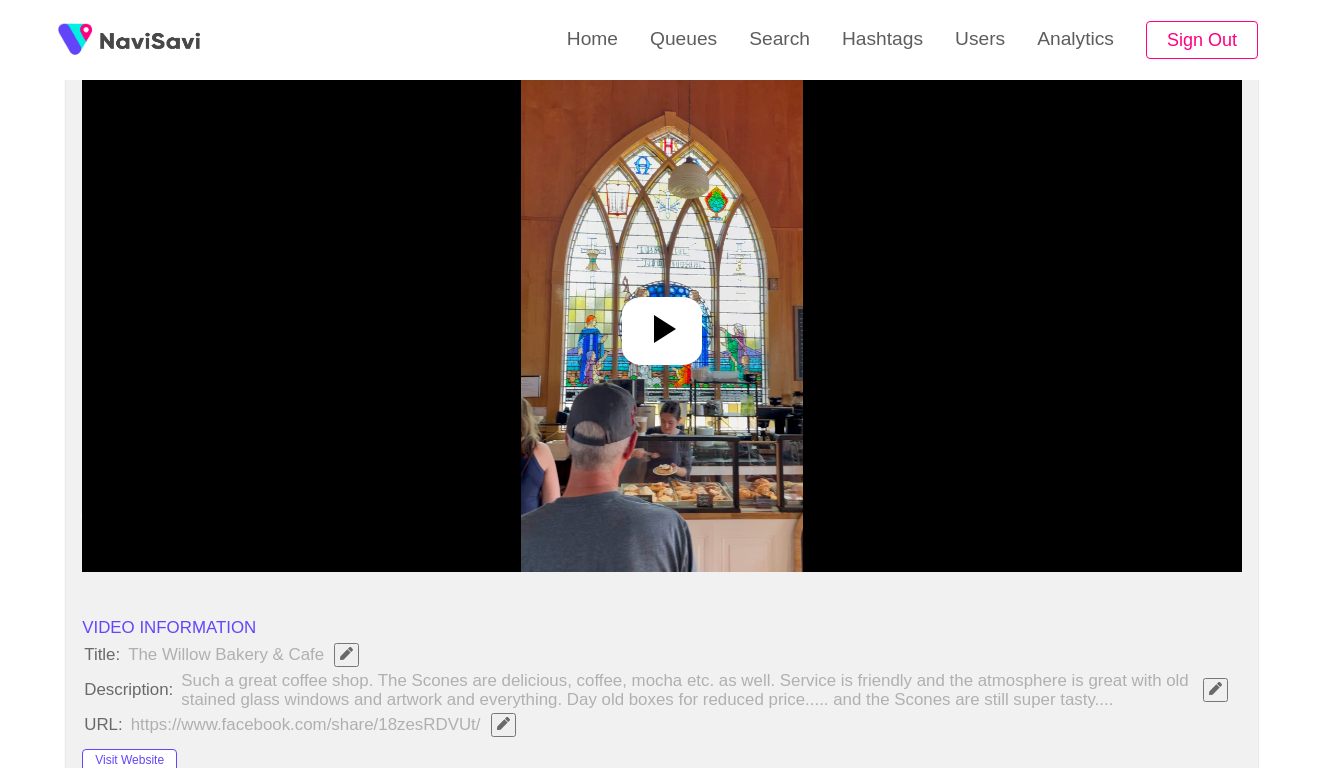 click at bounding box center [662, 322] 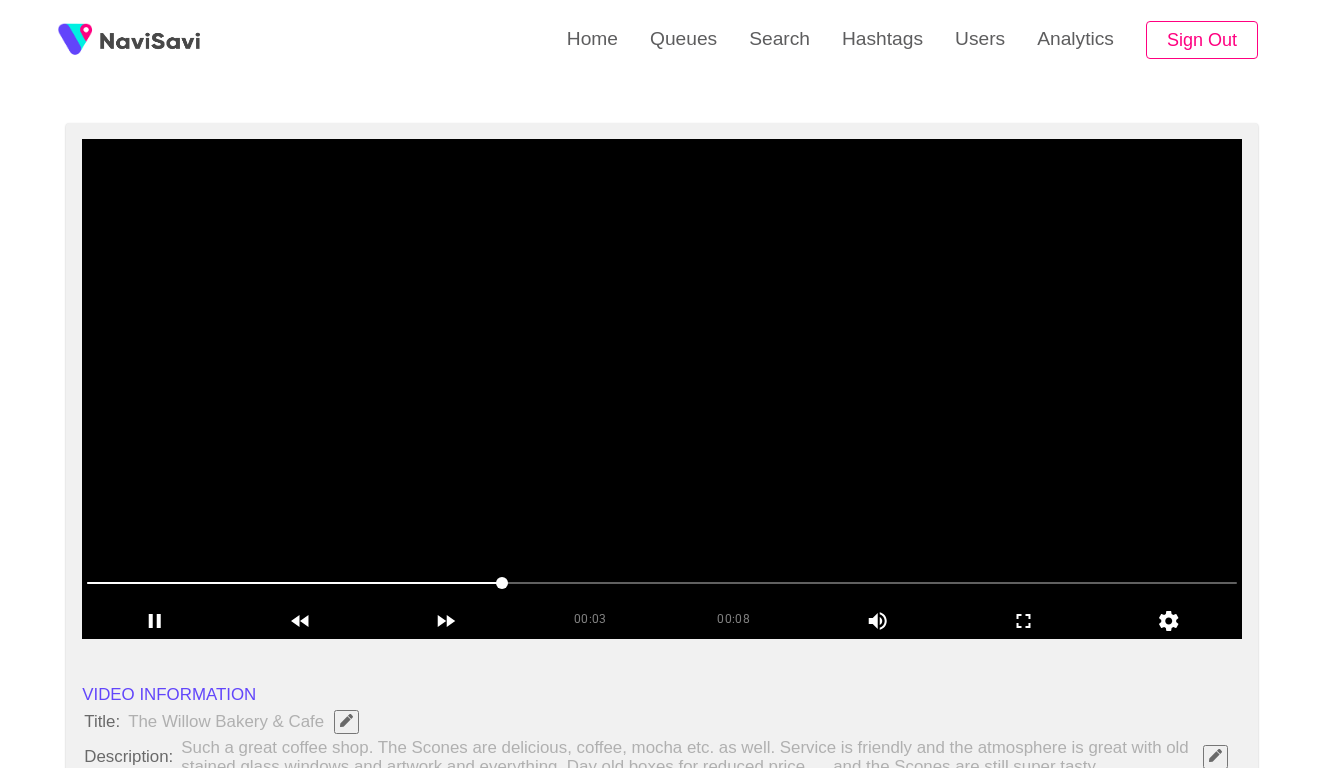 scroll, scrollTop: 124, scrollLeft: 0, axis: vertical 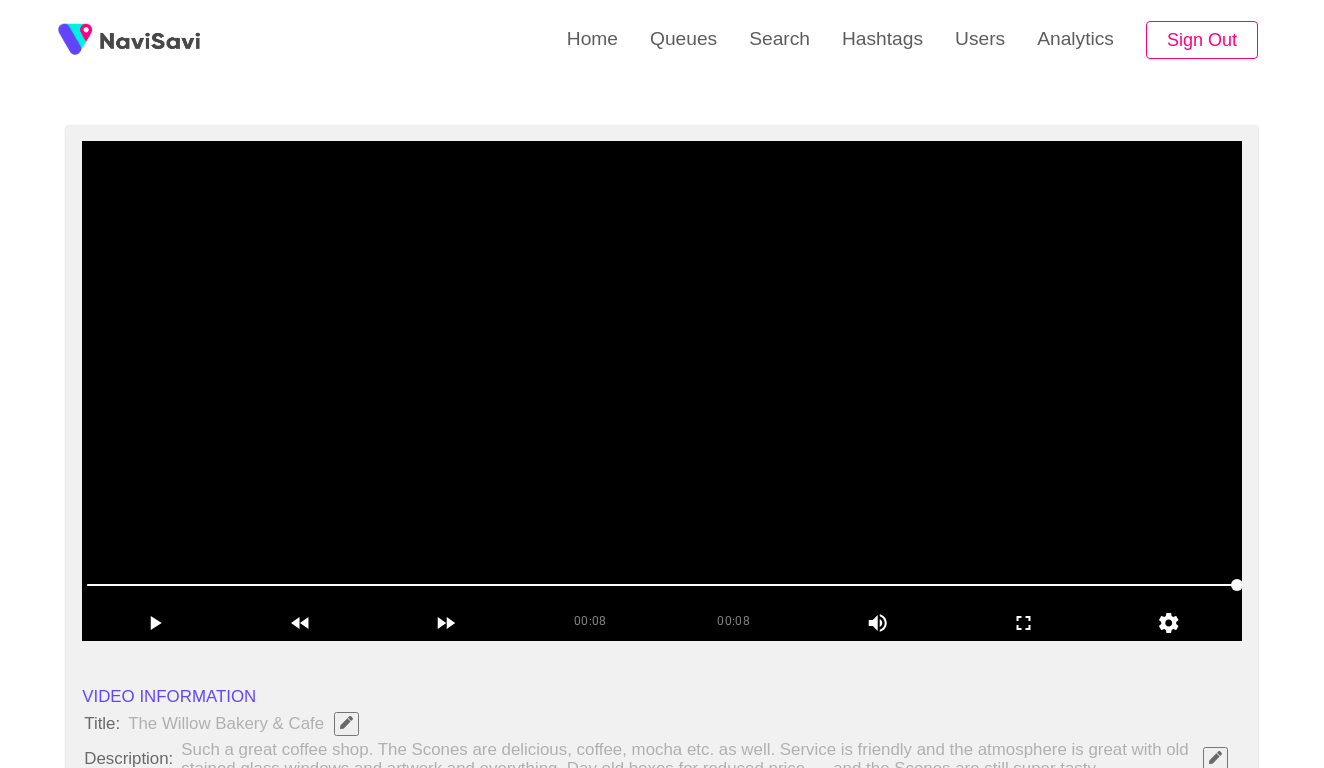 click at bounding box center [662, 391] 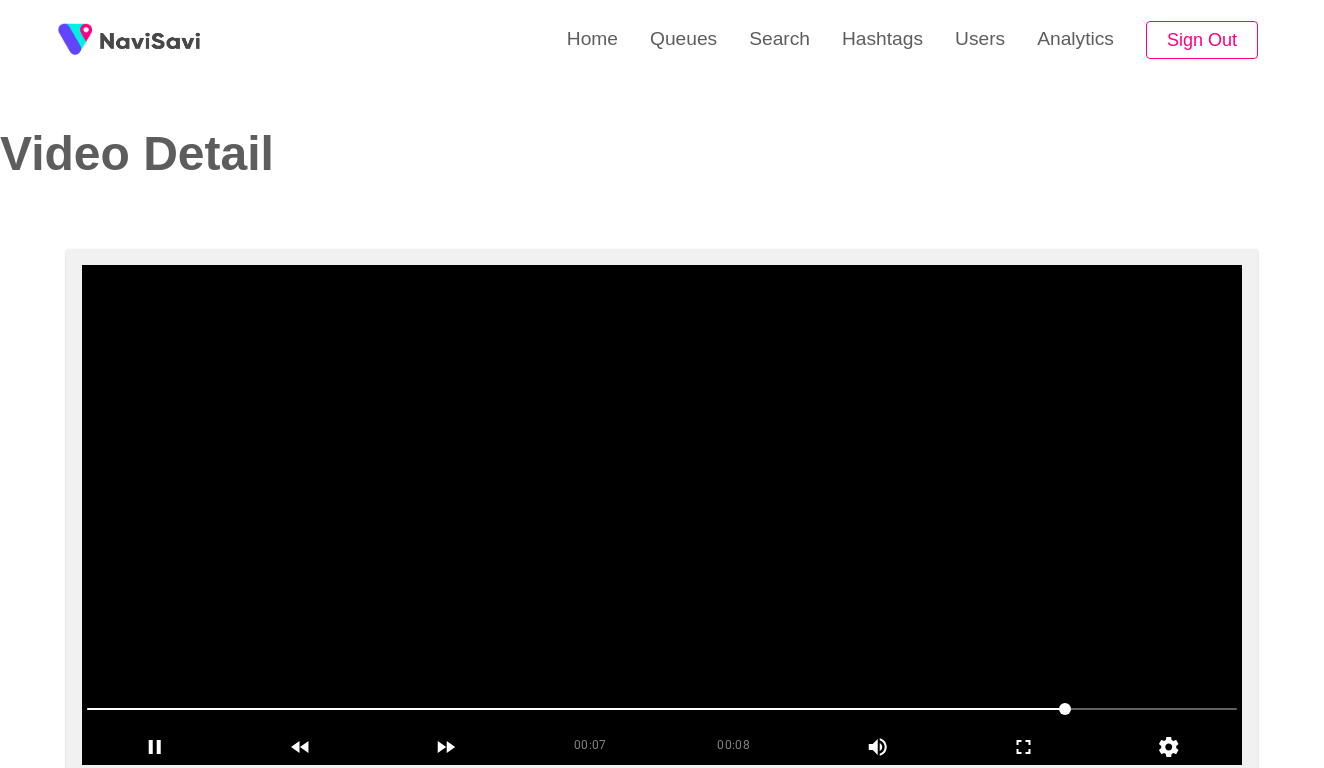 scroll, scrollTop: 0, scrollLeft: 0, axis: both 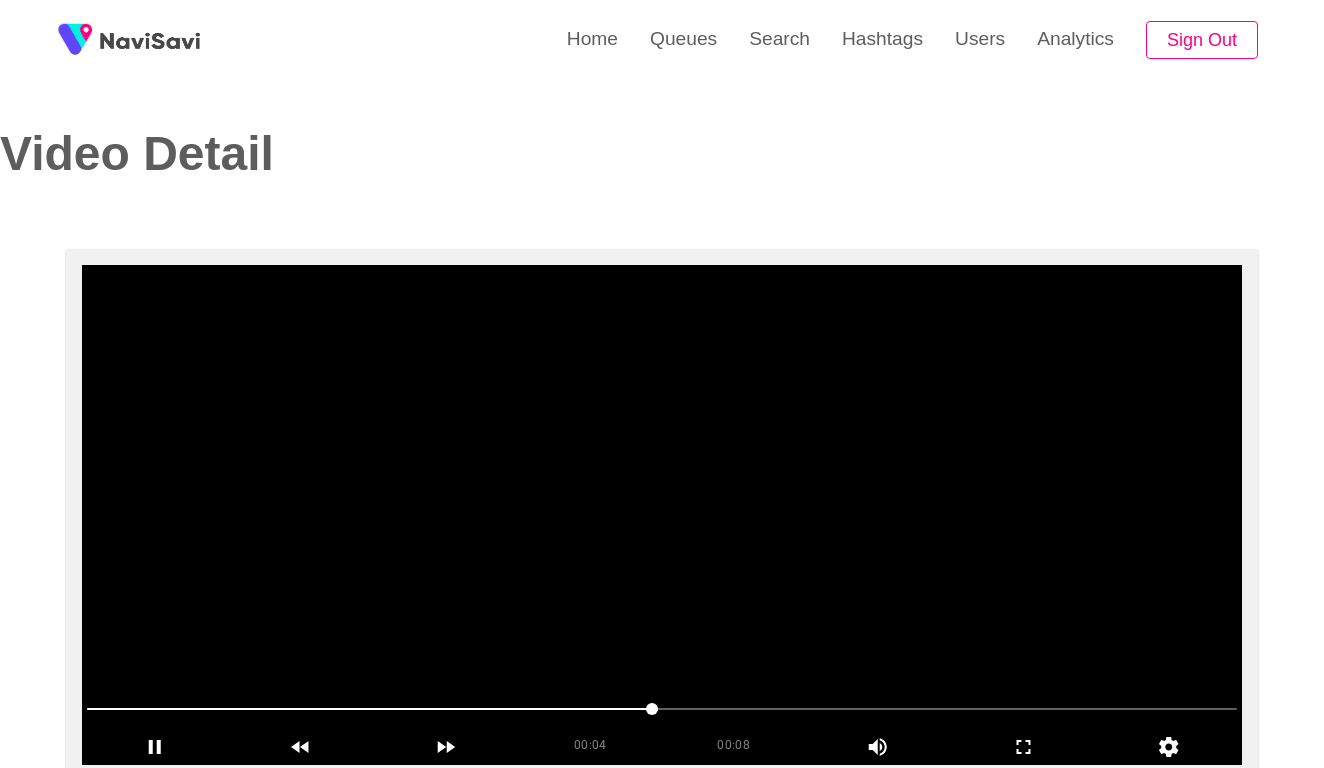 click at bounding box center [662, 515] 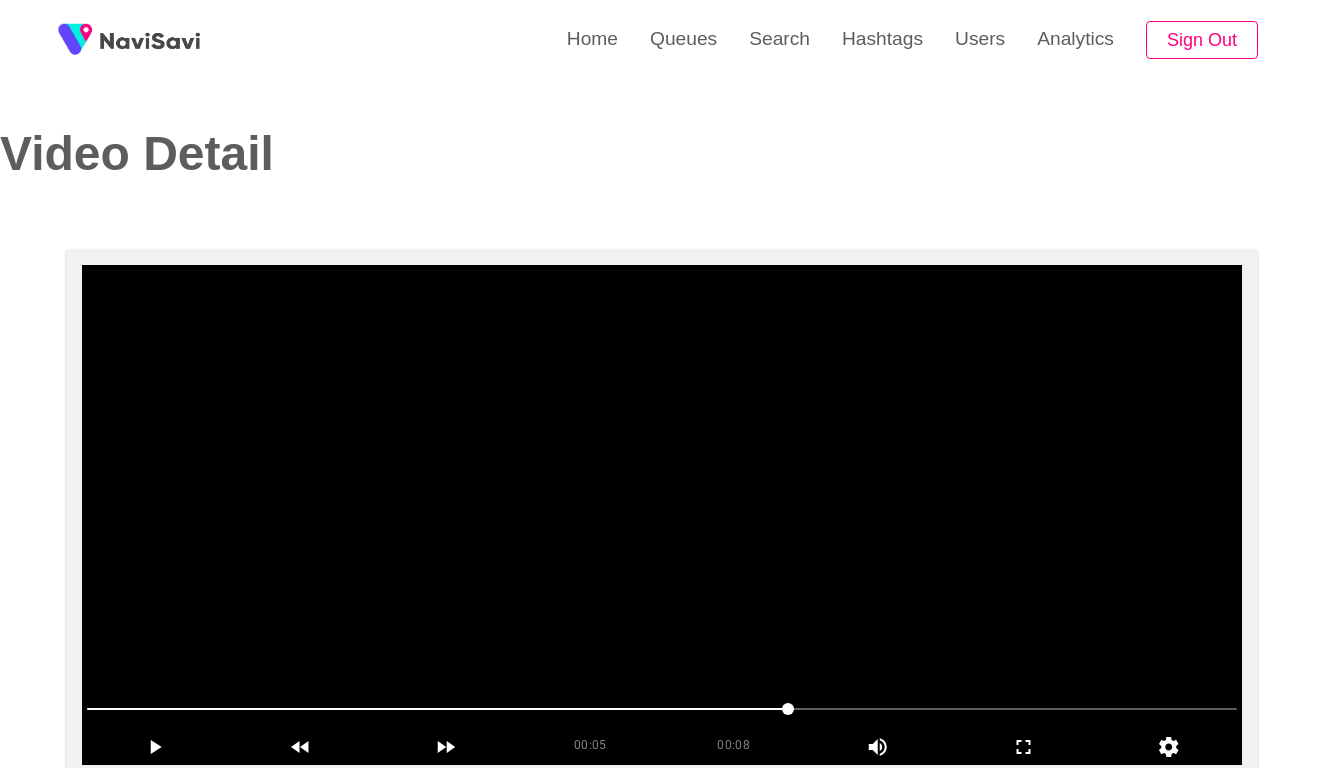 click at bounding box center [662, 515] 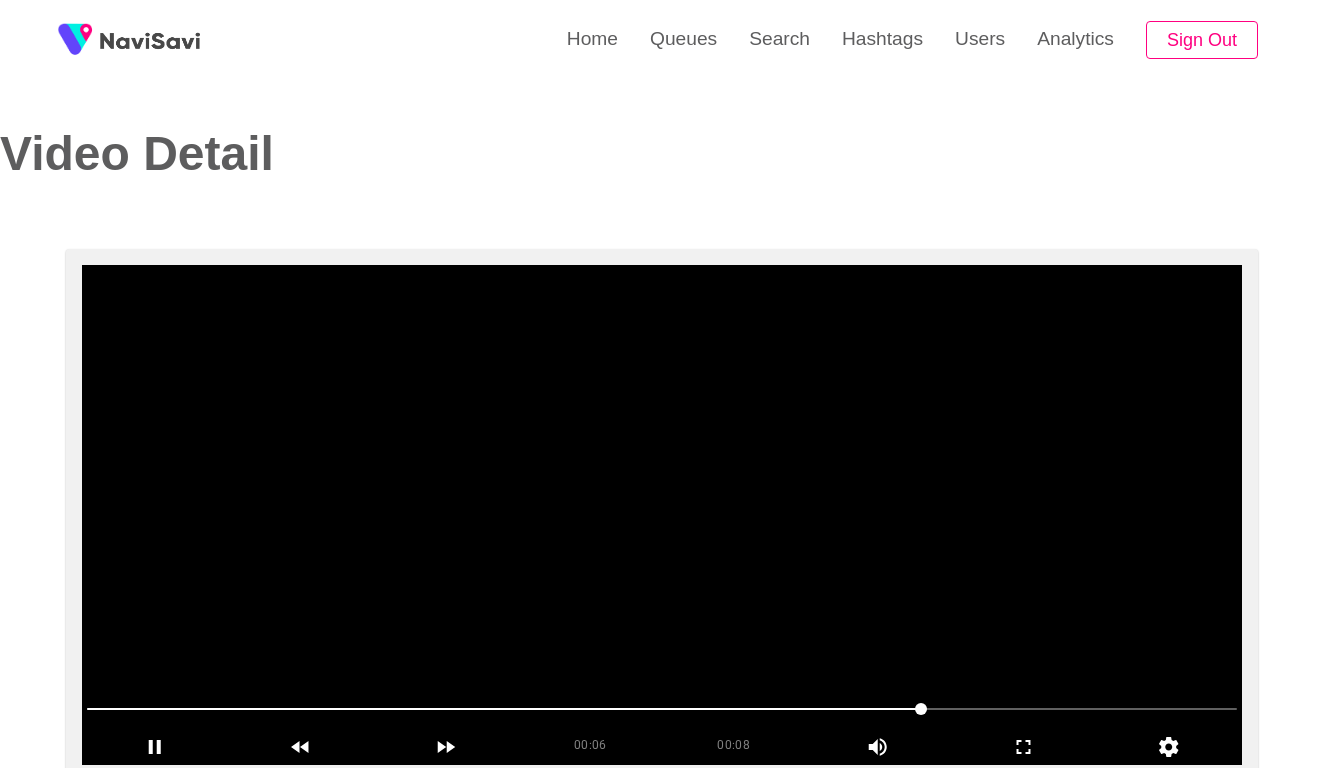click at bounding box center [662, 515] 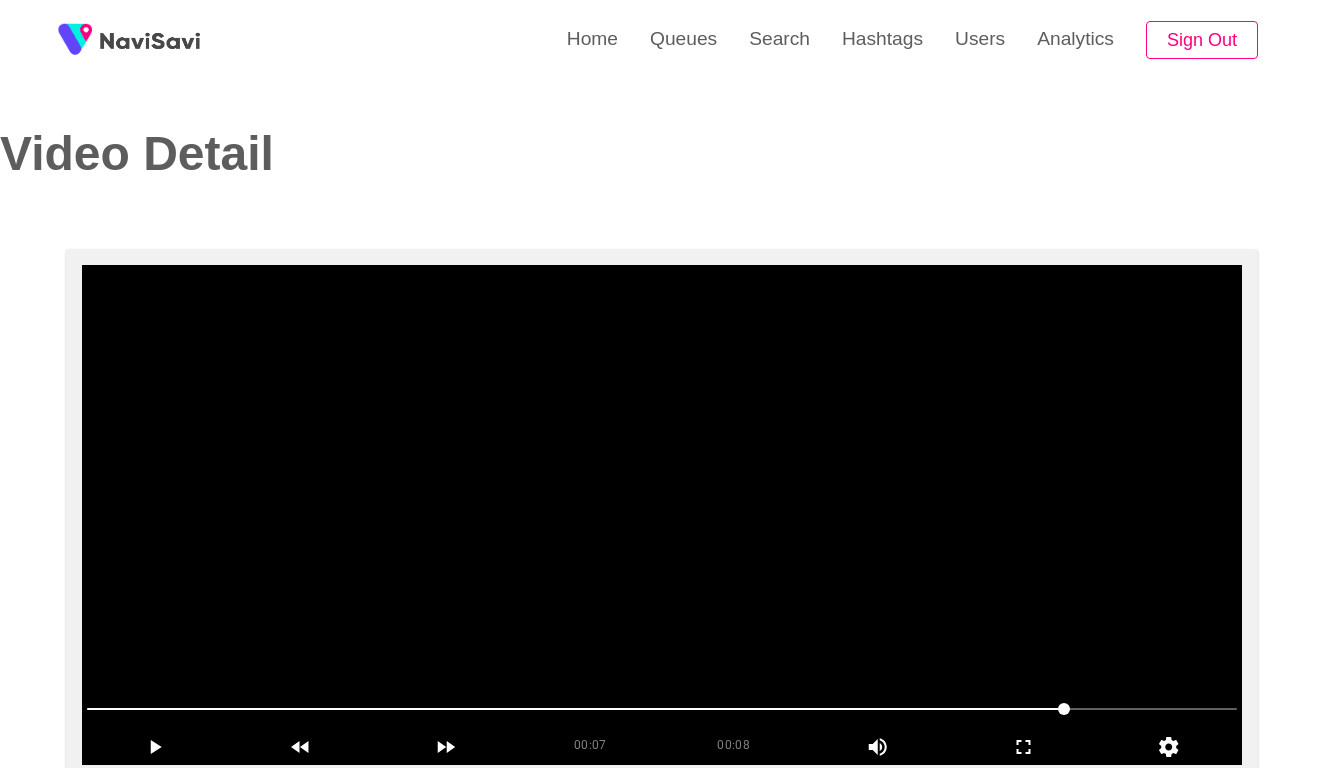 click at bounding box center [575, 709] 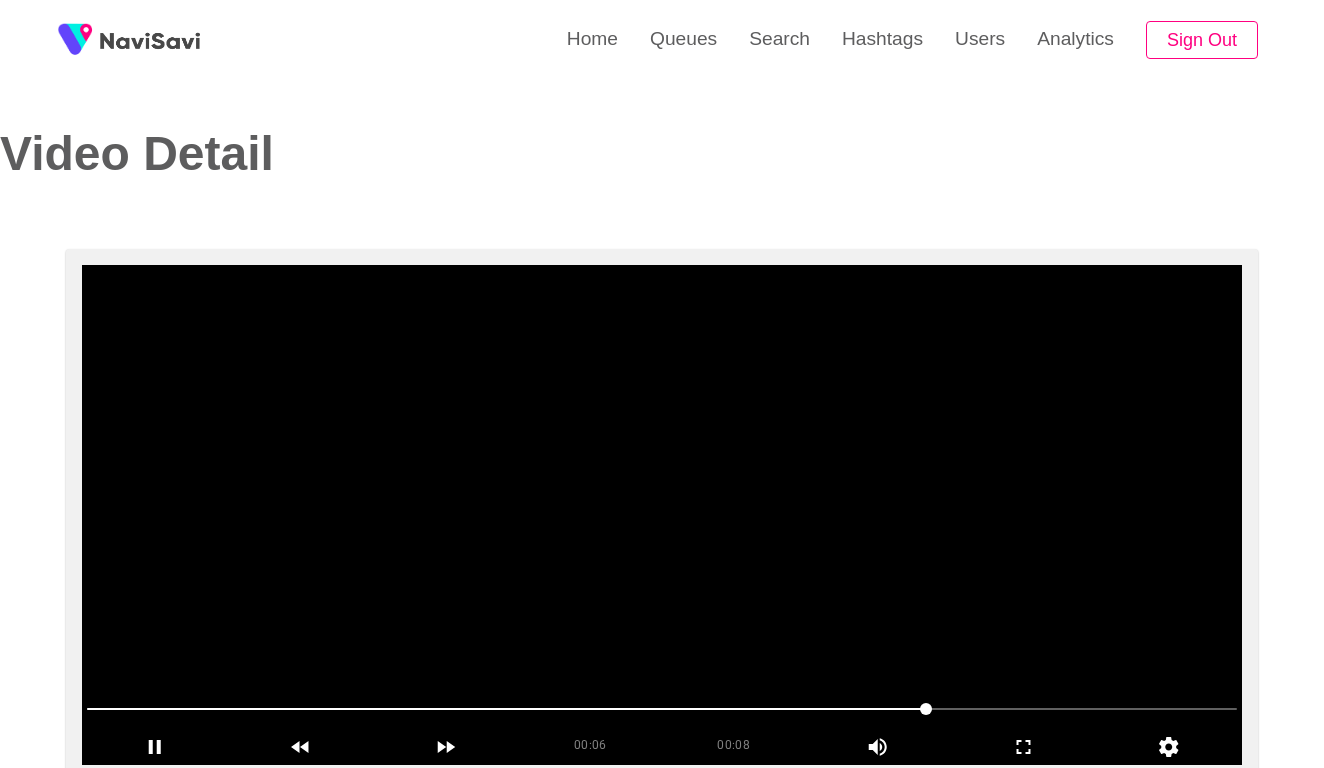 click at bounding box center [662, 515] 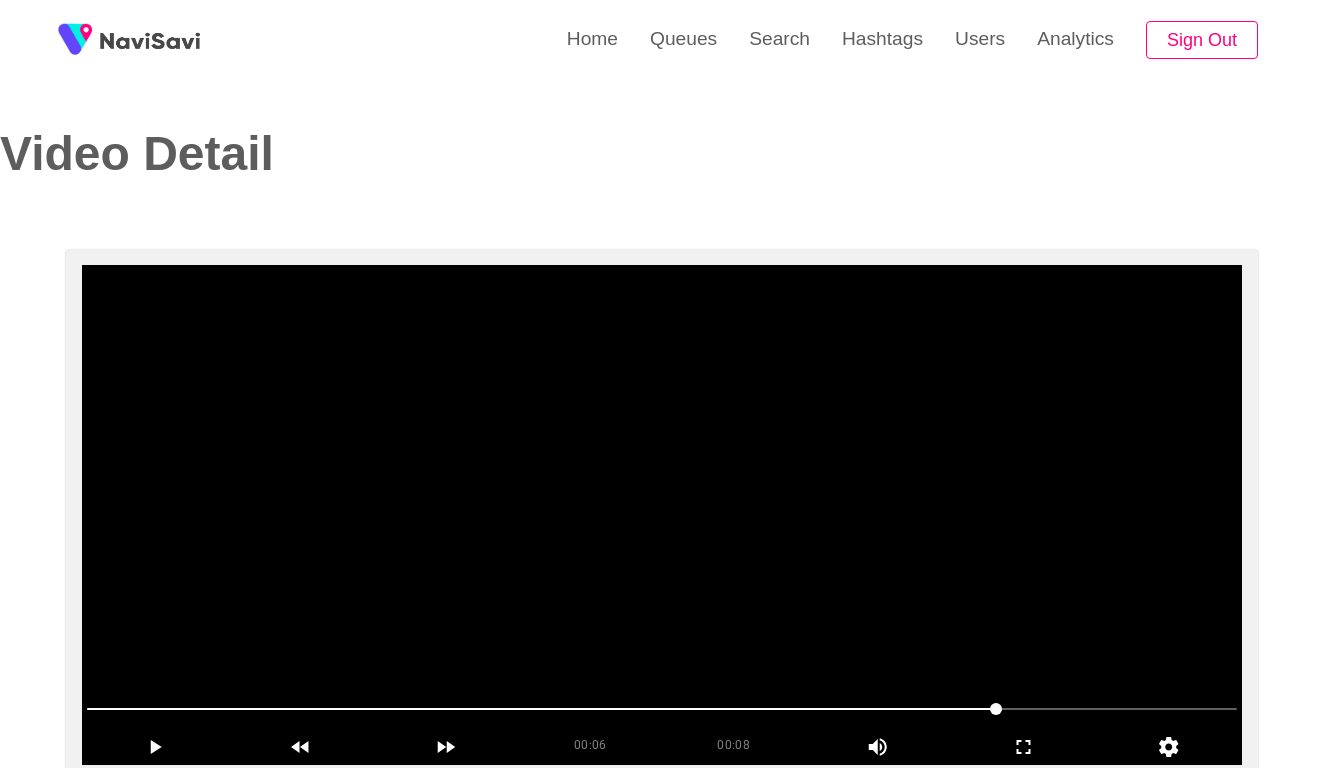click at bounding box center (662, 515) 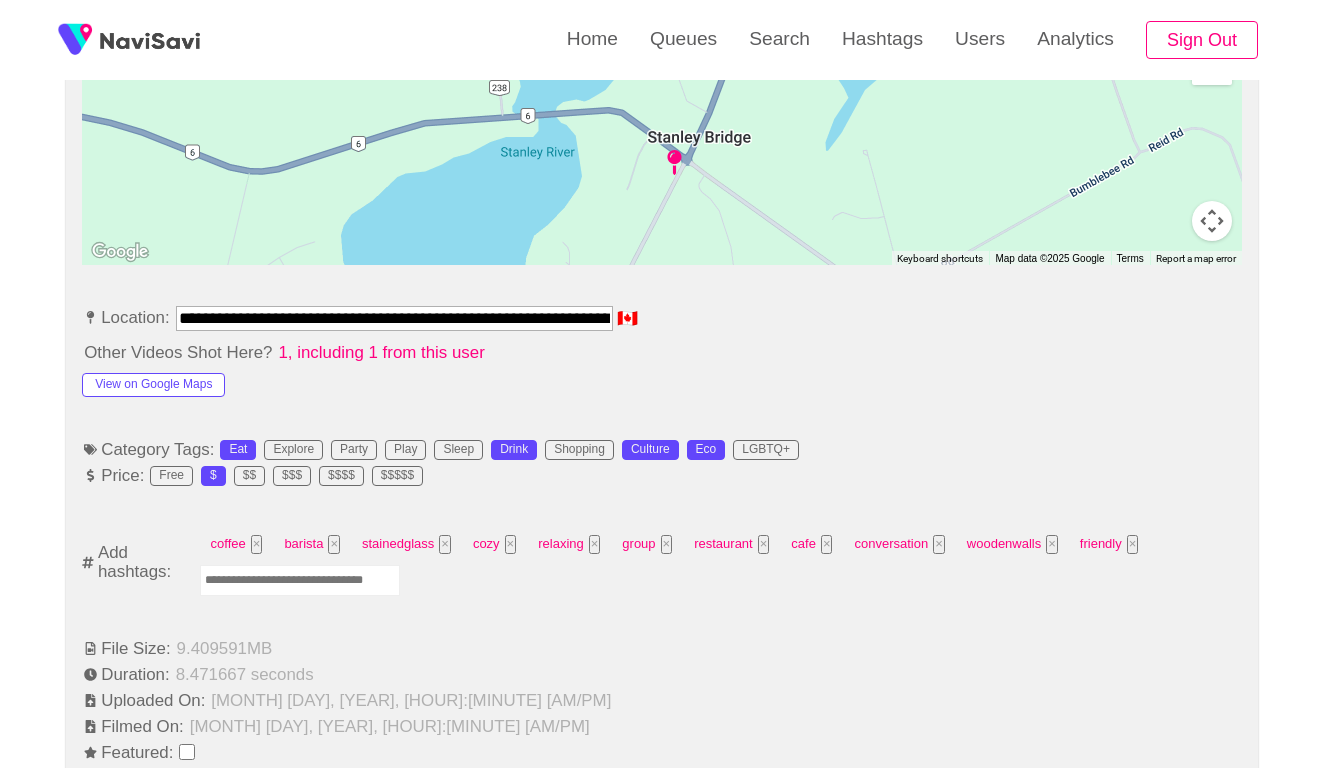 scroll, scrollTop: 1001, scrollLeft: 0, axis: vertical 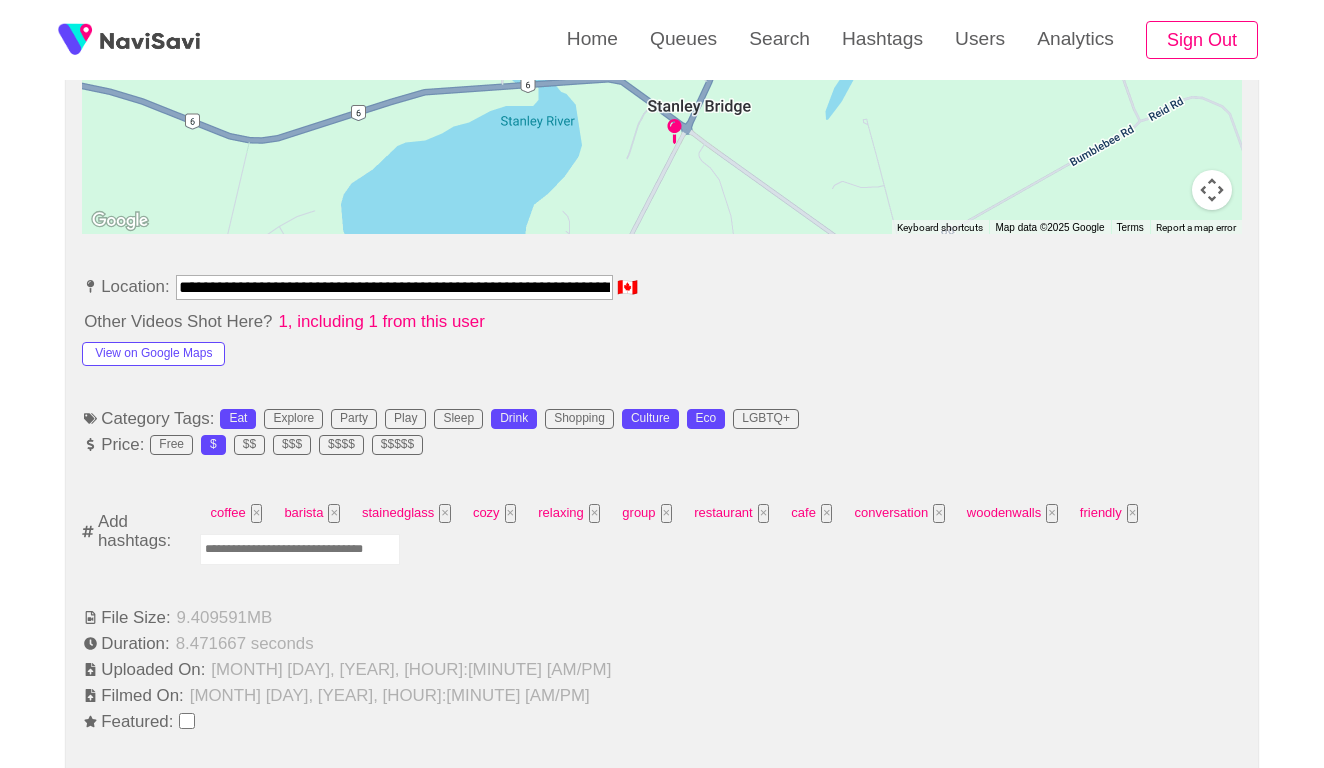 click at bounding box center (300, 549) 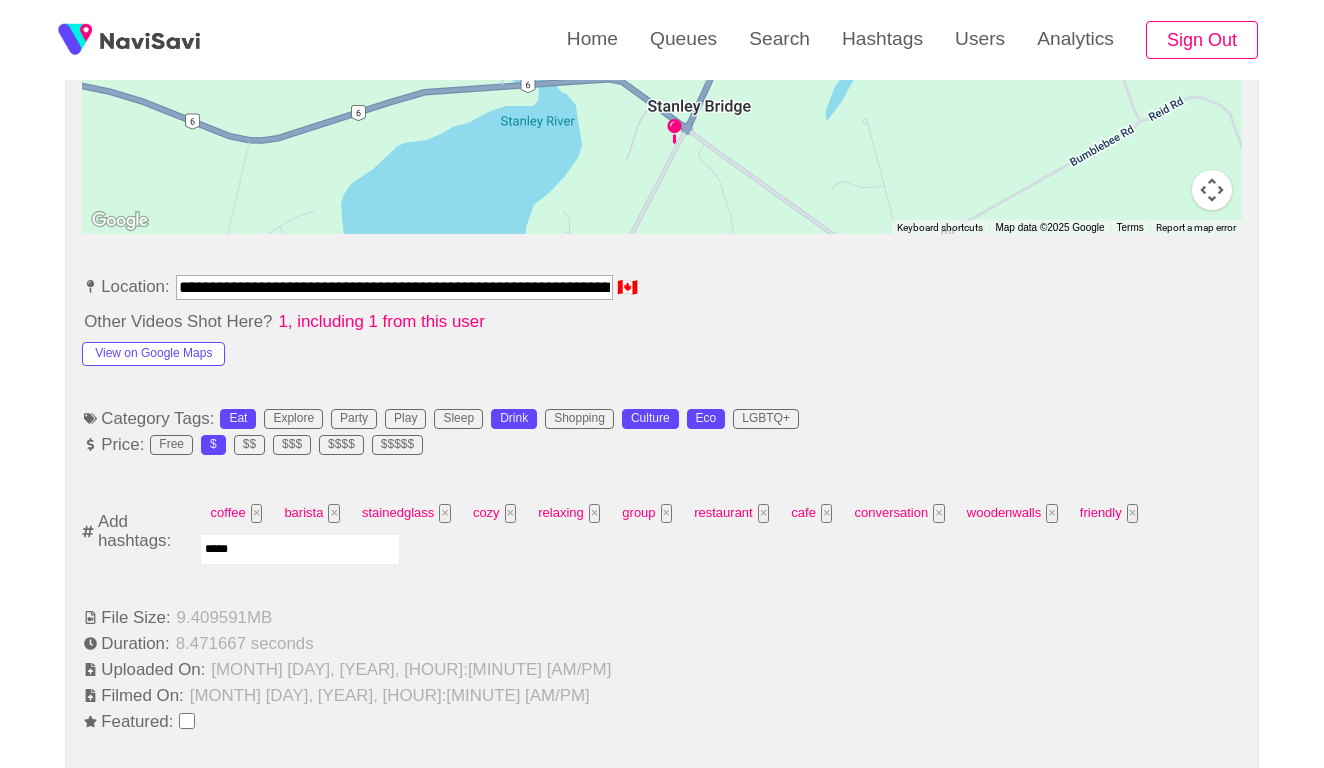 type on "****" 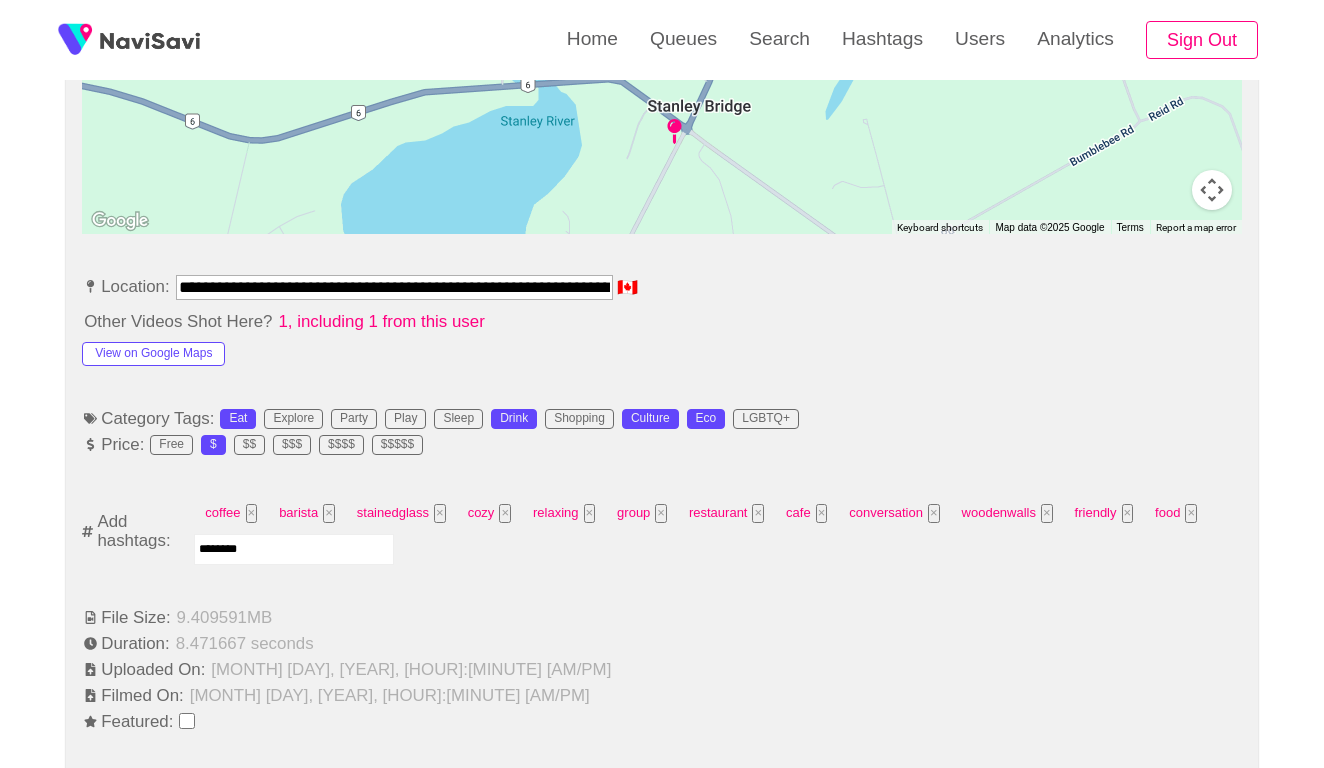 type on "*********" 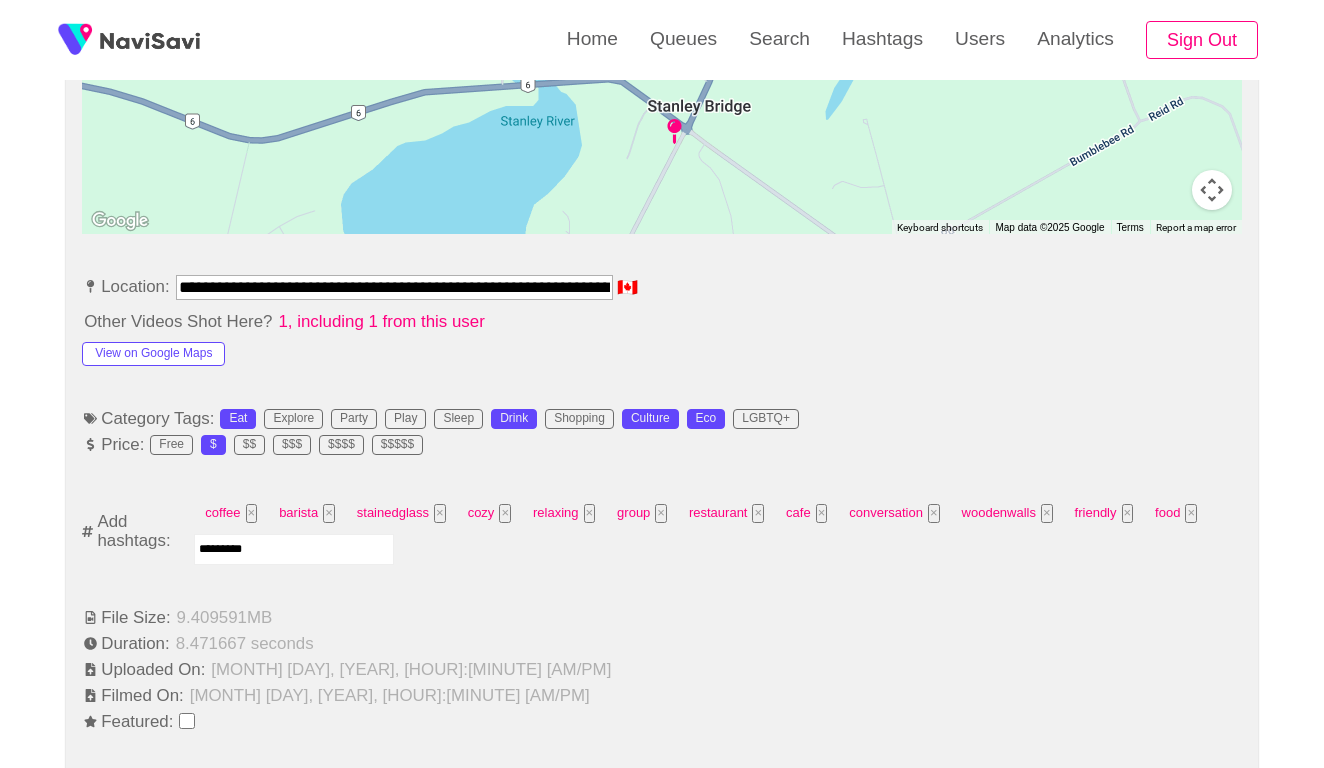 type 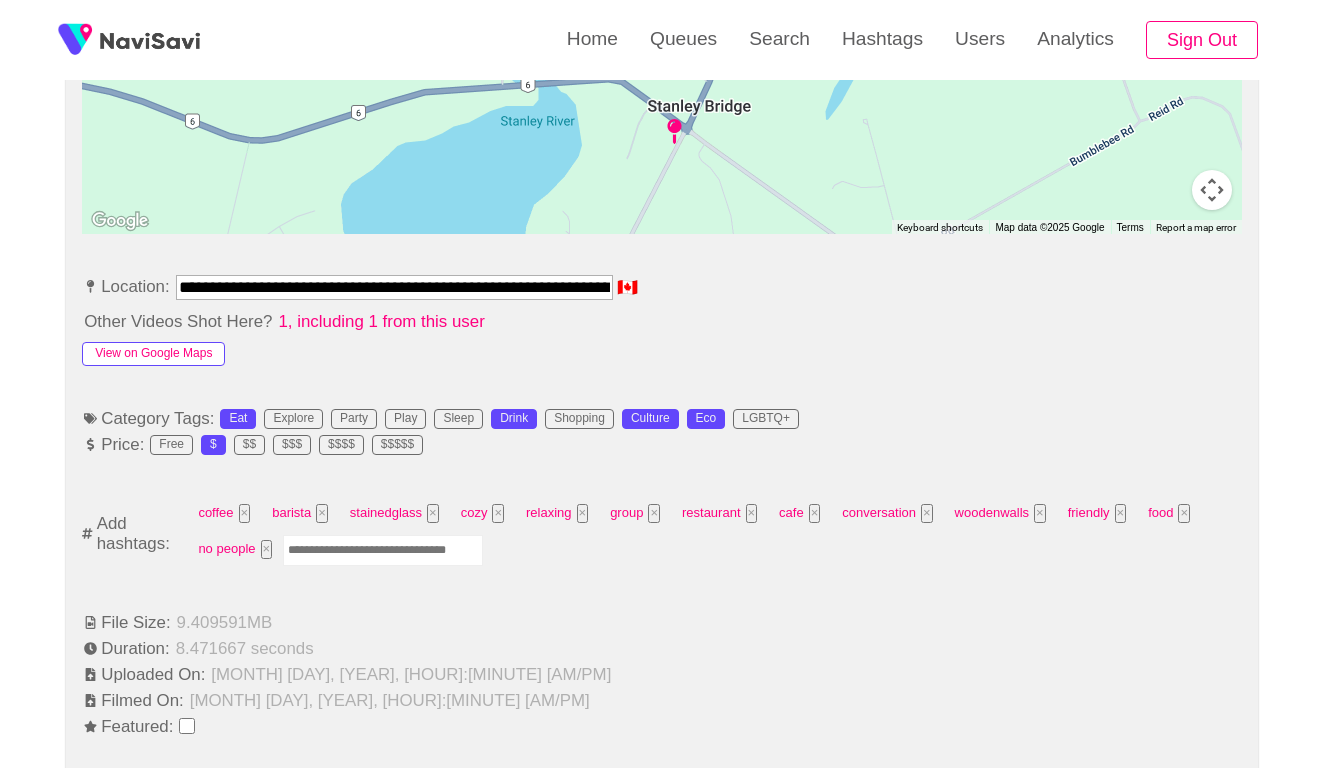 click on "View on Google Maps" at bounding box center [153, 354] 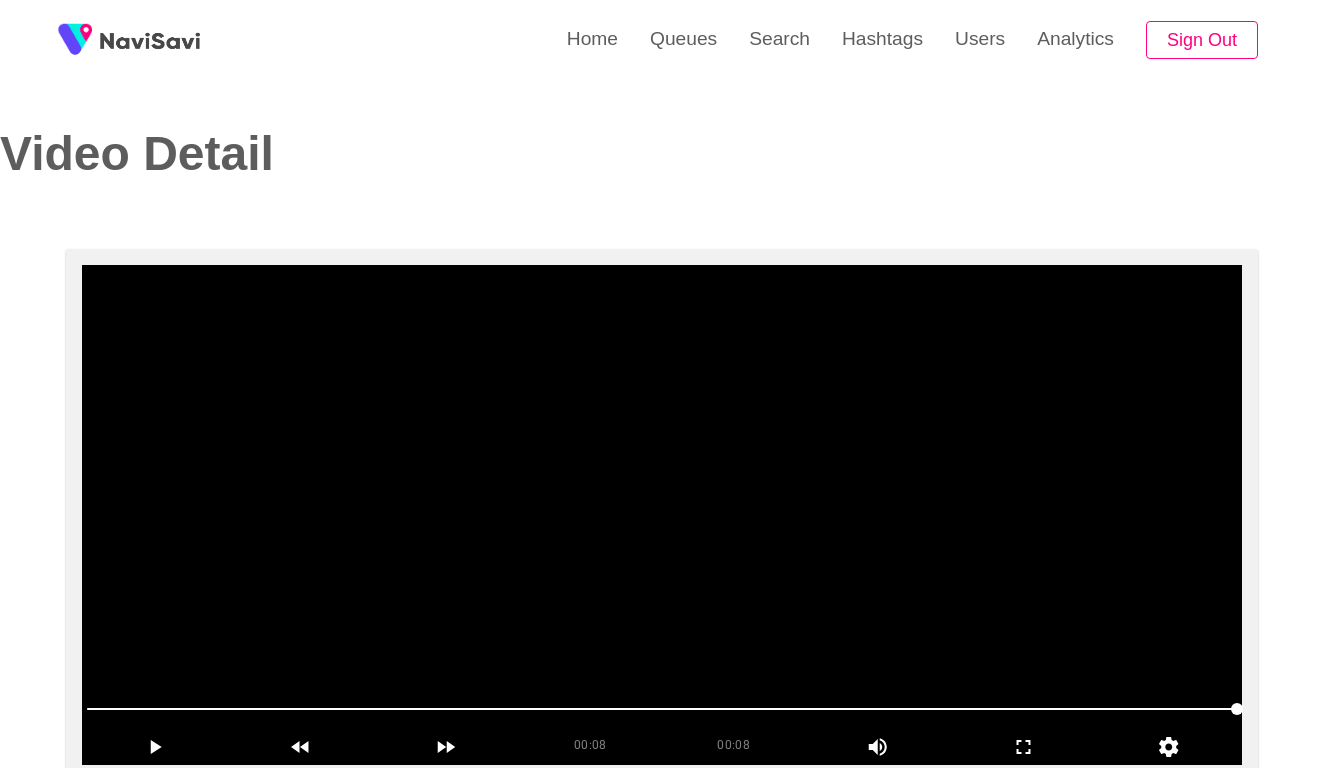 scroll, scrollTop: 0, scrollLeft: 0, axis: both 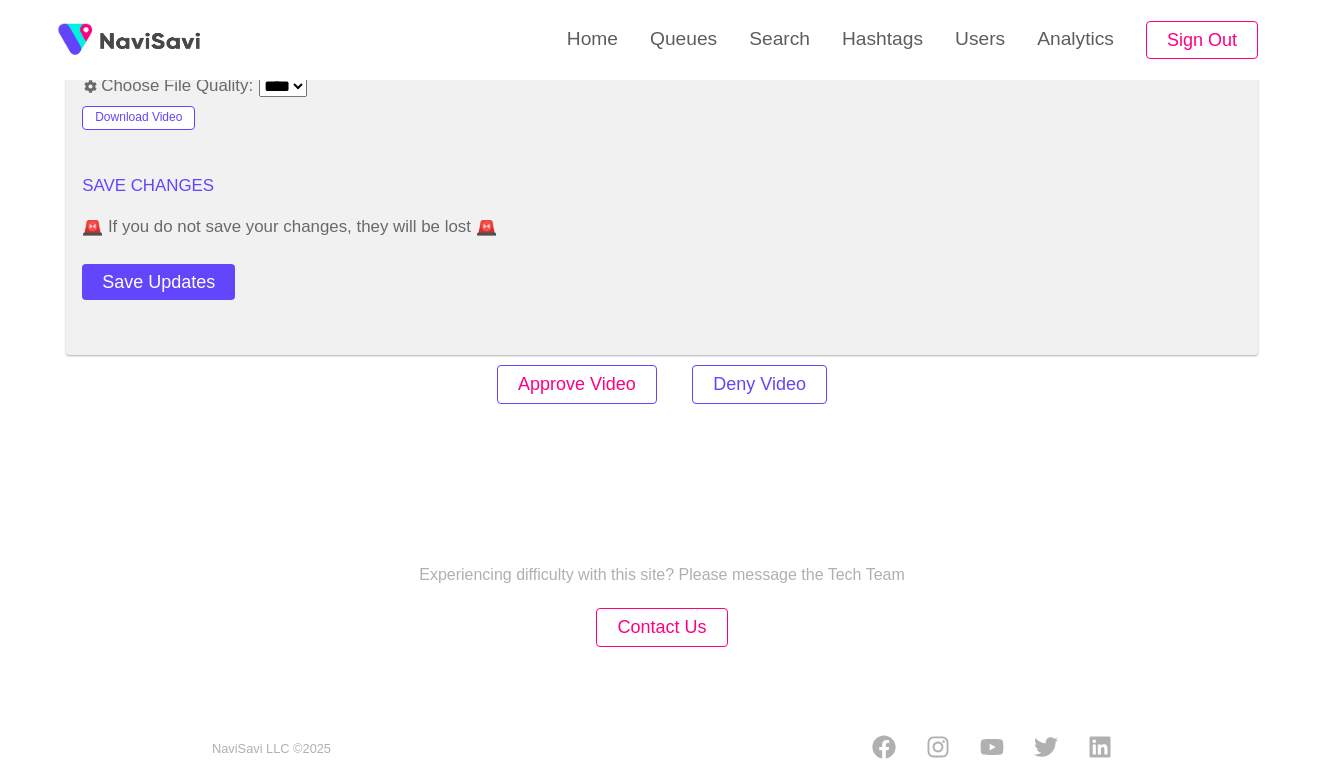 click on "Approve Video" at bounding box center (577, 384) 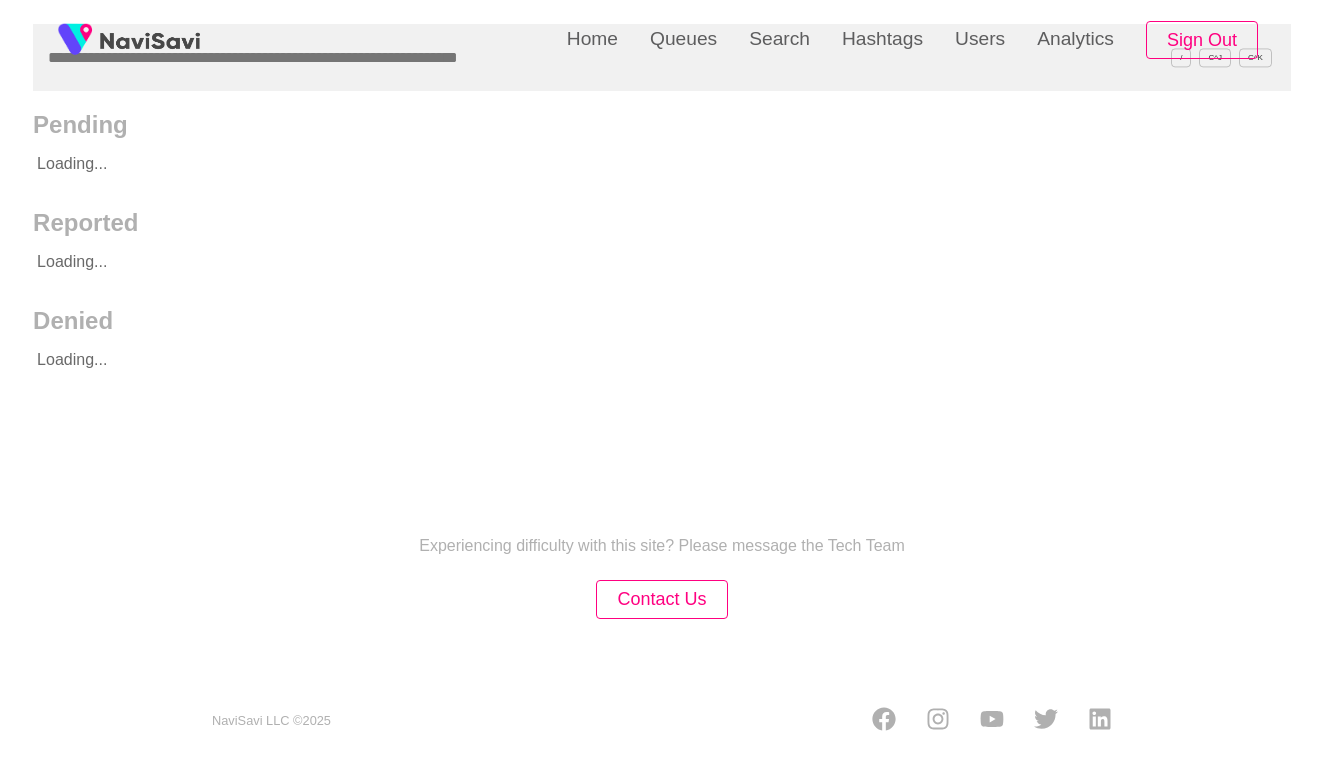 scroll, scrollTop: 0, scrollLeft: 0, axis: both 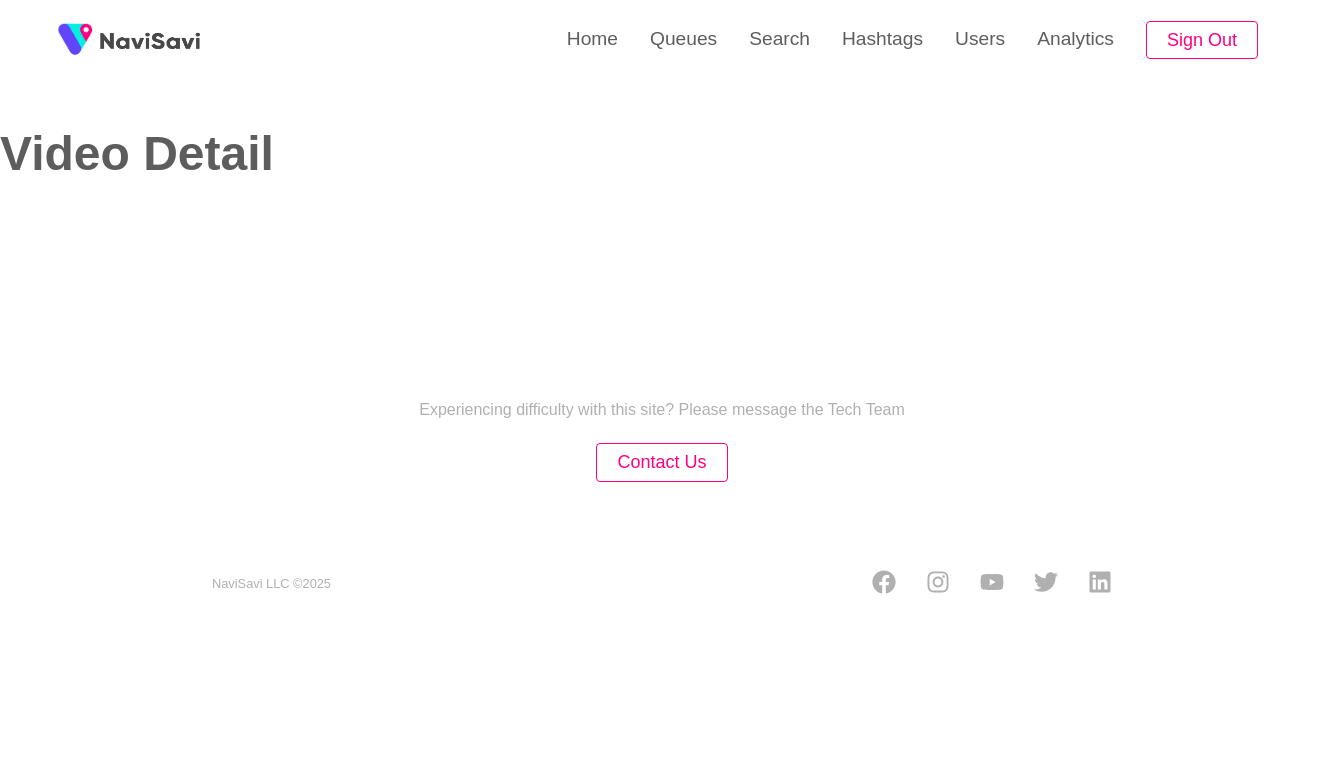 select on "****" 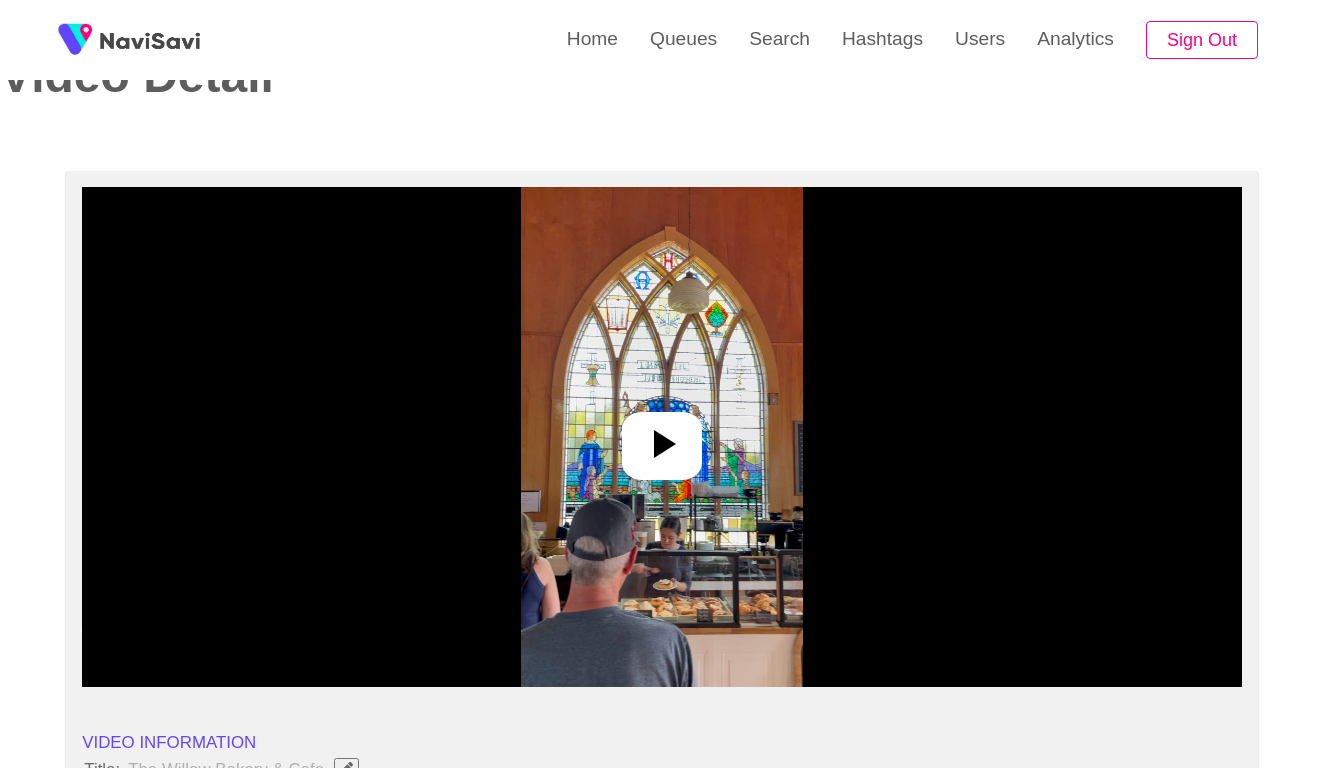 scroll, scrollTop: 120, scrollLeft: 0, axis: vertical 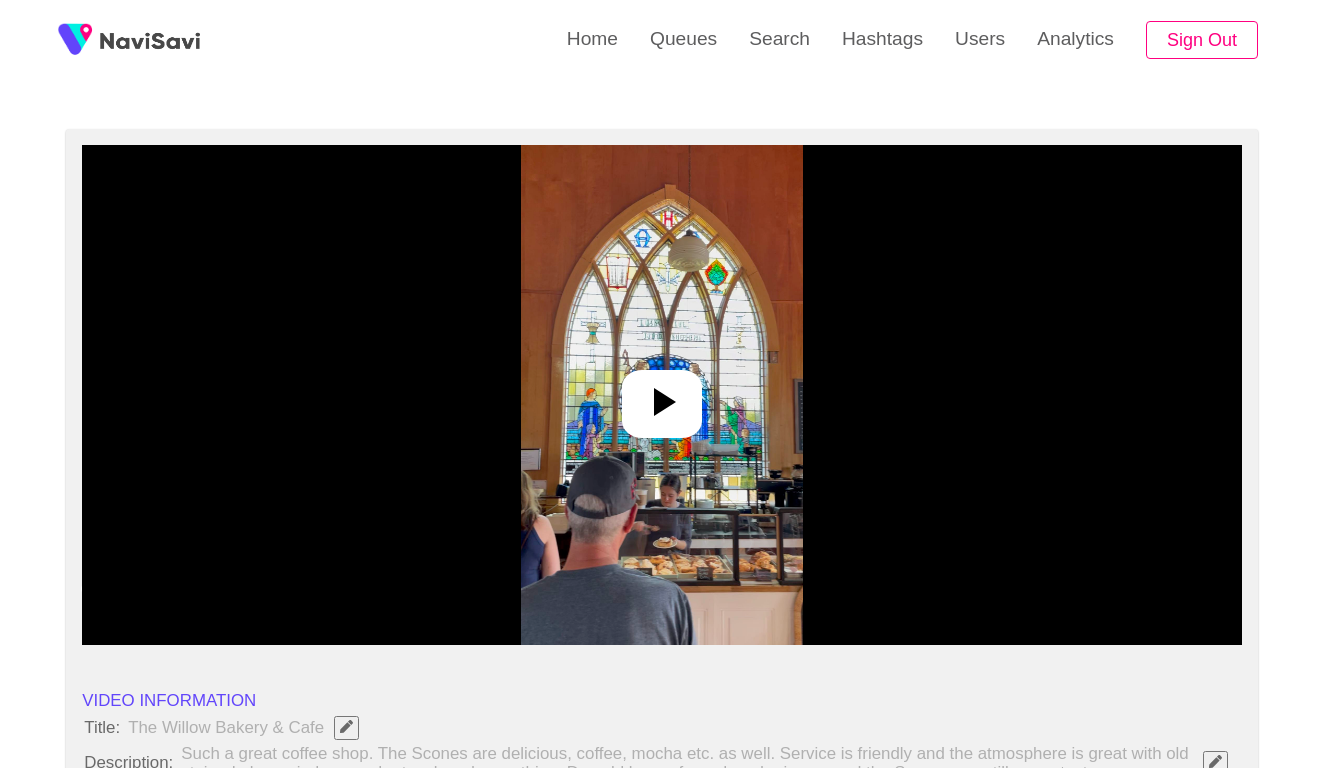 select on "**********" 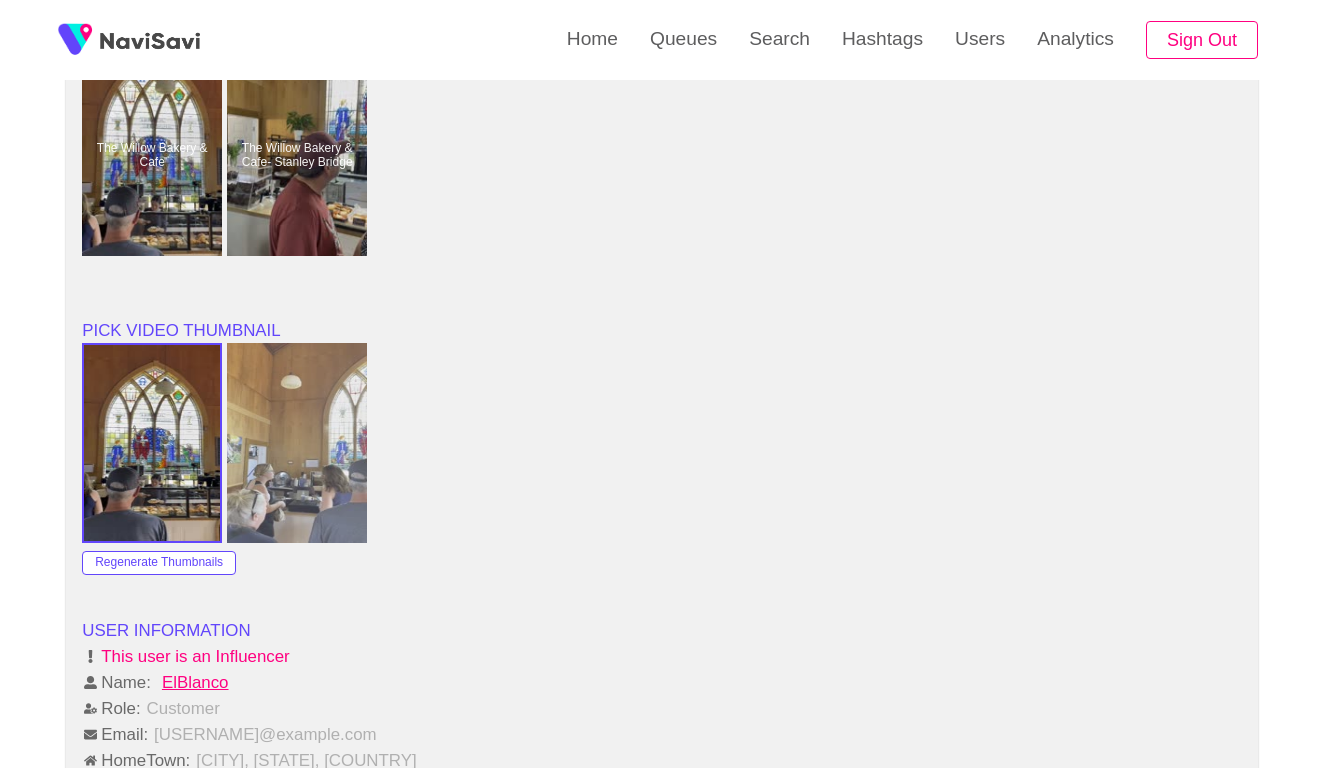 scroll, scrollTop: 1883, scrollLeft: 0, axis: vertical 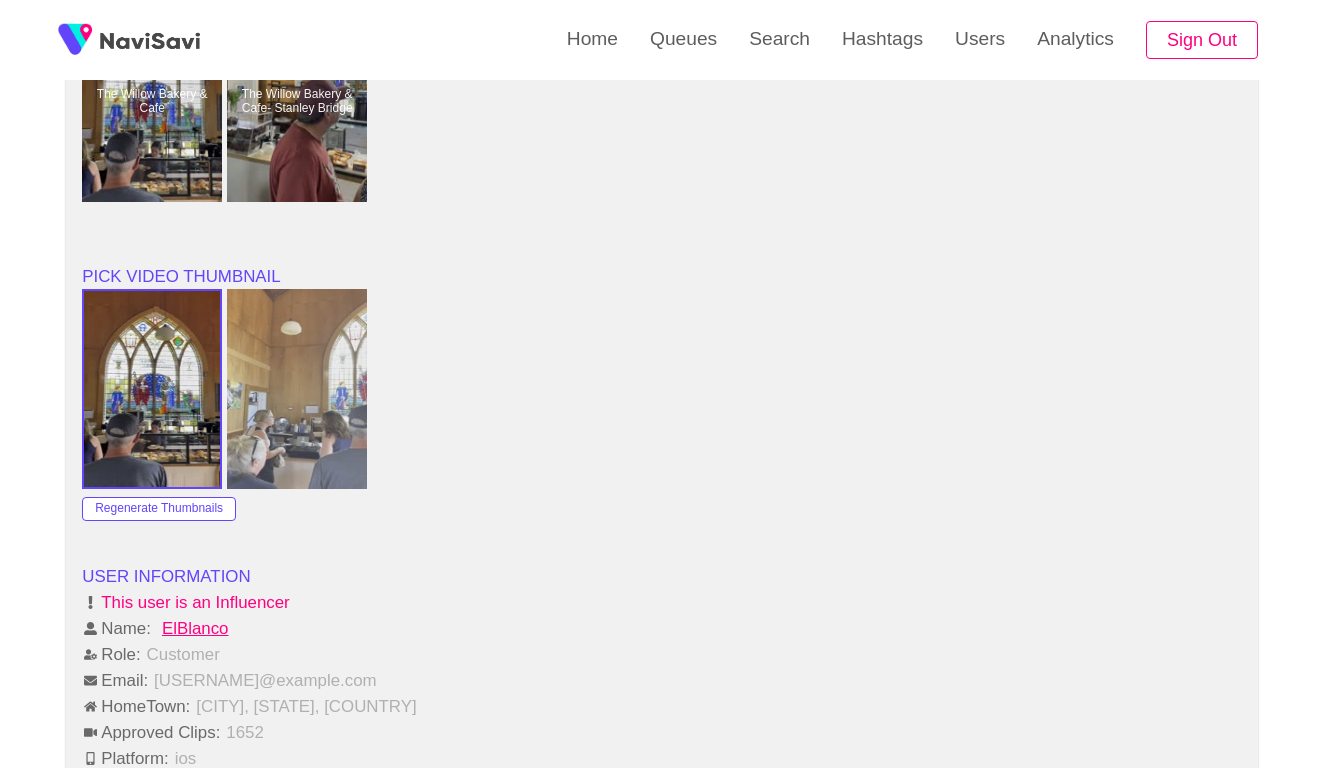 click at bounding box center [662, 389] 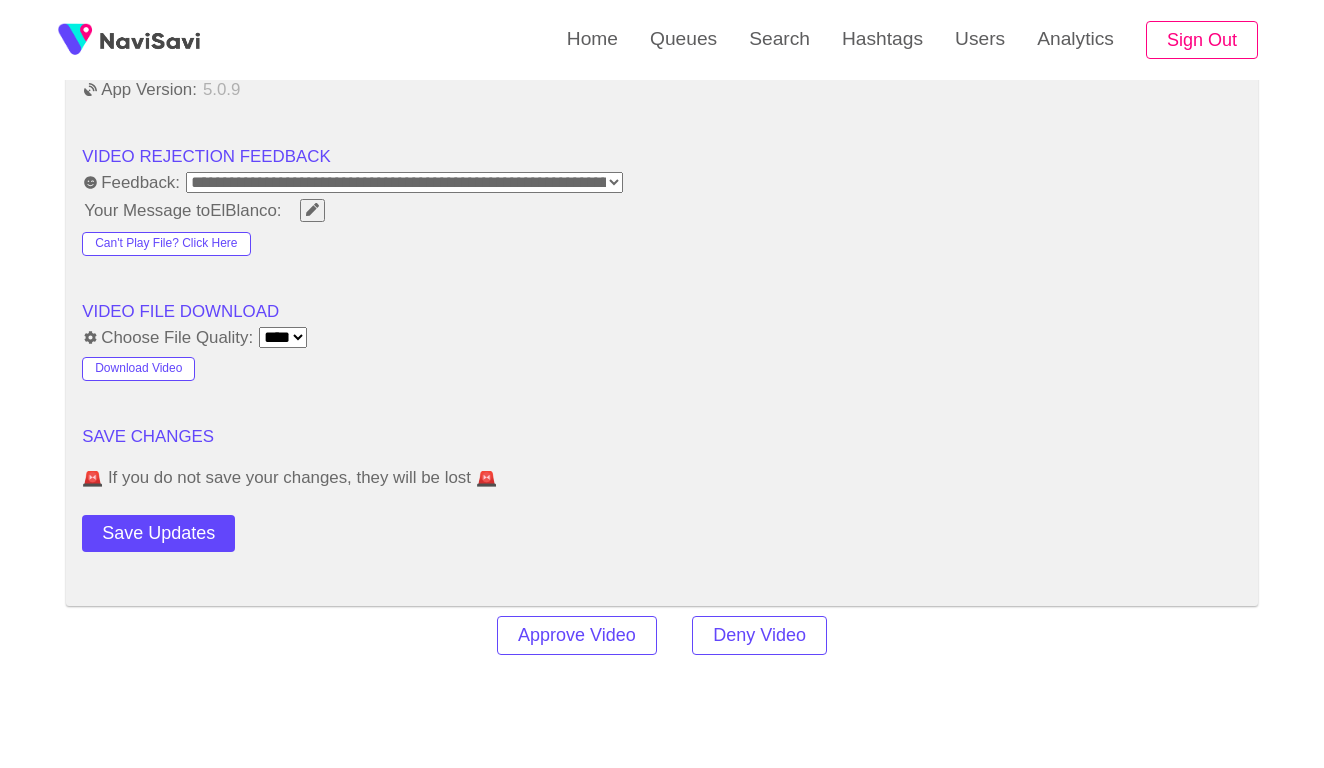 scroll, scrollTop: 2563, scrollLeft: 0, axis: vertical 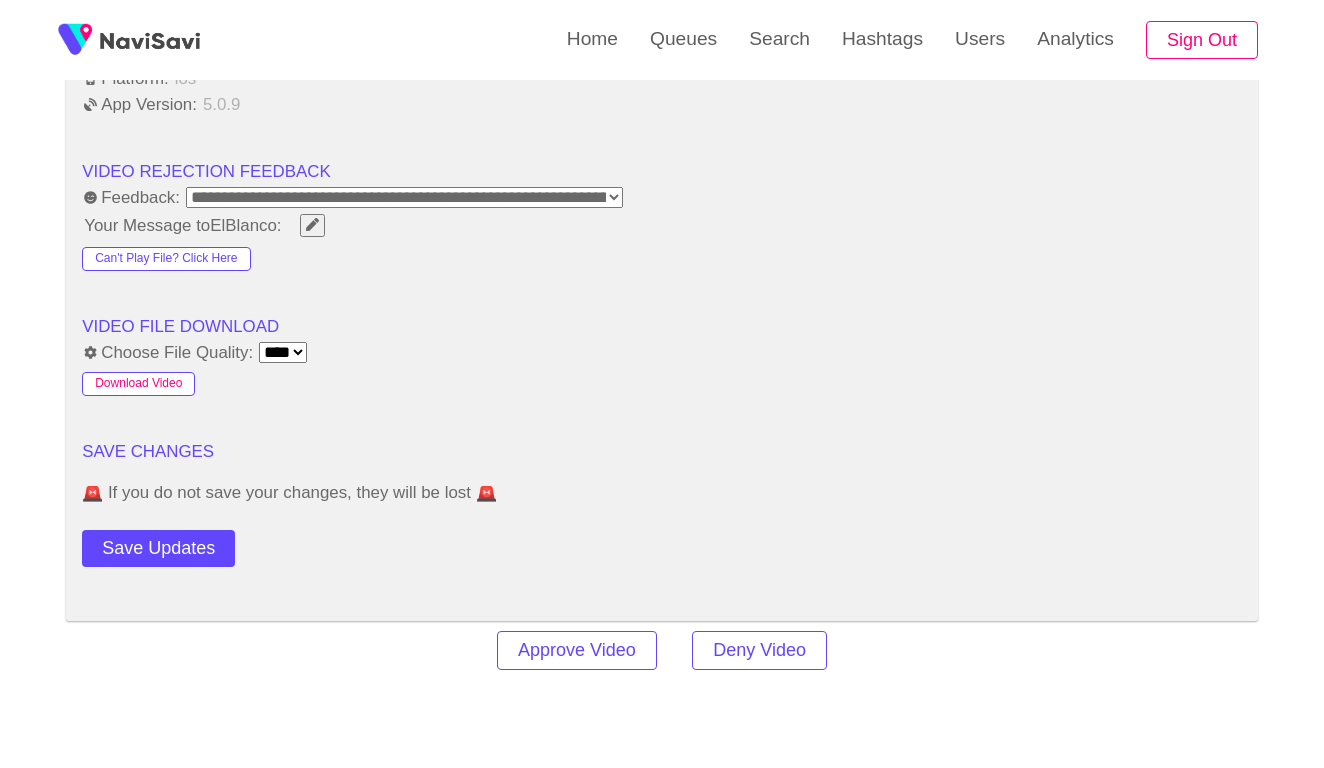 click on "Download Video" at bounding box center (138, 384) 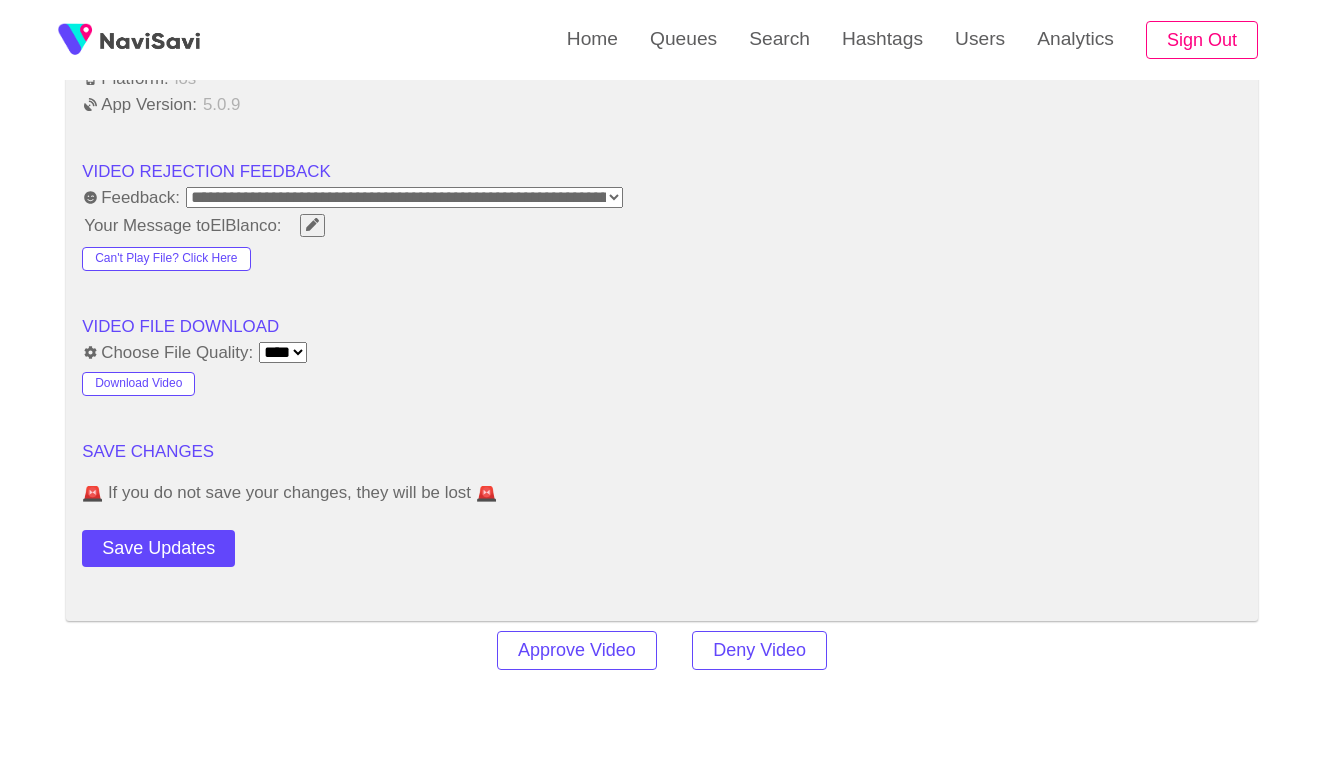 click on "Choose File Quality:   **** ****" at bounding box center [662, 352] 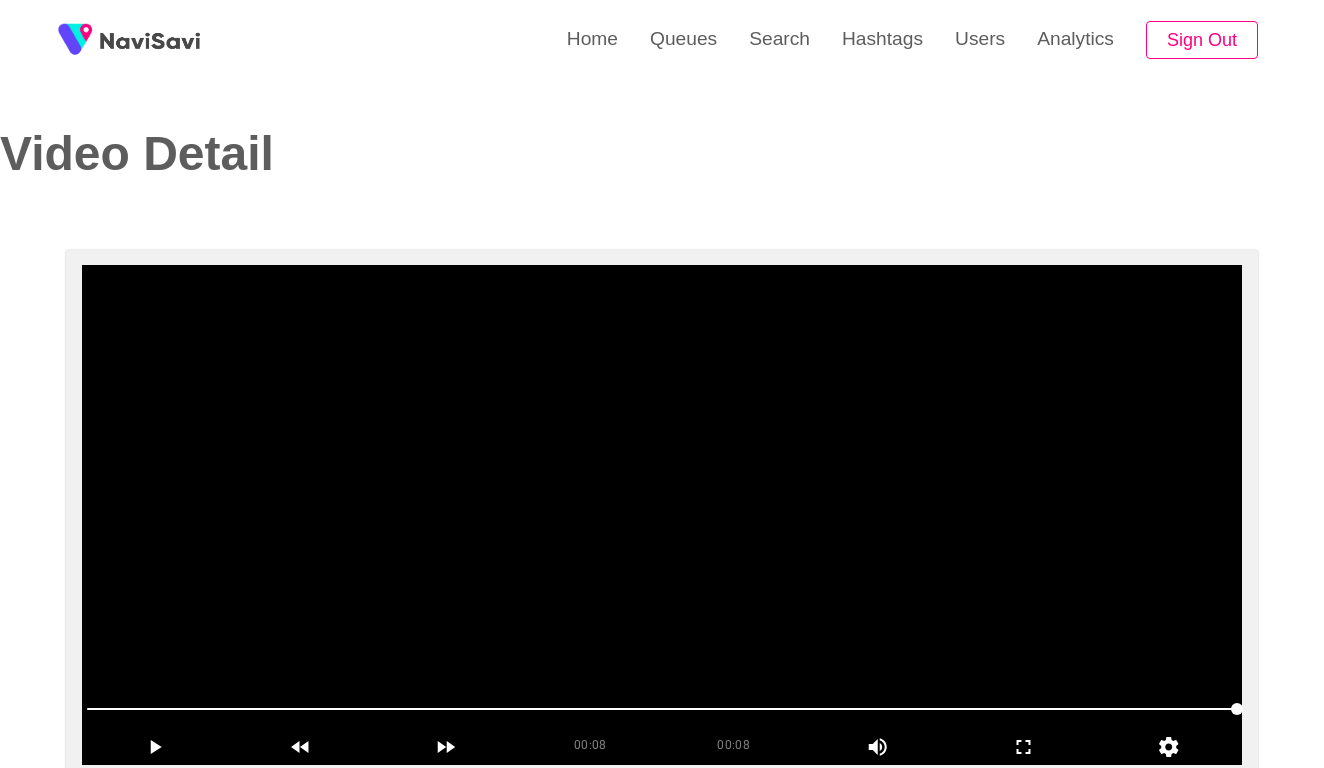 scroll, scrollTop: -1, scrollLeft: 0, axis: vertical 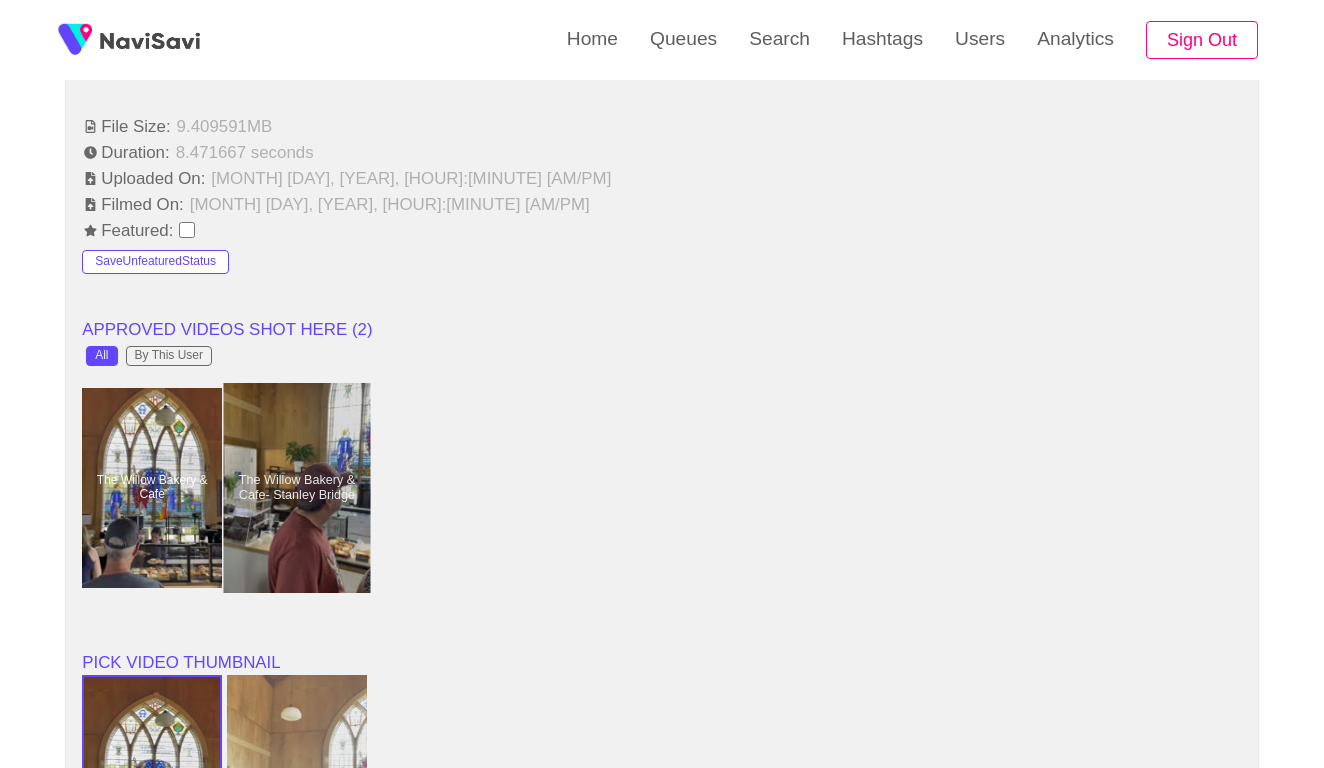 click at bounding box center [297, 488] 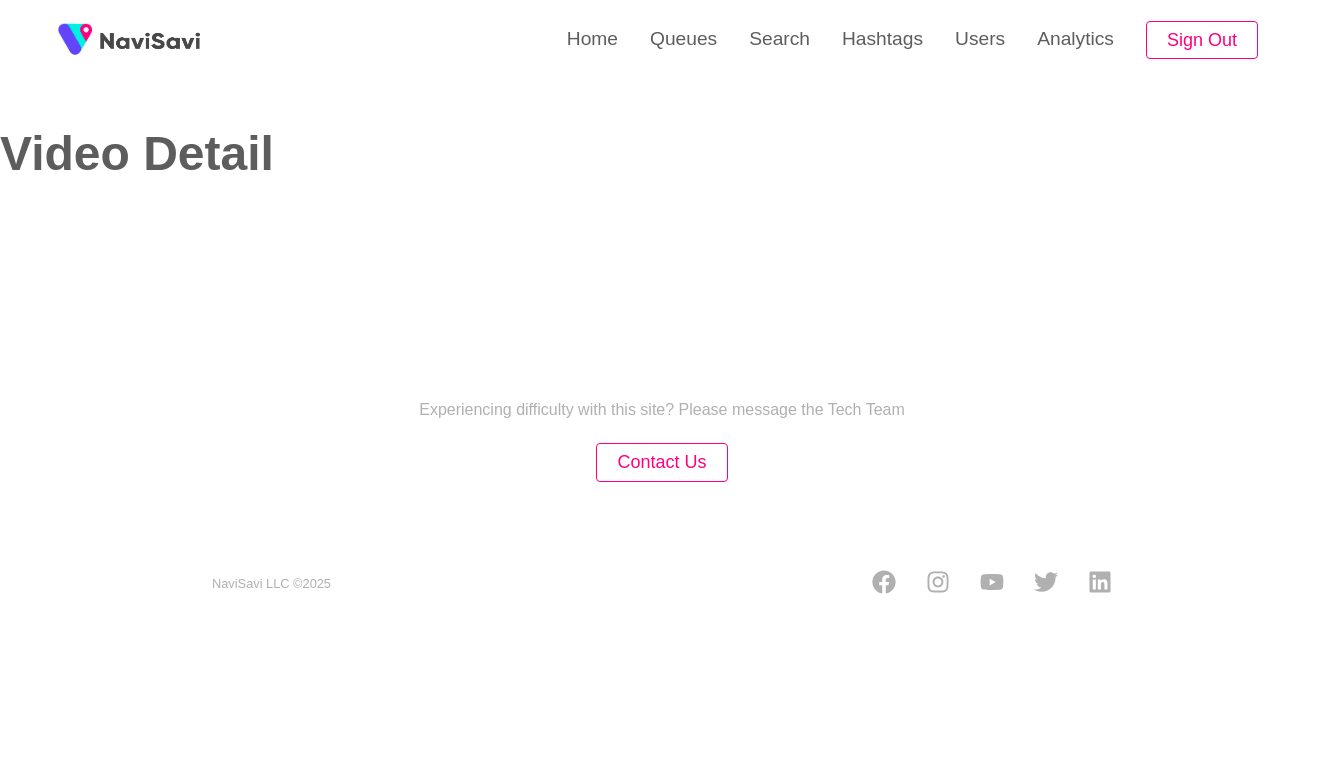 select on "**********" 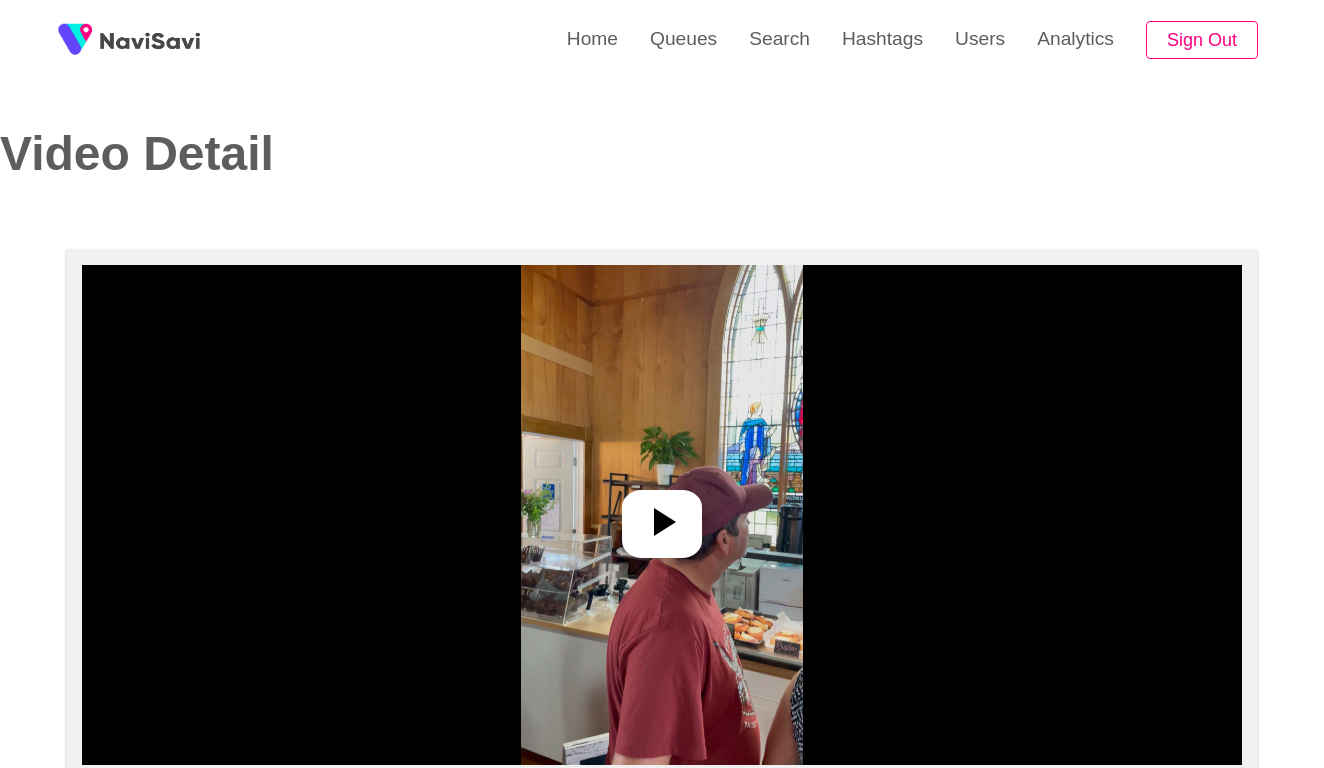 click at bounding box center (661, 515) 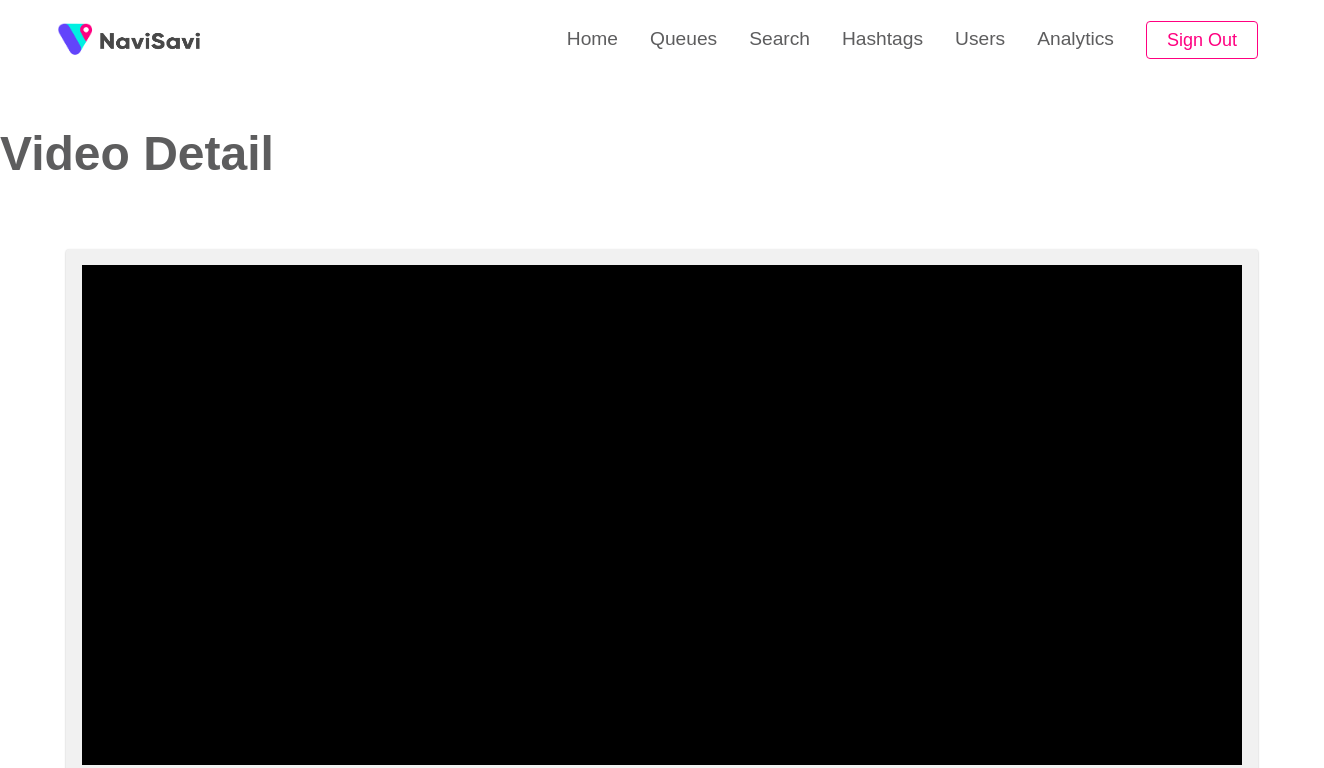 scroll, scrollTop: 0, scrollLeft: 0, axis: both 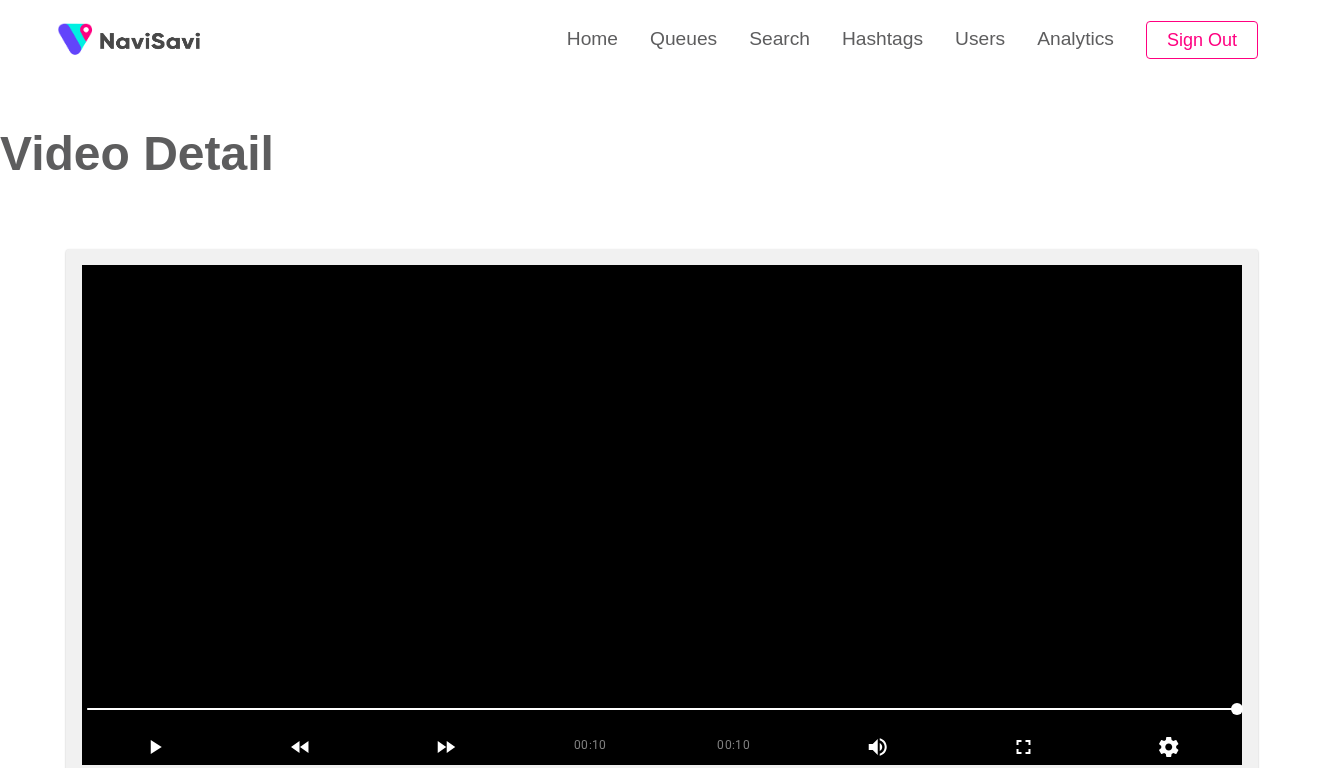 click at bounding box center [662, 515] 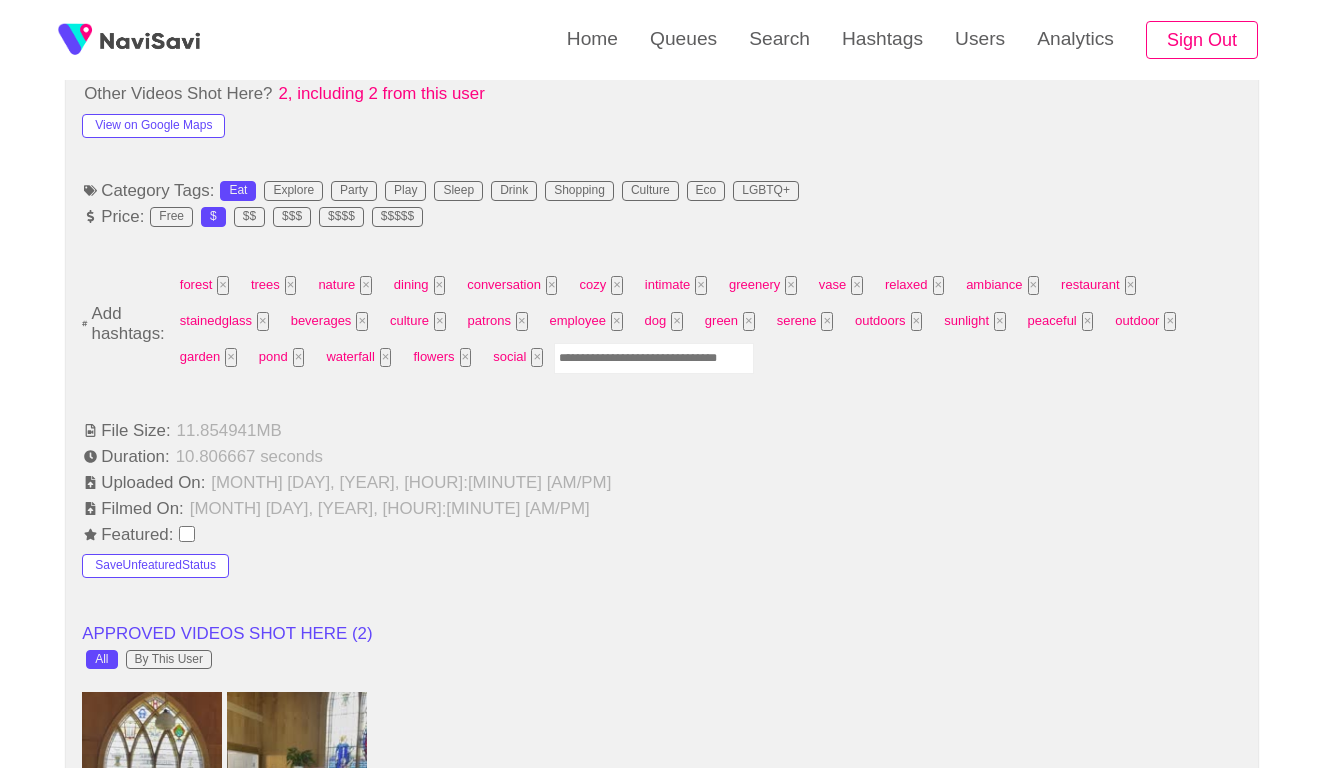 scroll, scrollTop: 1230, scrollLeft: 0, axis: vertical 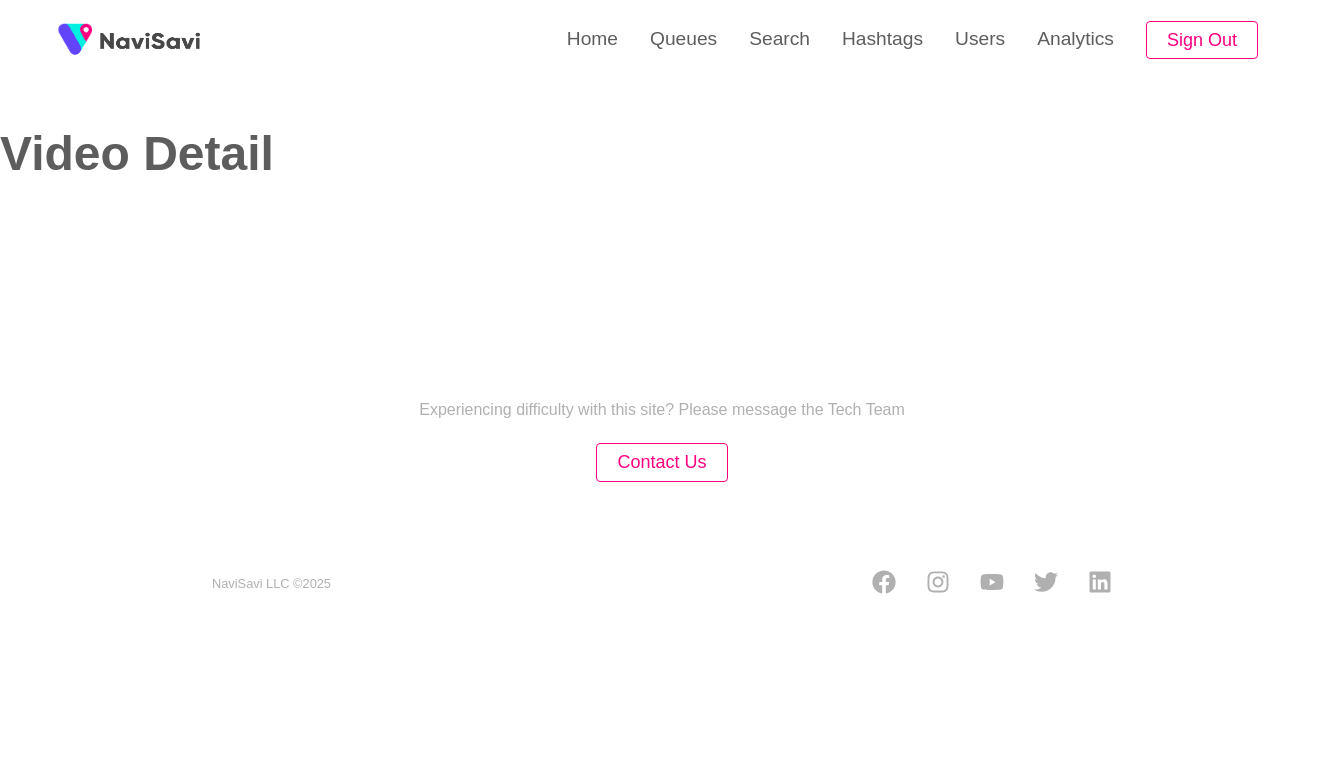 select on "**********" 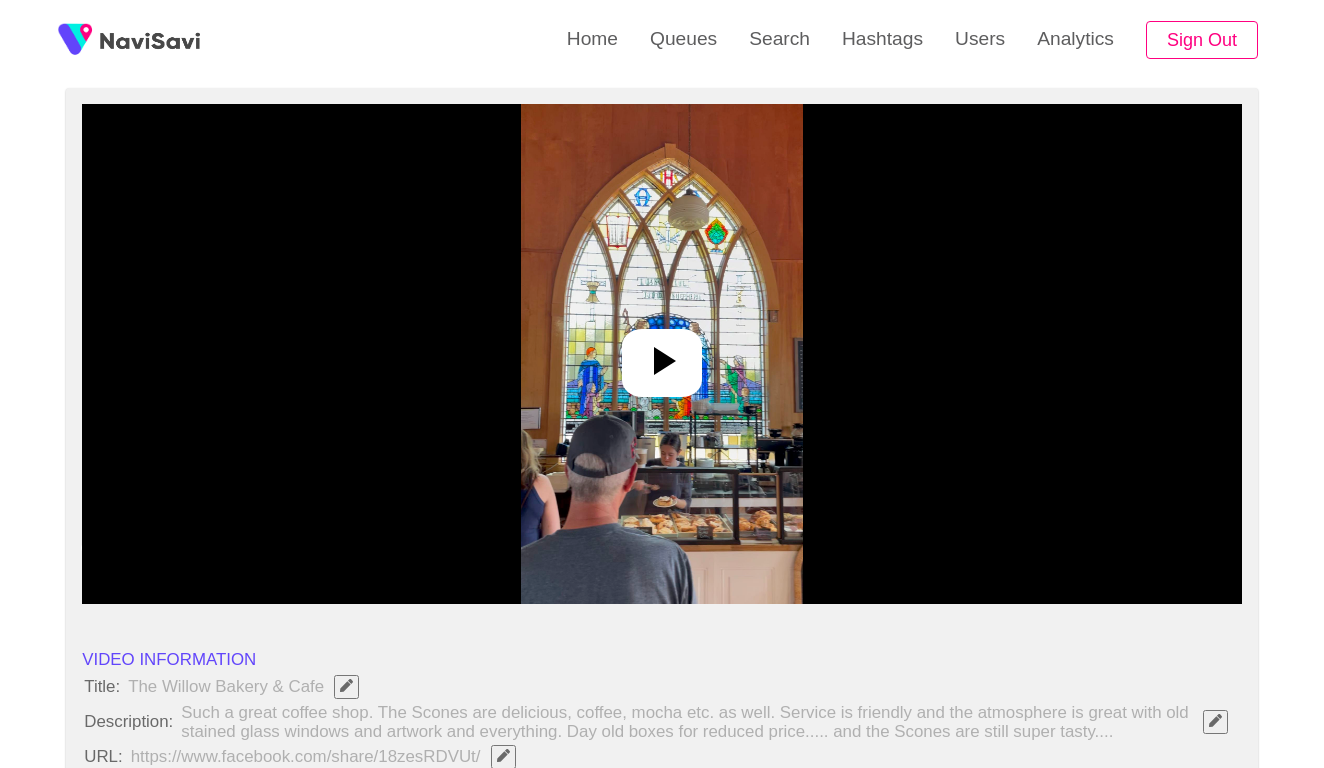 scroll, scrollTop: 132, scrollLeft: 0, axis: vertical 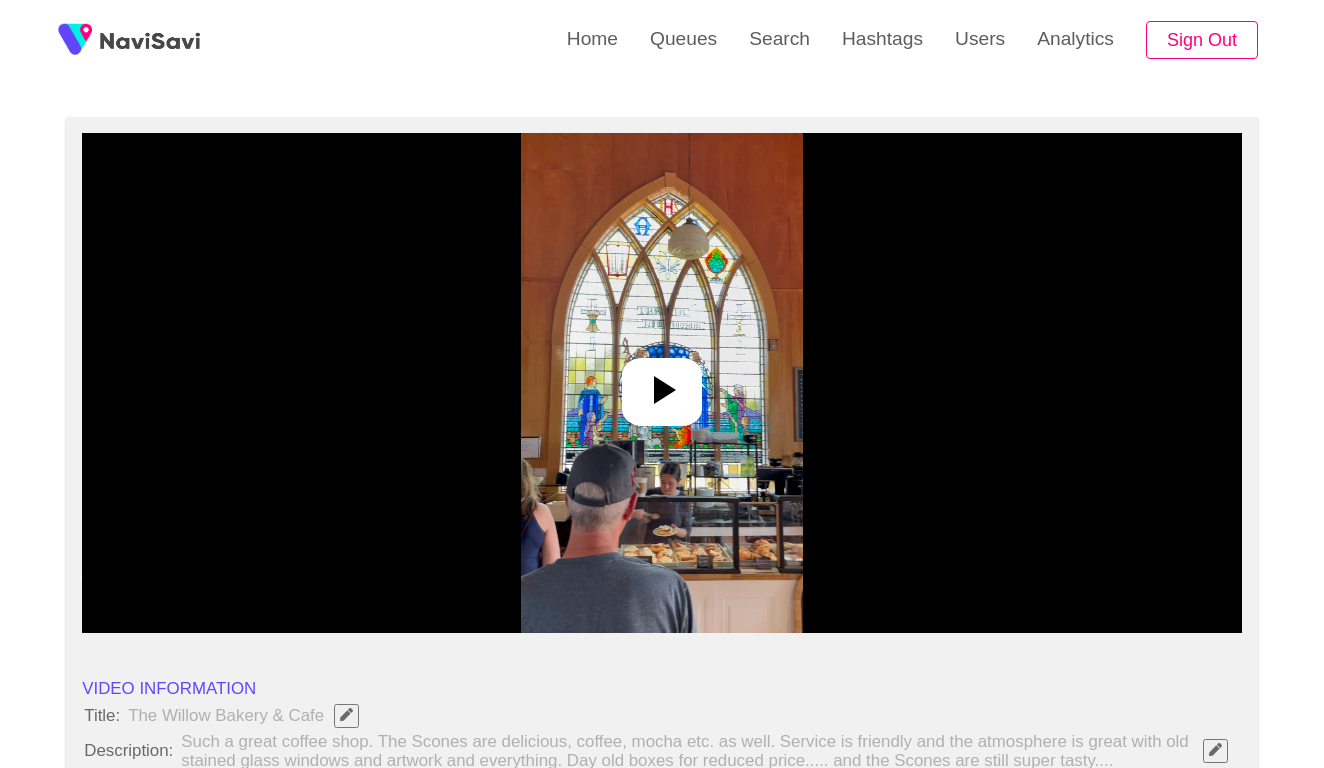 click at bounding box center [661, 383] 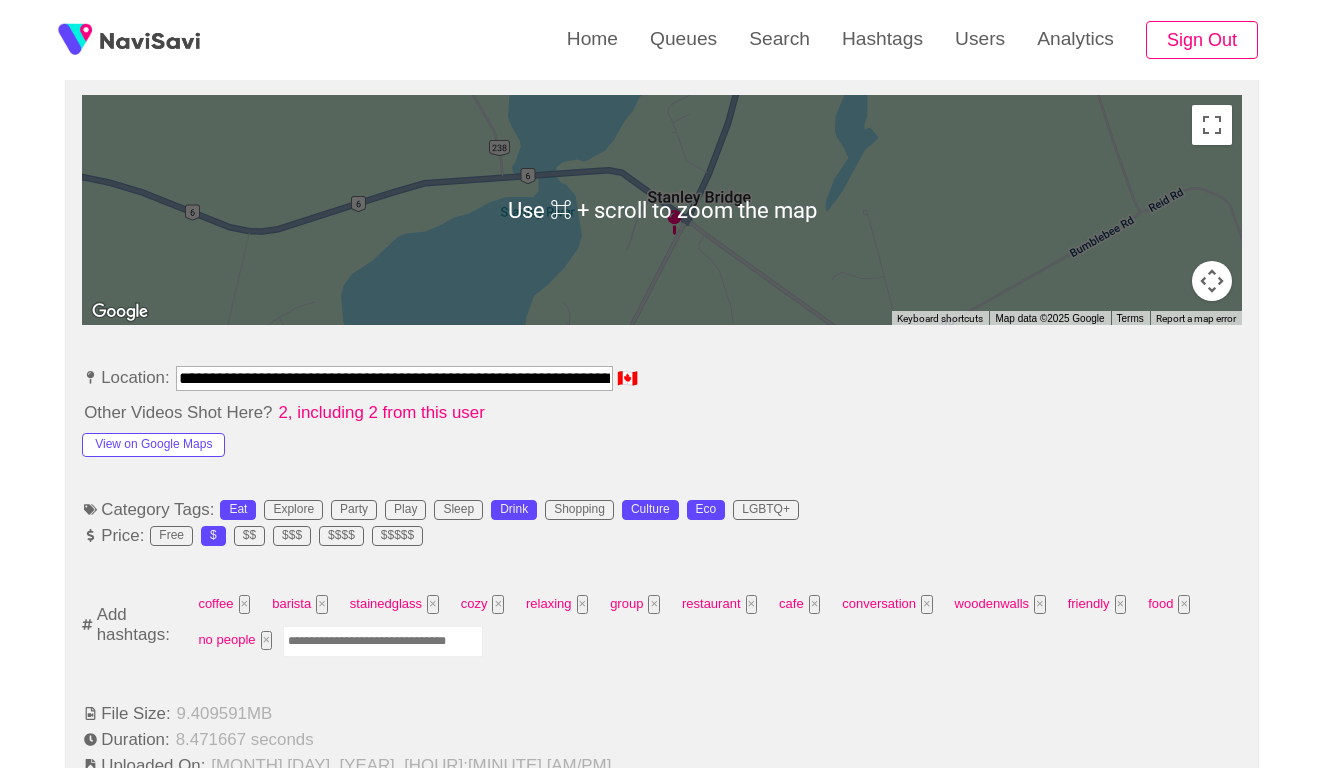 scroll, scrollTop: 934, scrollLeft: 0, axis: vertical 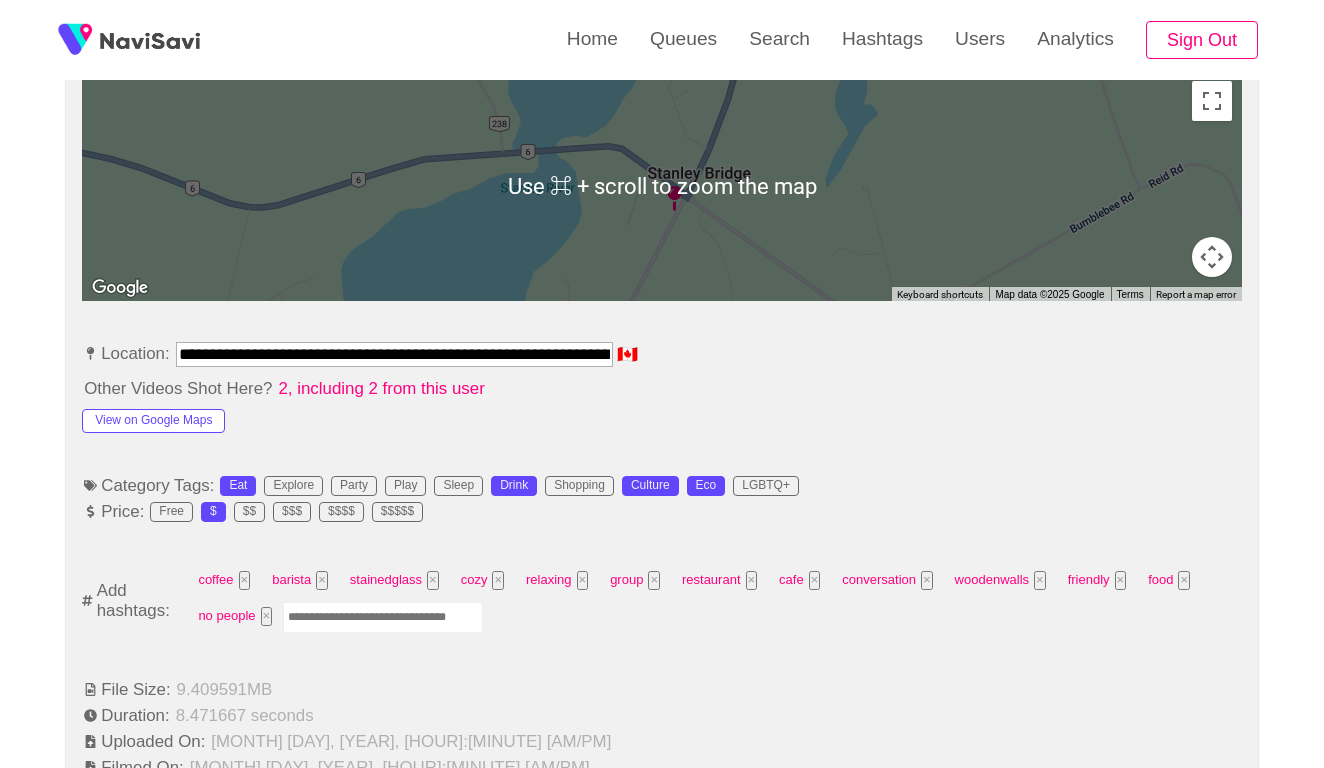 click on "coffee × barista × stainedglass × cozy × relaxing × group × restaurant × cafe × conversation × woodenwalls × friendly × food × no people ×" at bounding box center [713, 601] 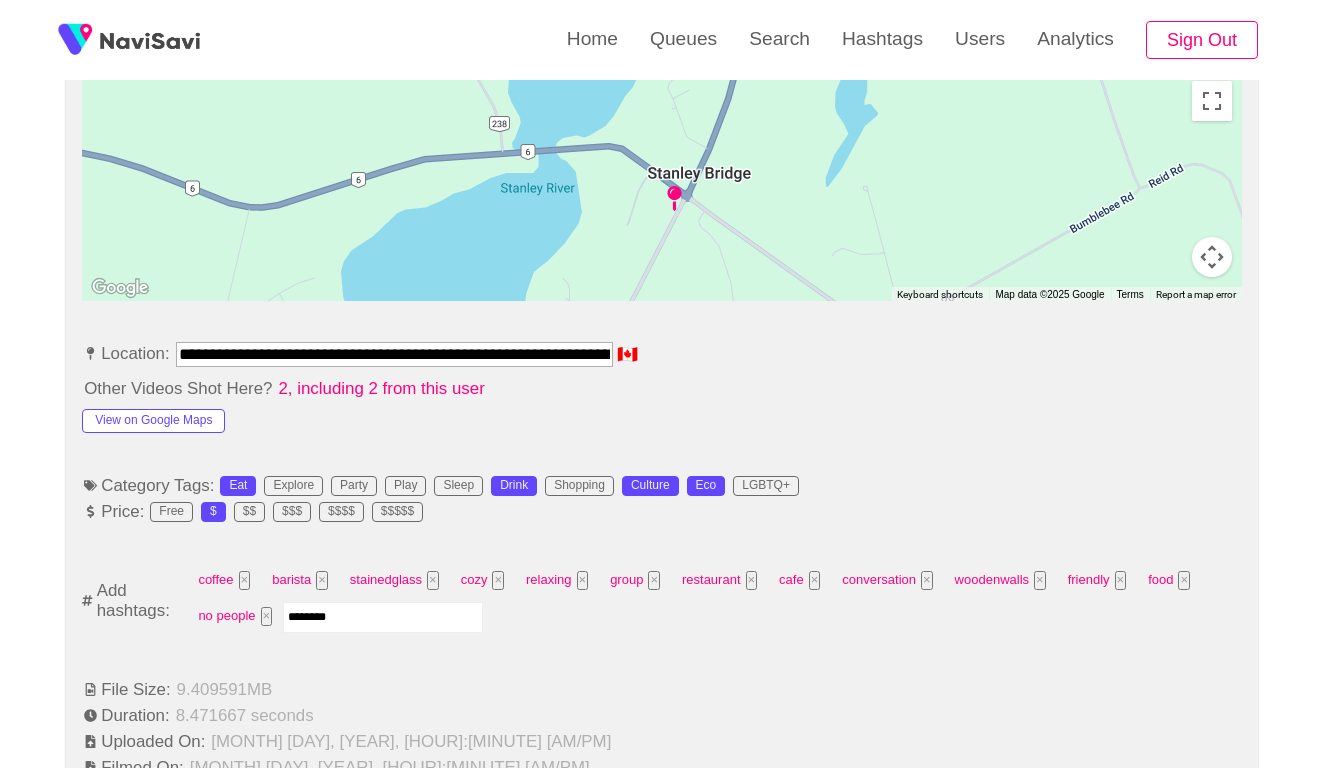 type on "*********" 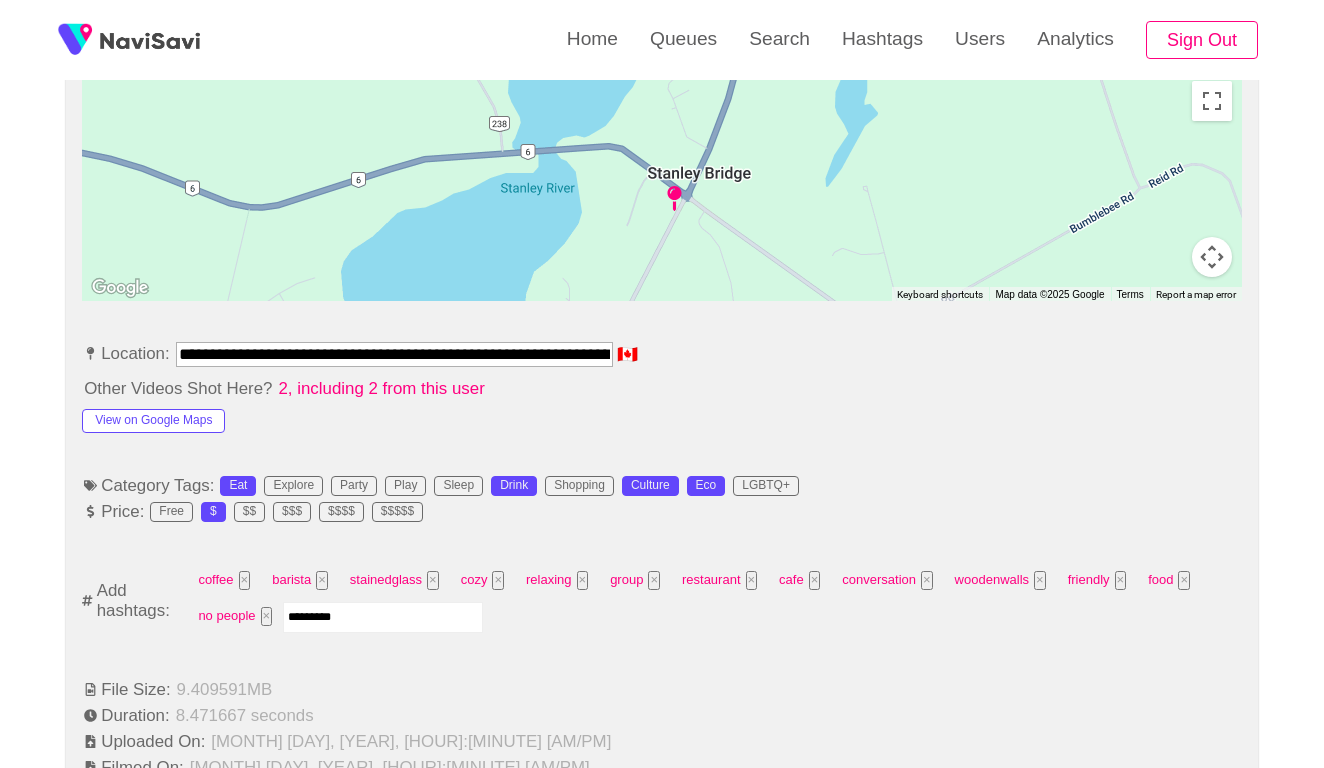 type 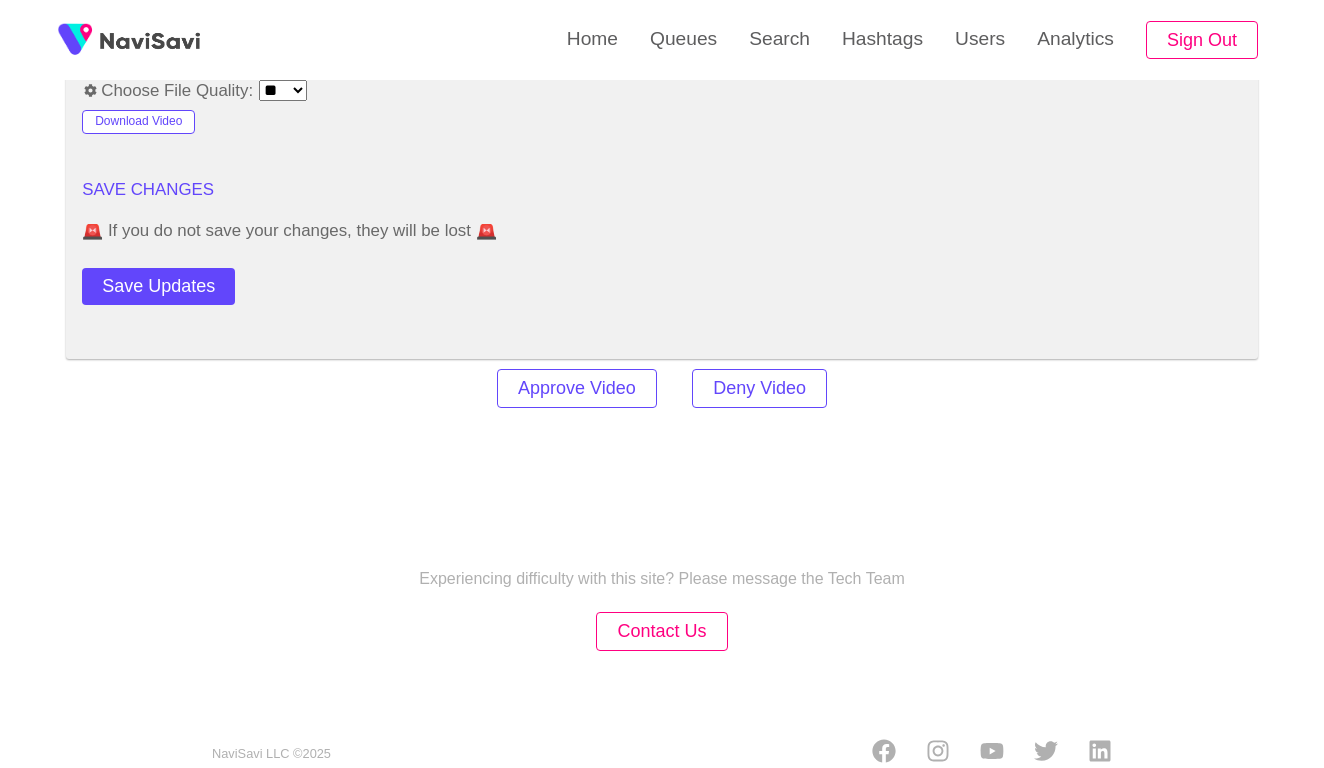 scroll, scrollTop: 2824, scrollLeft: 0, axis: vertical 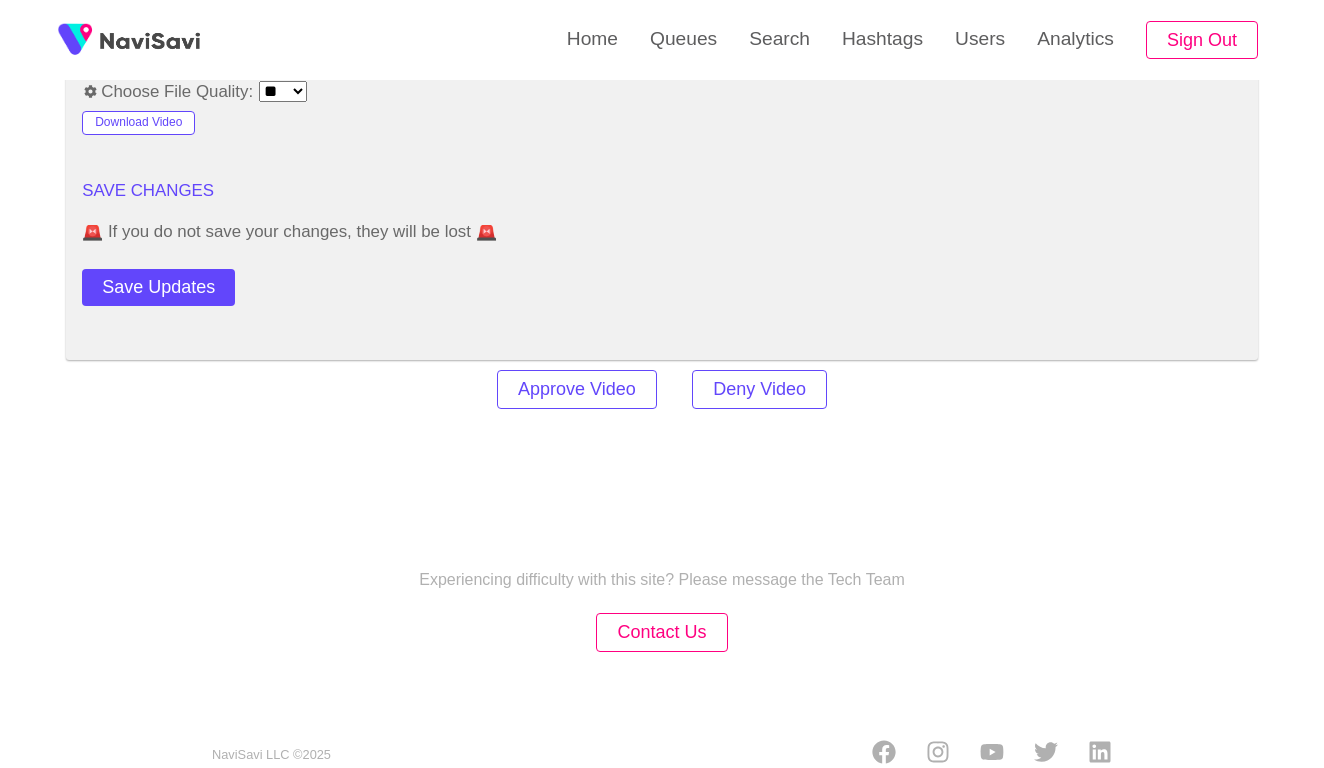 click on "**********" at bounding box center (662, -867) 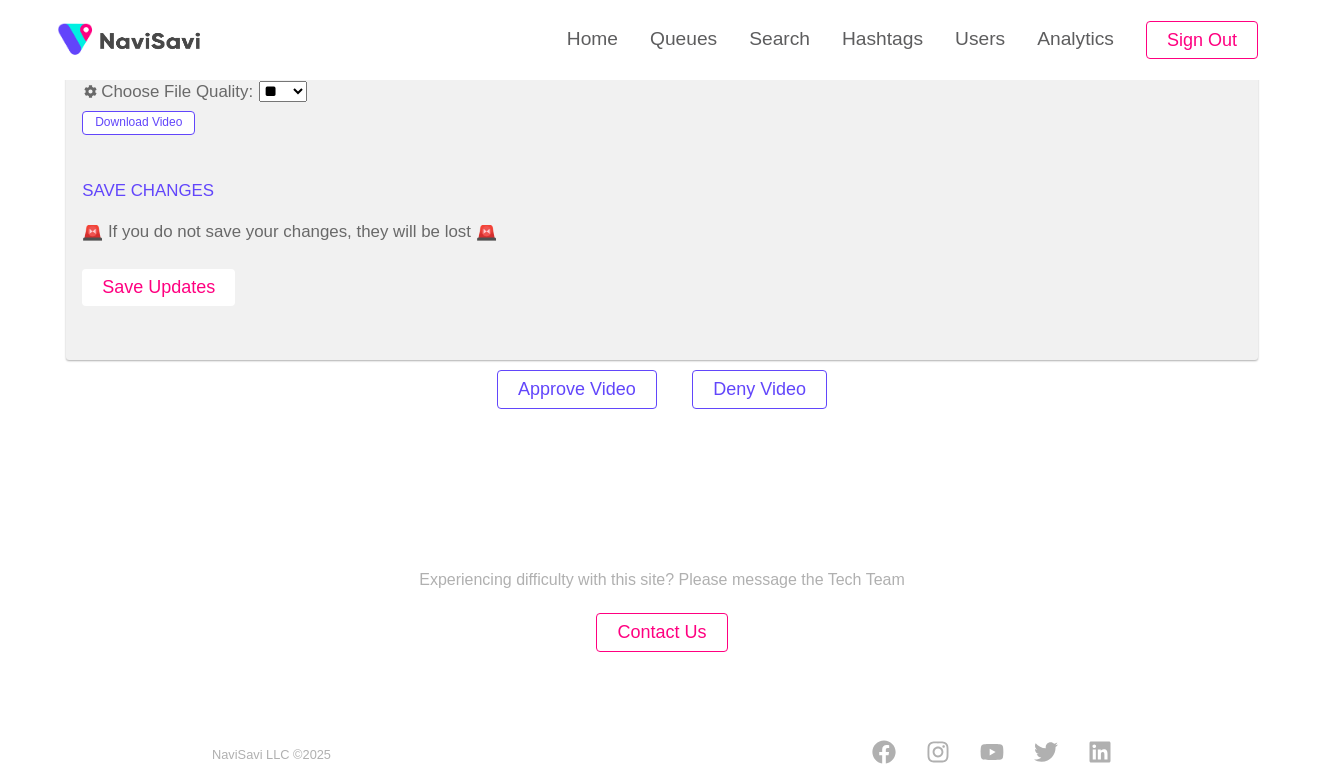 click on "Save Updates" at bounding box center (158, 287) 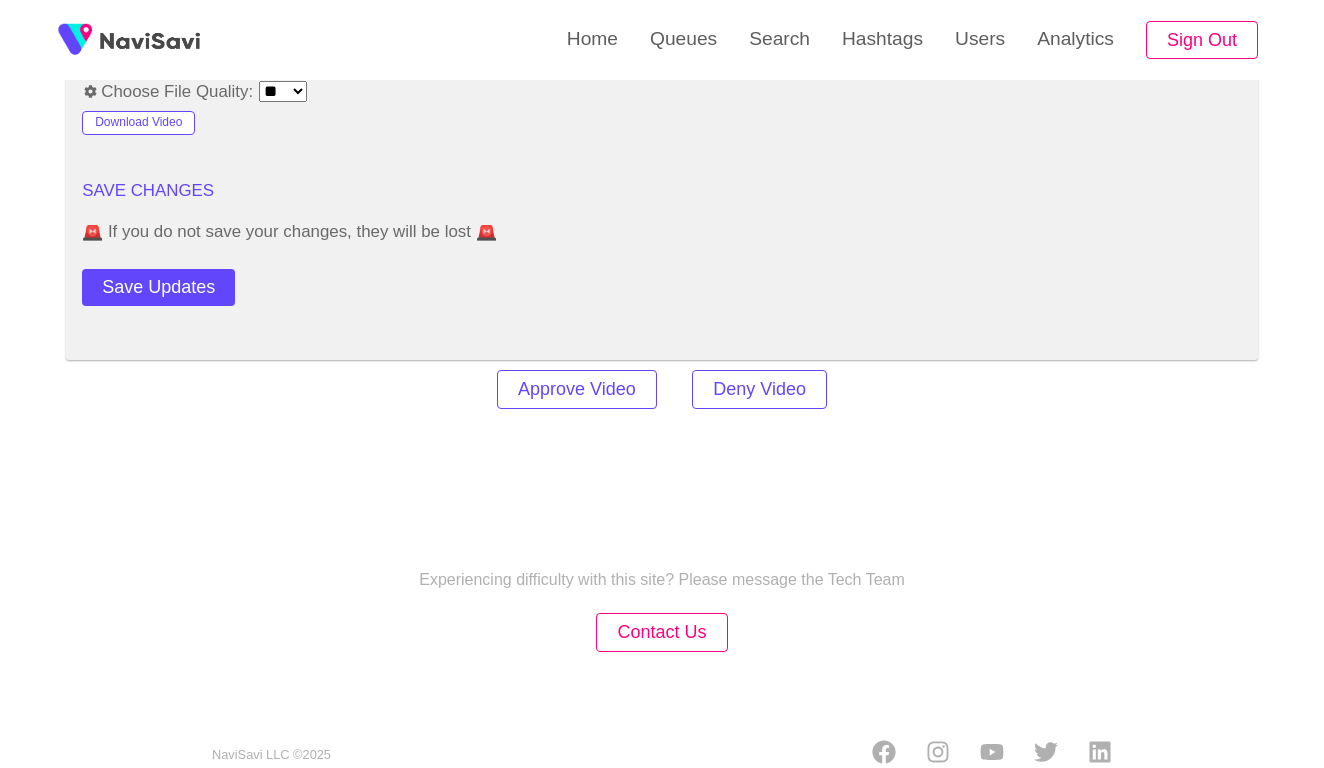 scroll, scrollTop: 0, scrollLeft: 0, axis: both 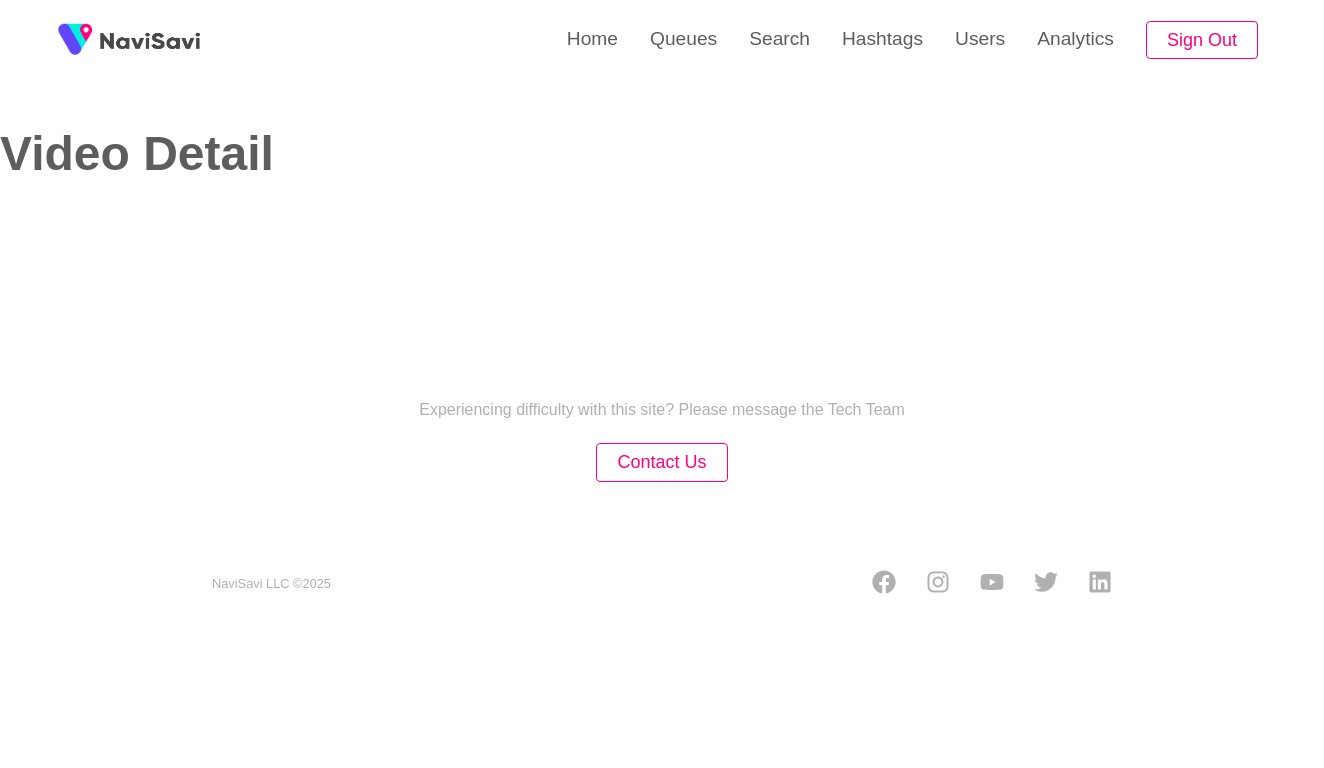 select on "**********" 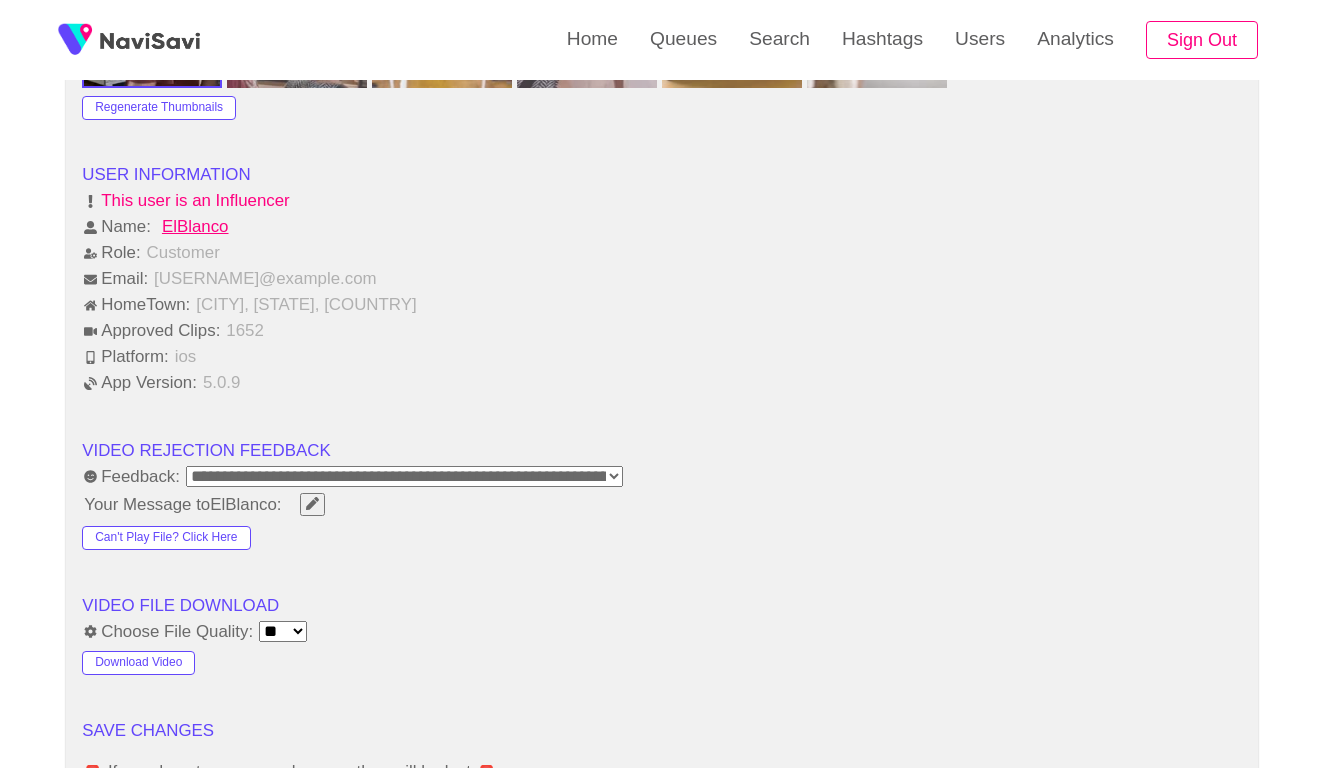 scroll, scrollTop: 2305, scrollLeft: 0, axis: vertical 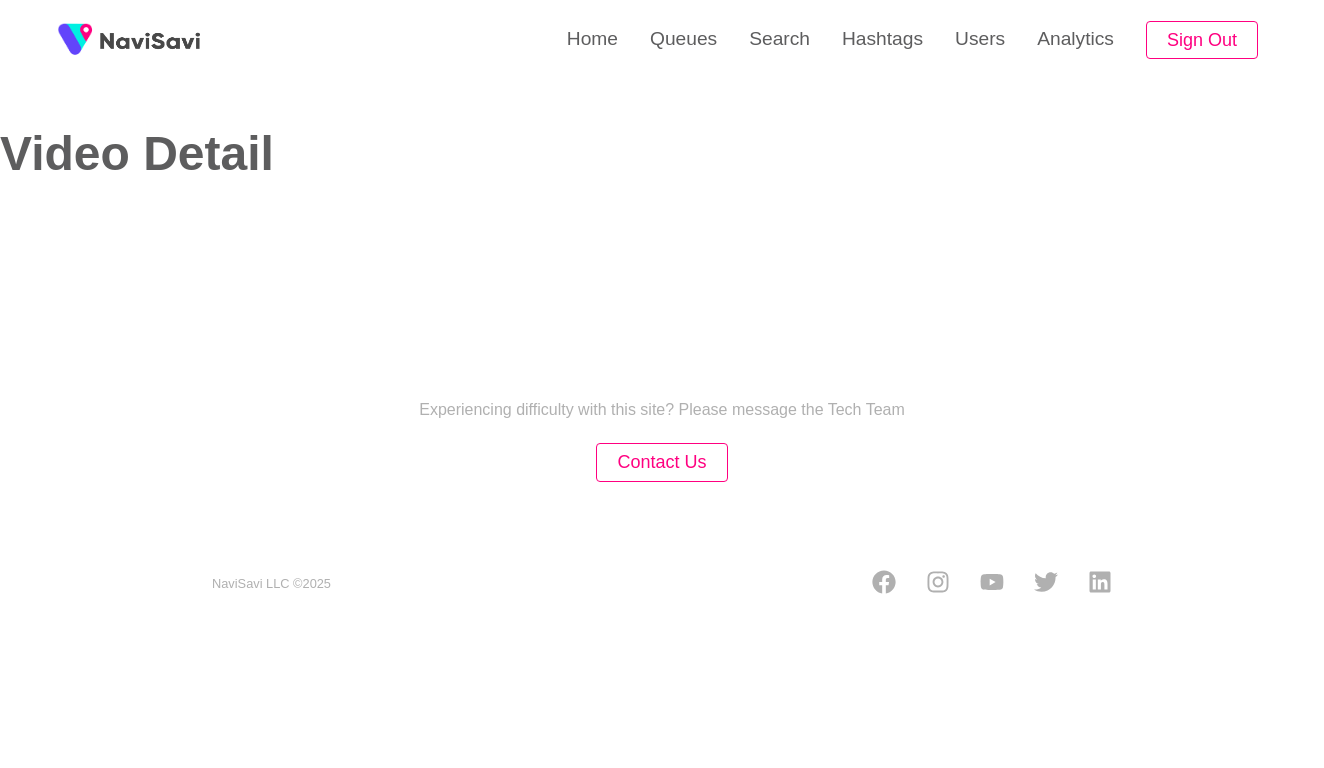 select on "**********" 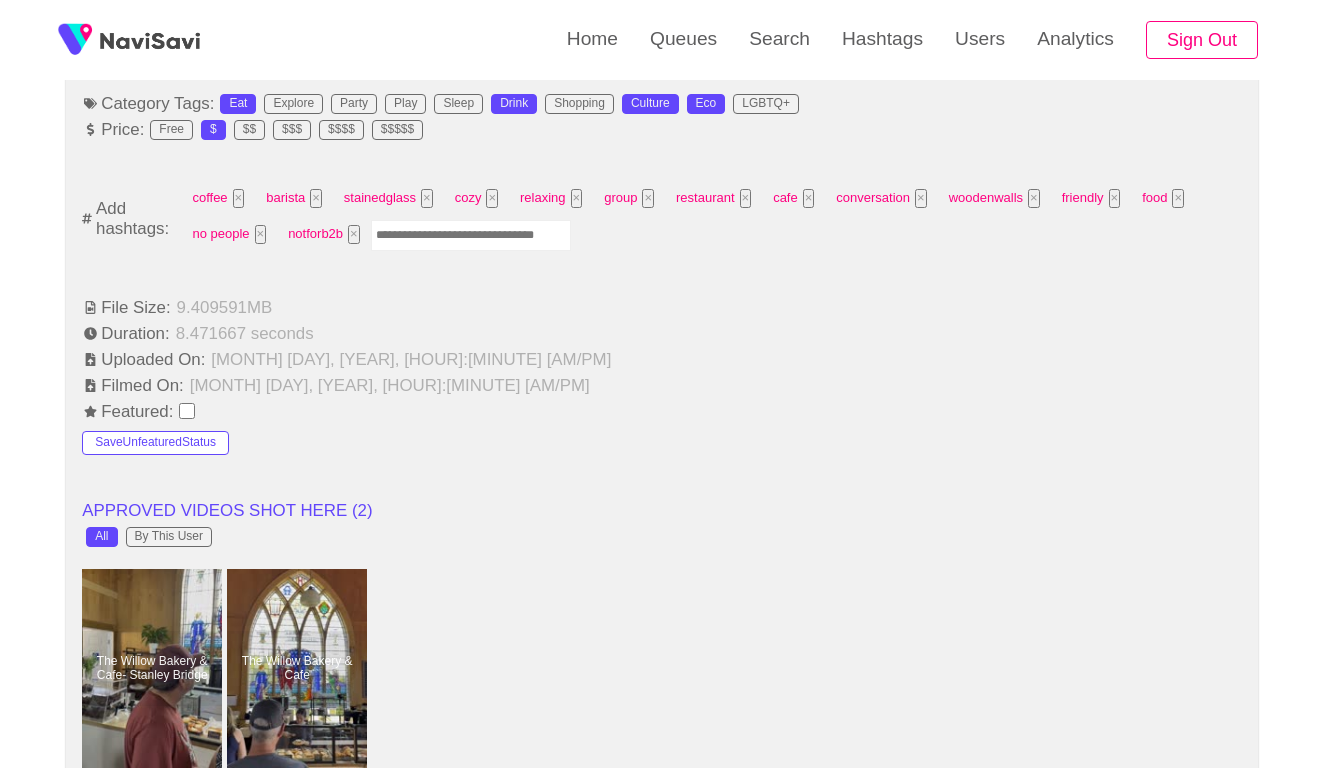 scroll, scrollTop: 1317, scrollLeft: 0, axis: vertical 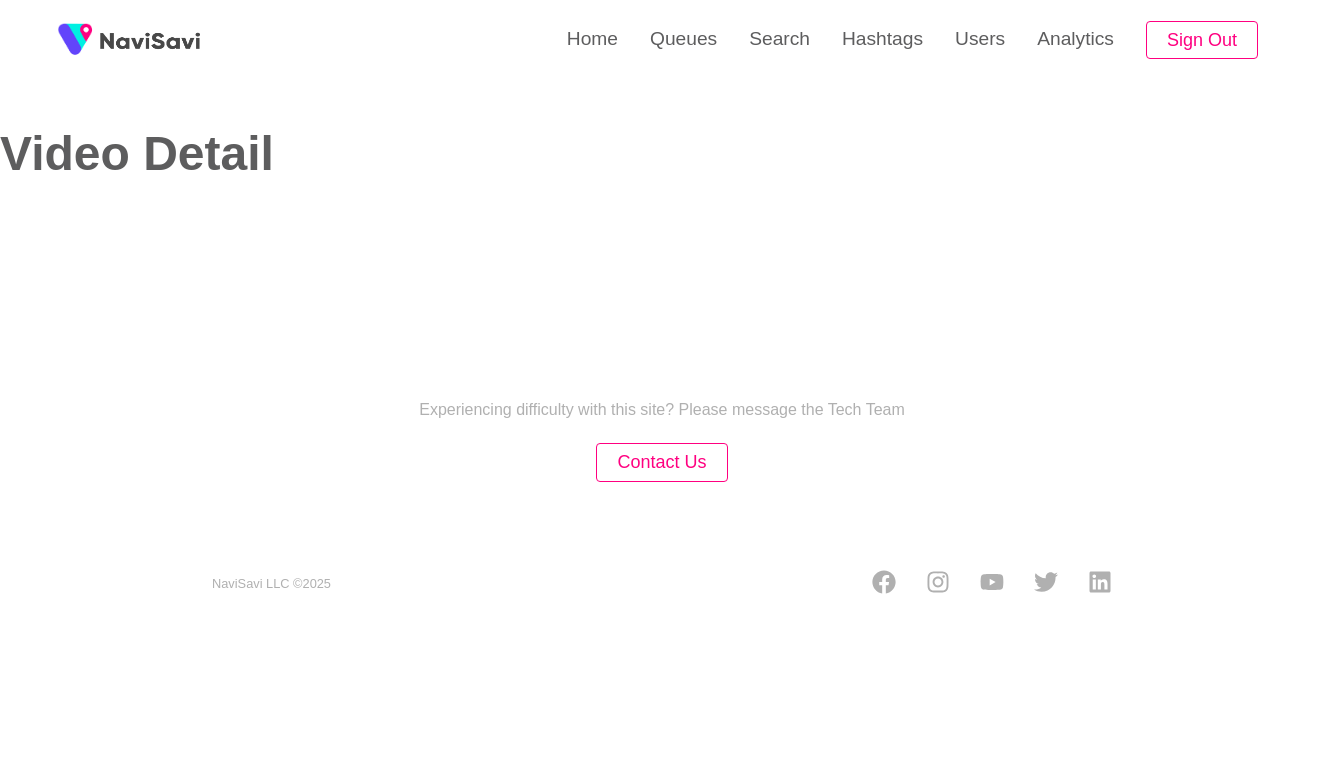 select on "**********" 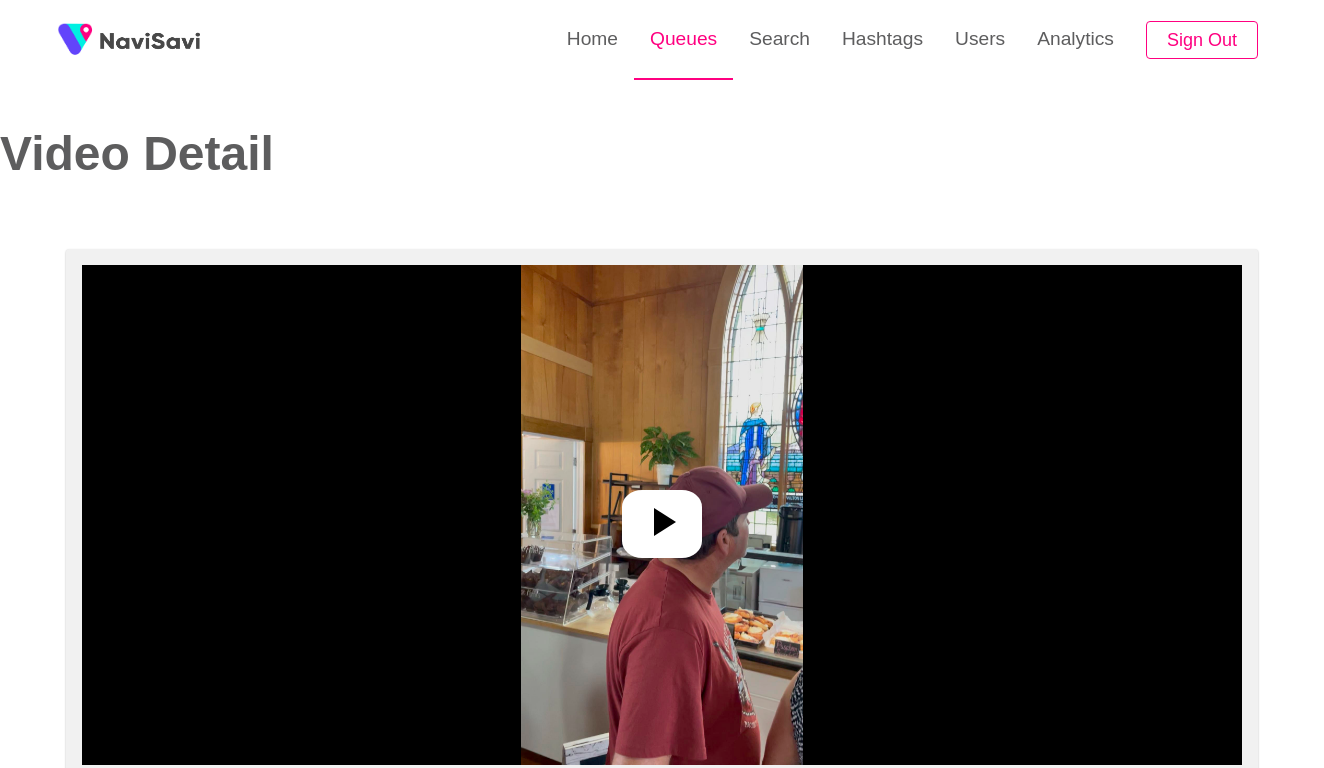 click on "Queues" at bounding box center (683, 39) 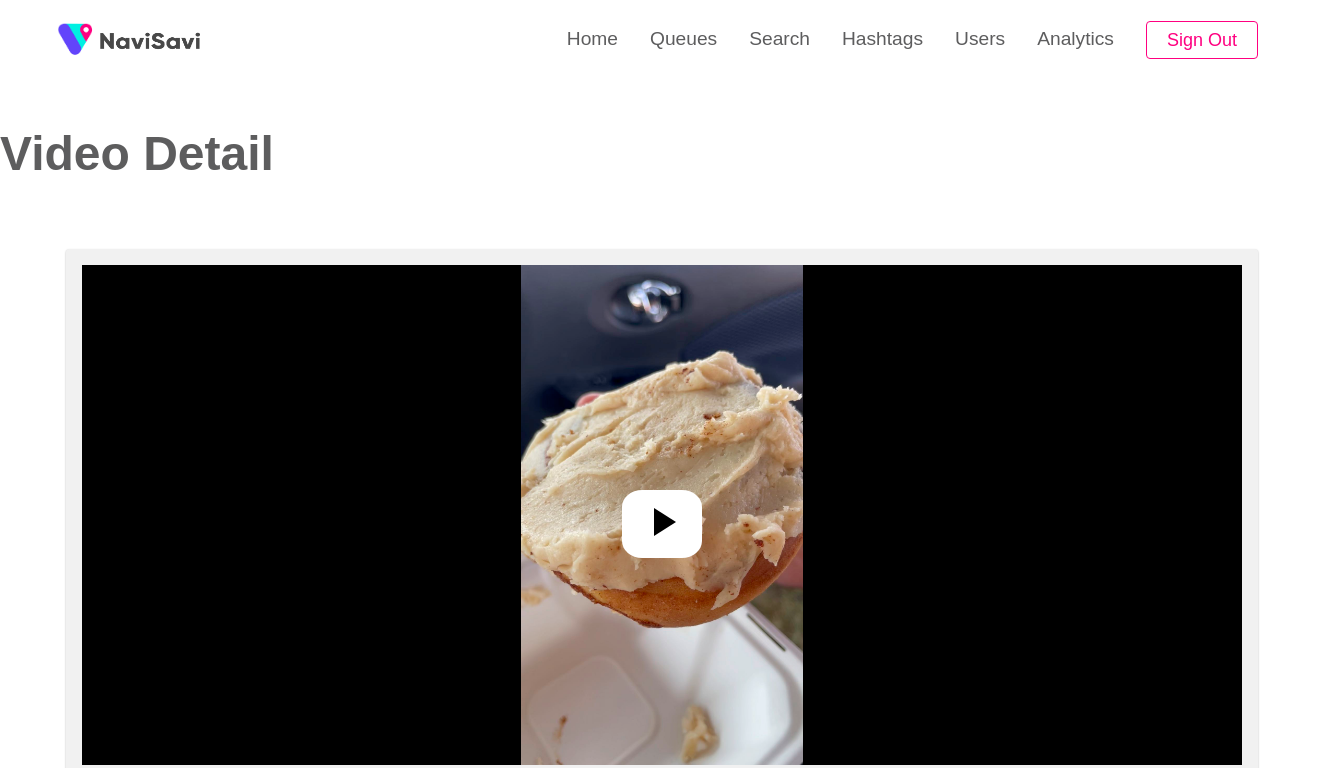 select on "**********" 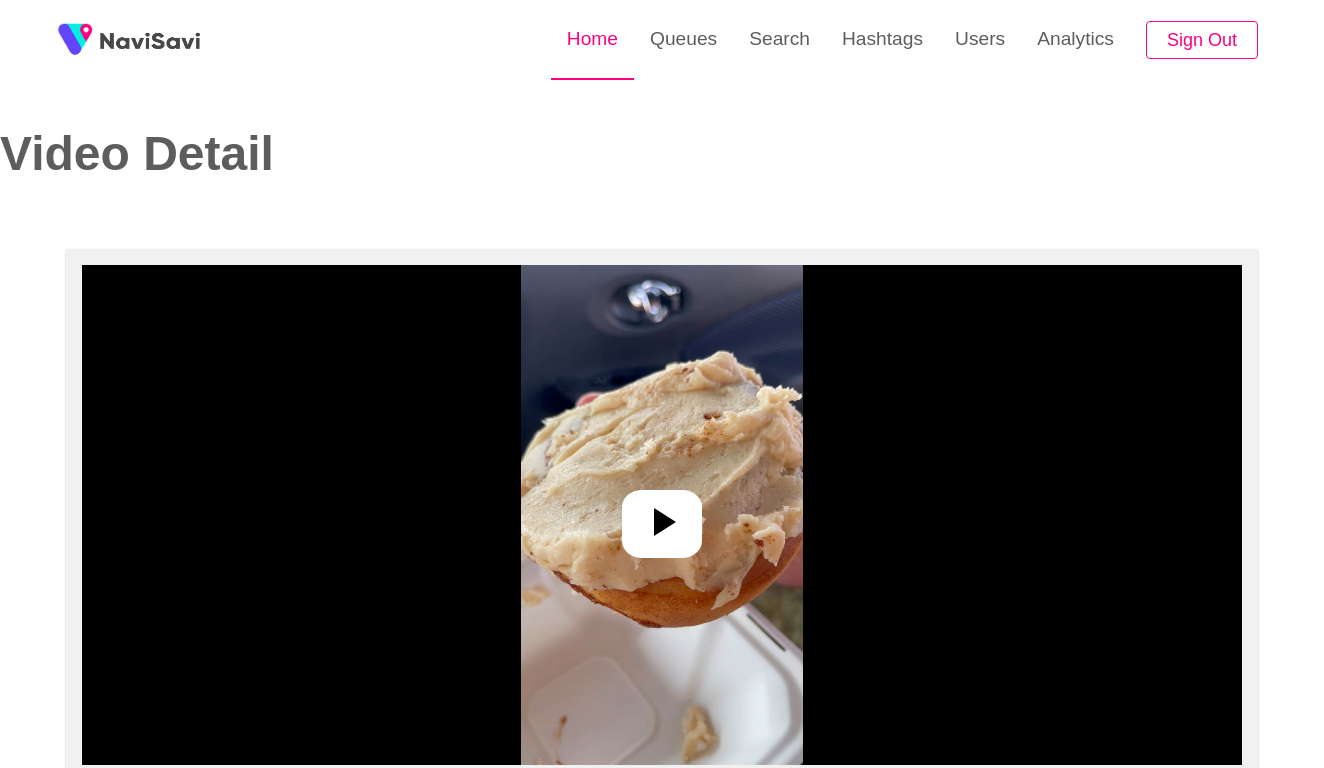 scroll, scrollTop: 0, scrollLeft: 0, axis: both 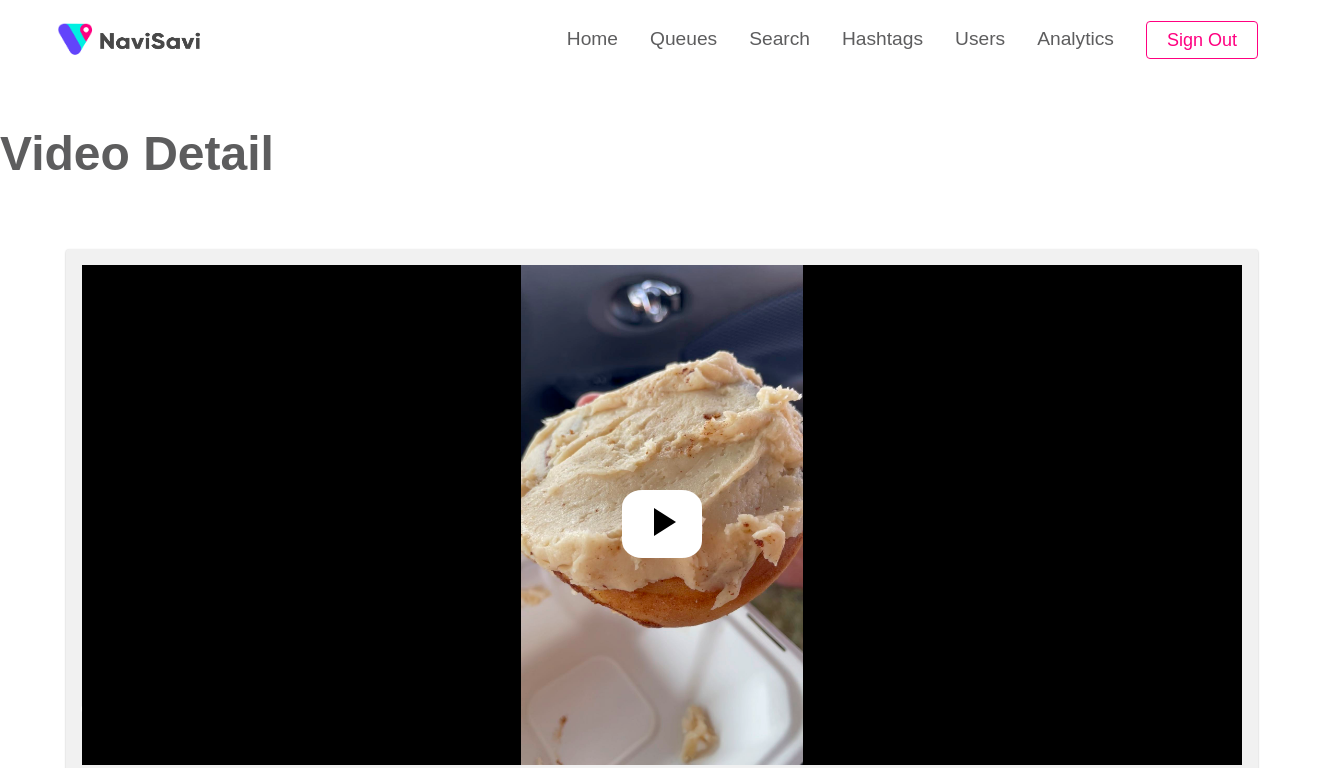 click at bounding box center [661, 515] 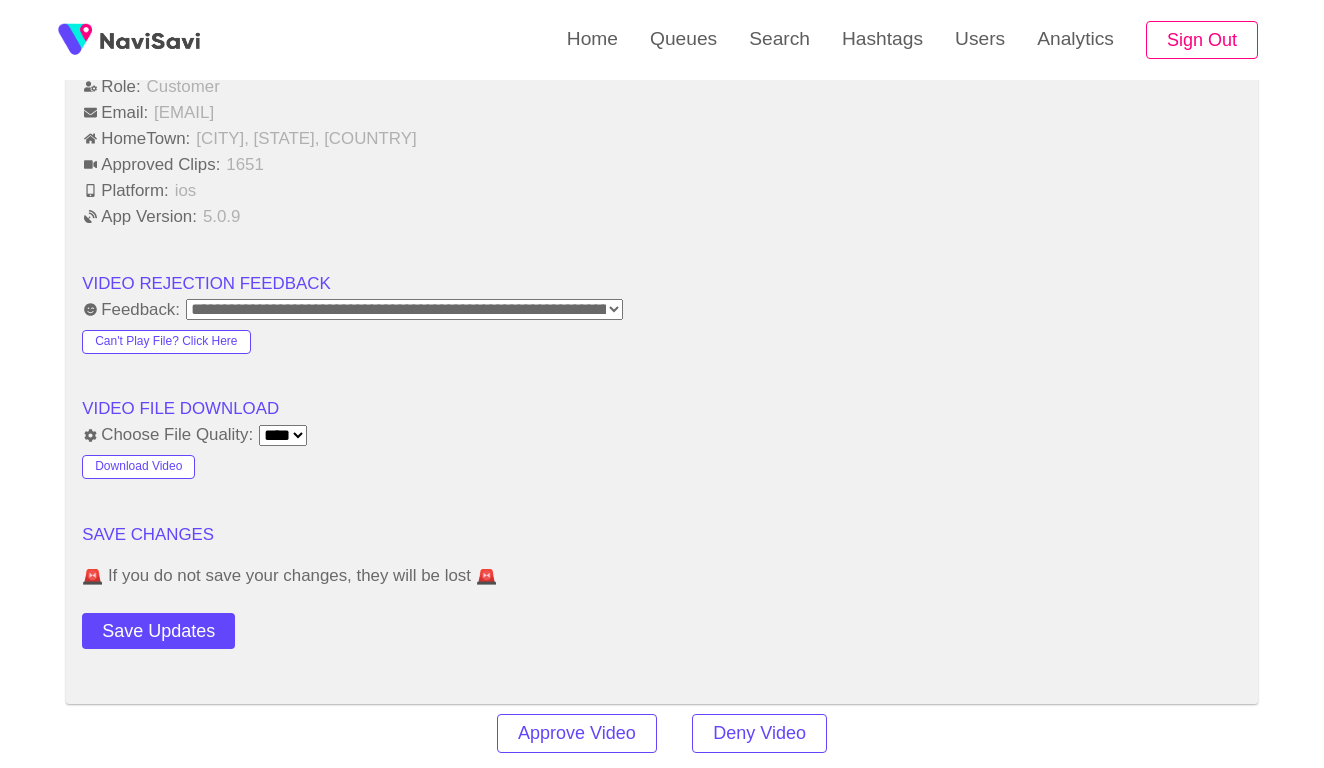 scroll, scrollTop: 2134, scrollLeft: 0, axis: vertical 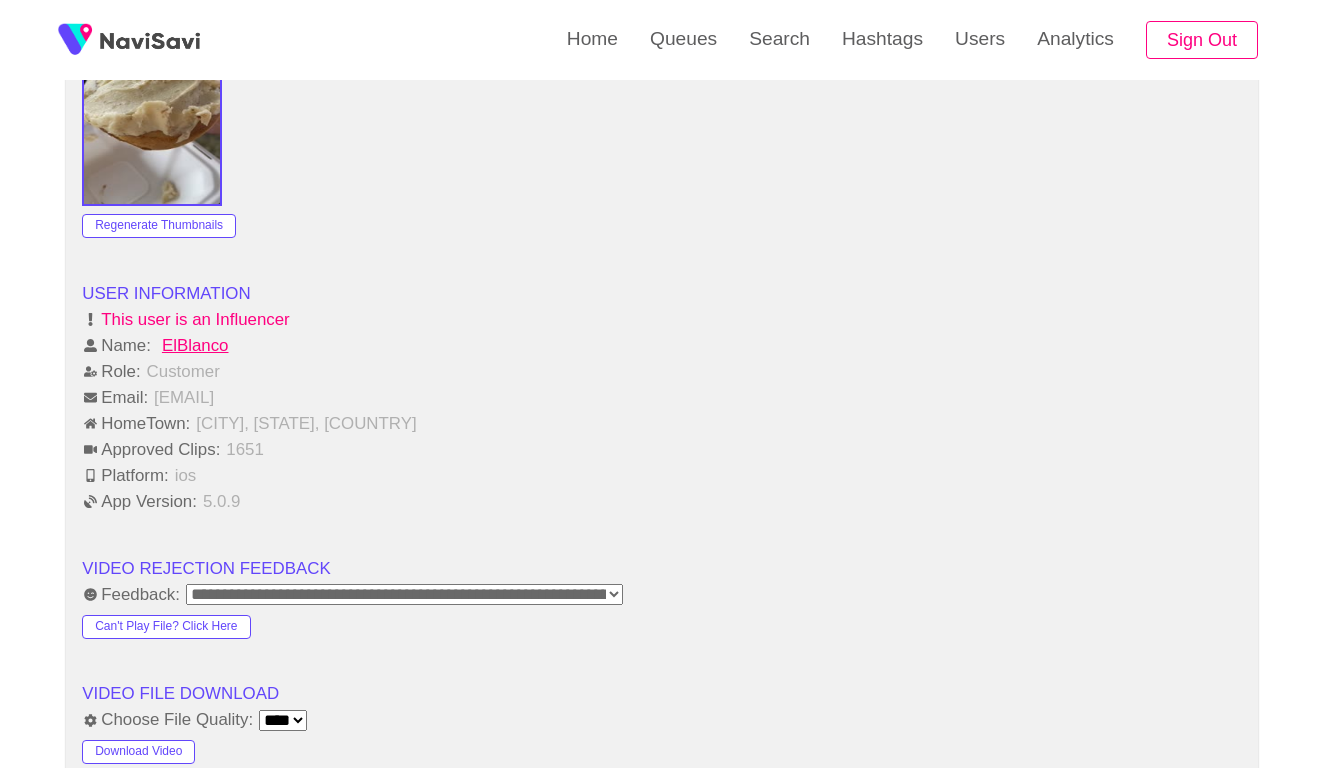 click on "**********" at bounding box center [404, 594] 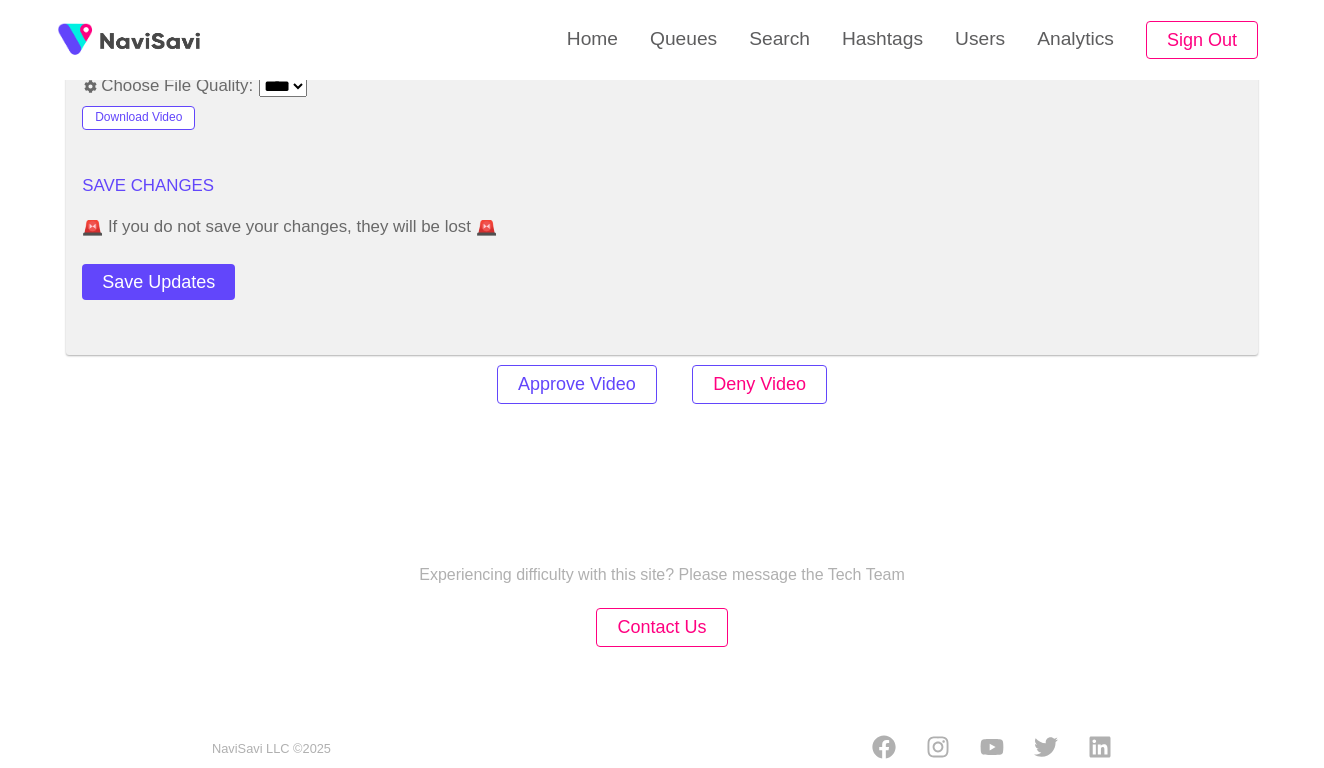 scroll, scrollTop: 2767, scrollLeft: 0, axis: vertical 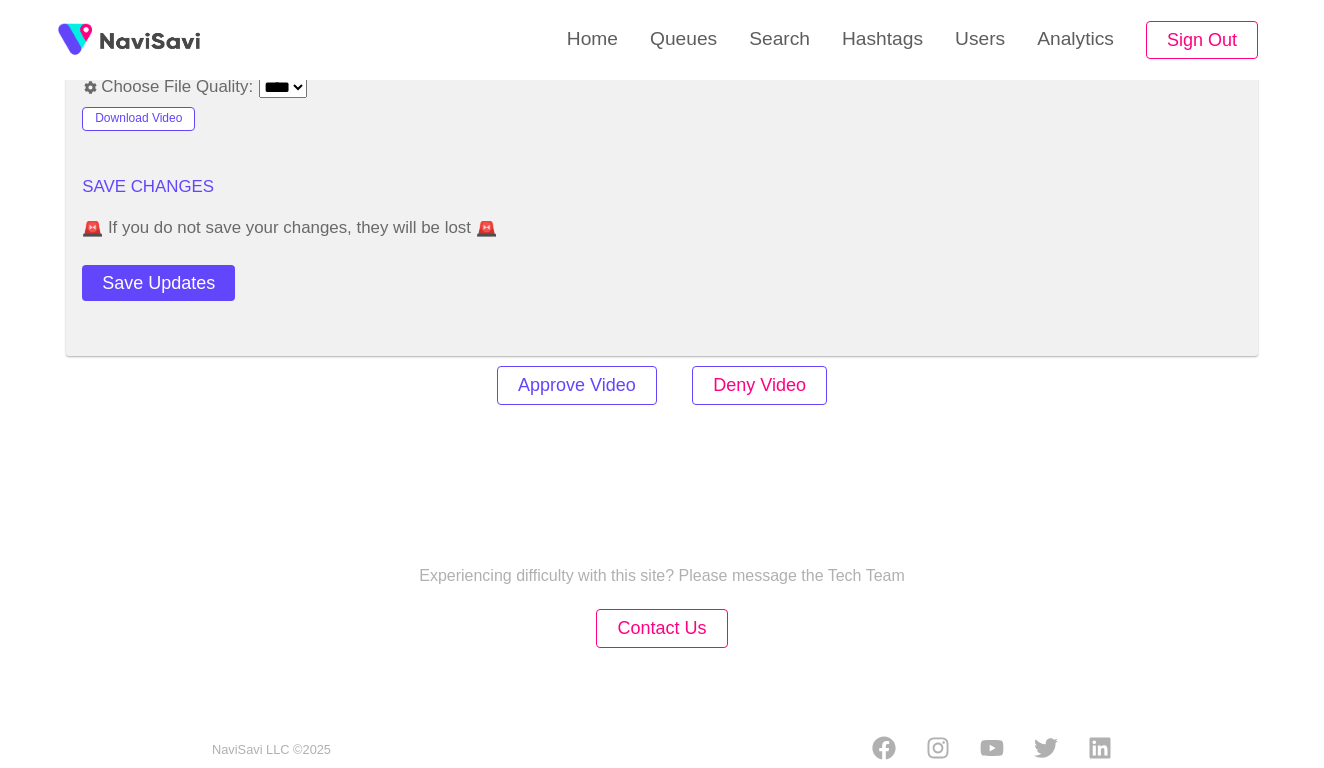 click on "Deny Video" at bounding box center [759, 385] 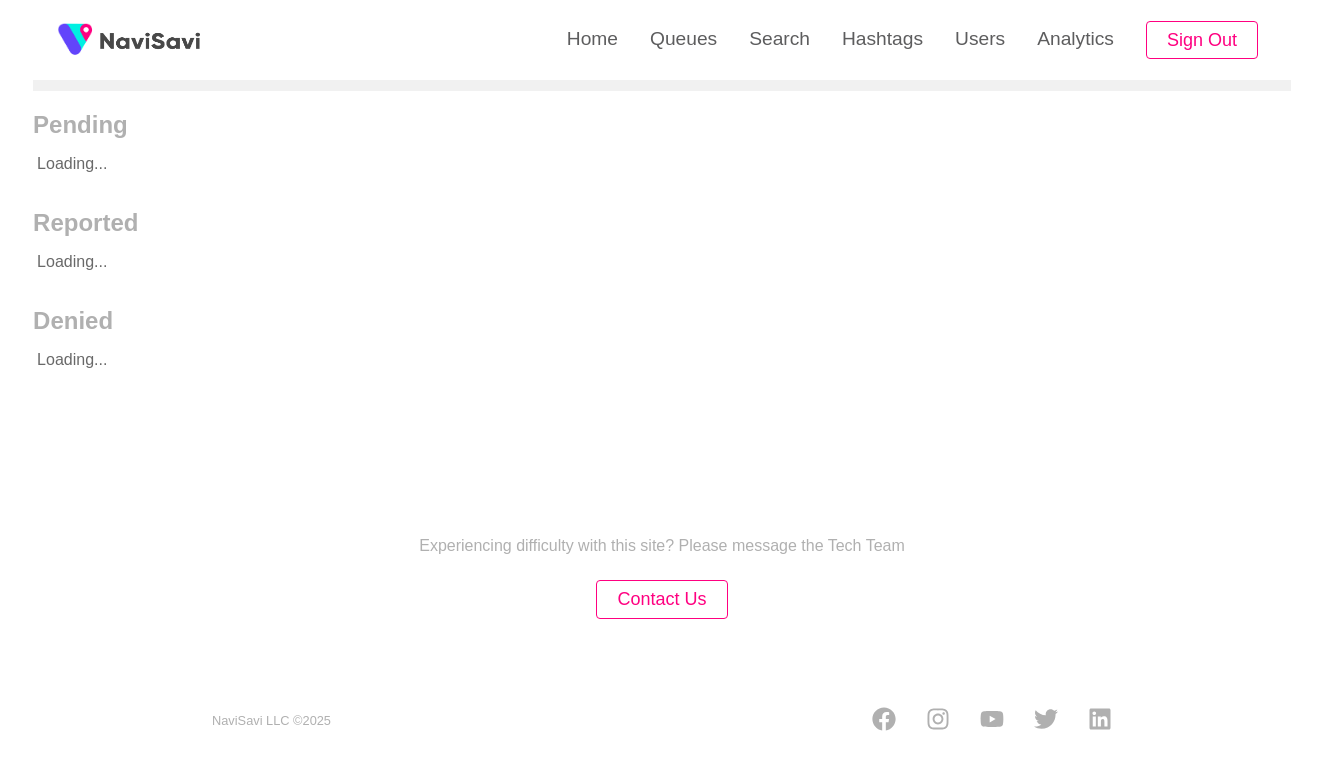 scroll, scrollTop: 0, scrollLeft: 0, axis: both 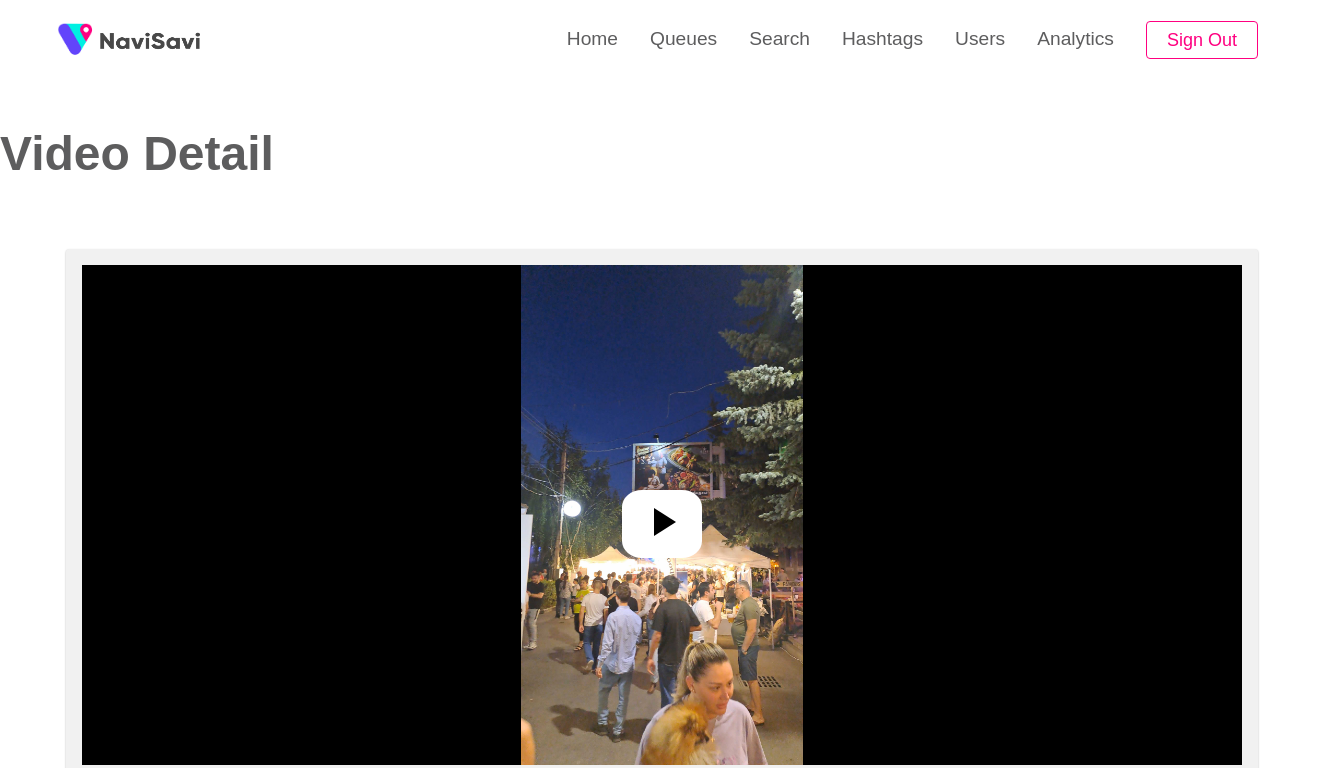 select on "**********" 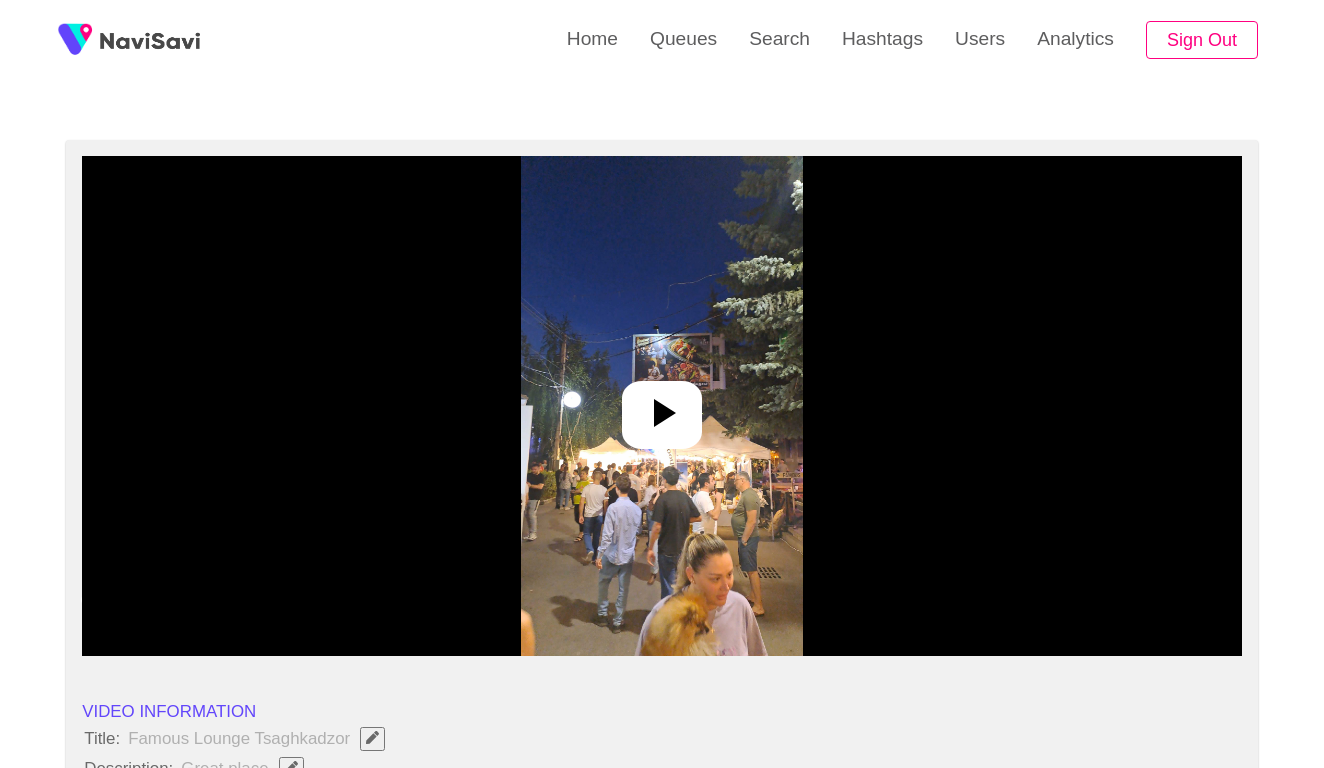 scroll, scrollTop: 145, scrollLeft: 0, axis: vertical 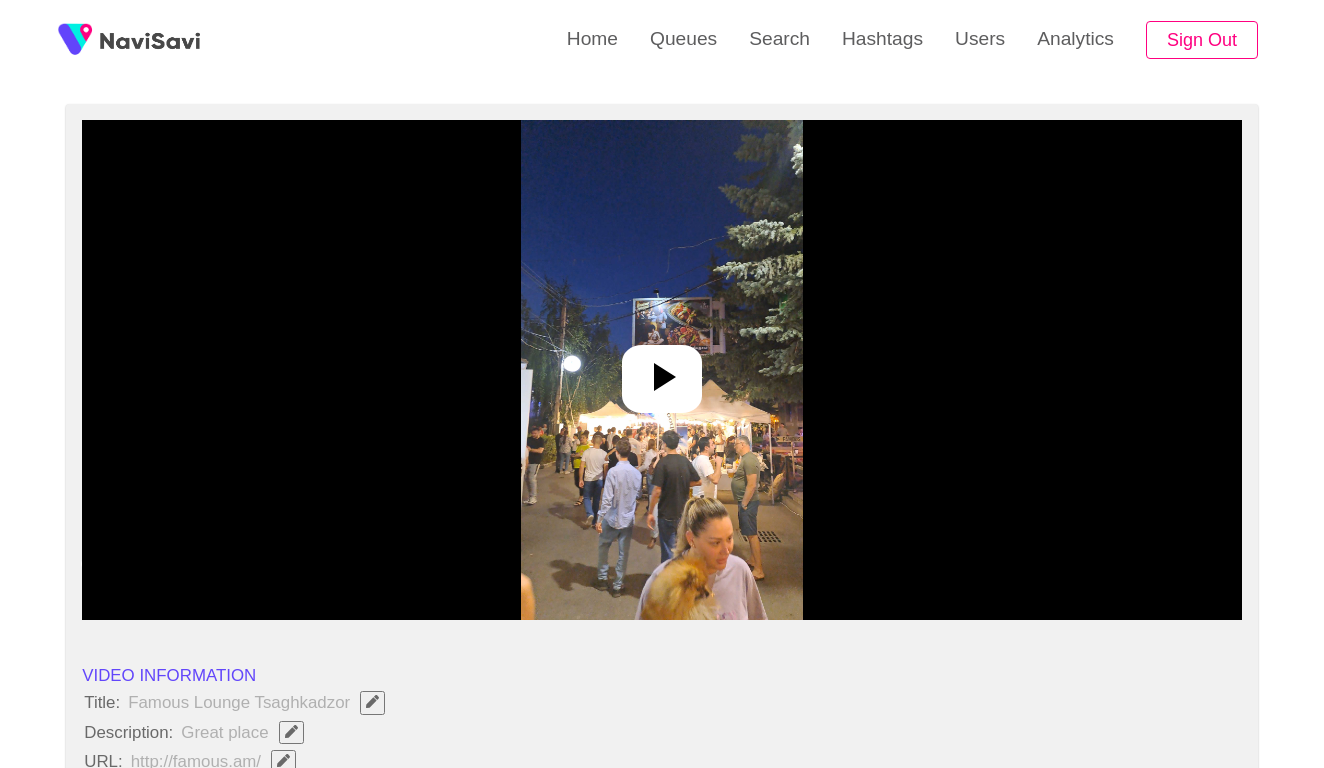 click at bounding box center (662, 370) 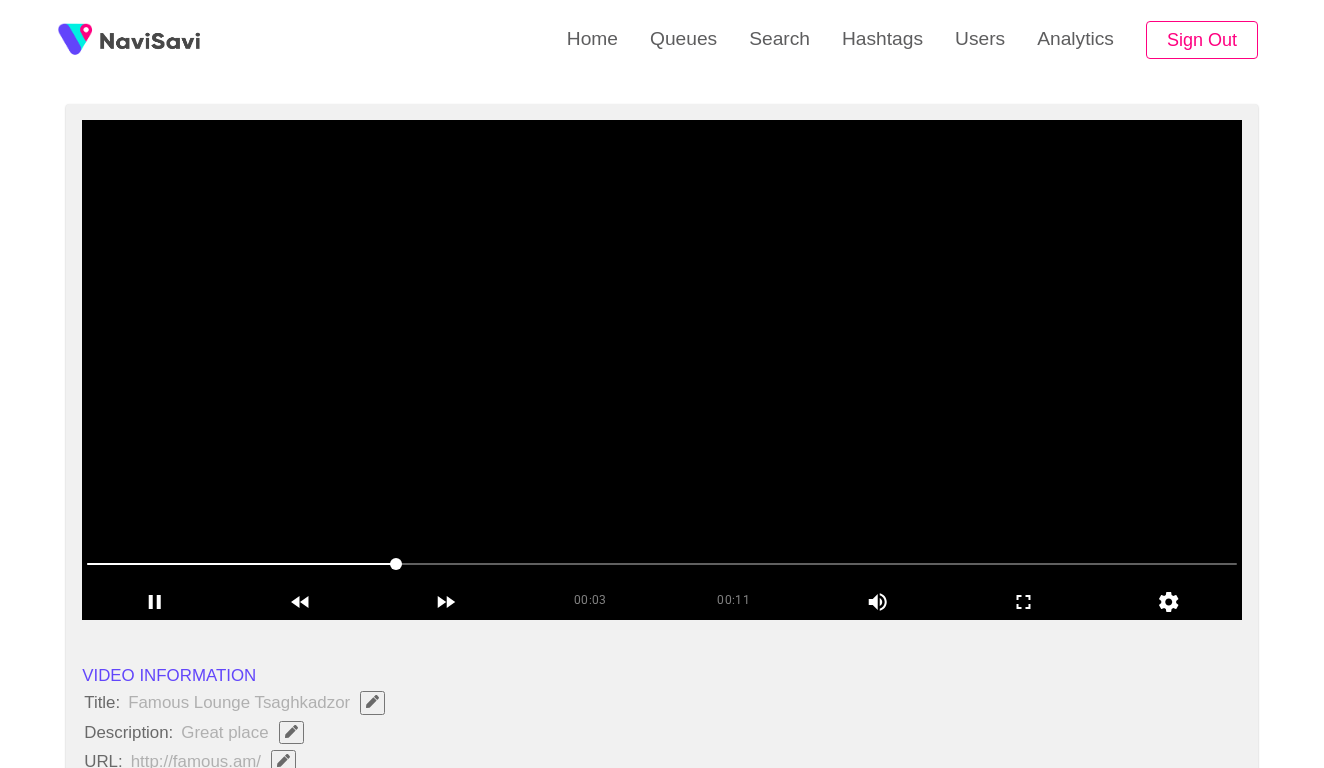 click at bounding box center (662, 370) 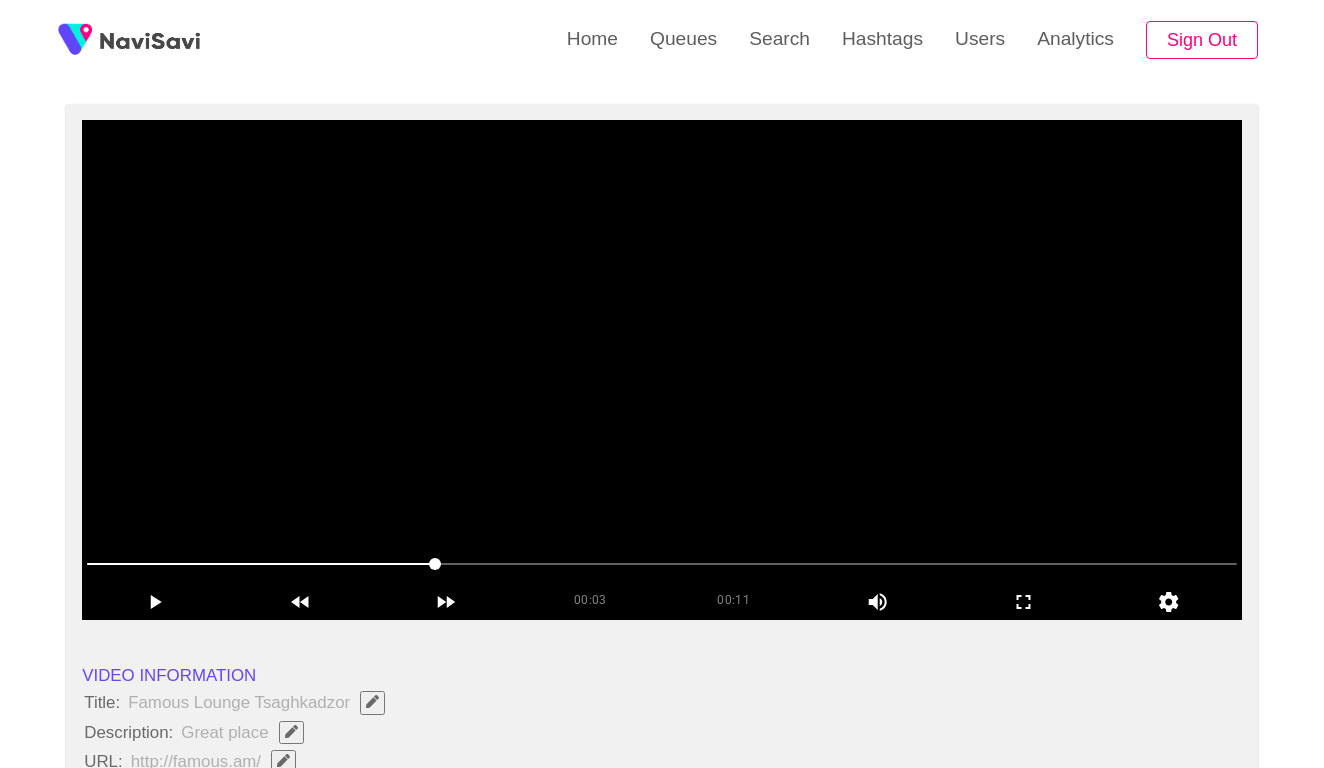click at bounding box center [662, 370] 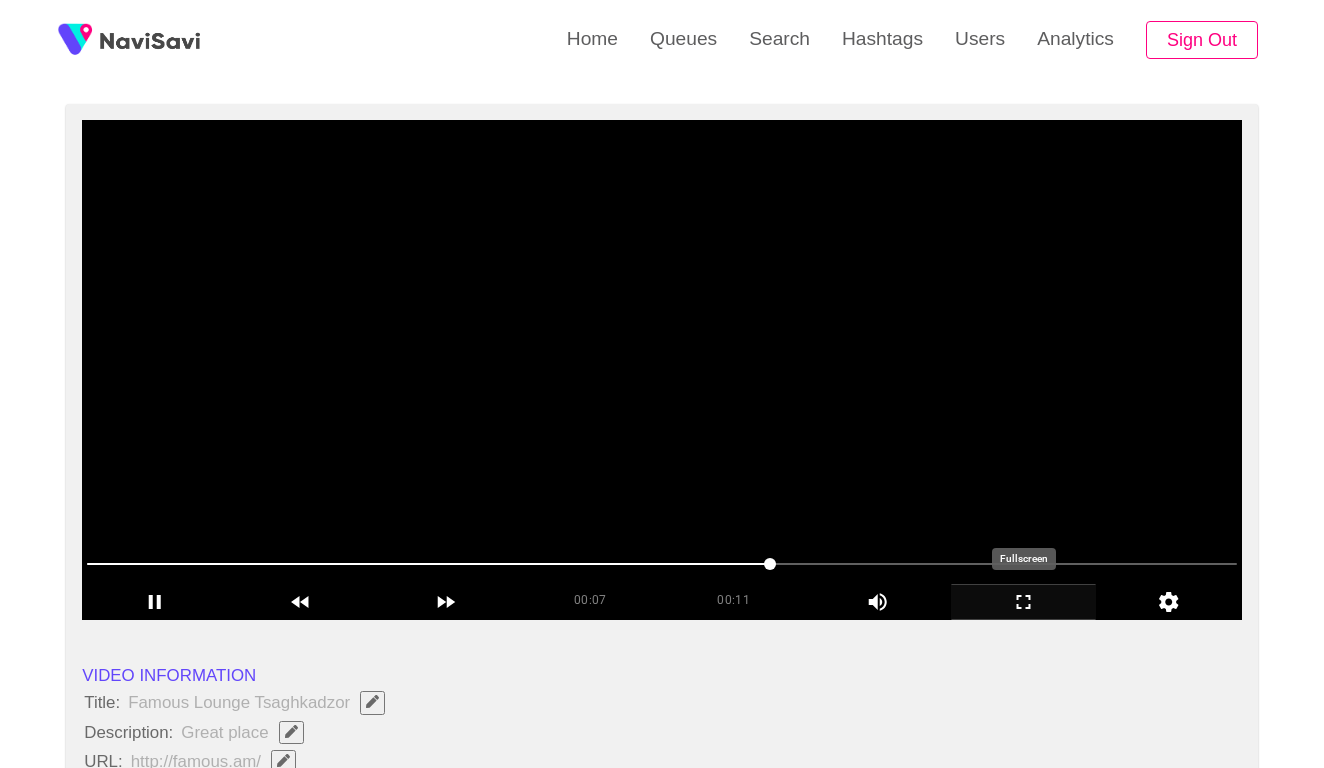 click 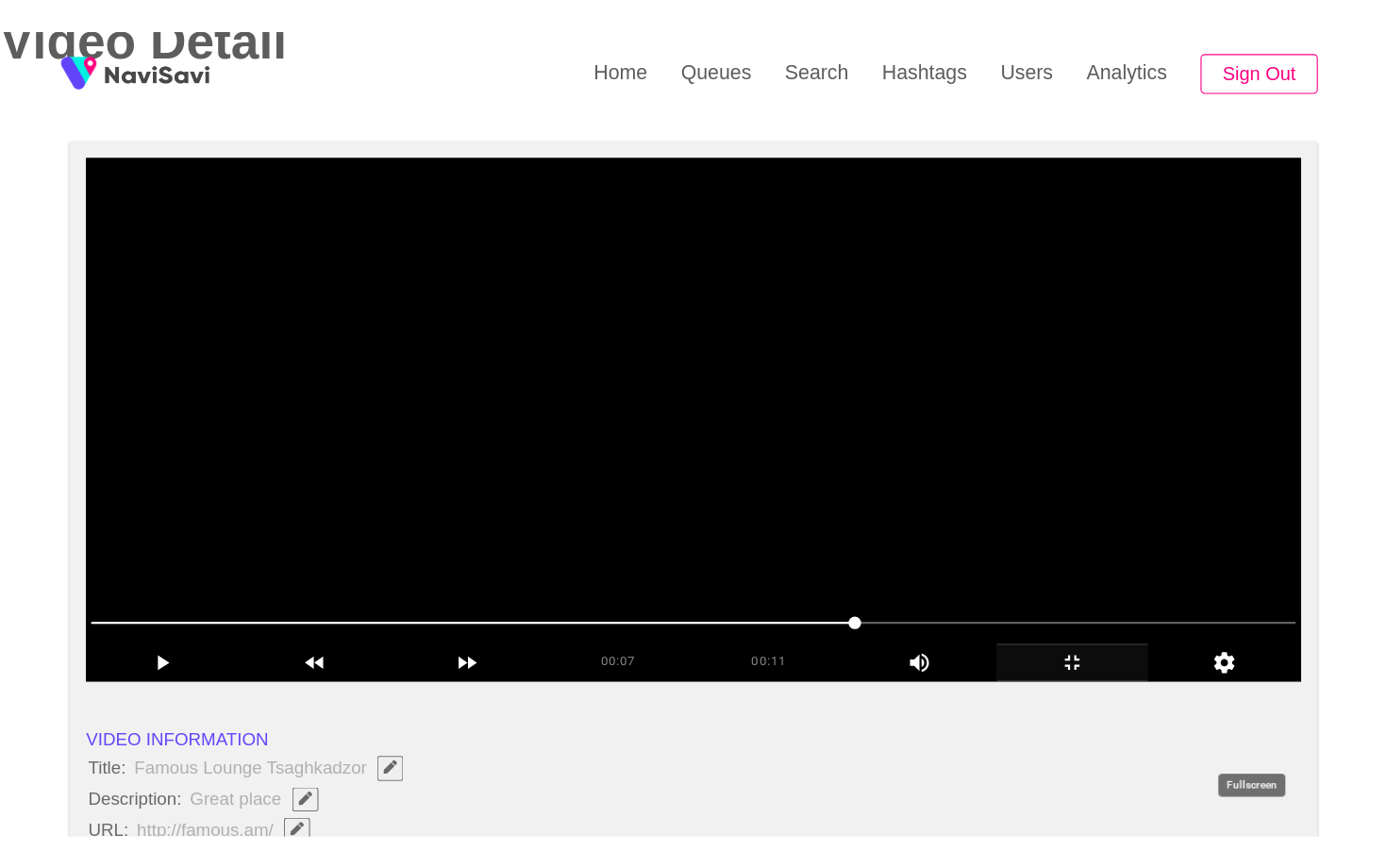 scroll, scrollTop: 0, scrollLeft: 0, axis: both 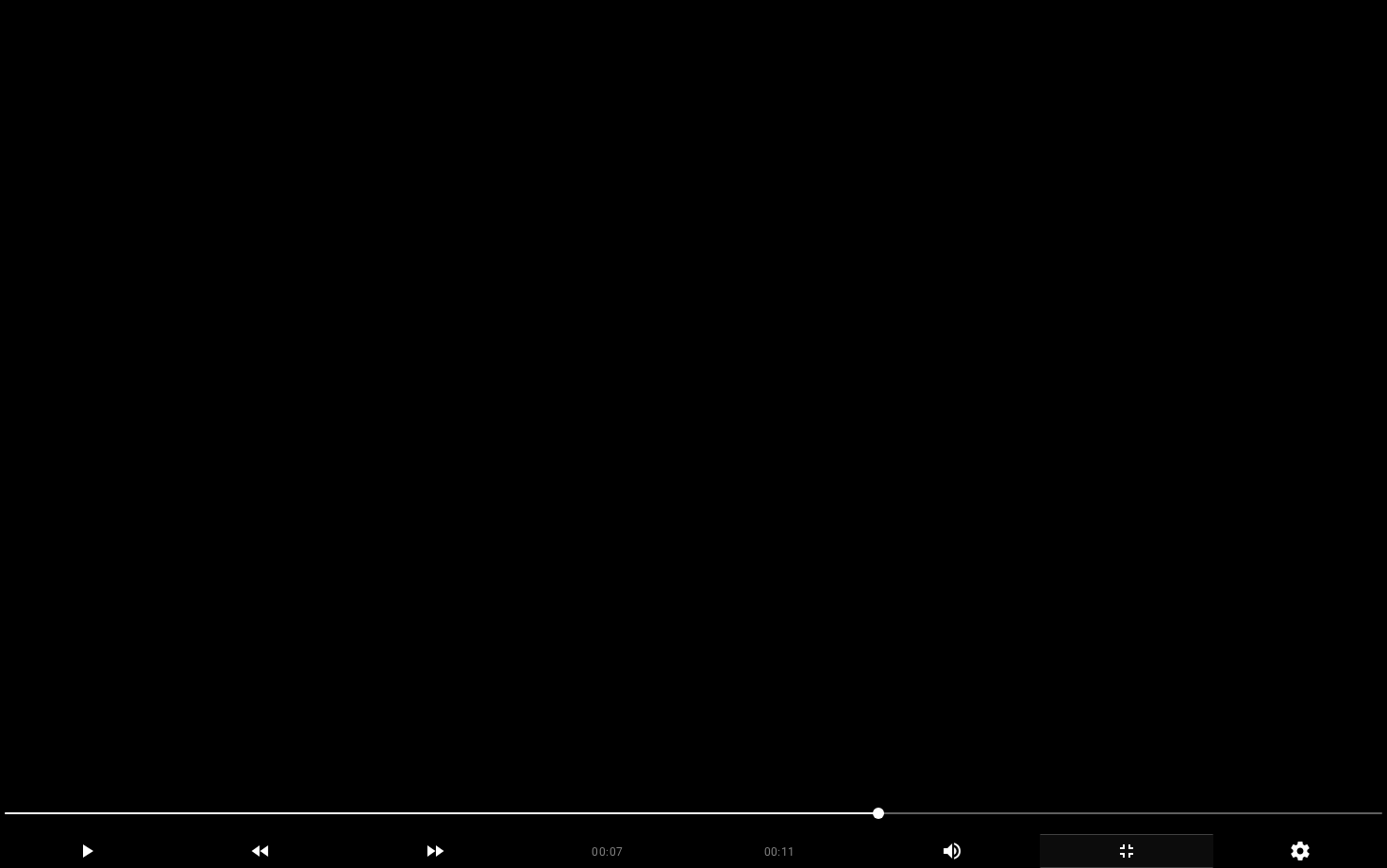 click at bounding box center (694, 434) 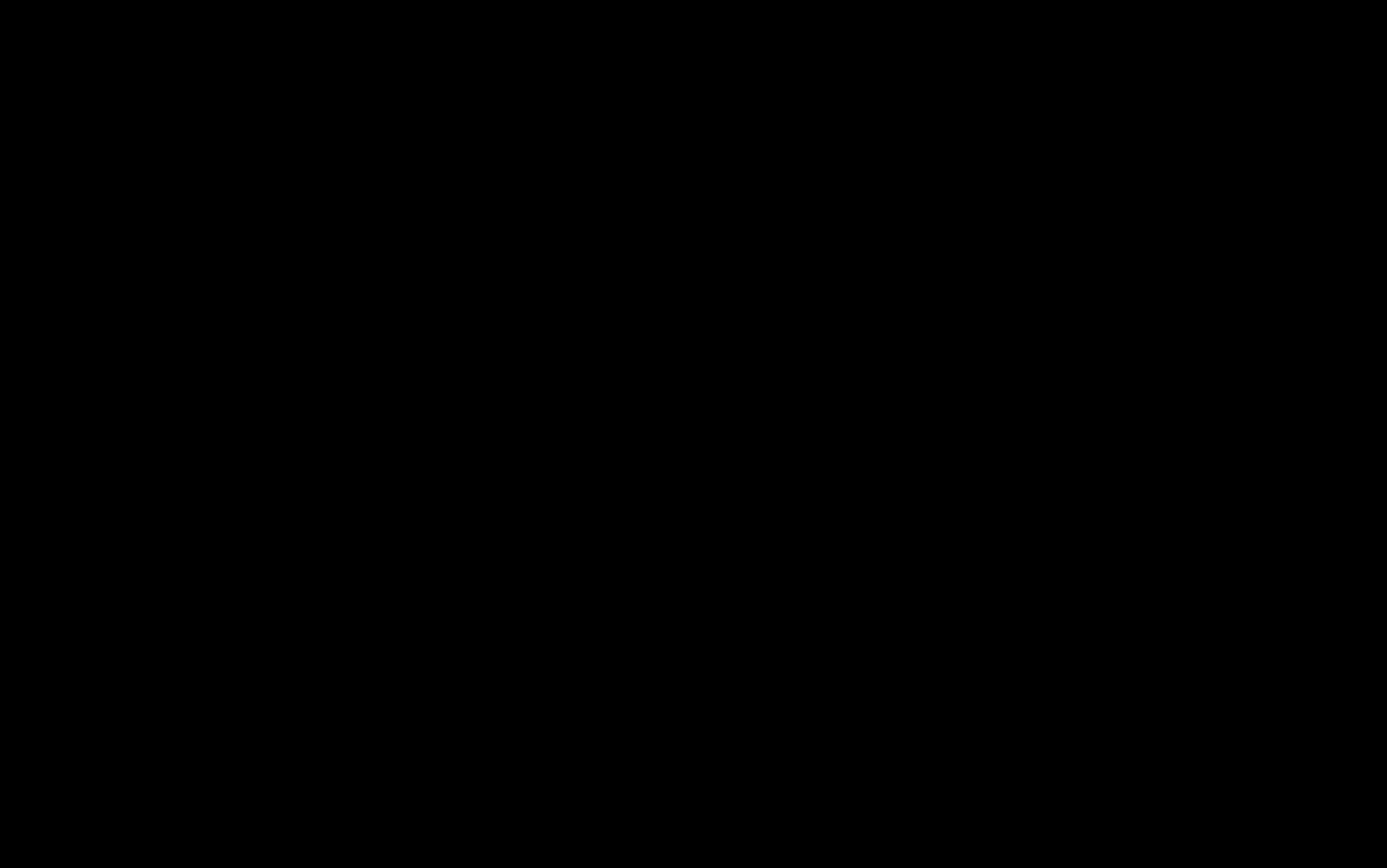 click 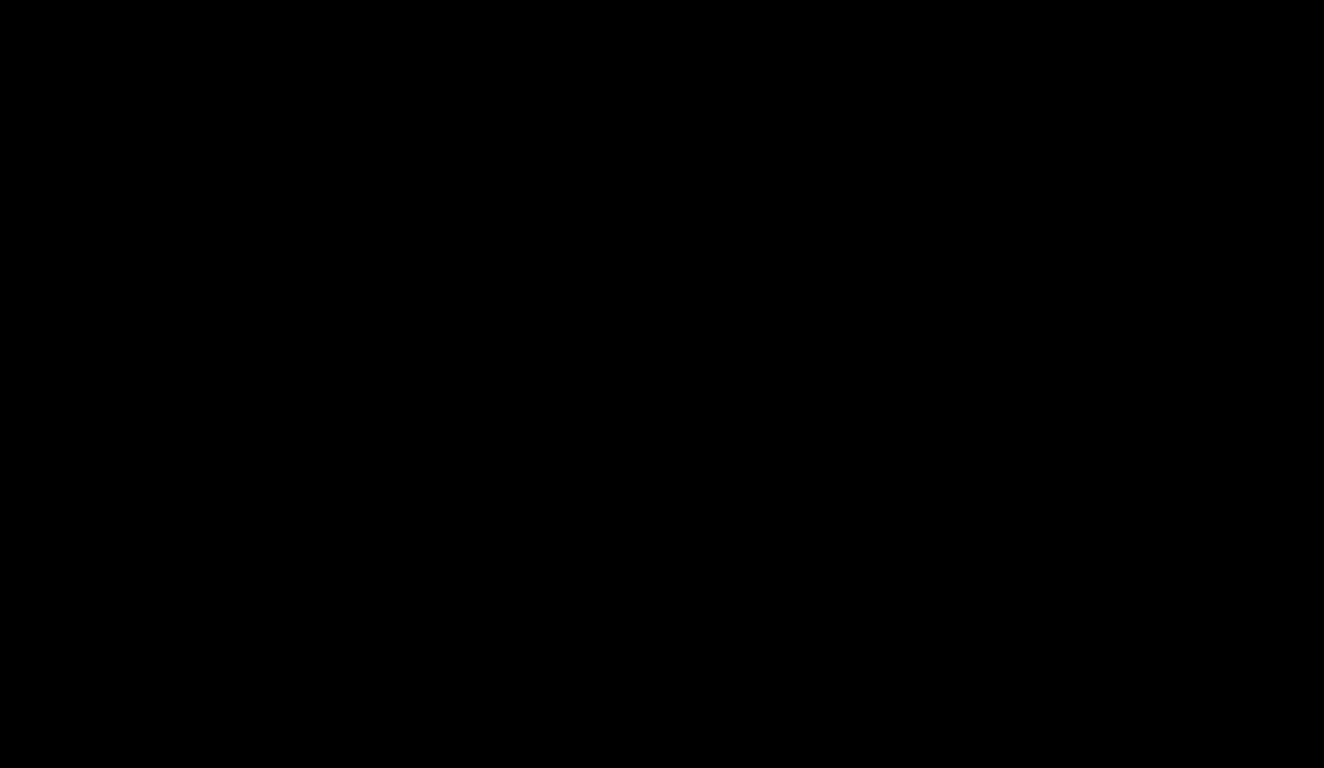 scroll, scrollTop: 1942, scrollLeft: 0, axis: vertical 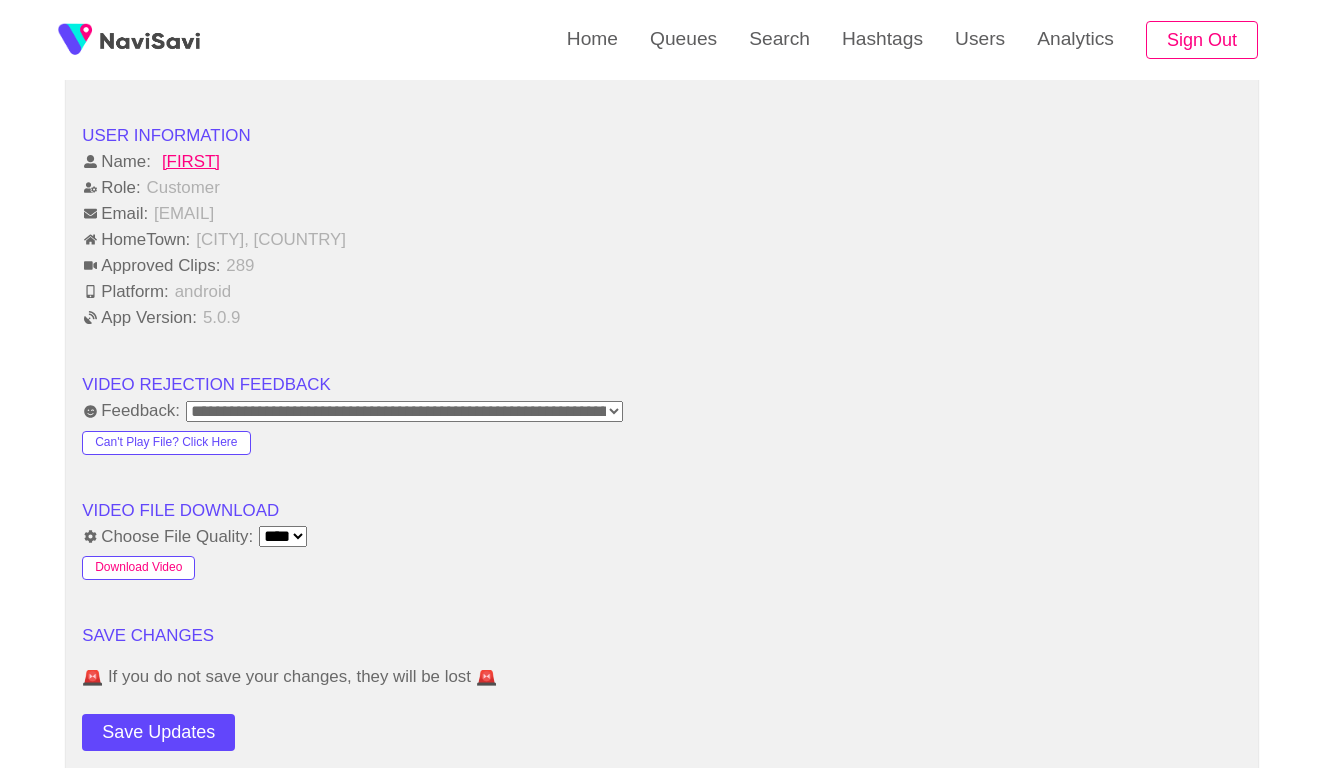click on "Download Video" at bounding box center [138, 568] 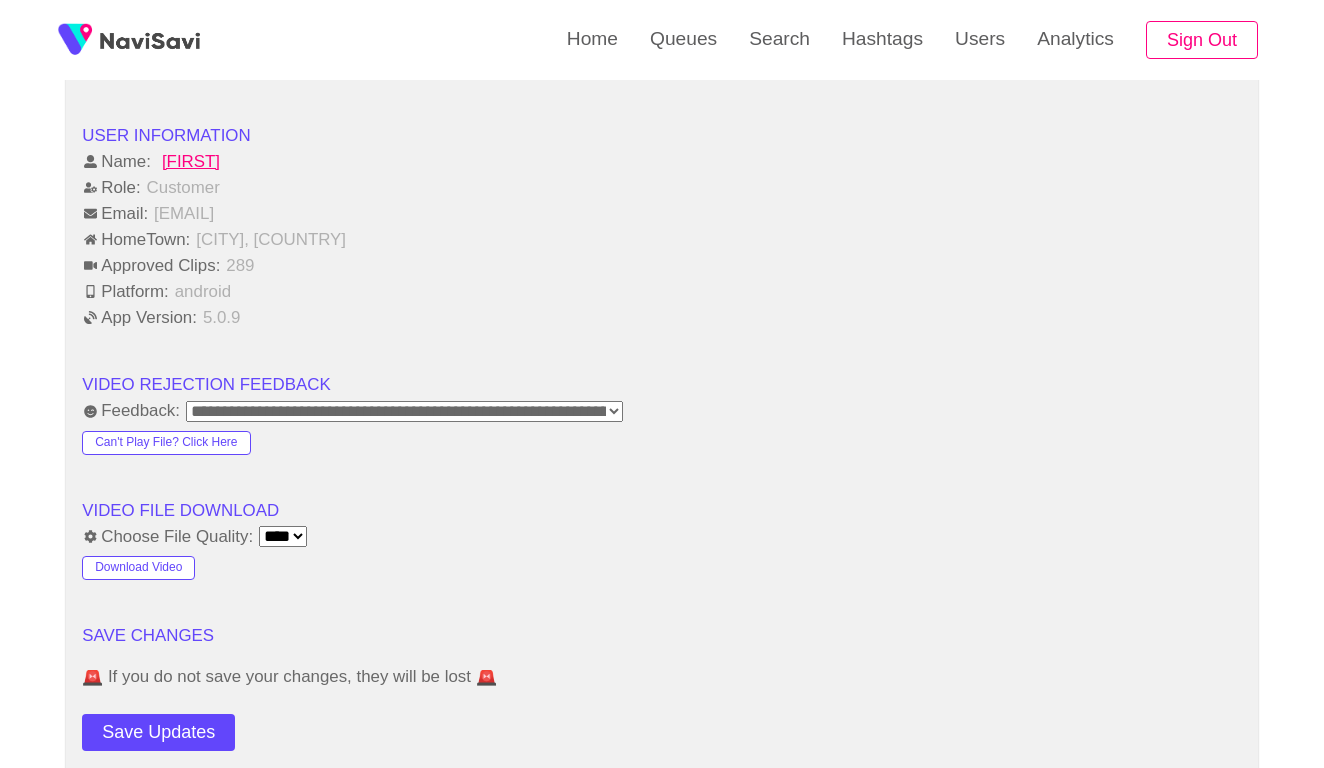 click on "App Version:     5.0.9" at bounding box center [662, 318] 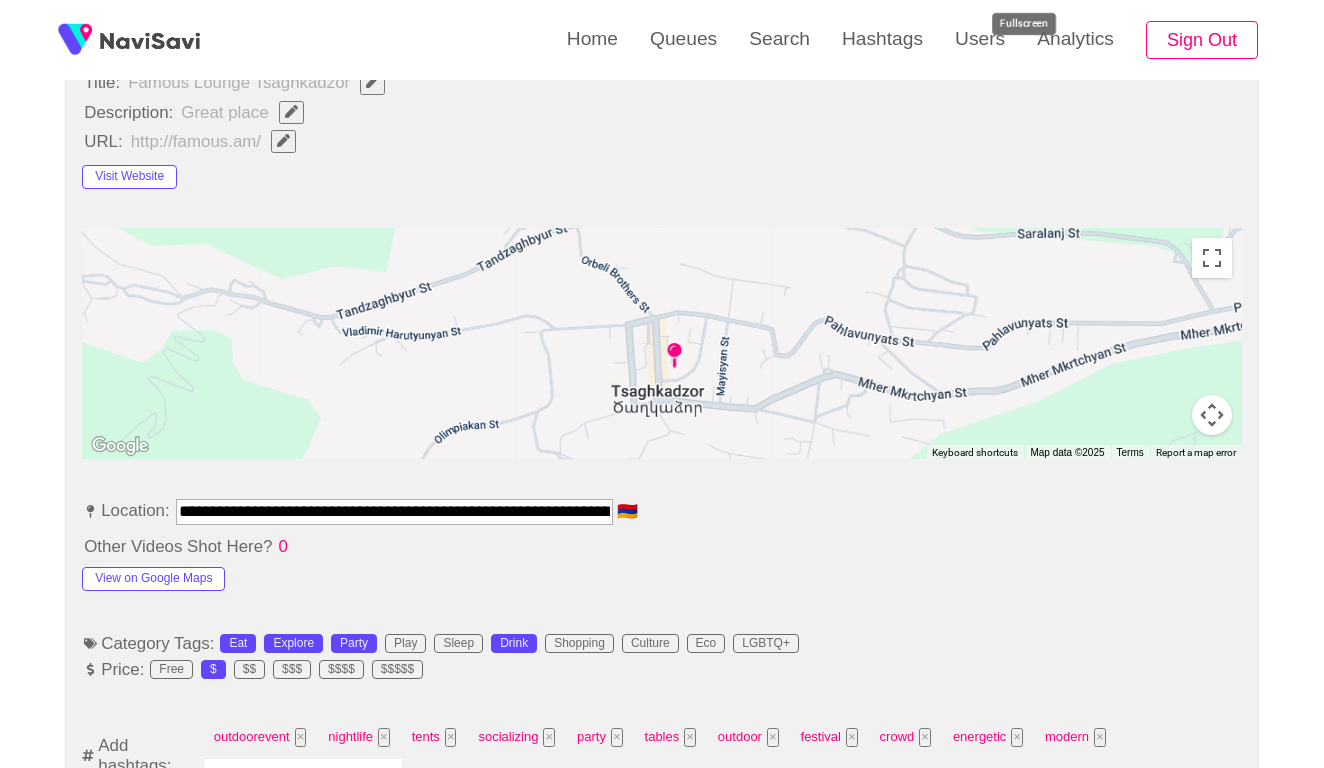scroll, scrollTop: 1026, scrollLeft: 0, axis: vertical 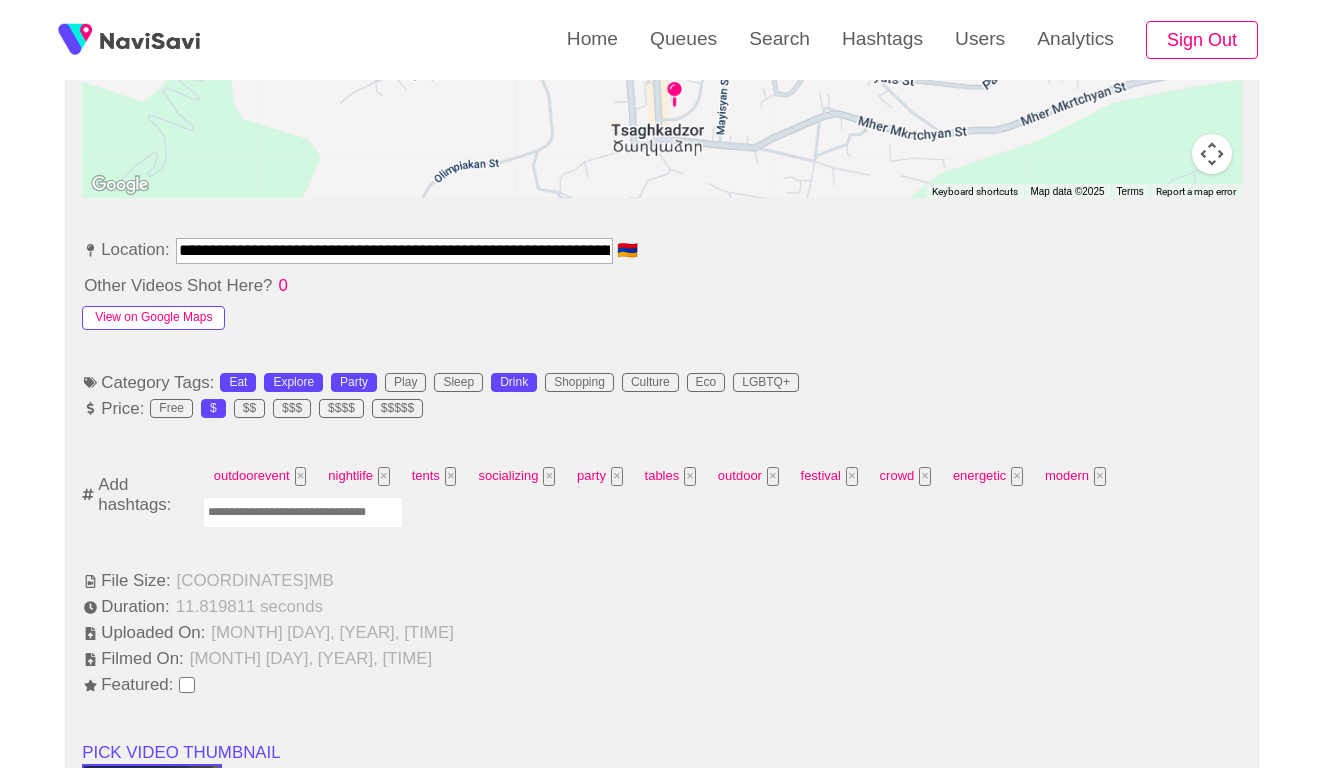 click on "View on Google Maps" at bounding box center (153, 318) 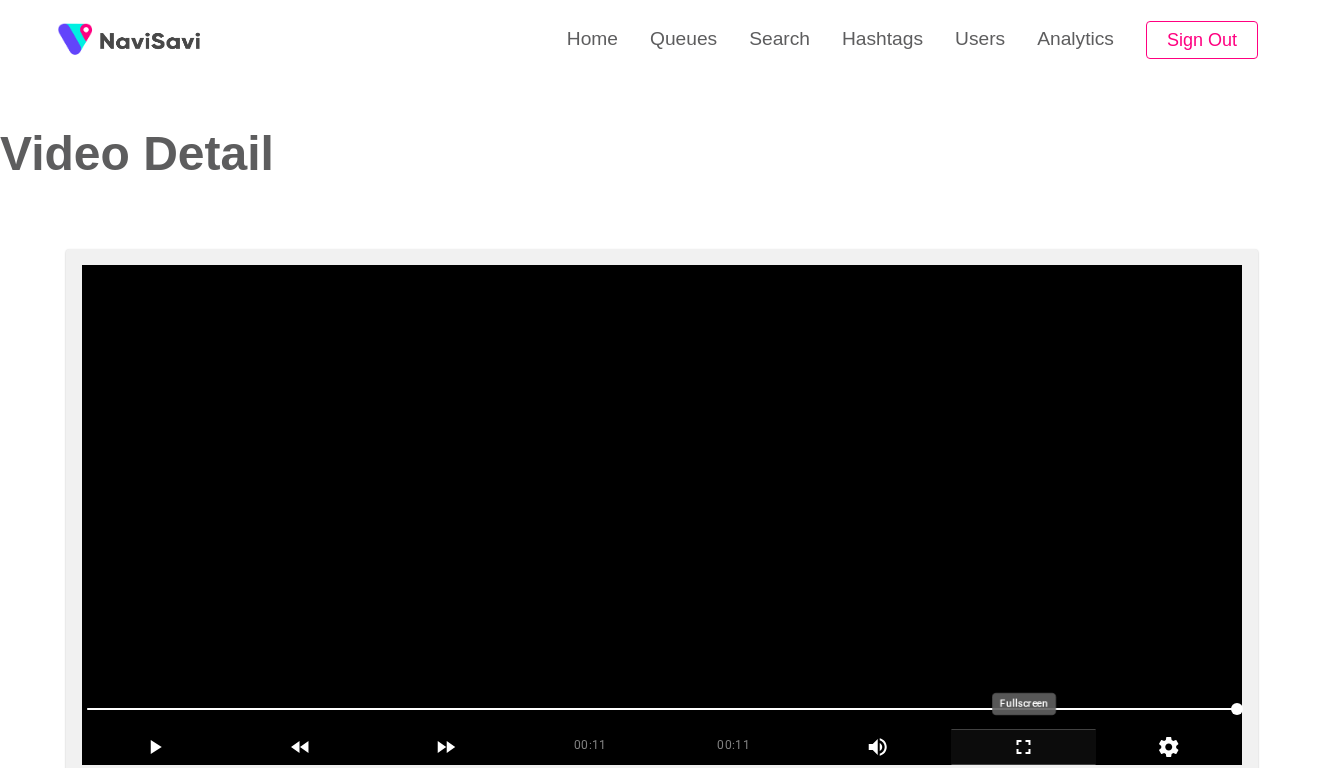 scroll, scrollTop: 0, scrollLeft: 0, axis: both 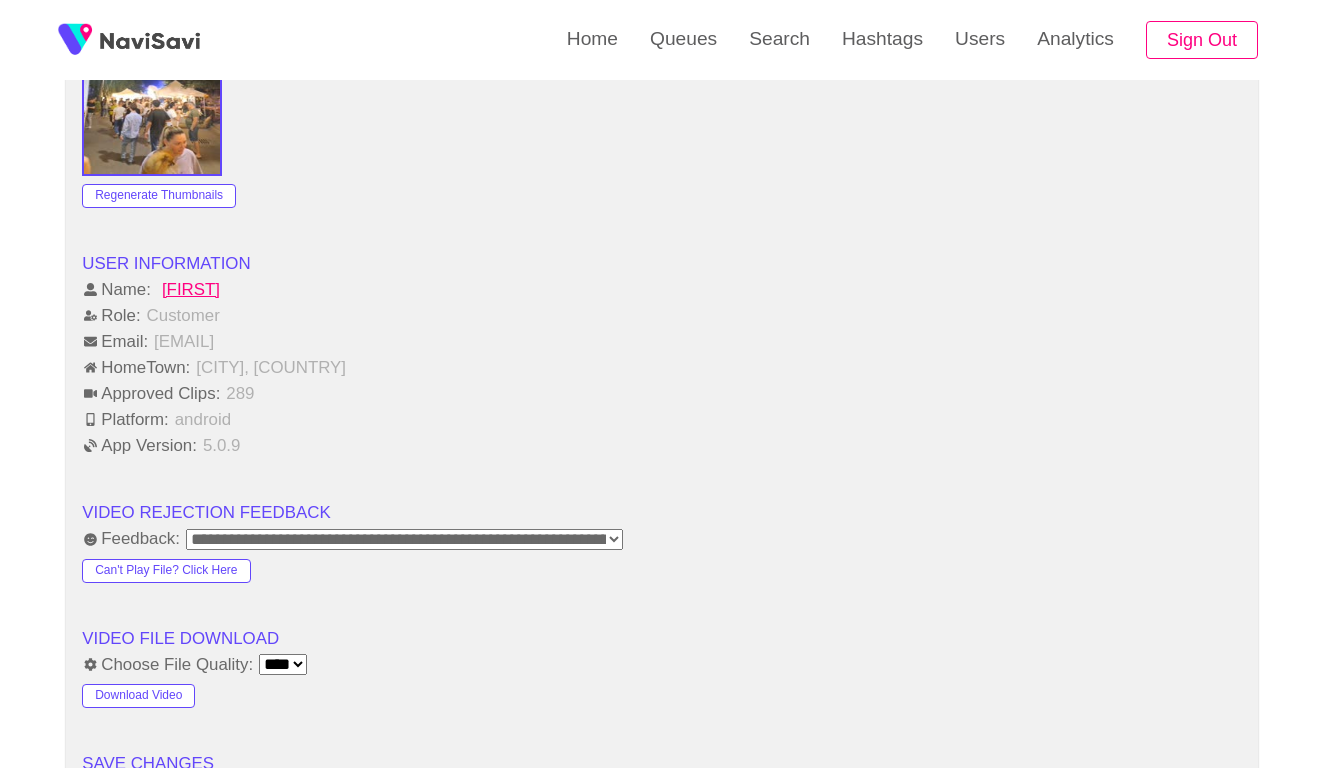 click on "**********" at bounding box center [404, 539] 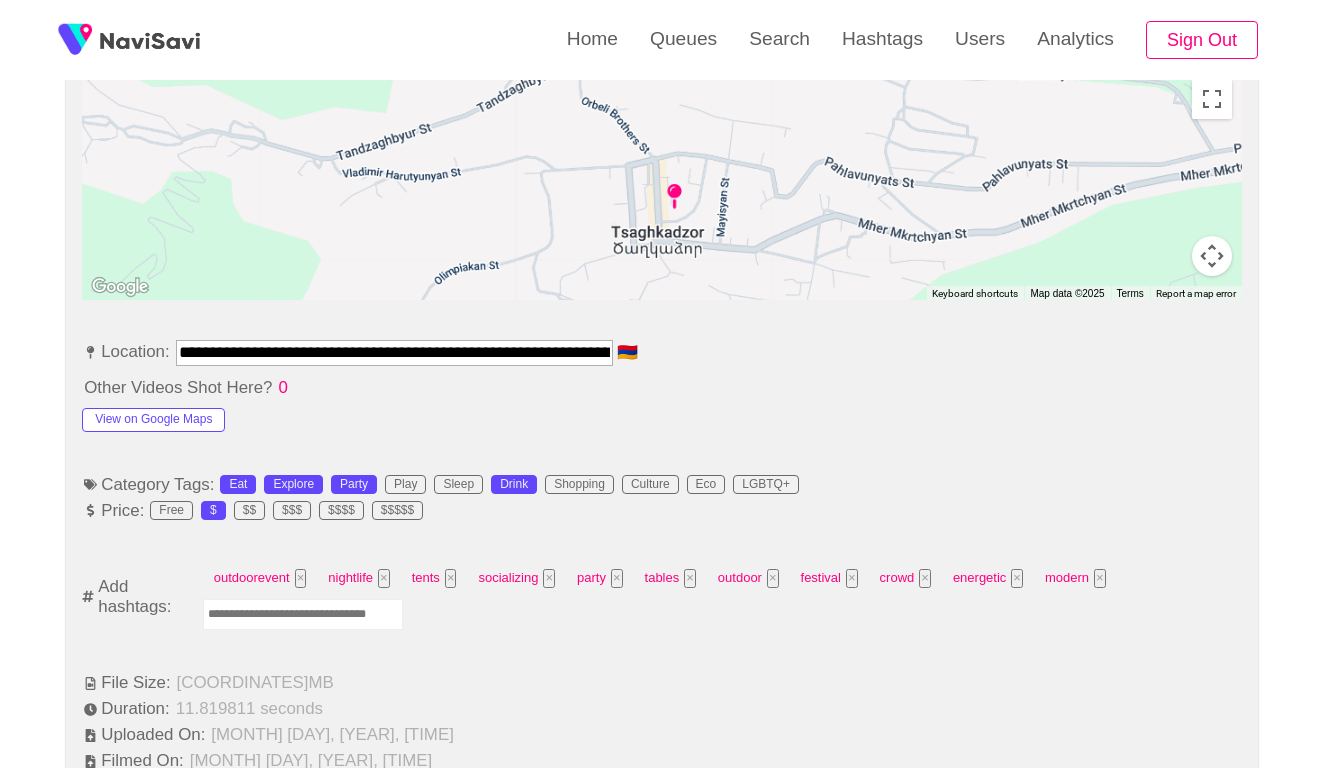 scroll, scrollTop: 499, scrollLeft: 0, axis: vertical 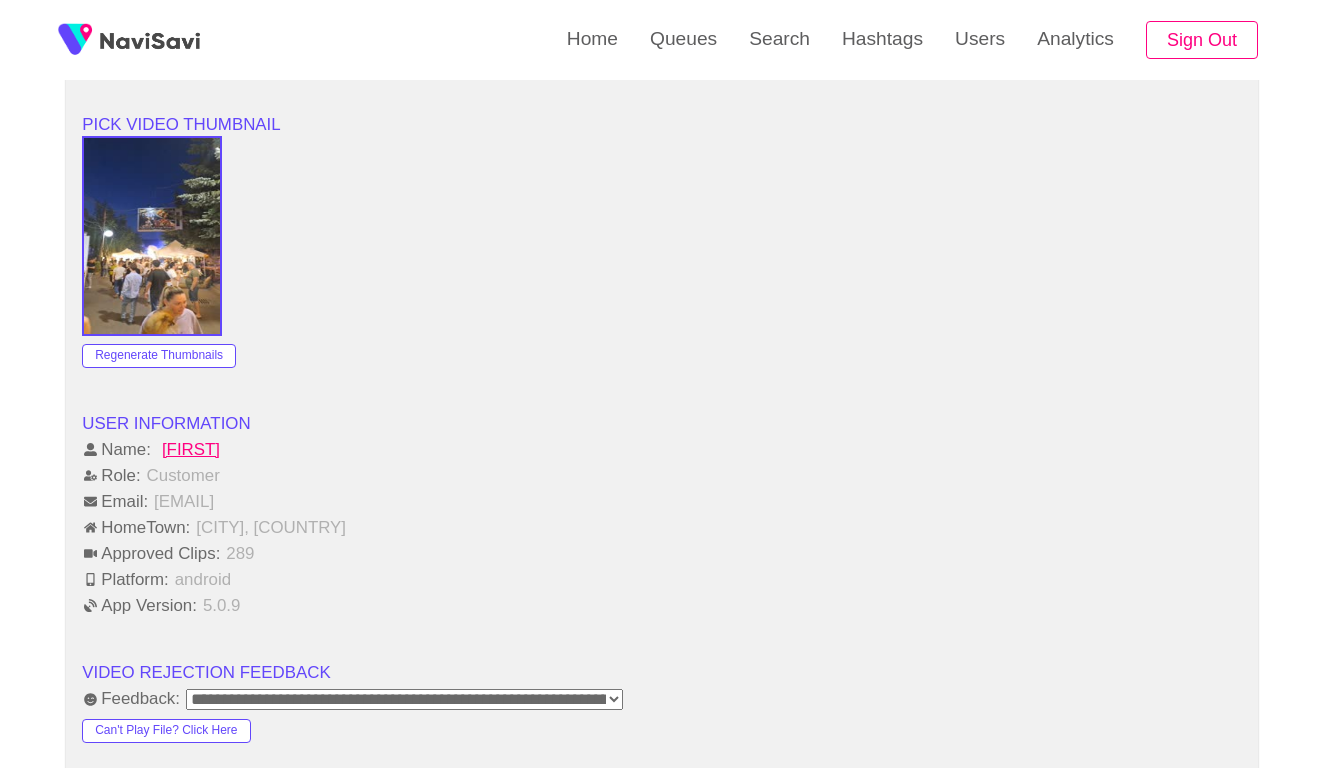 click at bounding box center (662, 236) 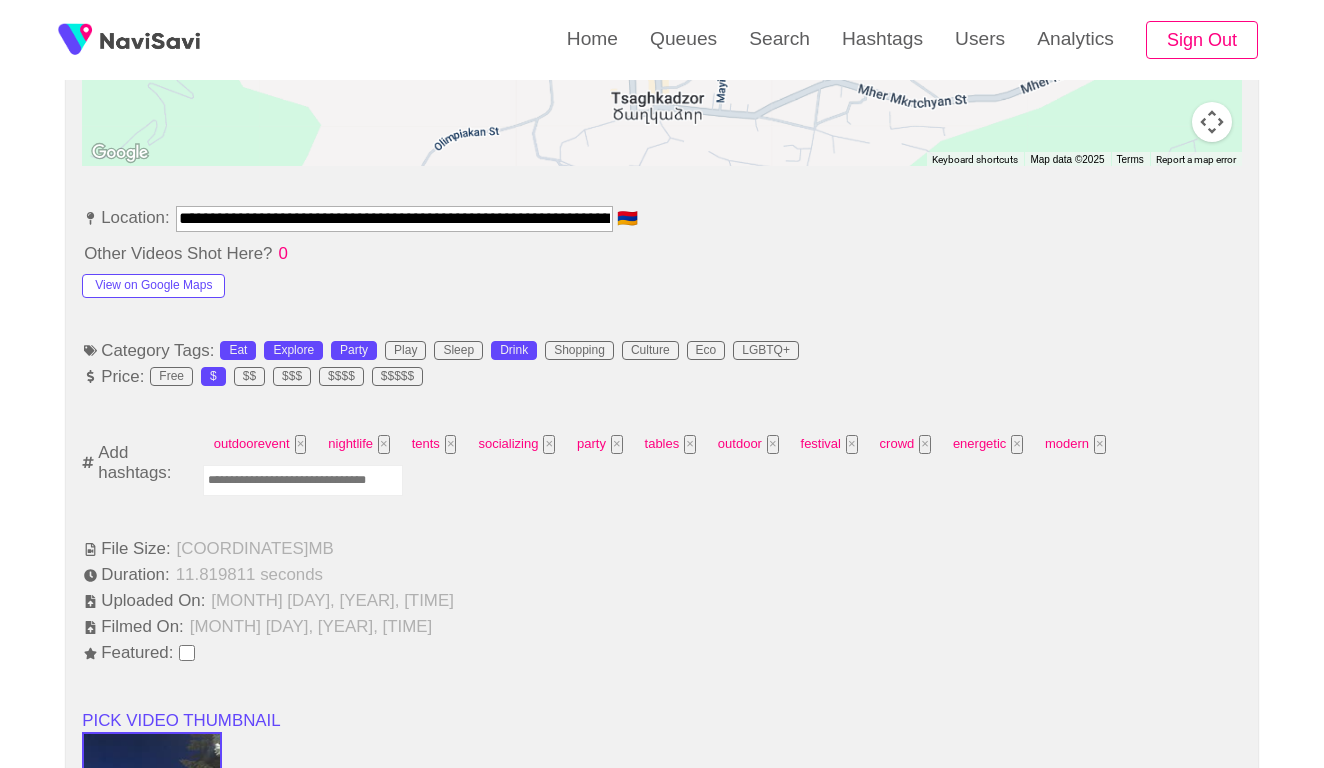 scroll, scrollTop: 1040, scrollLeft: 0, axis: vertical 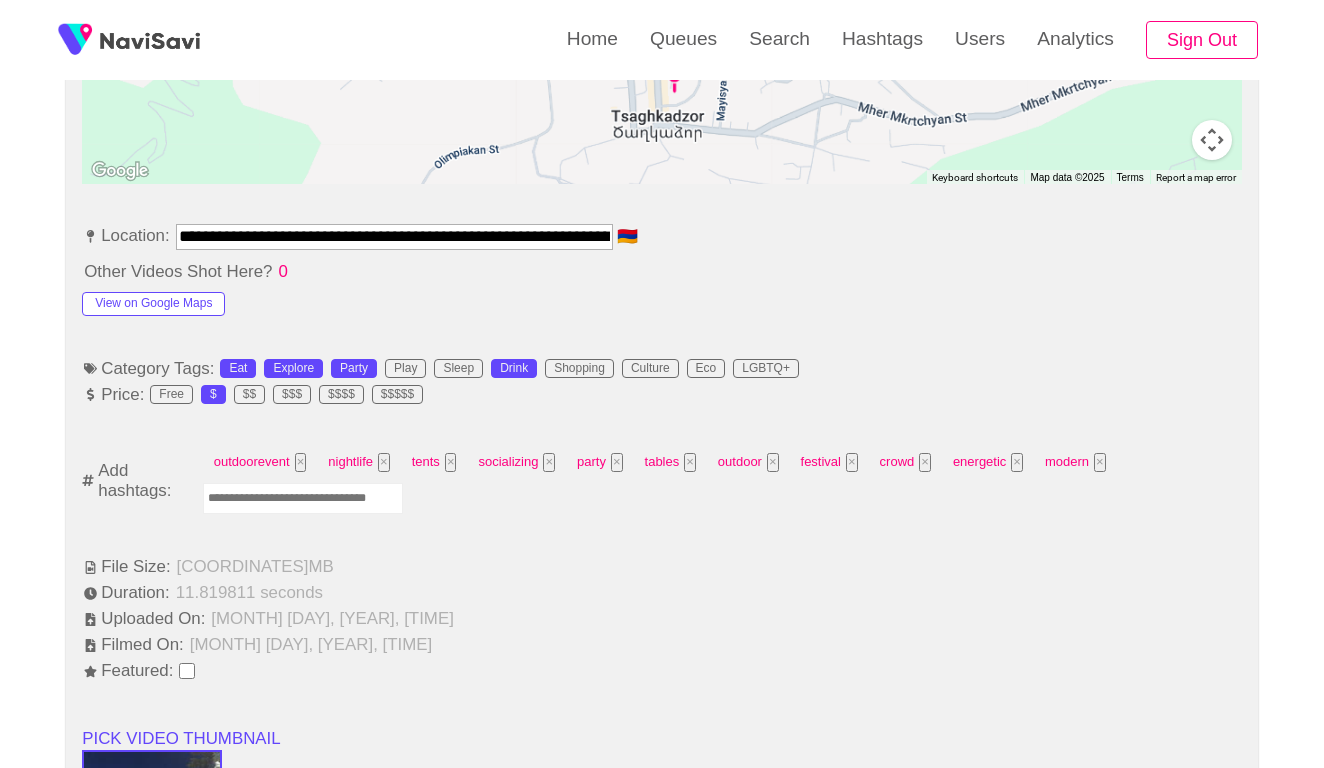 click at bounding box center [303, 498] 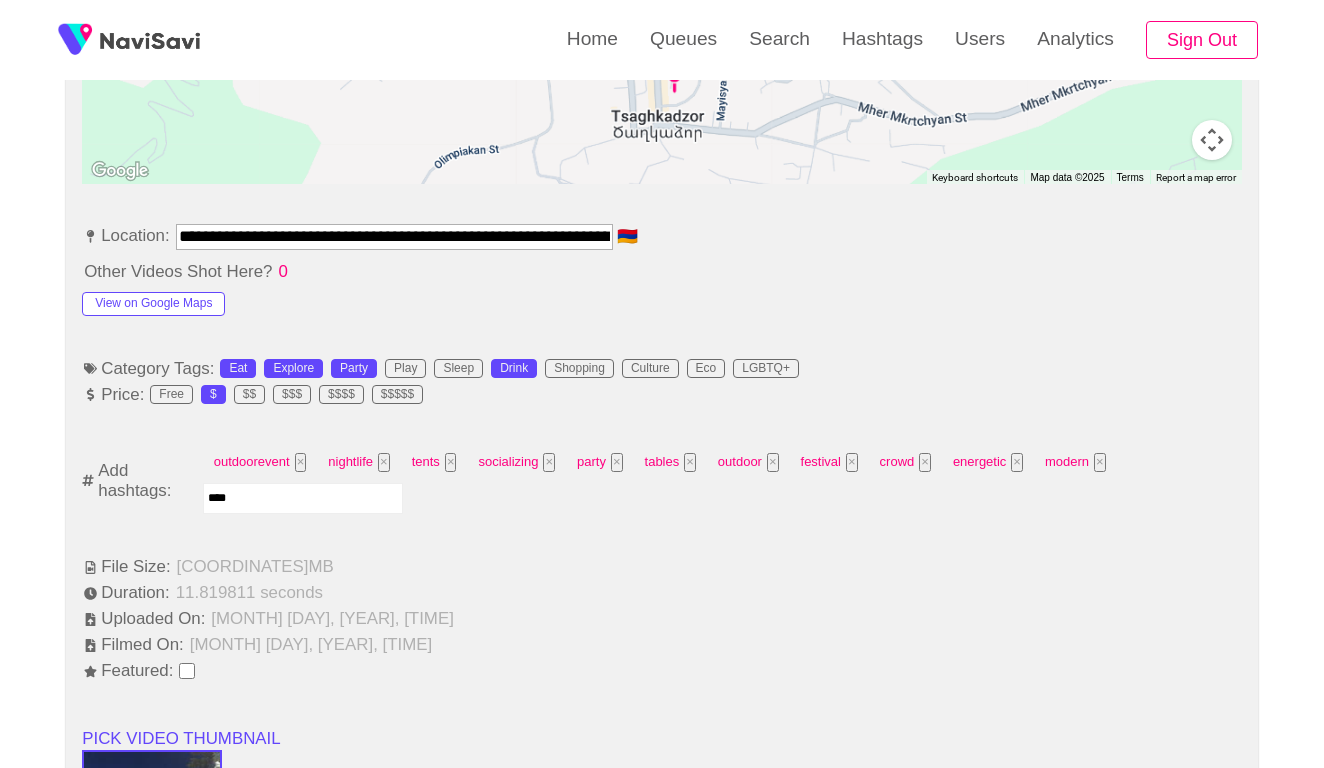 type on "*****" 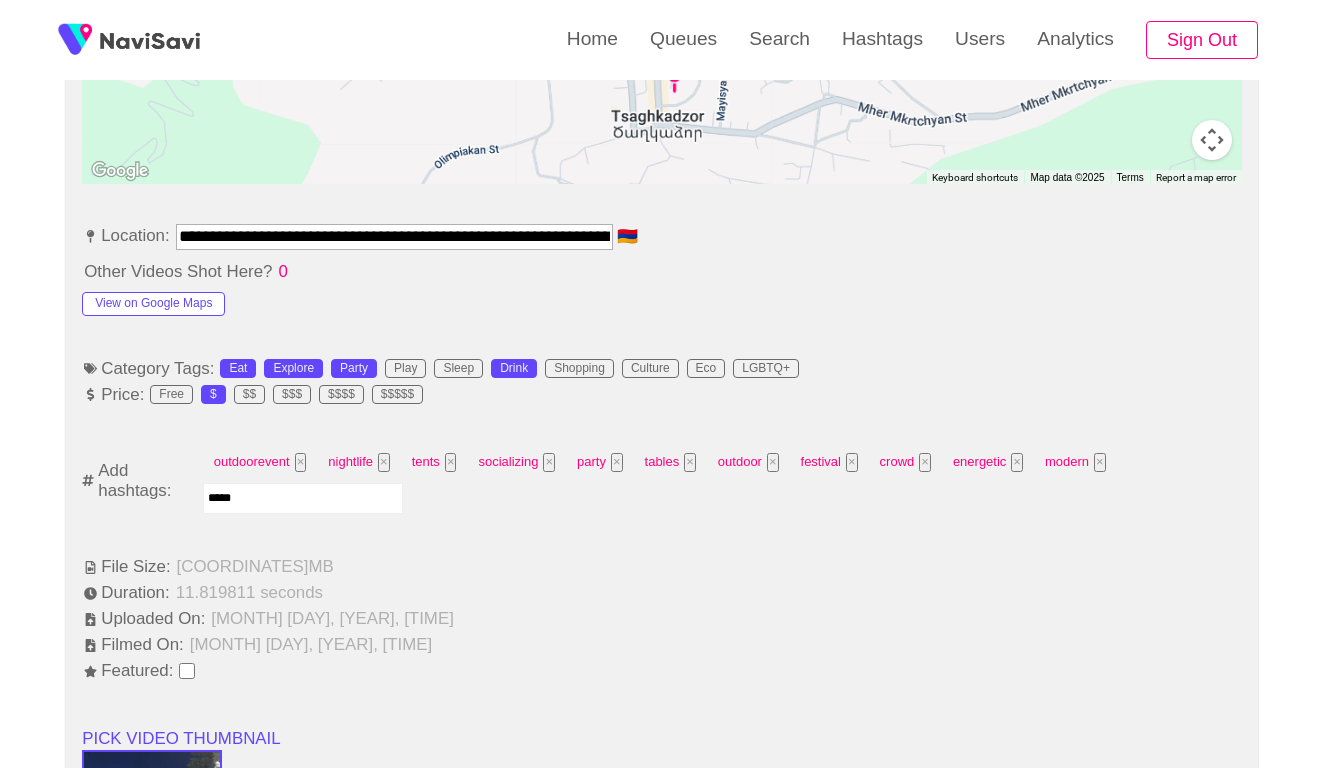 type 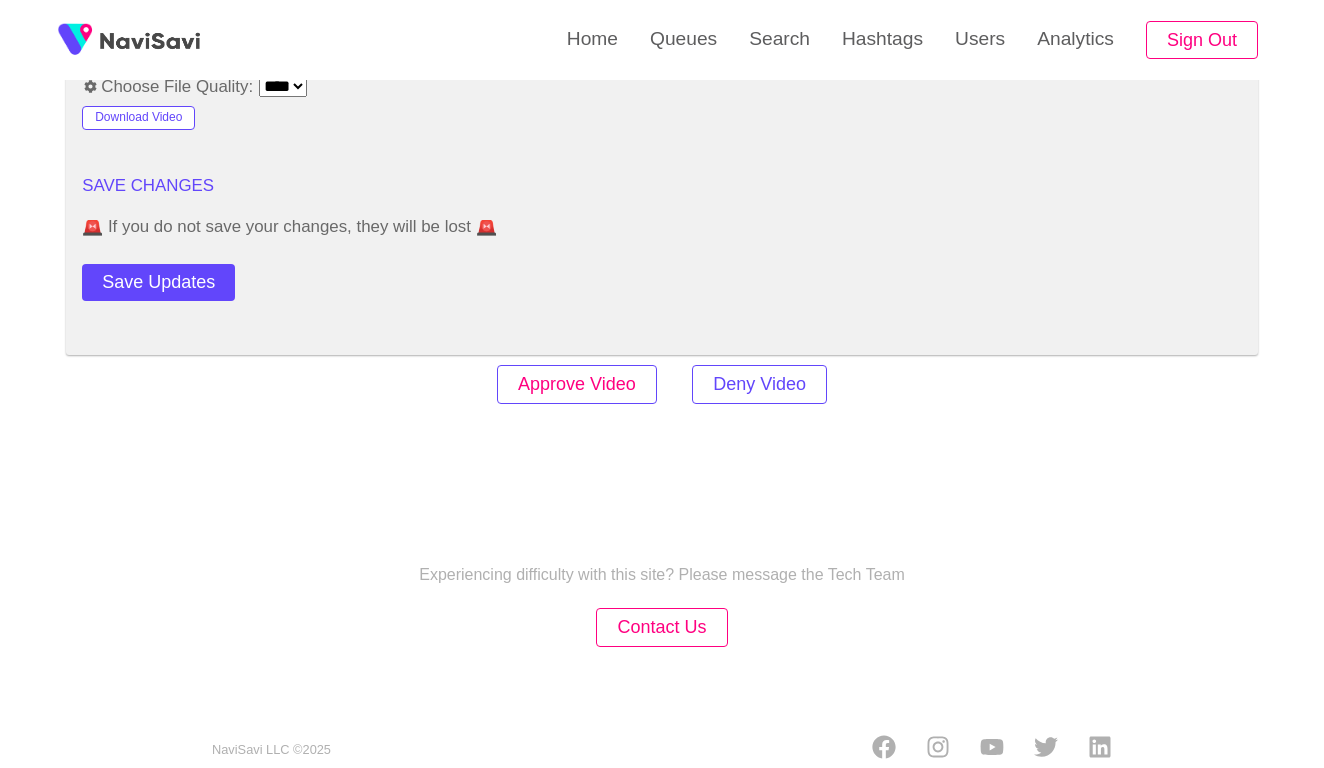 scroll, scrollTop: 2391, scrollLeft: 0, axis: vertical 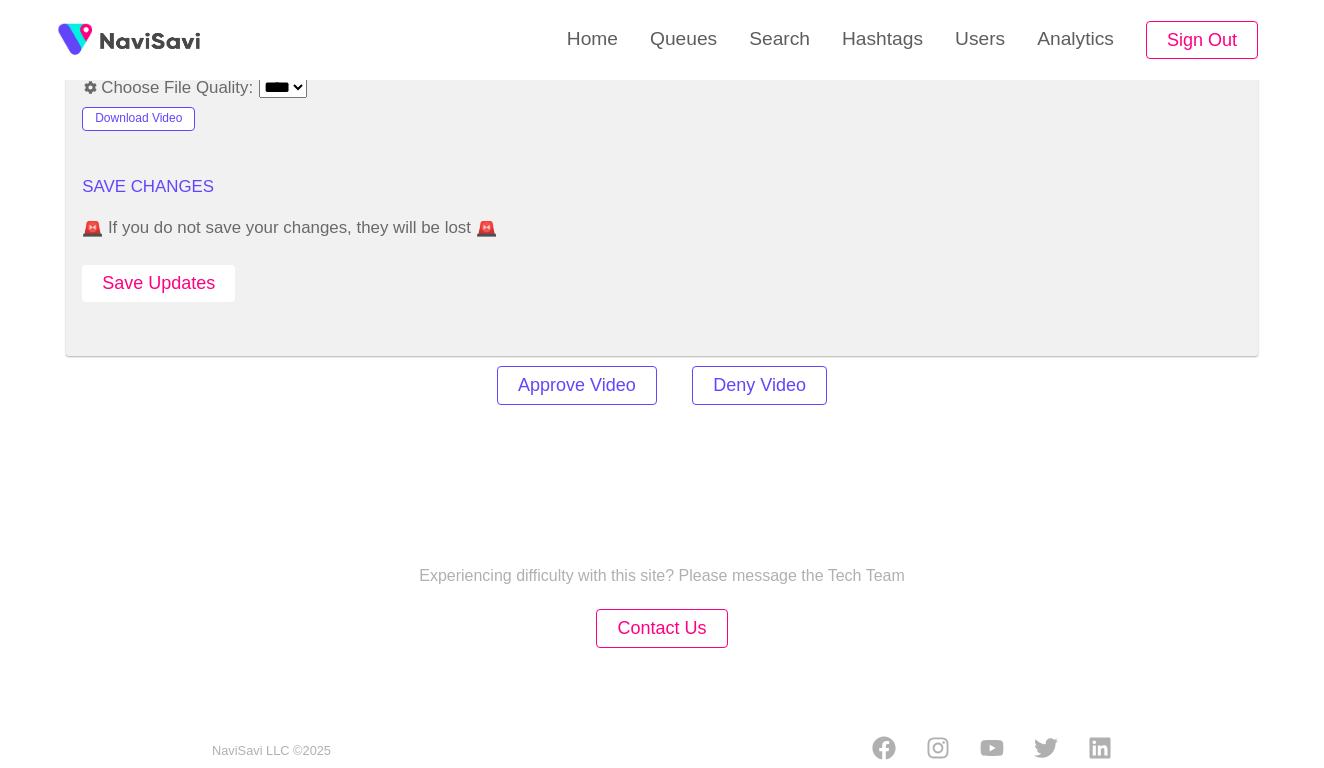 click on "Save Updates" at bounding box center [158, 283] 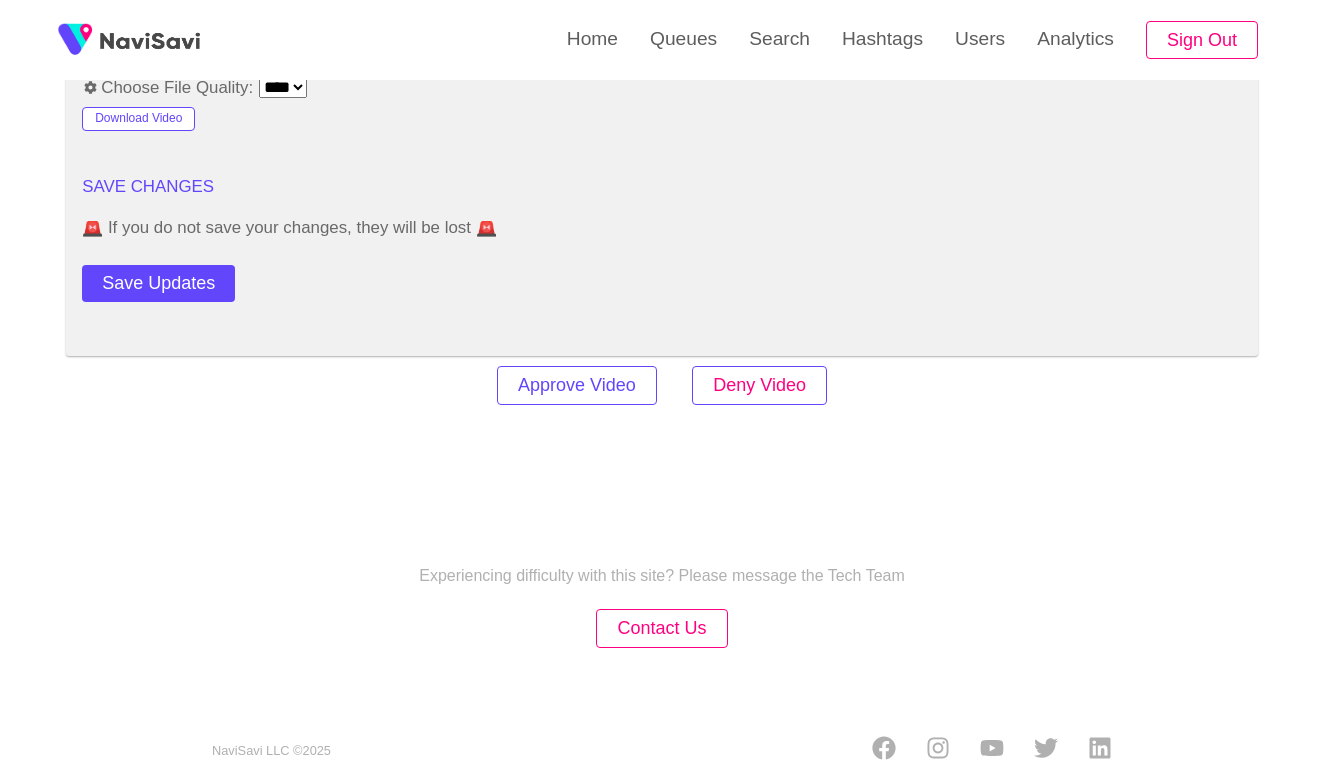 click on "Deny Video" at bounding box center (759, 385) 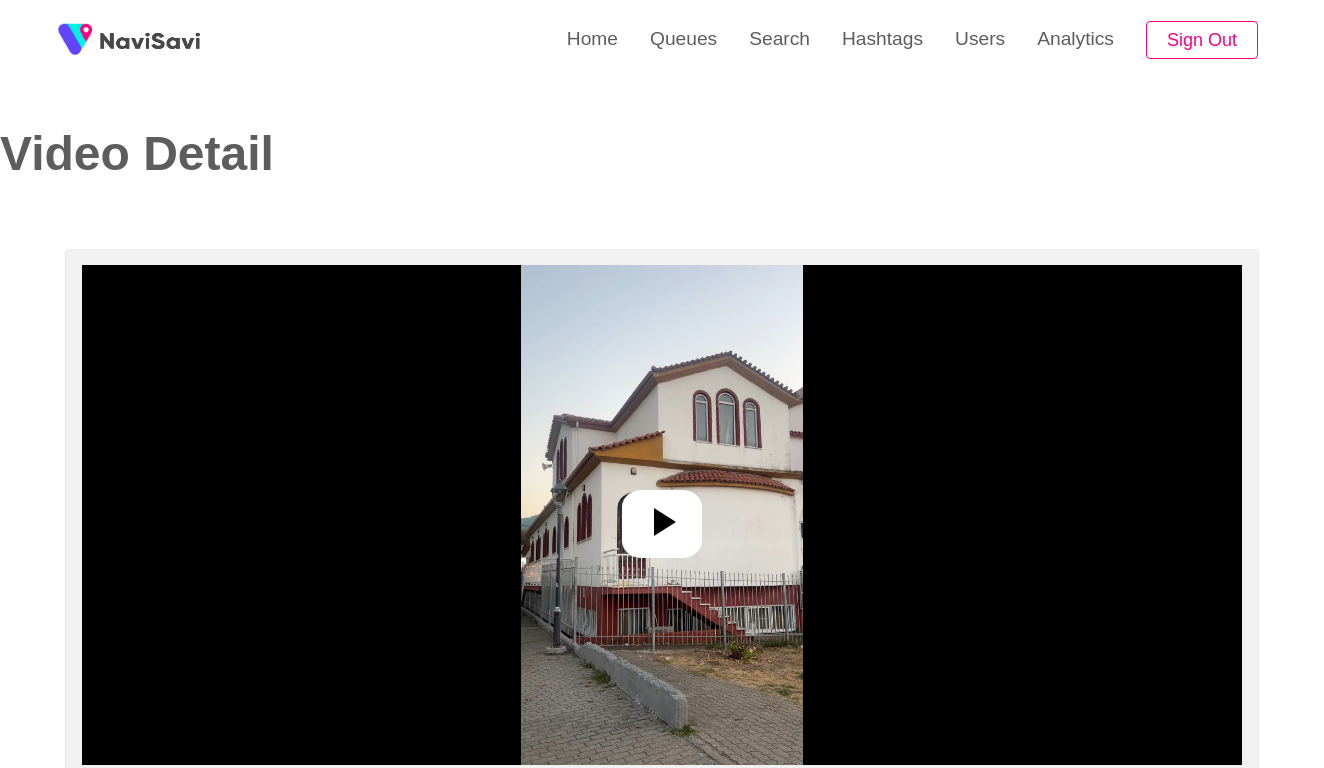 select on "**********" 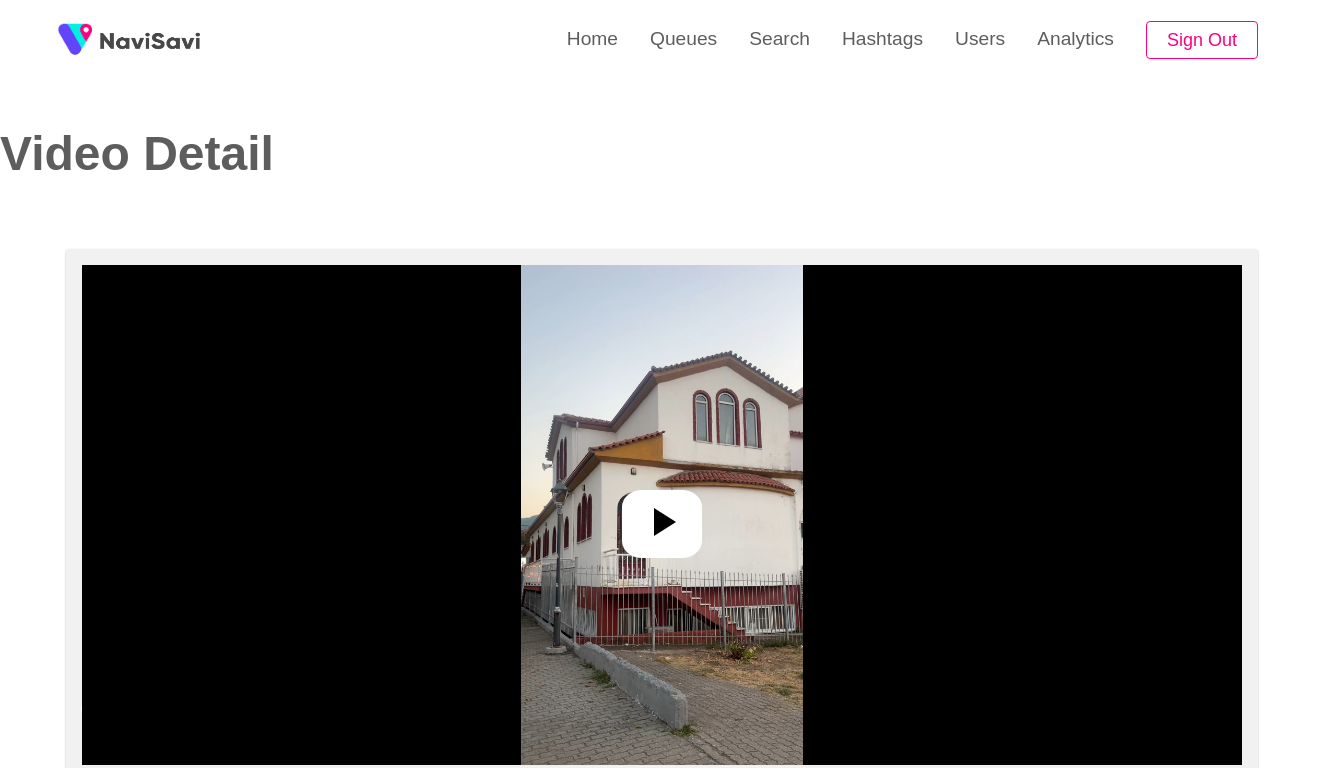 click at bounding box center (661, 515) 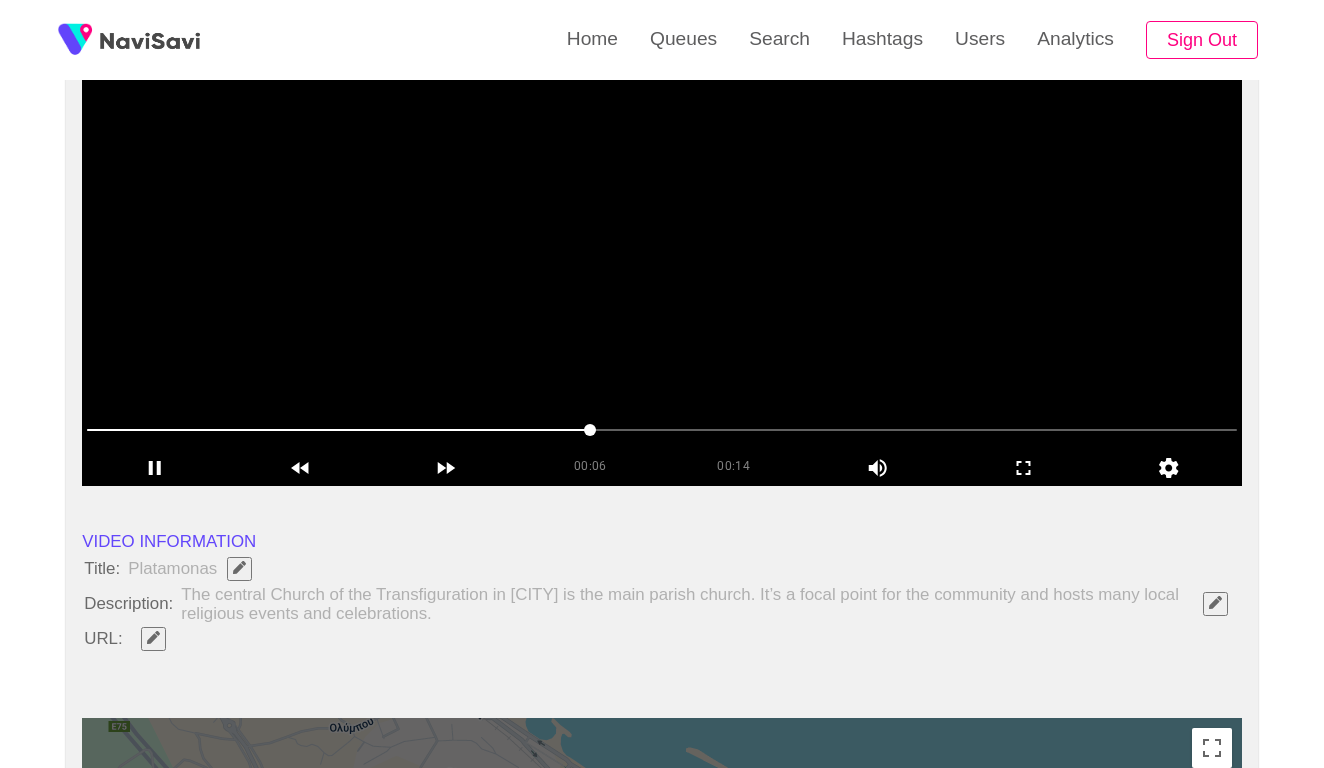 scroll, scrollTop: 288, scrollLeft: 0, axis: vertical 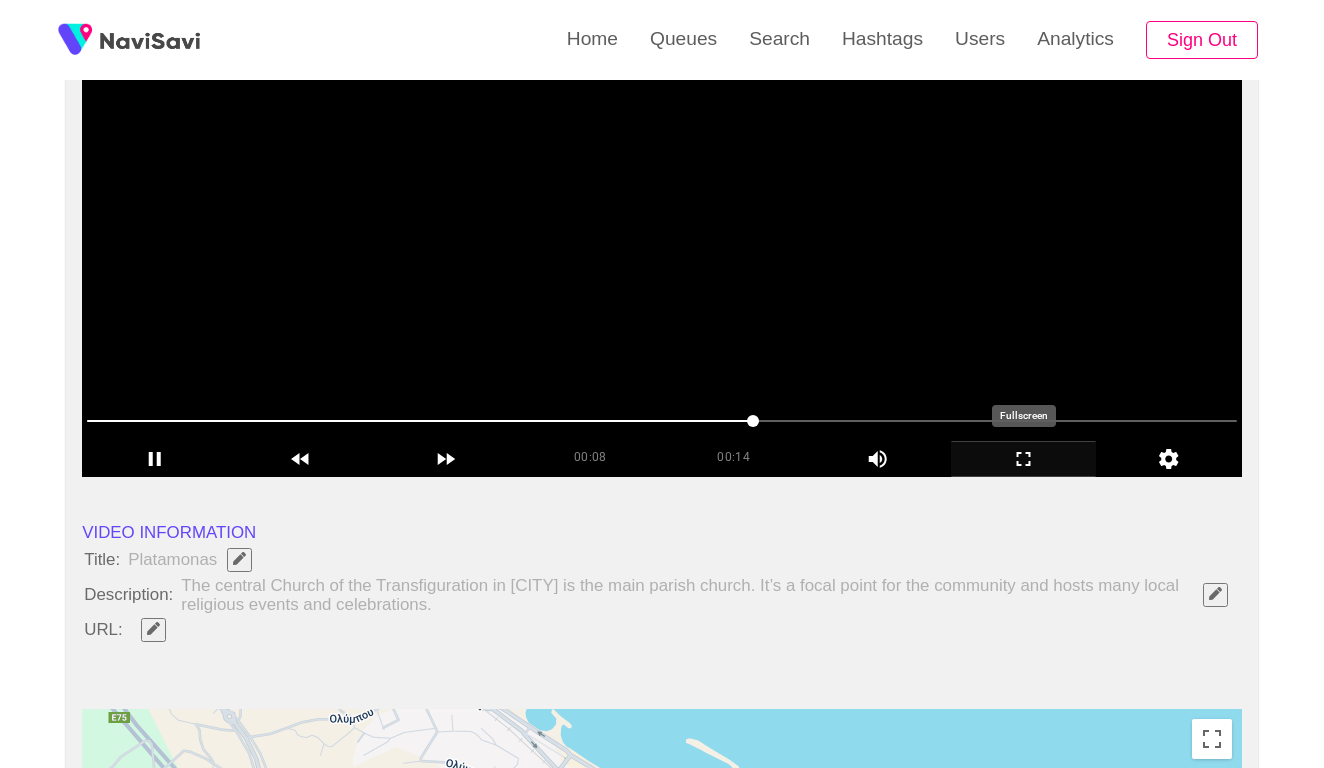 click 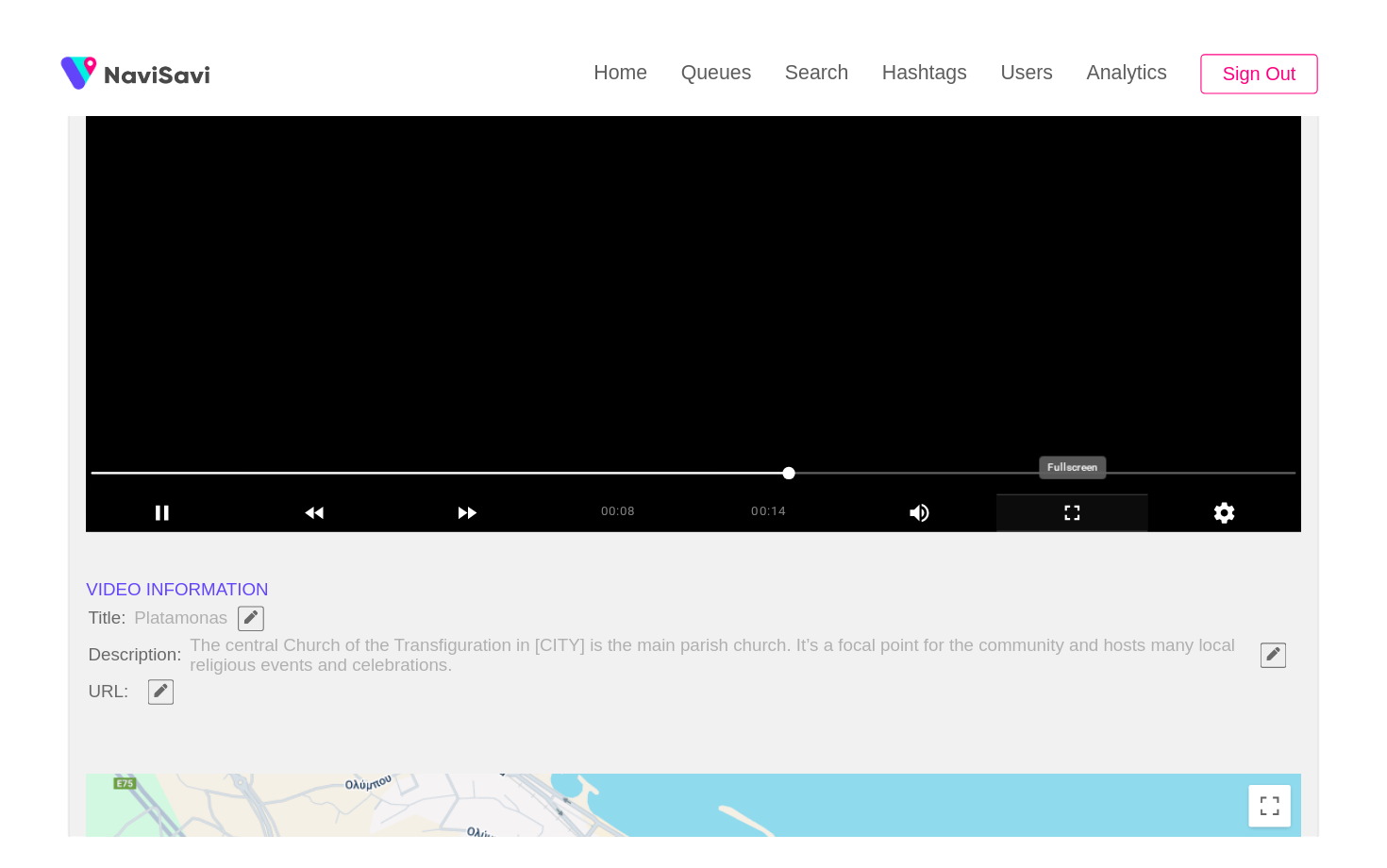 scroll, scrollTop: 0, scrollLeft: 0, axis: both 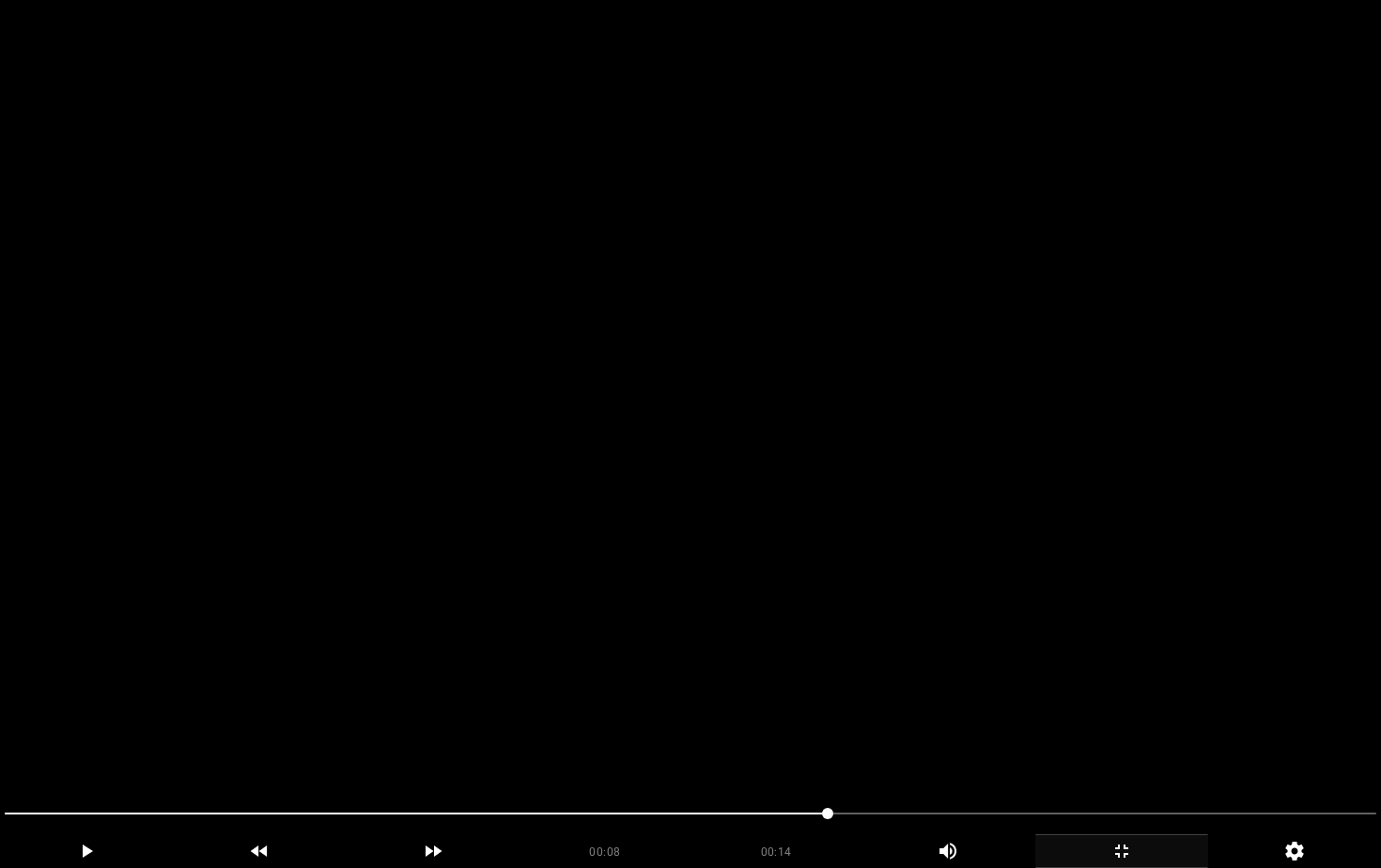 click at bounding box center (690, 434) 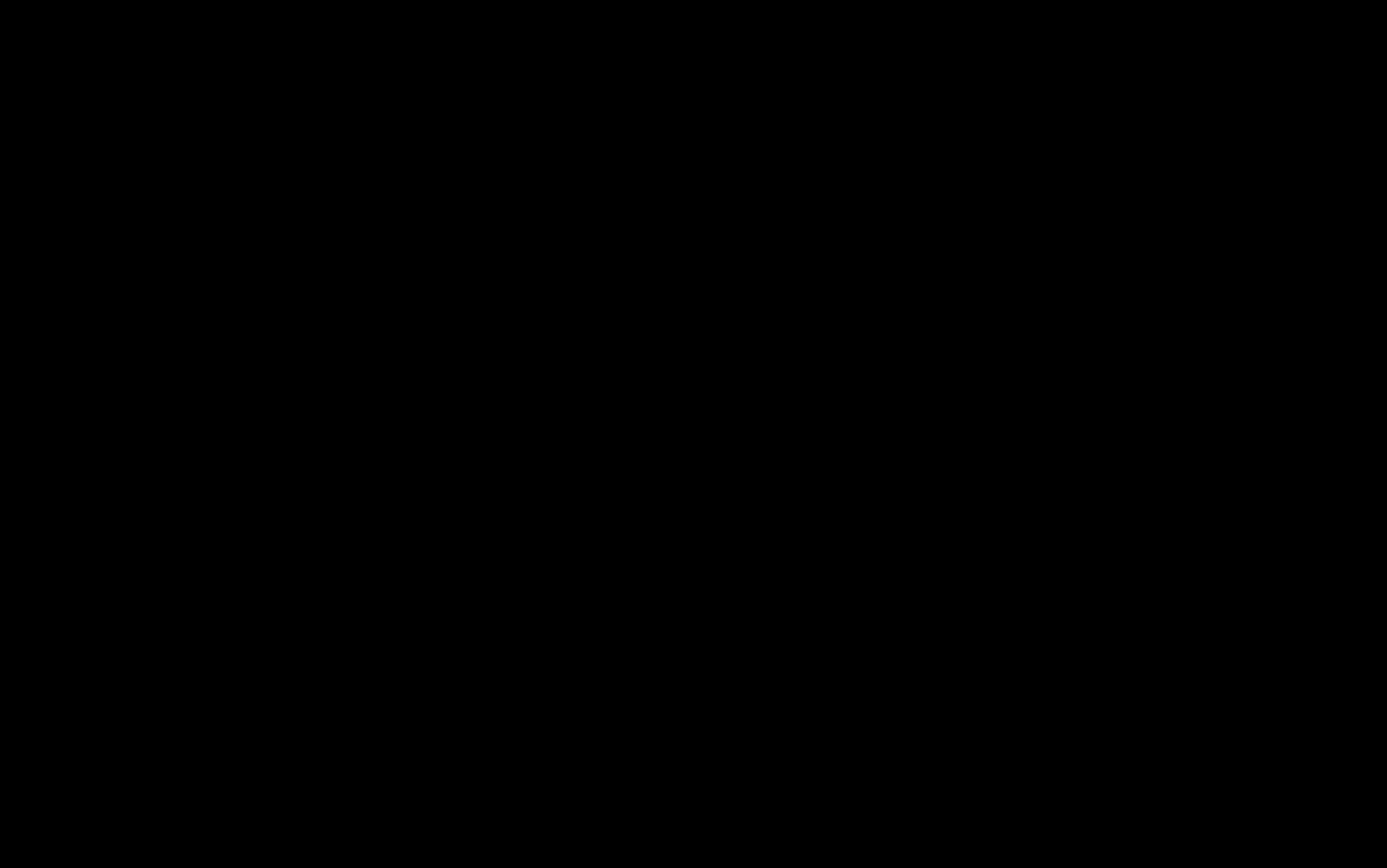 click 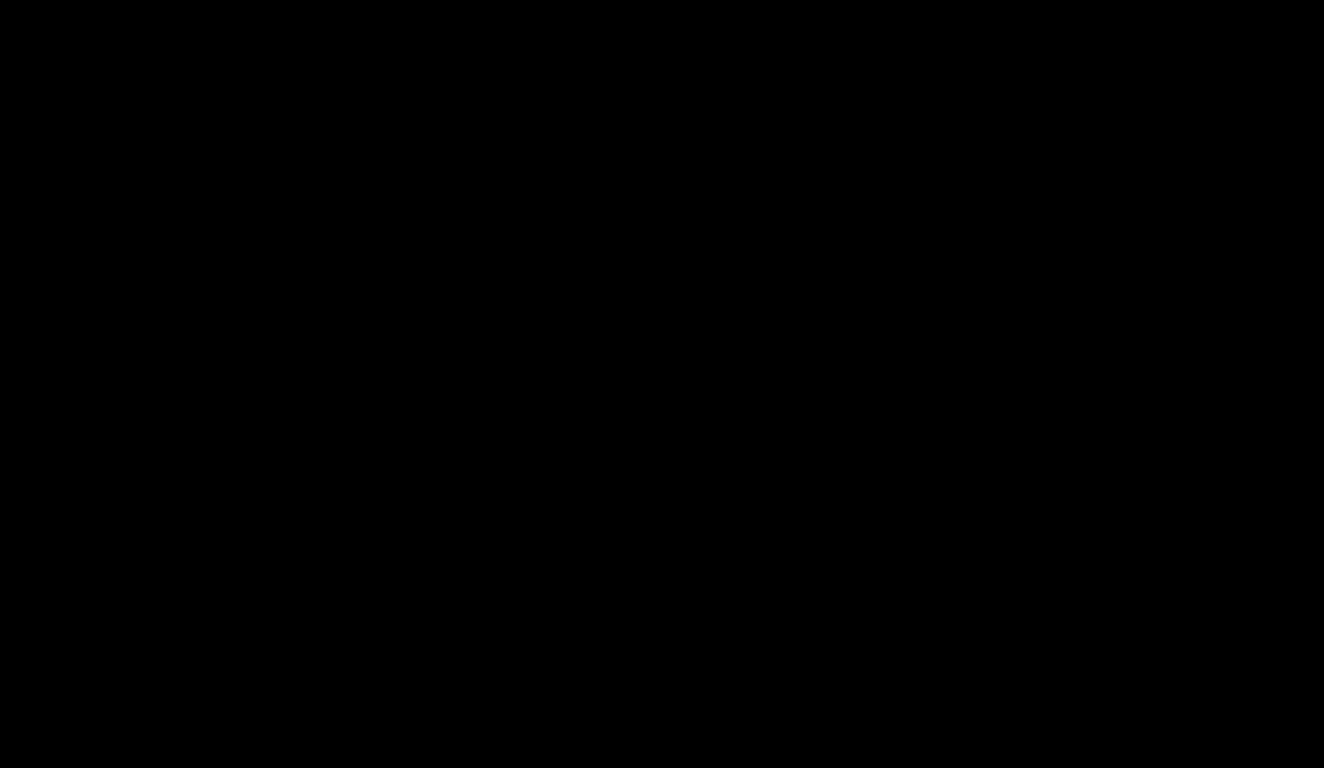 scroll, scrollTop: 2301, scrollLeft: 0, axis: vertical 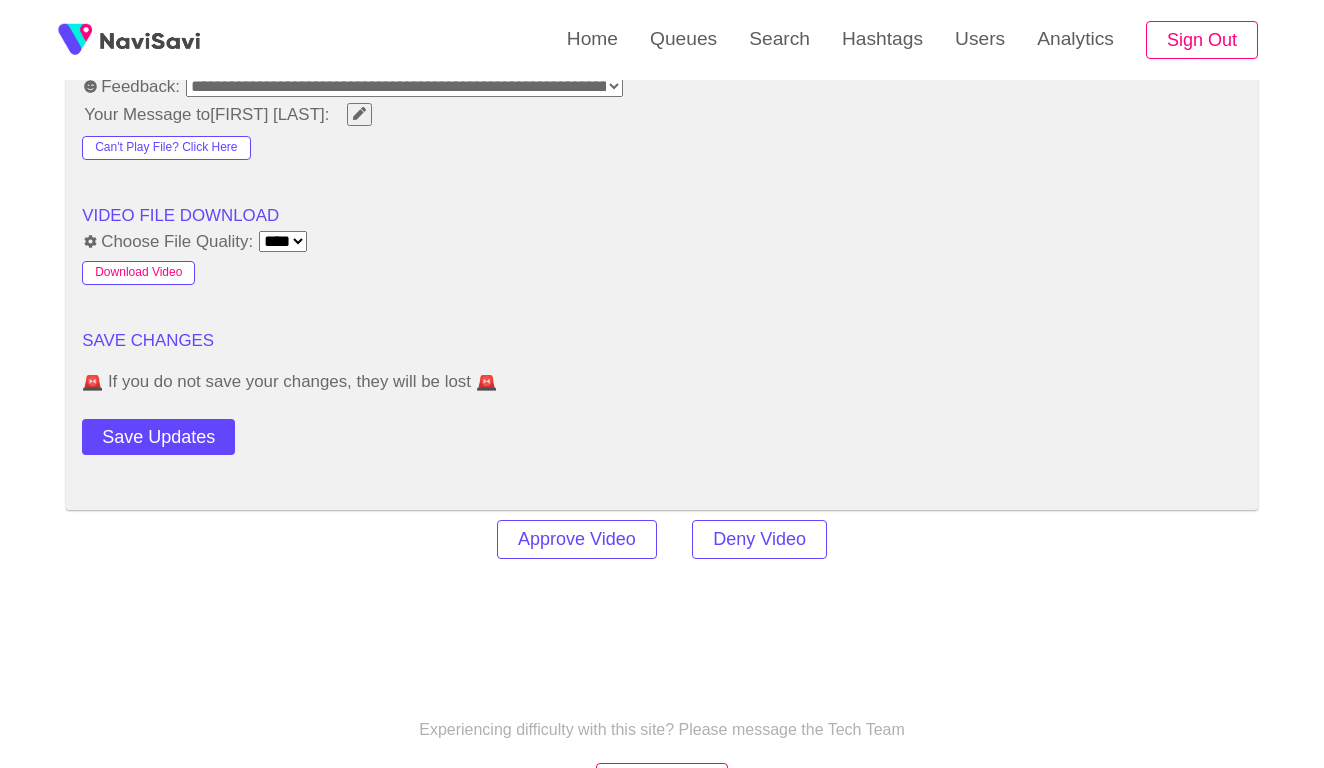 click on "Download Video" at bounding box center [138, 273] 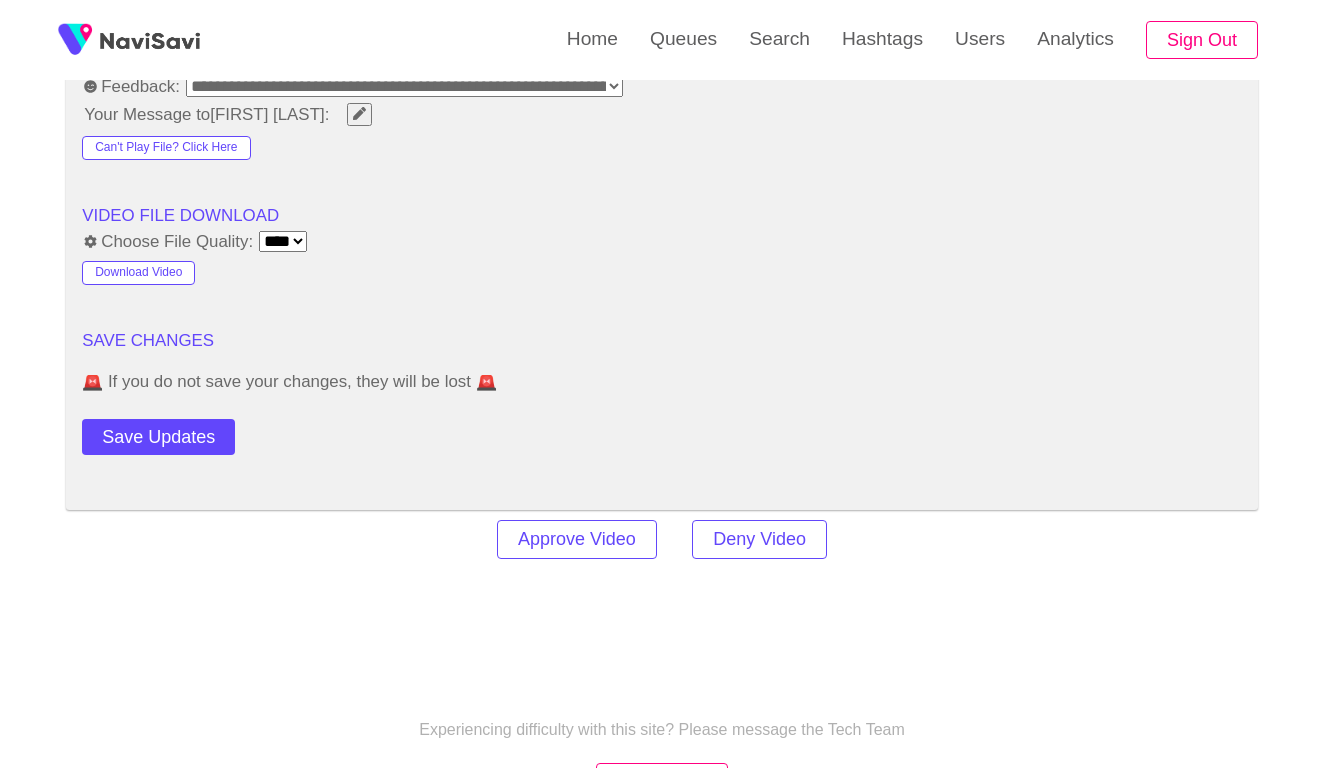 click on "VIDEO INFORMATION Title: Platamonas Description: The central Church of the Transfiguration in [CITY] is the main parish church. It’s a focal point for the community and hosts many local religious events and celebrations. URL: ← Move left → Move right ↑ Move up ↓ Move down + Zoom in - Zoom out Home Jump left by 75% End Jump right by 75% Page Up Jump up by 75% Page Down Jump down by 75% Use ⌘ + scroll to zoom the map Keyboard shortcuts Map Data Map data ©2025 Map data ©2025 200 m Click to toggle between metric and imperial units Terms Report a map error Location: [COUNTRY] Other Videos Shot Here? 0 View on Google Maps Category Tags: beach × water × boat × relaxation × leisure × people × sand × shore × house × architecture × modern × traditional × sunny × redroof × File Size: [FILESIZE] Duration:" at bounding box center [662, -531] 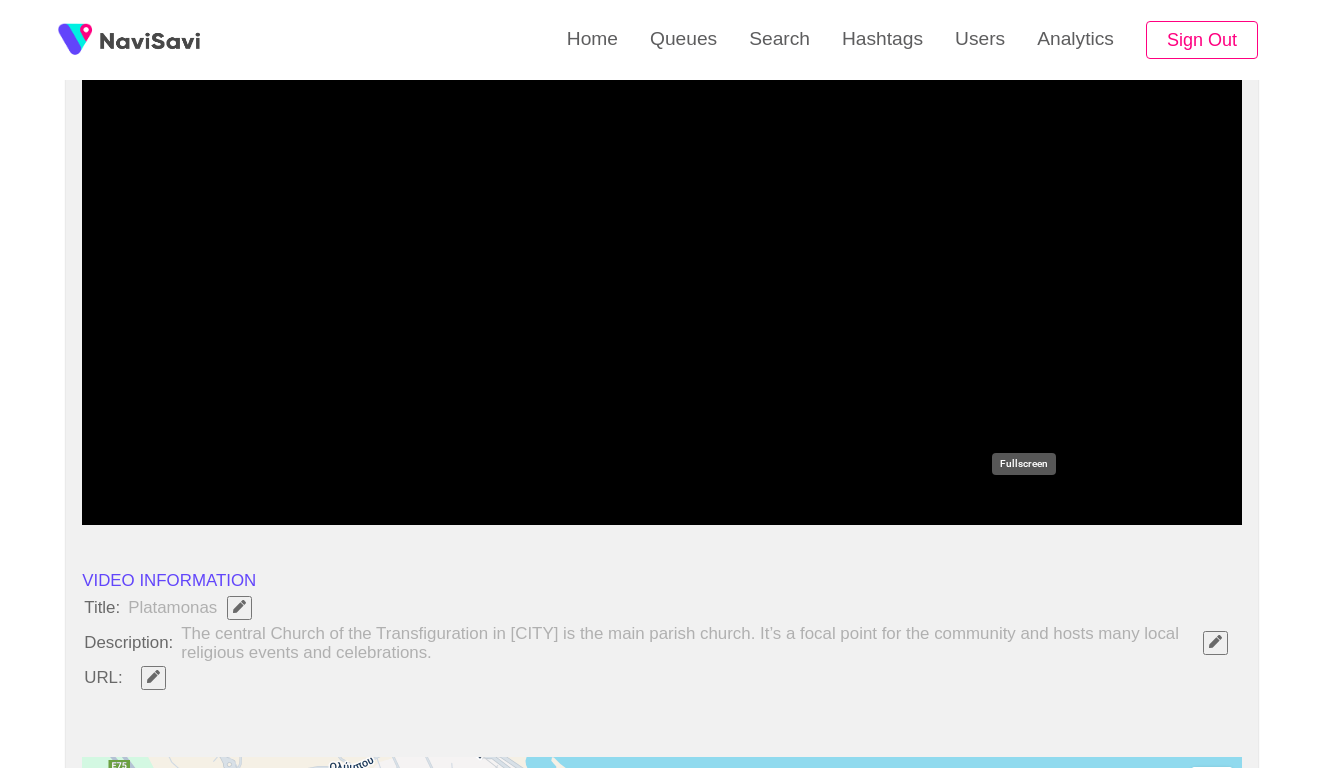 scroll, scrollTop: 252, scrollLeft: 0, axis: vertical 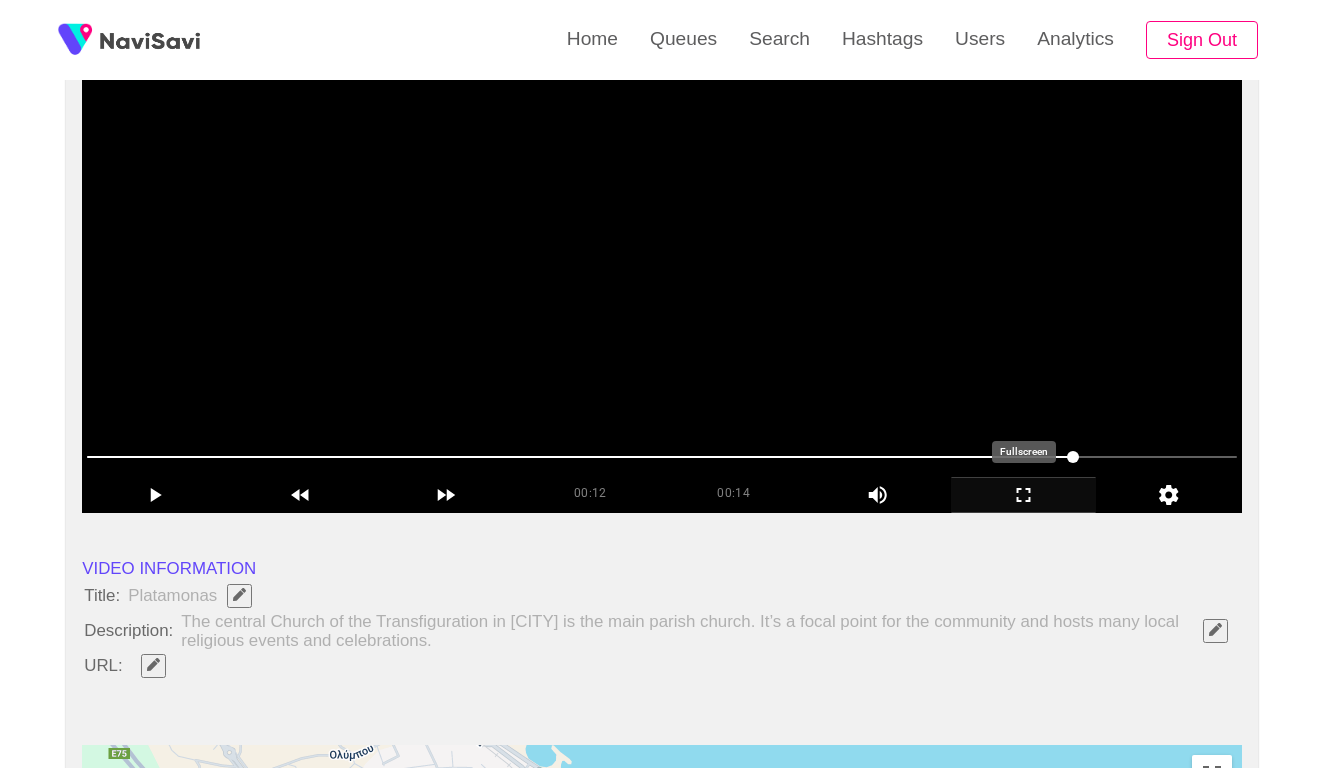 click at bounding box center [662, 263] 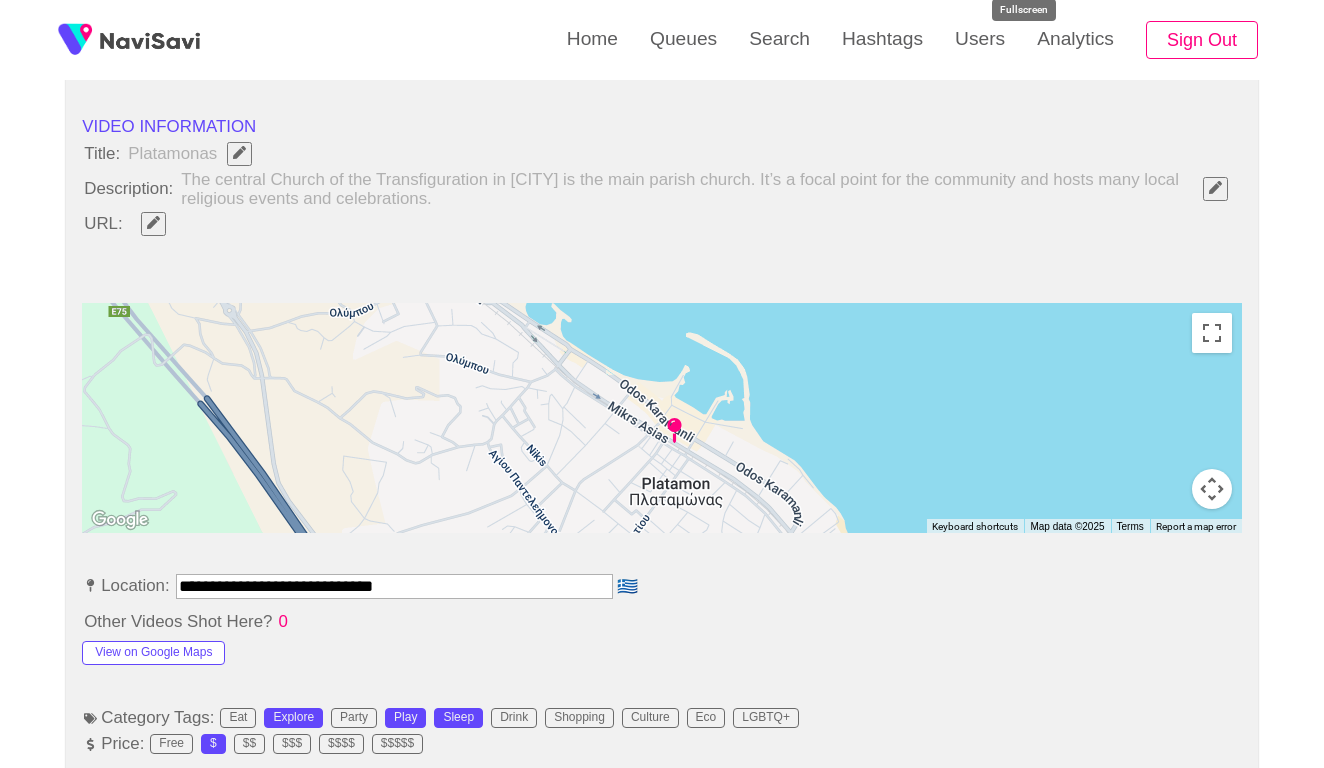 scroll, scrollTop: 710, scrollLeft: 0, axis: vertical 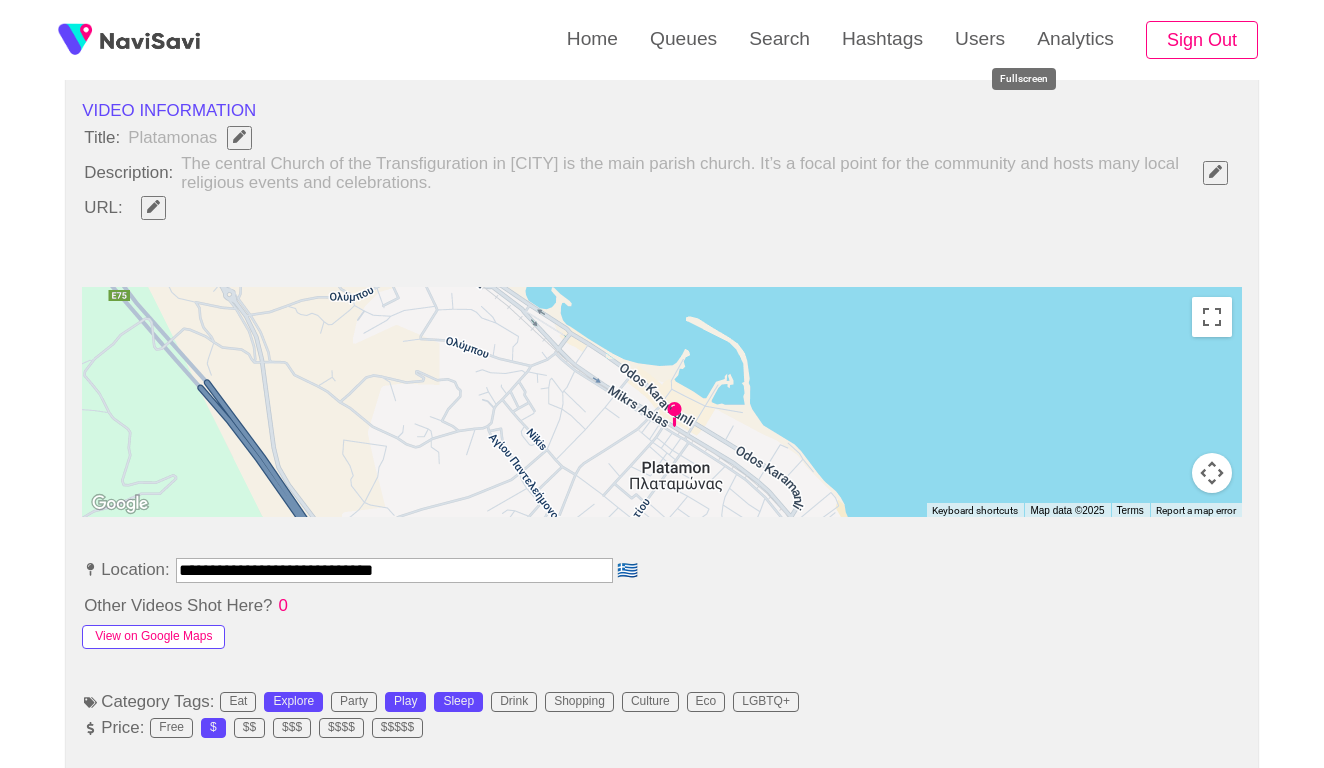 click on "View on Google Maps" at bounding box center (153, 637) 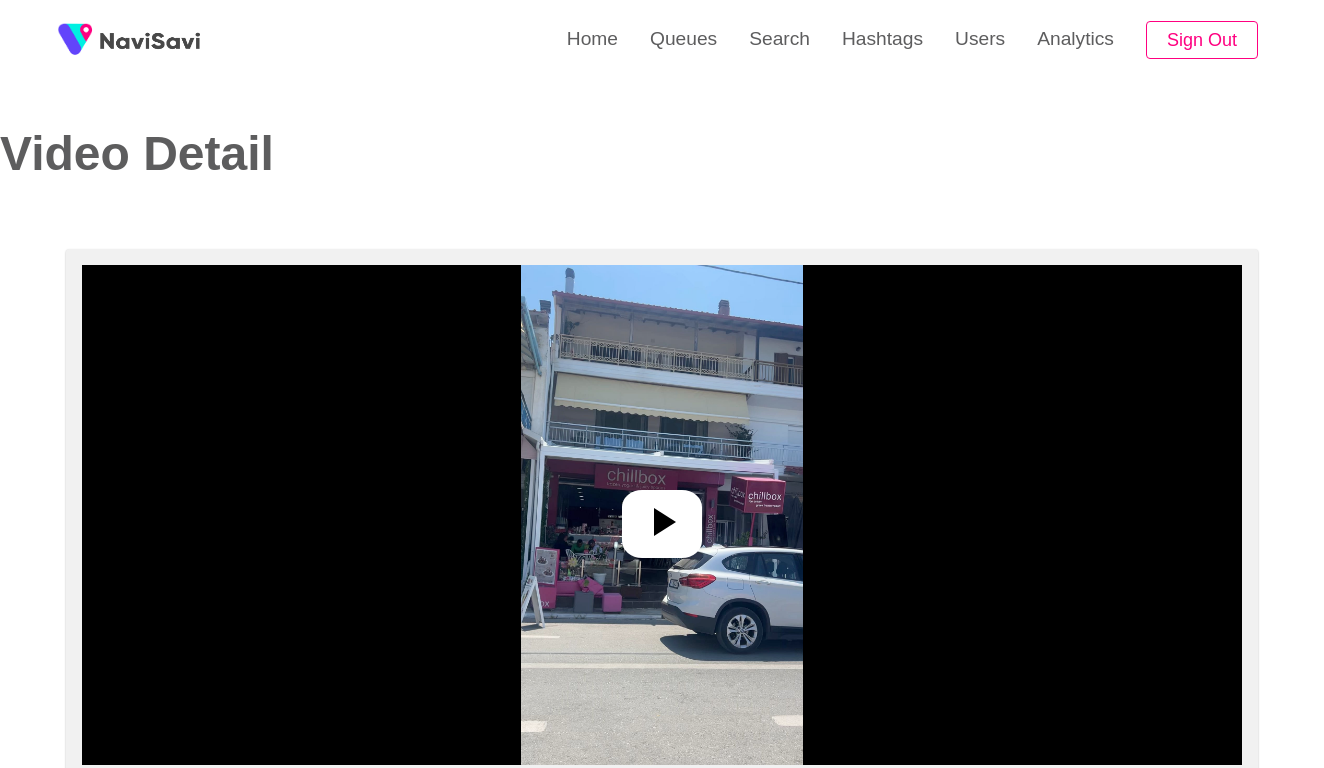 select on "**********" 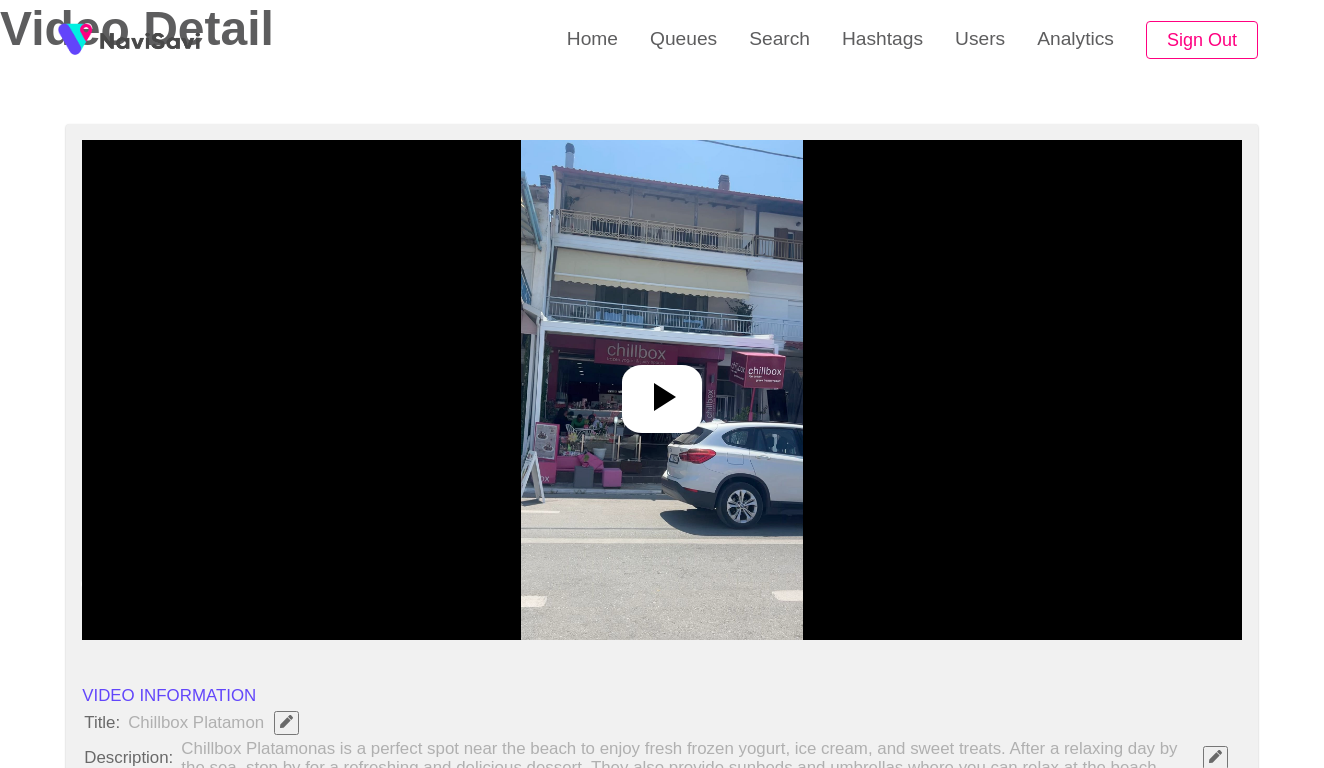 scroll, scrollTop: 241, scrollLeft: 0, axis: vertical 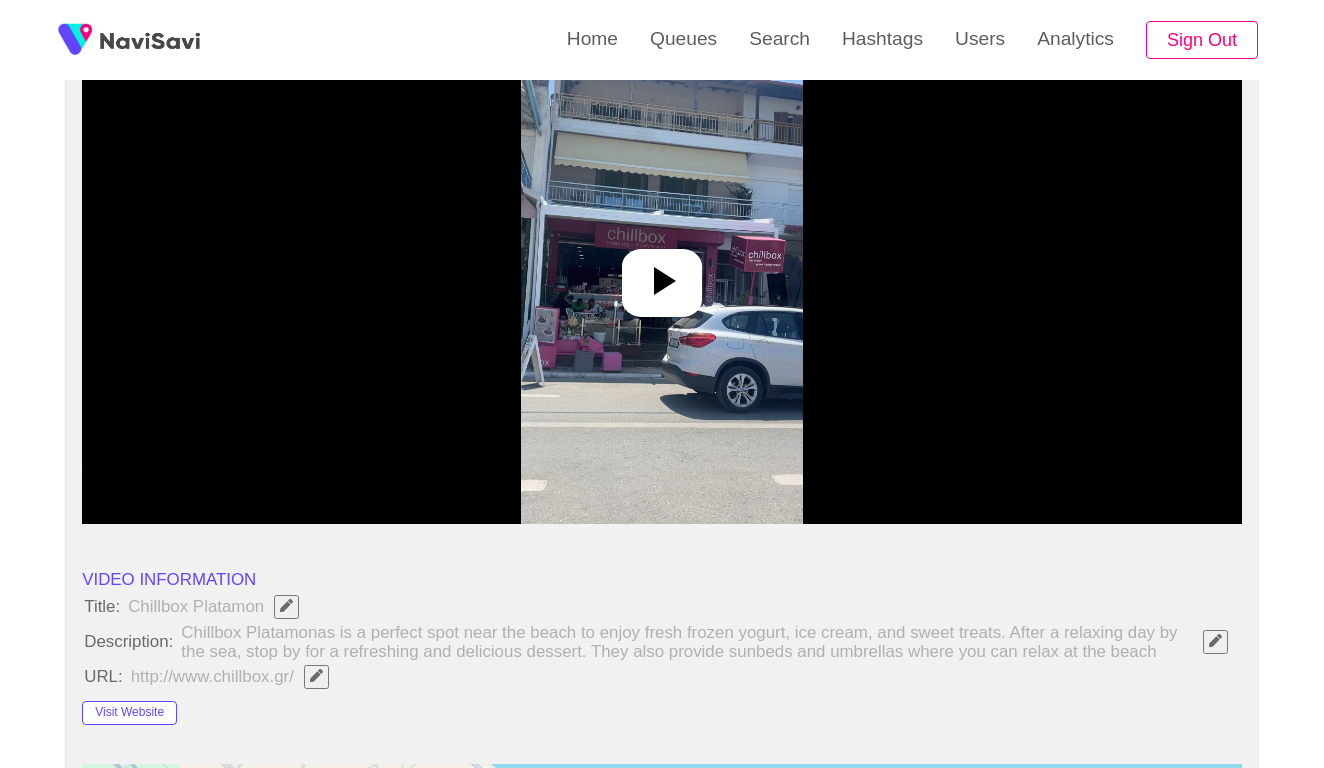 click 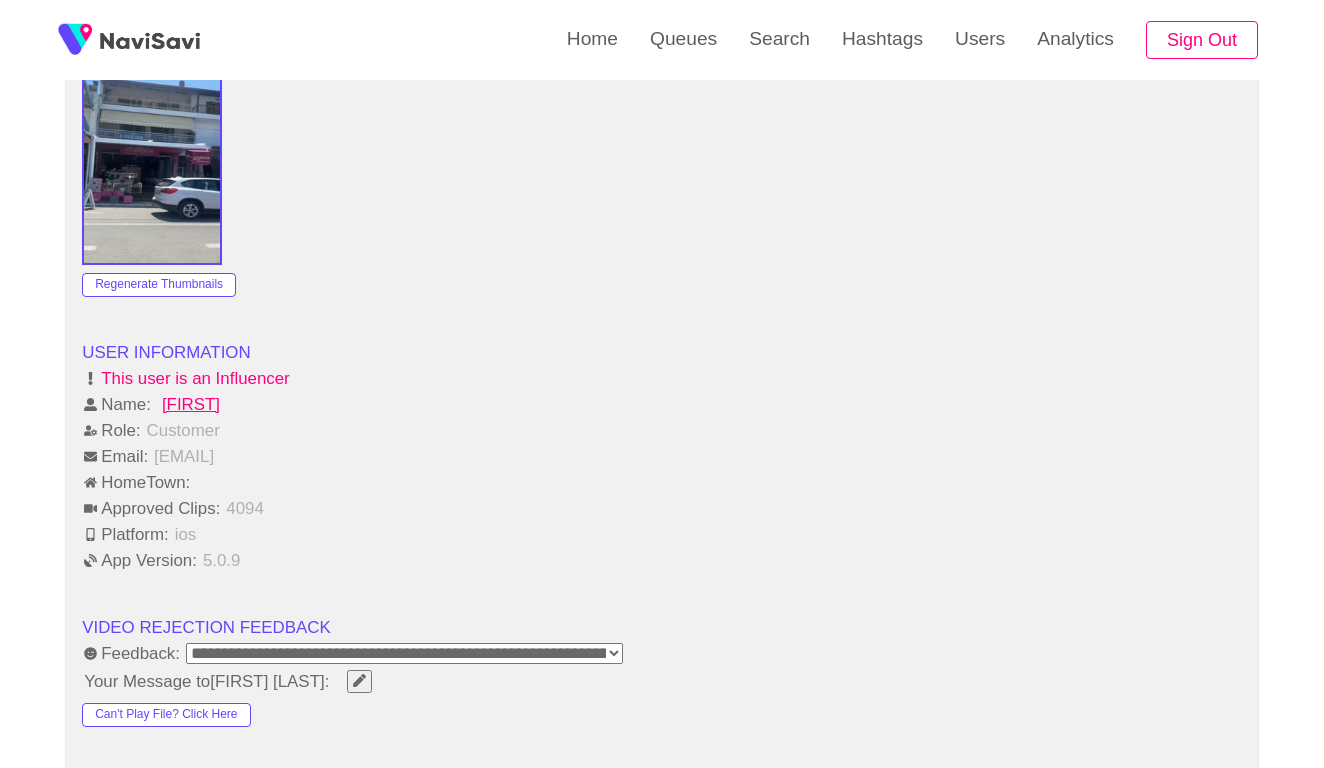 scroll, scrollTop: 2087, scrollLeft: 0, axis: vertical 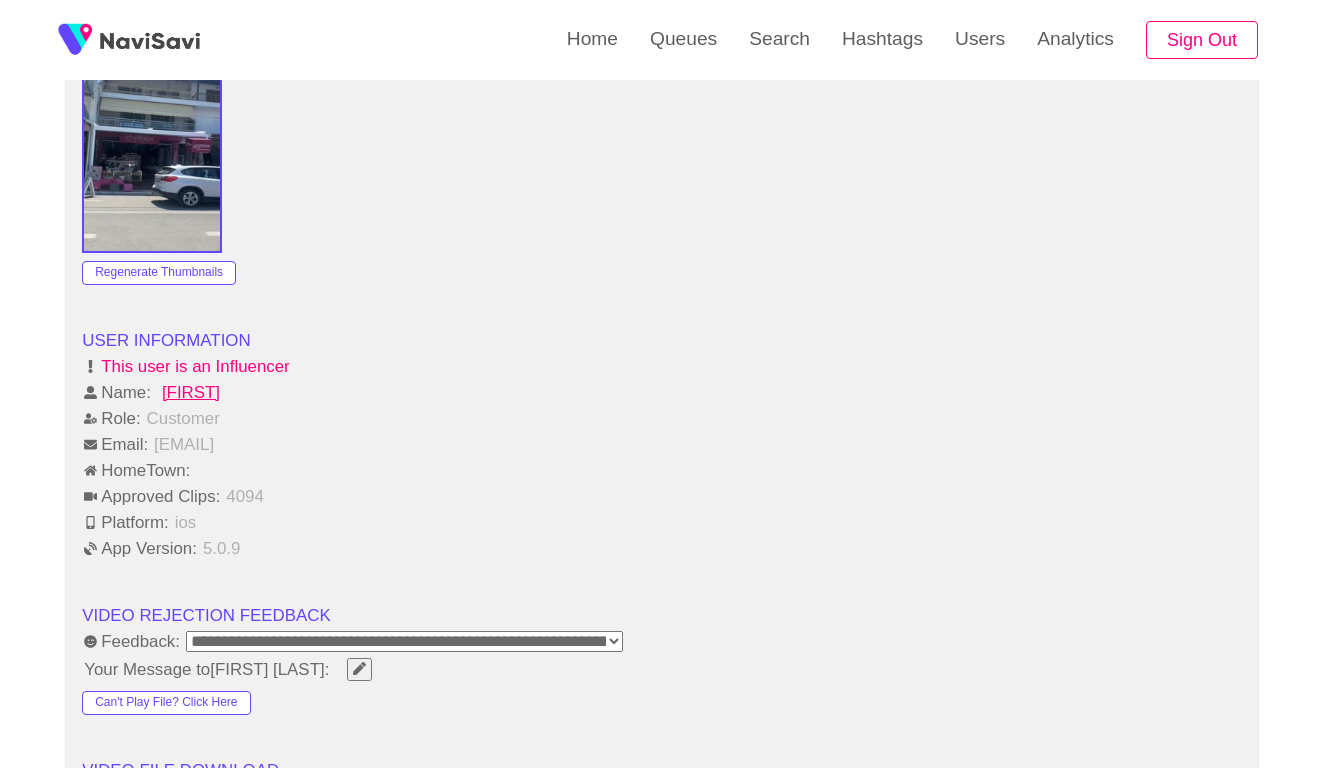 click 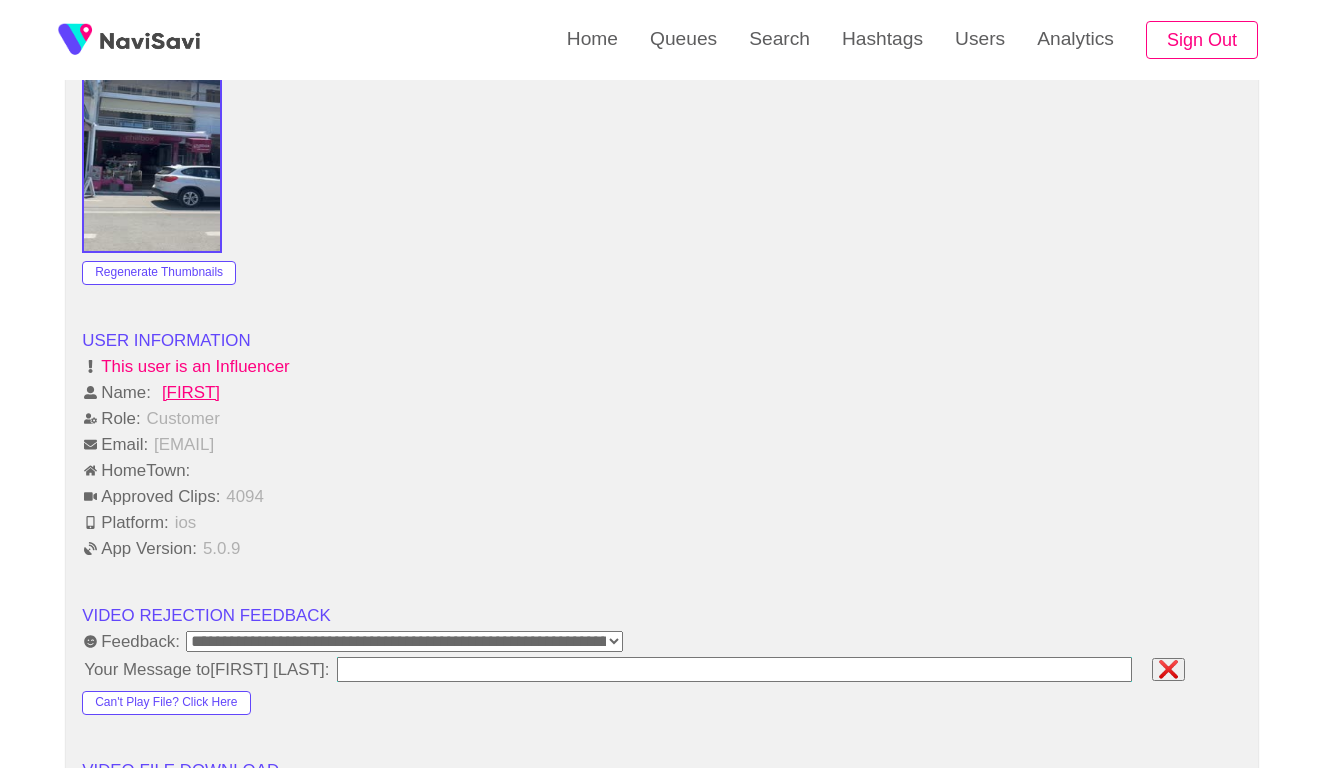 type on "**********" 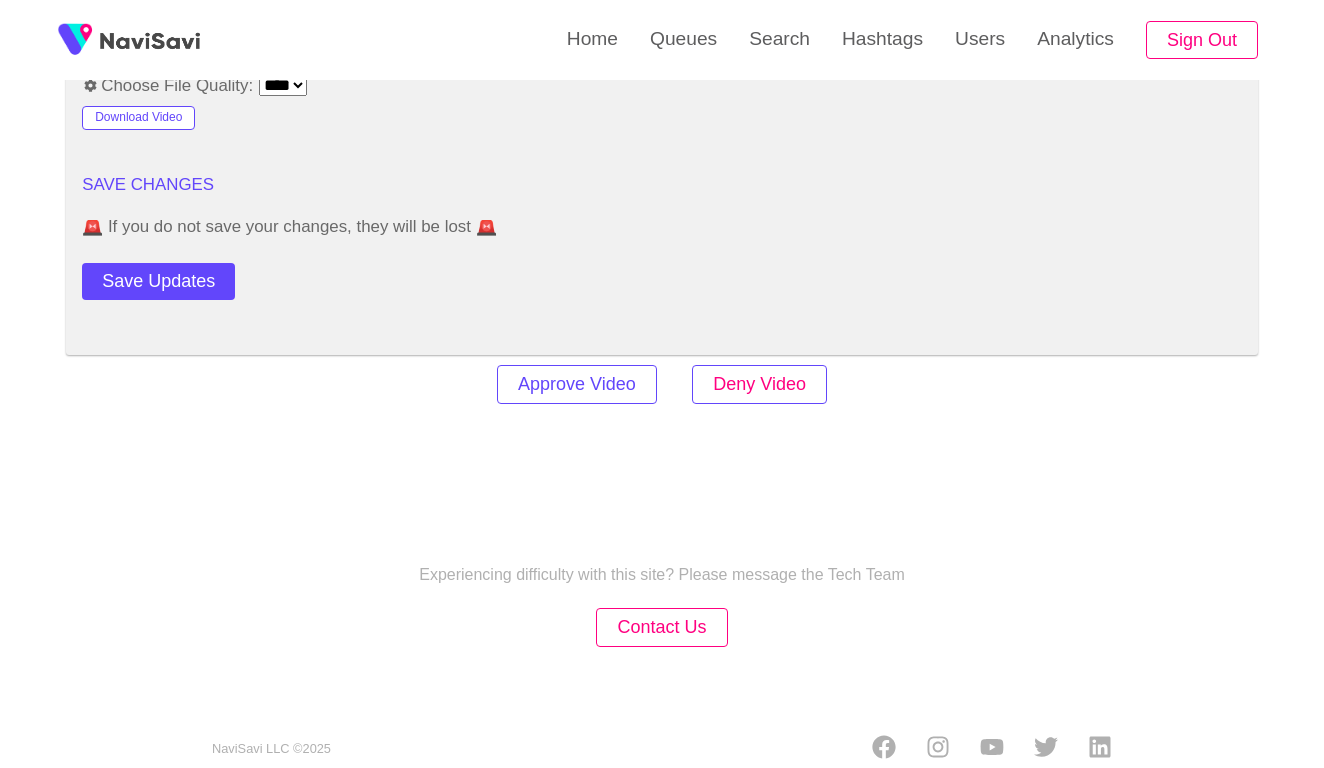 scroll, scrollTop: 2807, scrollLeft: 0, axis: vertical 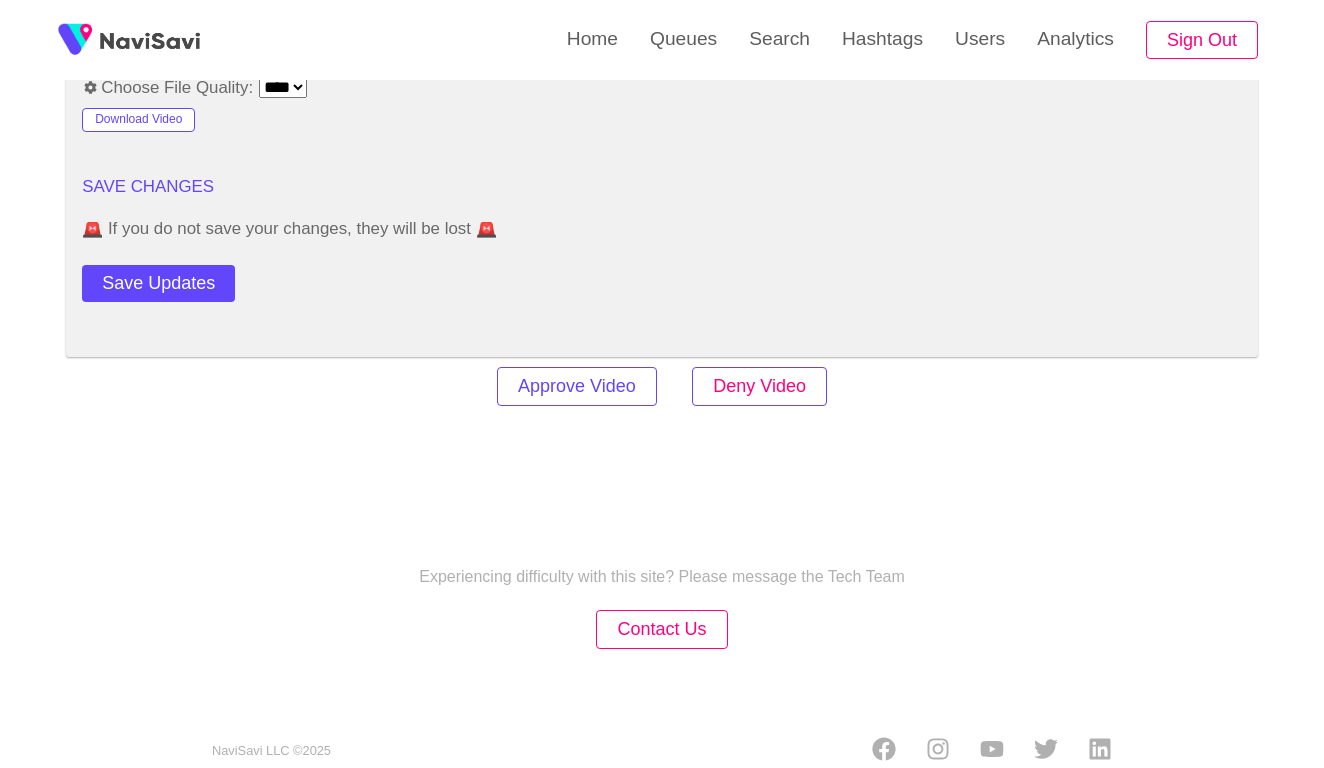 click on "Deny Video" at bounding box center (759, 386) 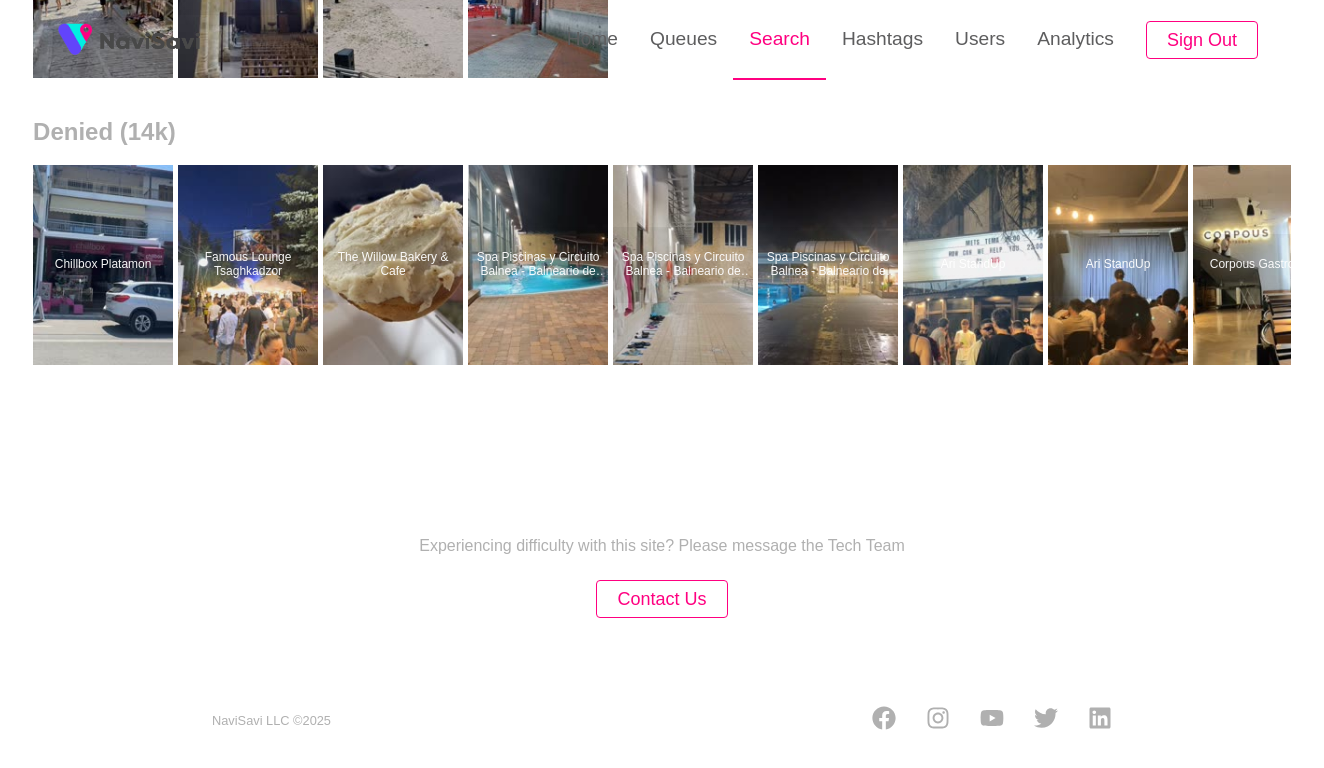 scroll, scrollTop: 0, scrollLeft: 0, axis: both 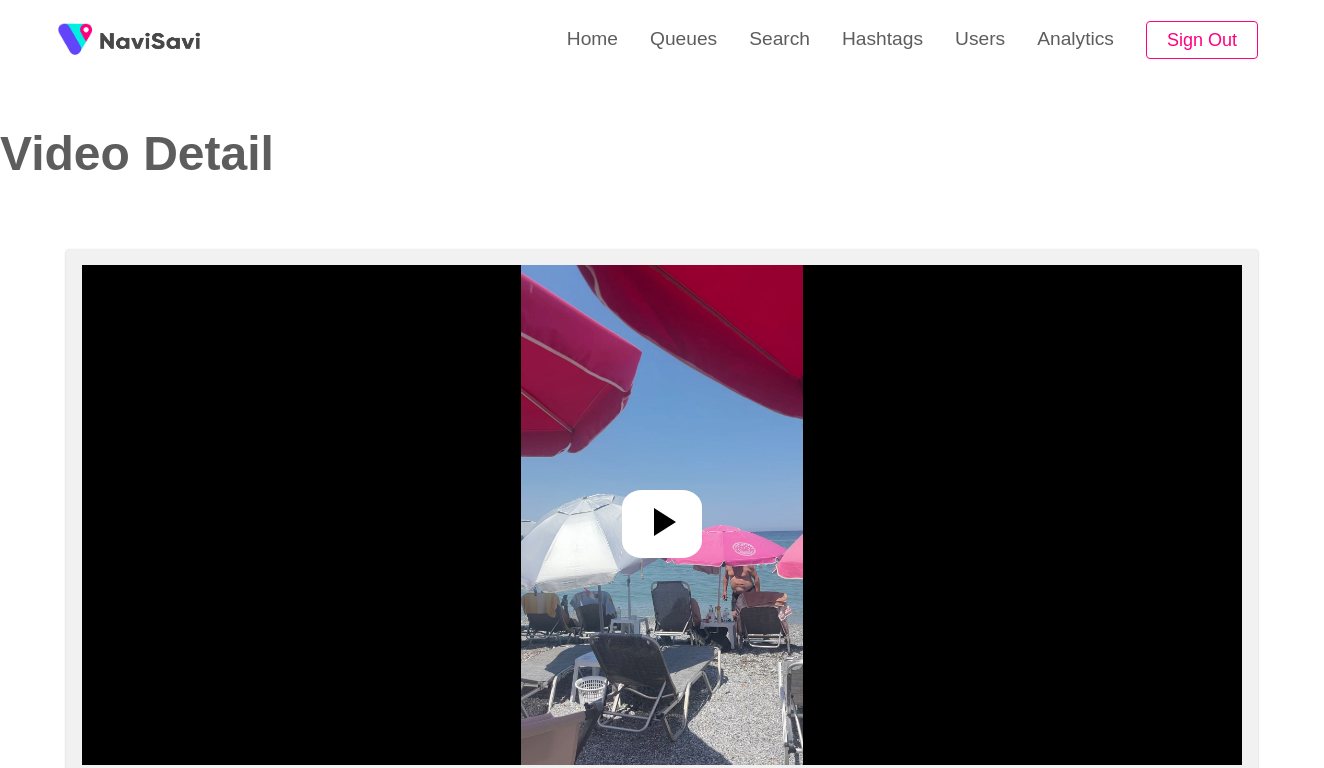 select on "**********" 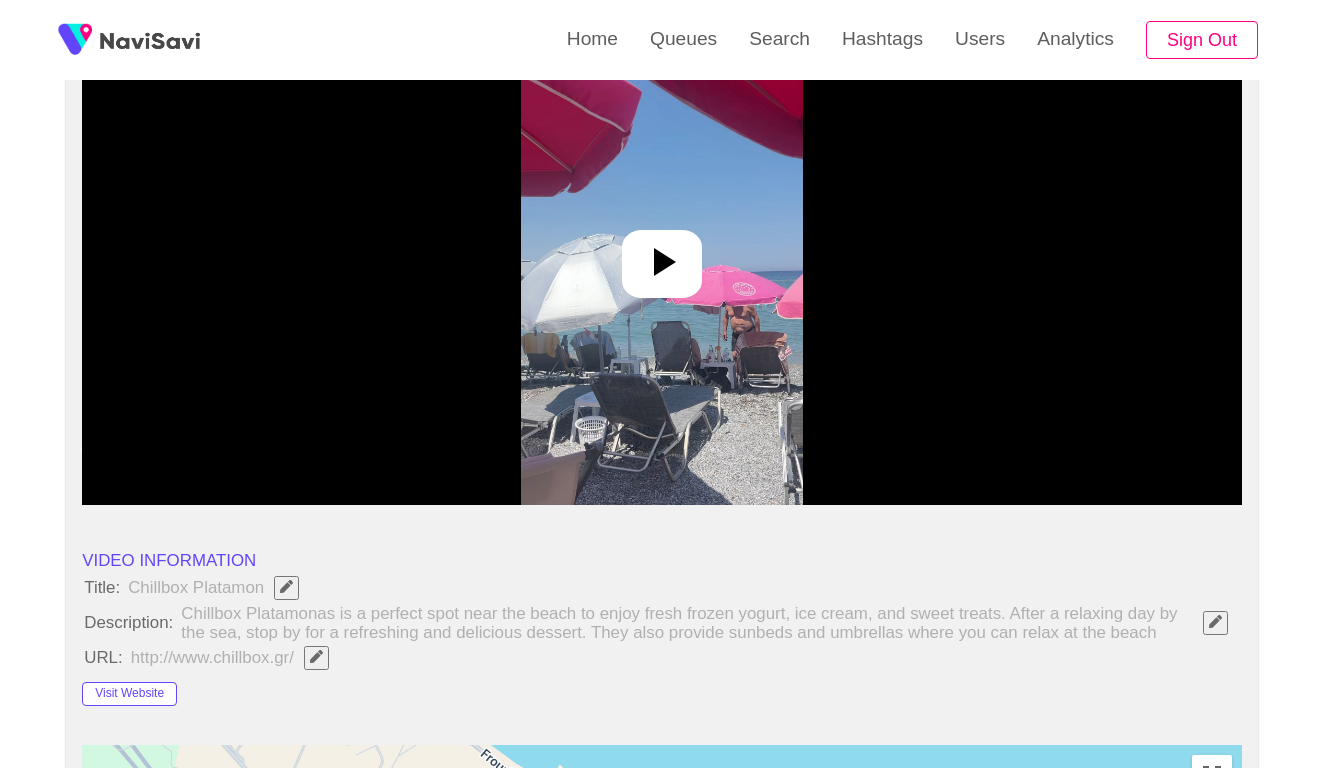 click at bounding box center [661, 255] 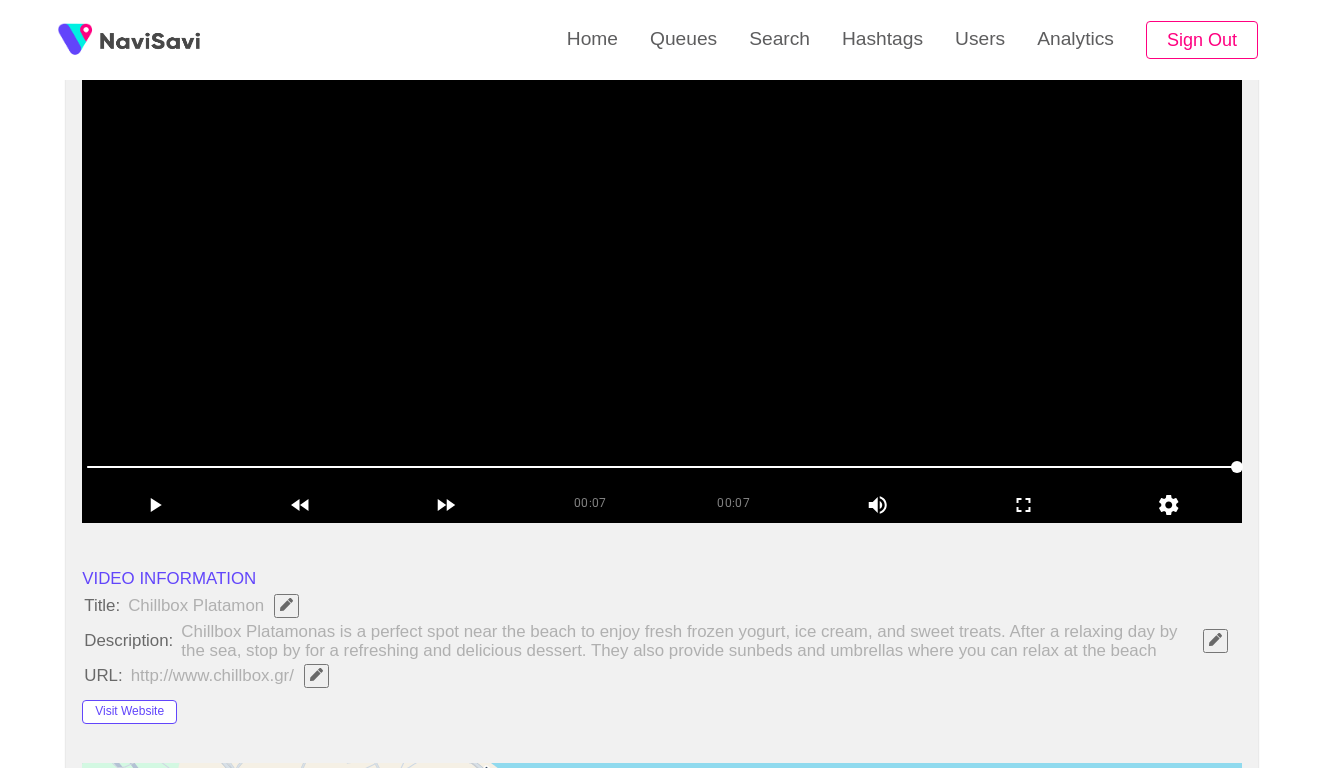 scroll, scrollTop: 3, scrollLeft: 0, axis: vertical 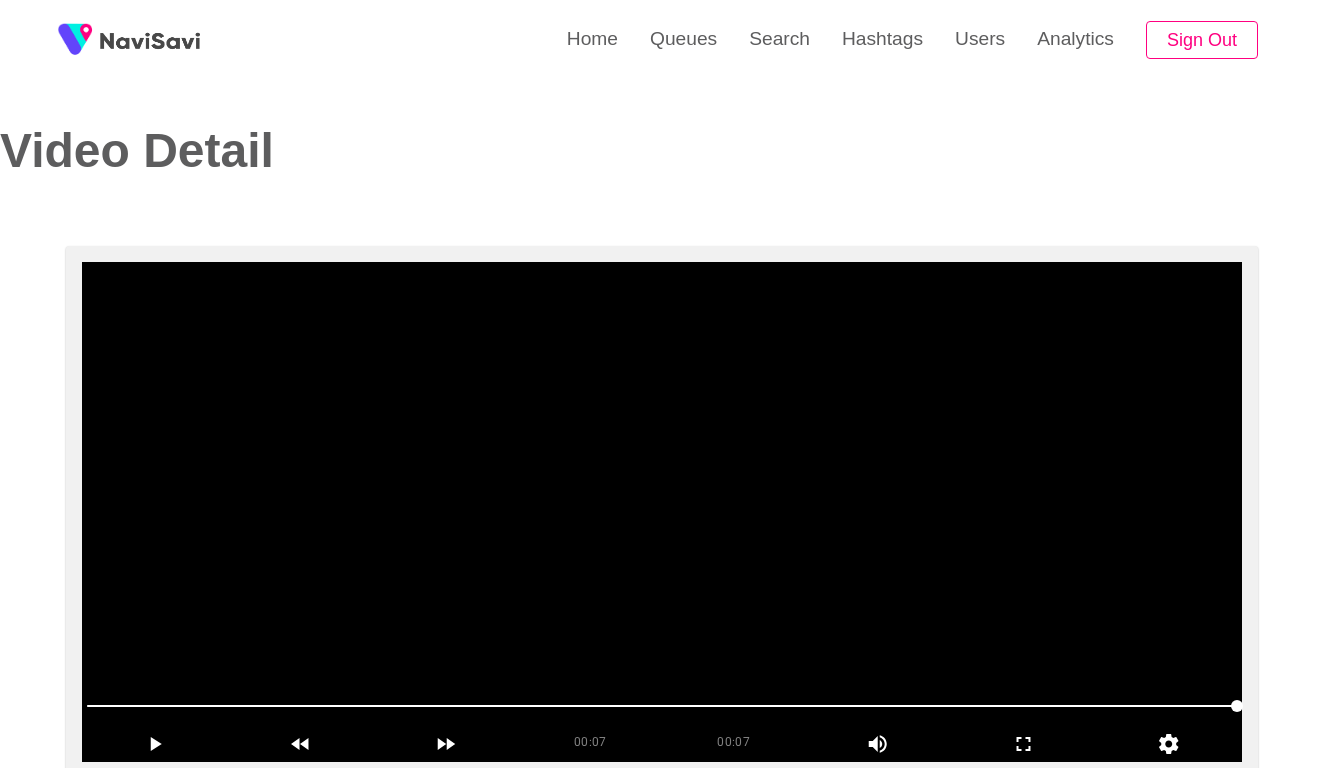 click at bounding box center (662, 512) 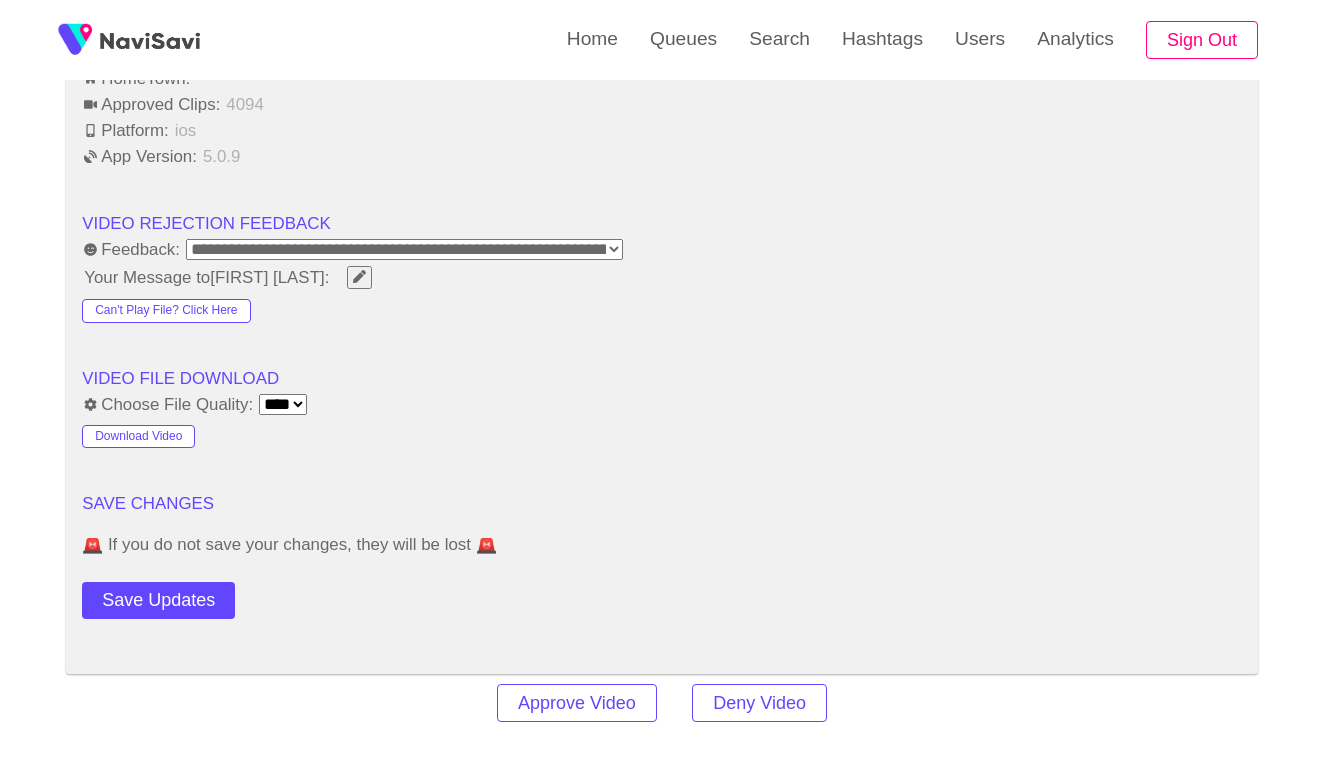 scroll, scrollTop: 2322, scrollLeft: 0, axis: vertical 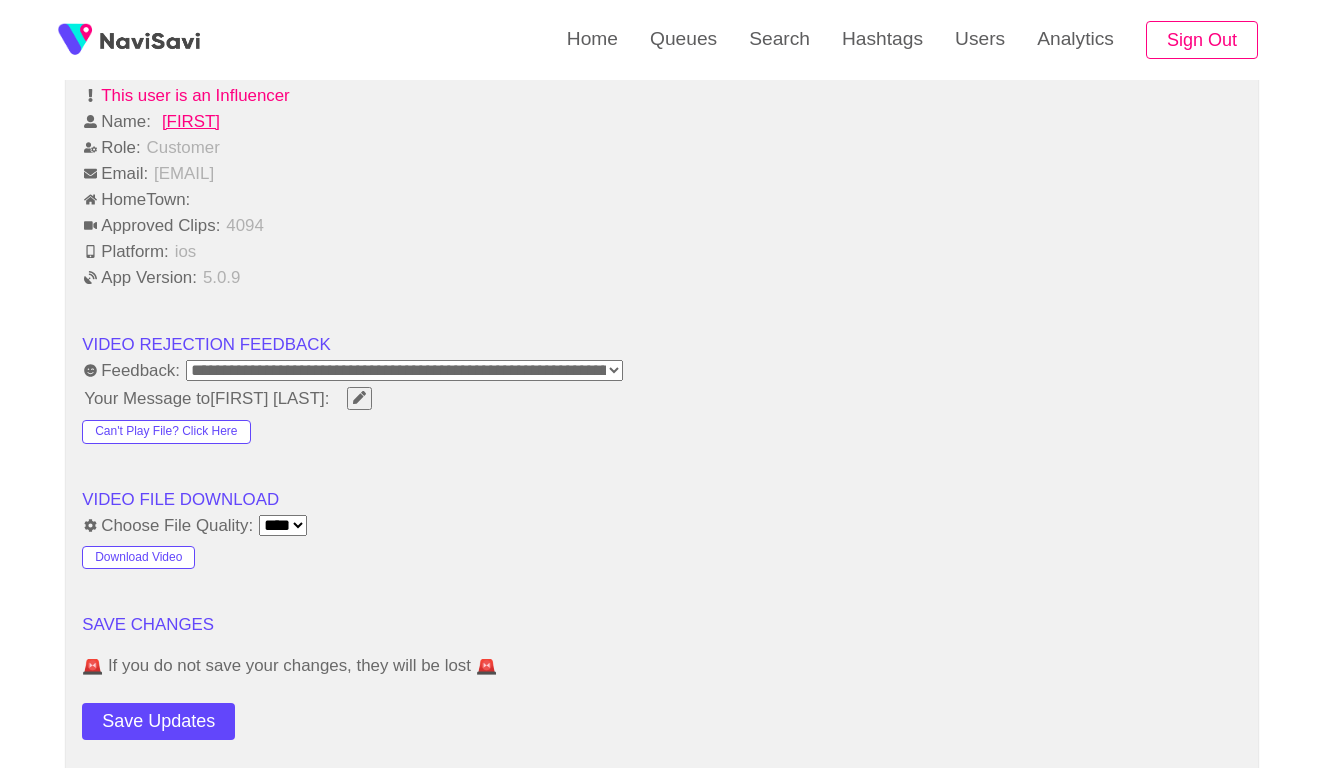 click on "**********" at bounding box center (404, 370) 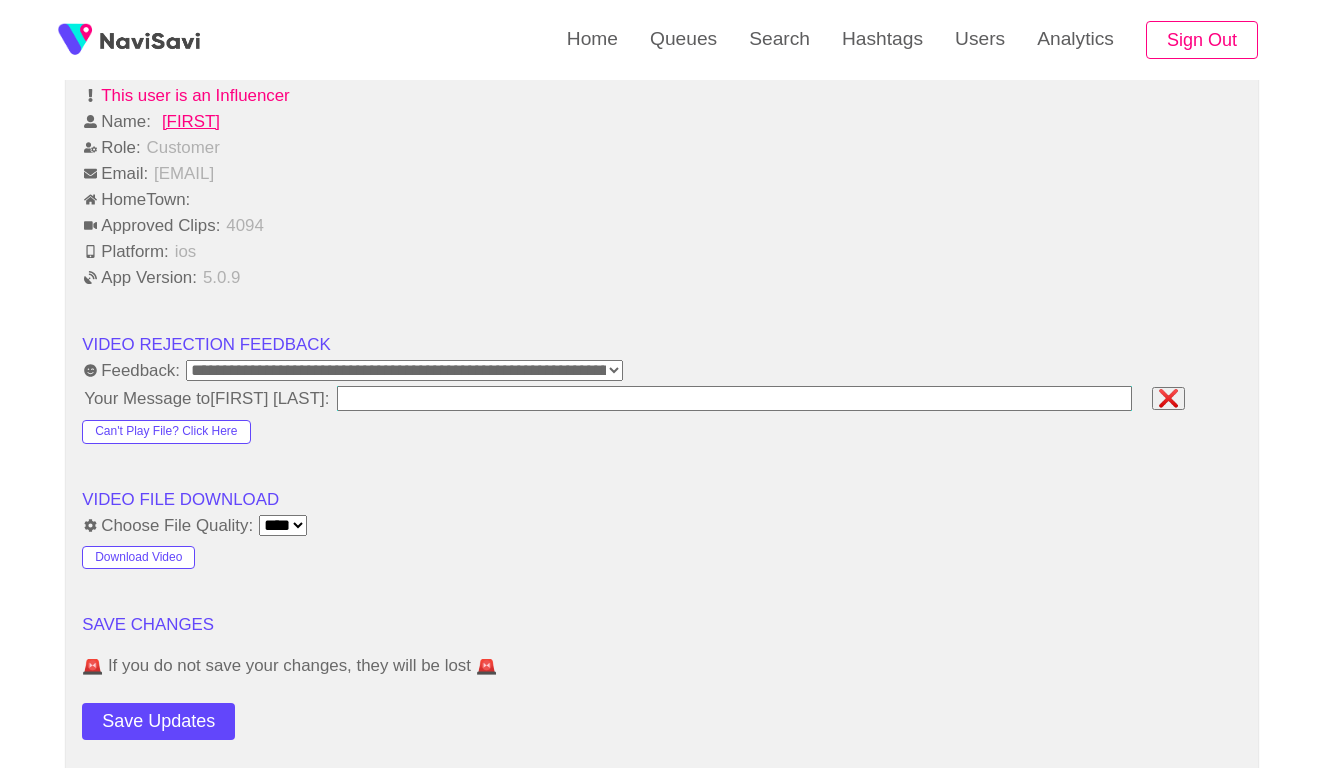 type on "**********" 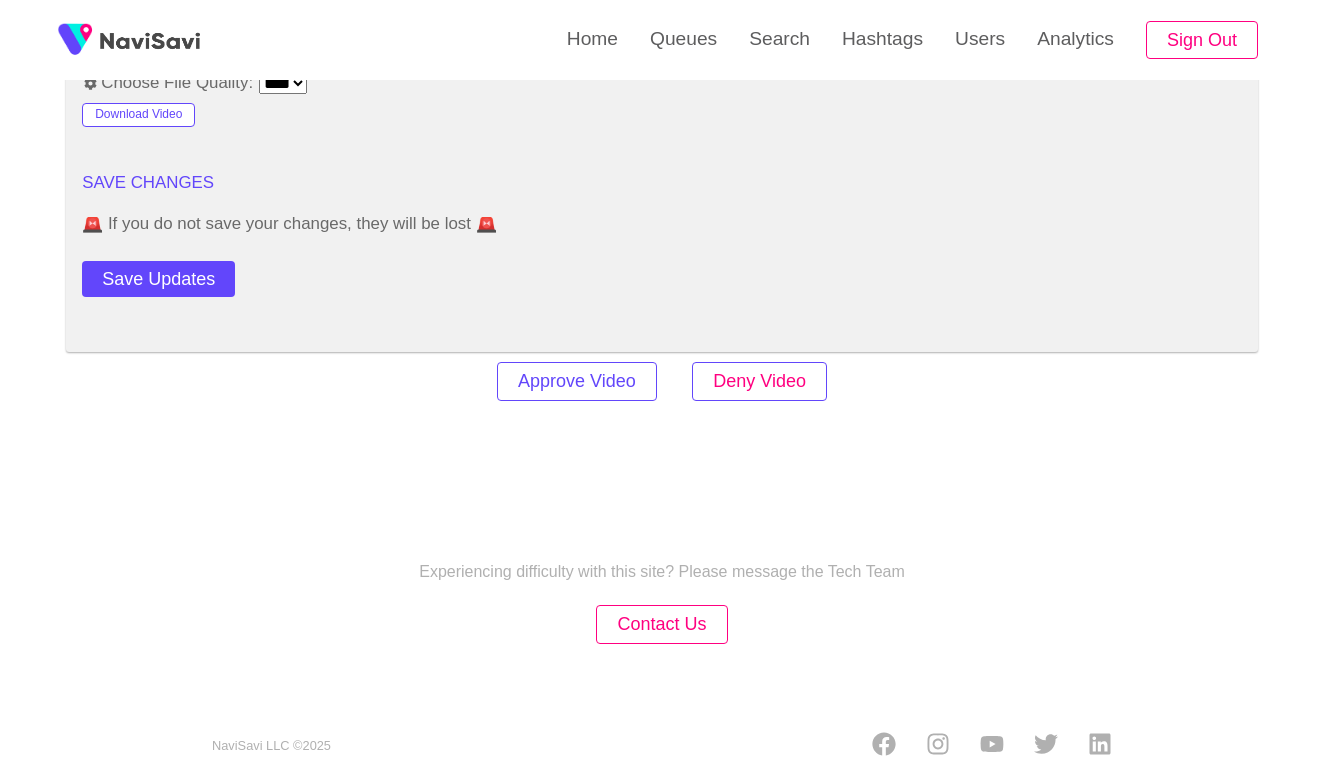 scroll, scrollTop: 2775, scrollLeft: 0, axis: vertical 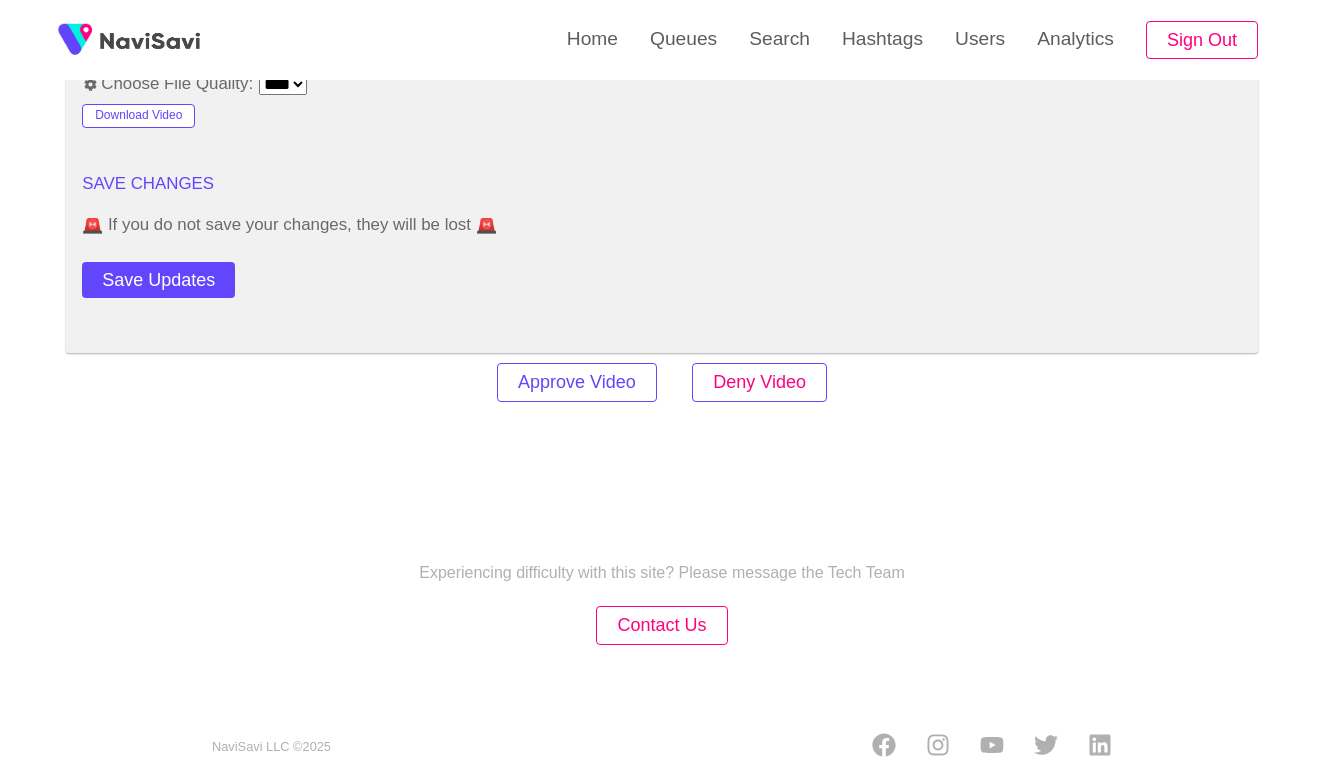 click on "Deny Video" at bounding box center (759, 382) 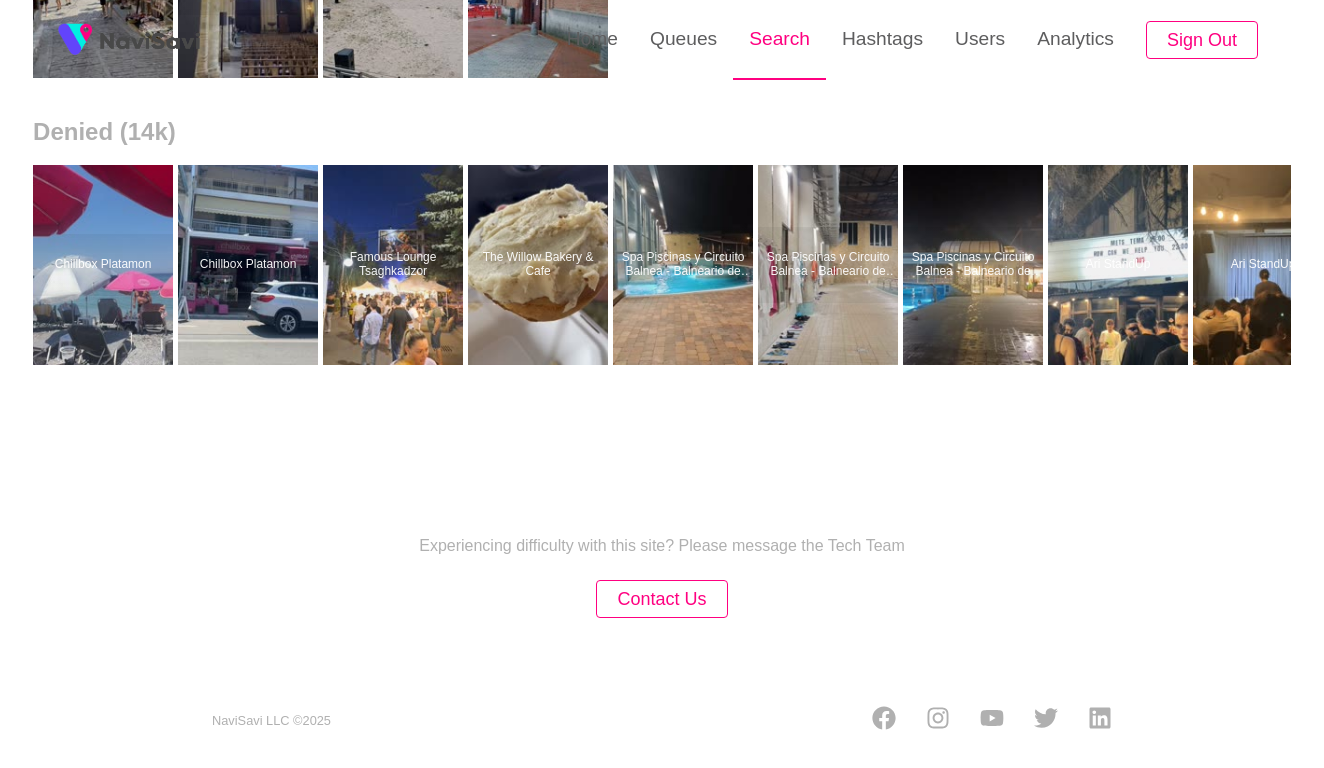 scroll, scrollTop: 0, scrollLeft: 0, axis: both 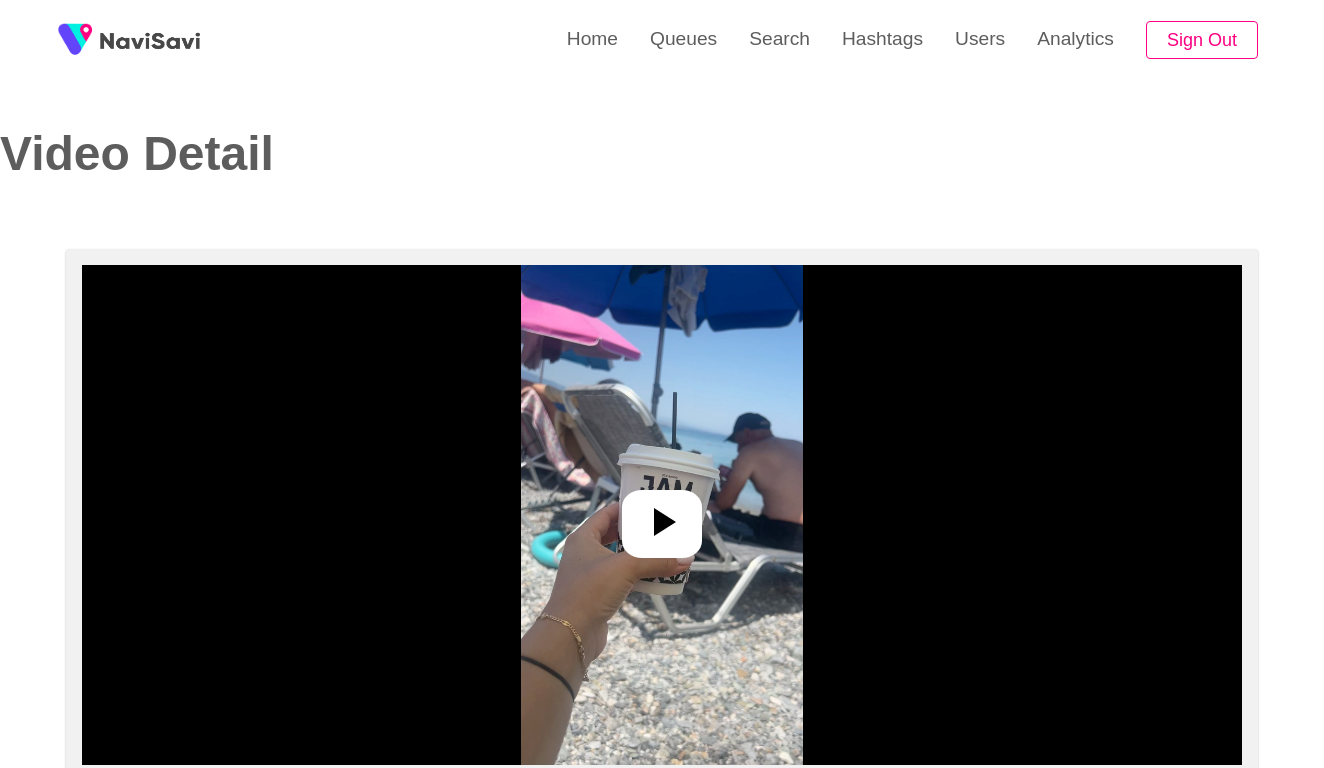 select on "**********" 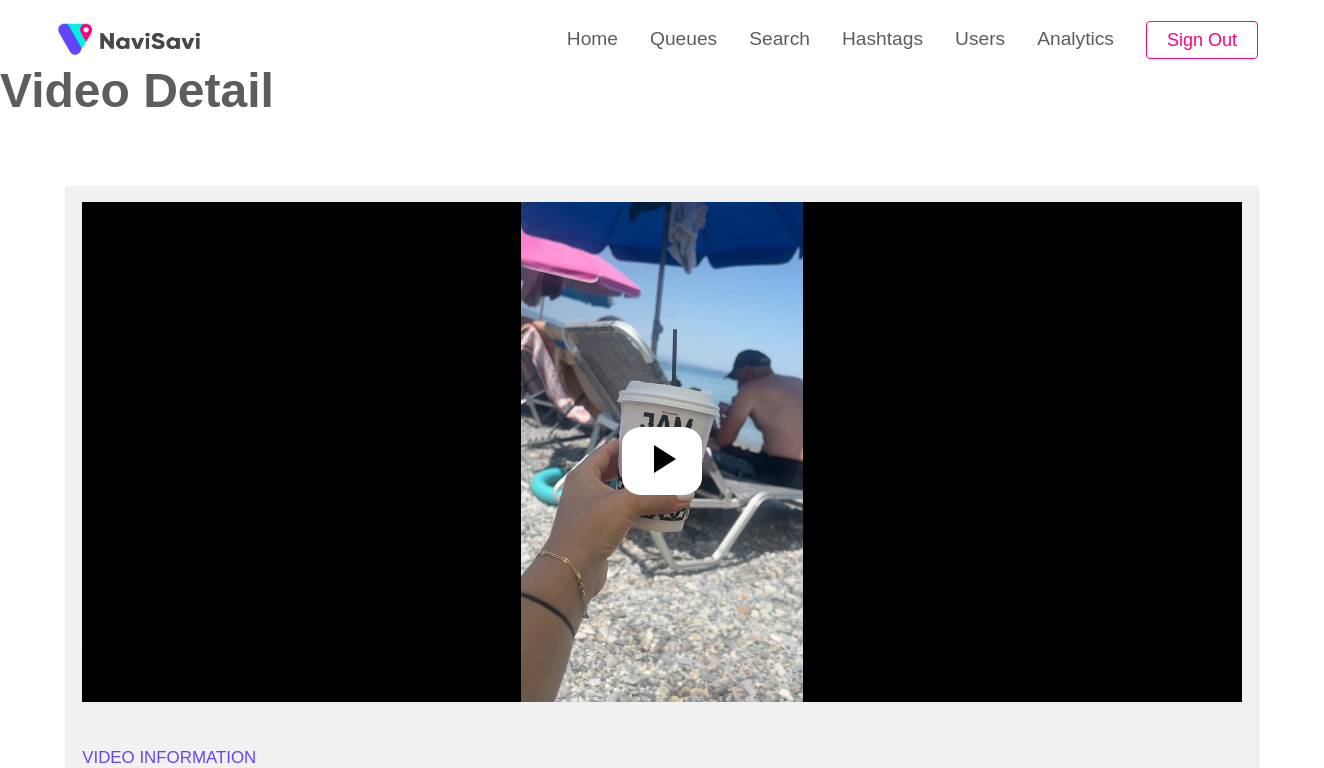 scroll, scrollTop: 153, scrollLeft: 0, axis: vertical 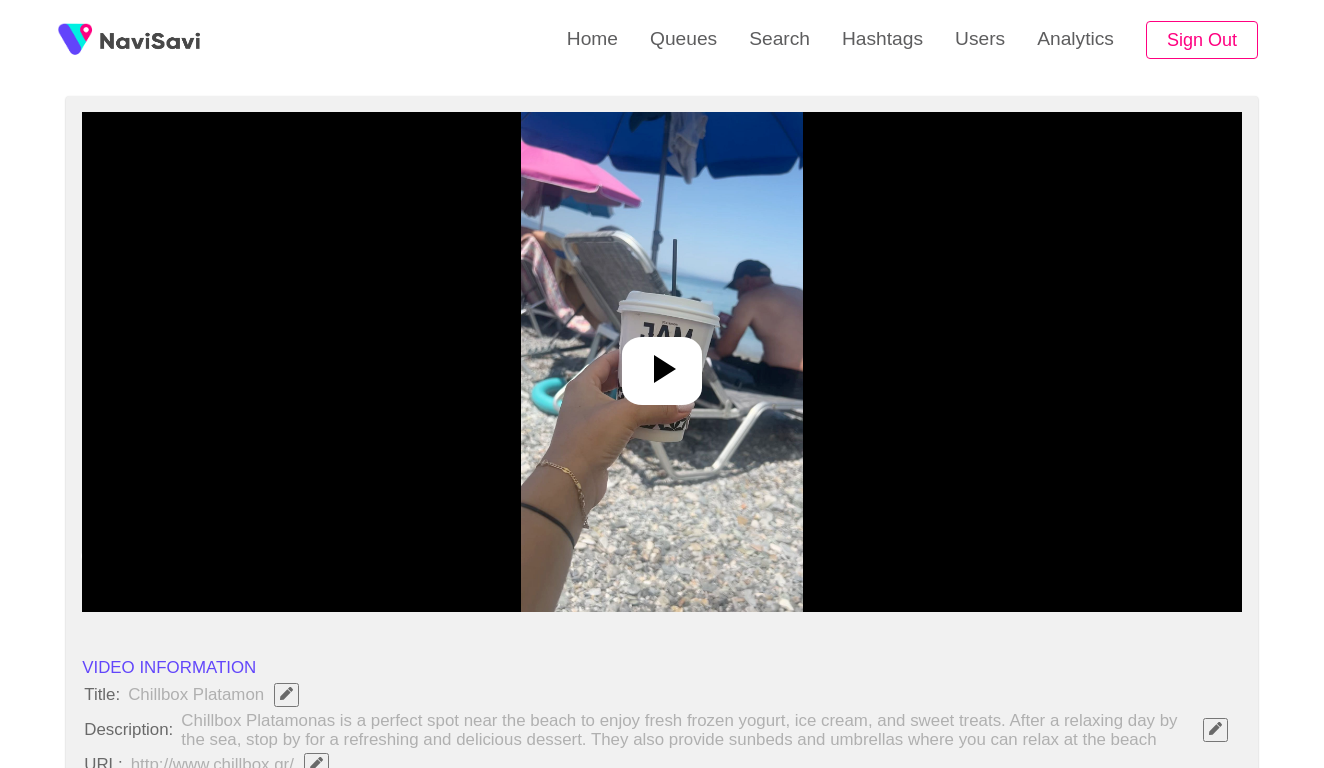 click at bounding box center [661, 362] 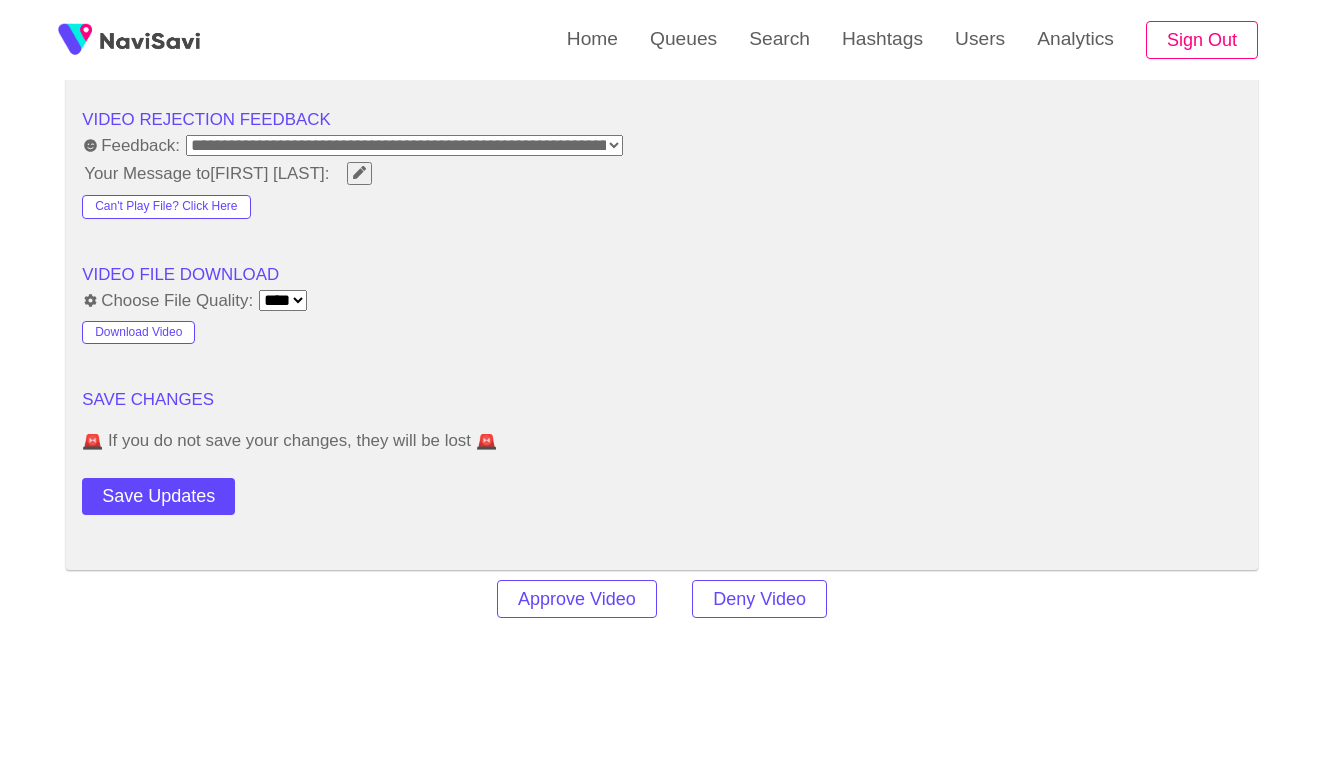 scroll, scrollTop: 2591, scrollLeft: 0, axis: vertical 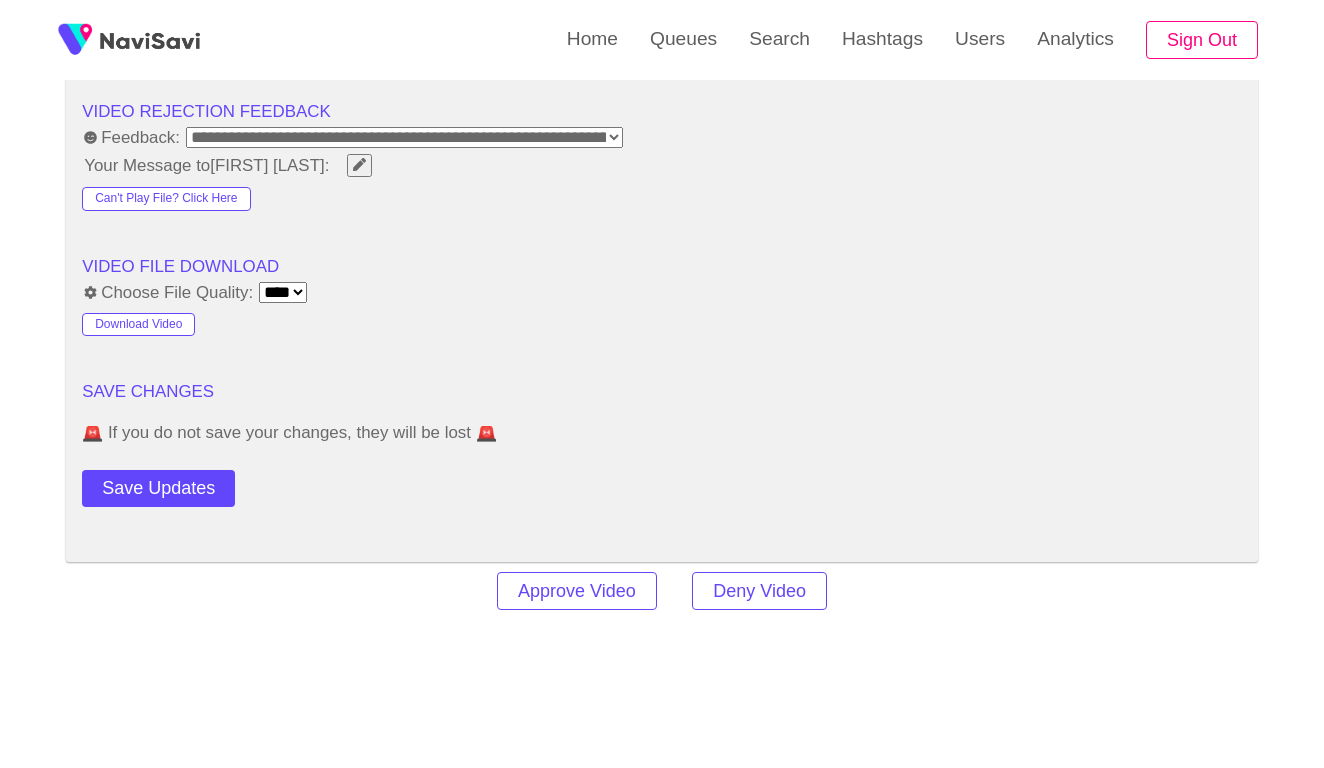 click on "**** ****" at bounding box center [283, 292] 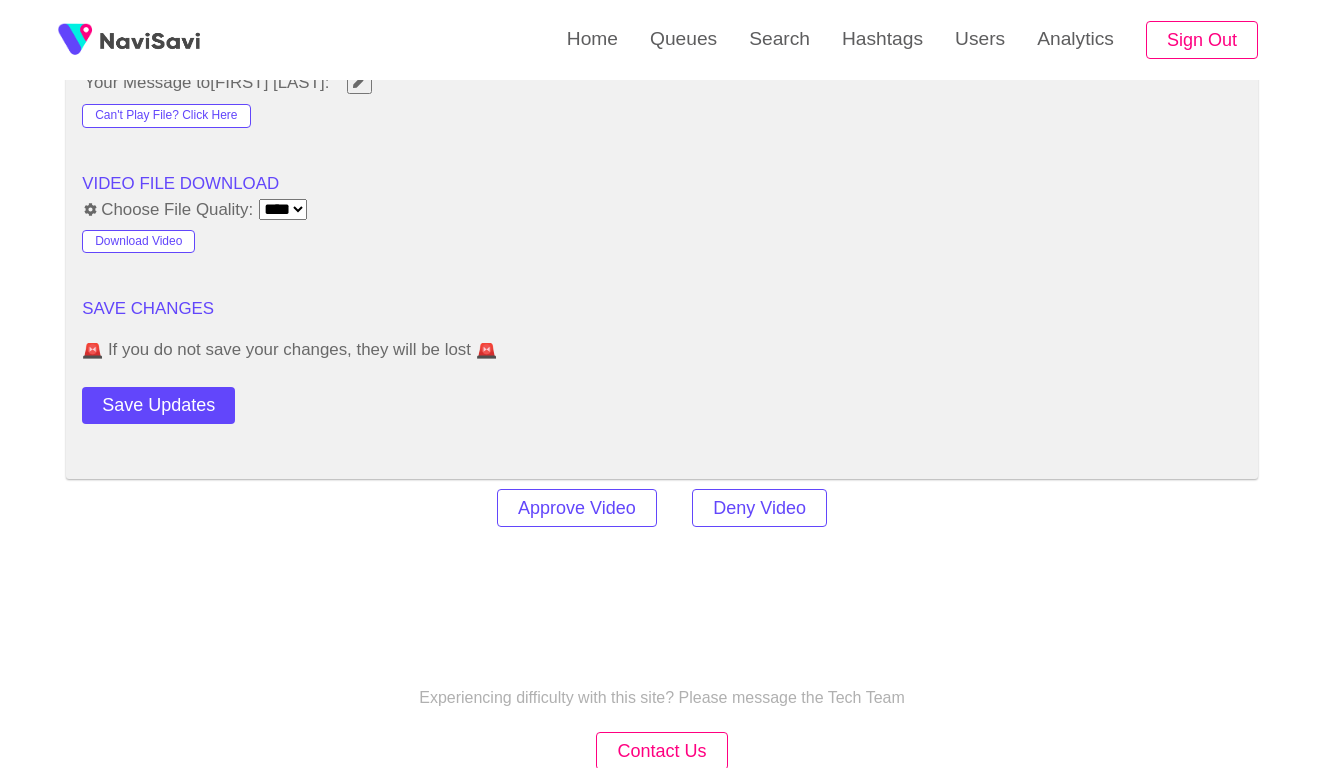 scroll, scrollTop: 2451, scrollLeft: 0, axis: vertical 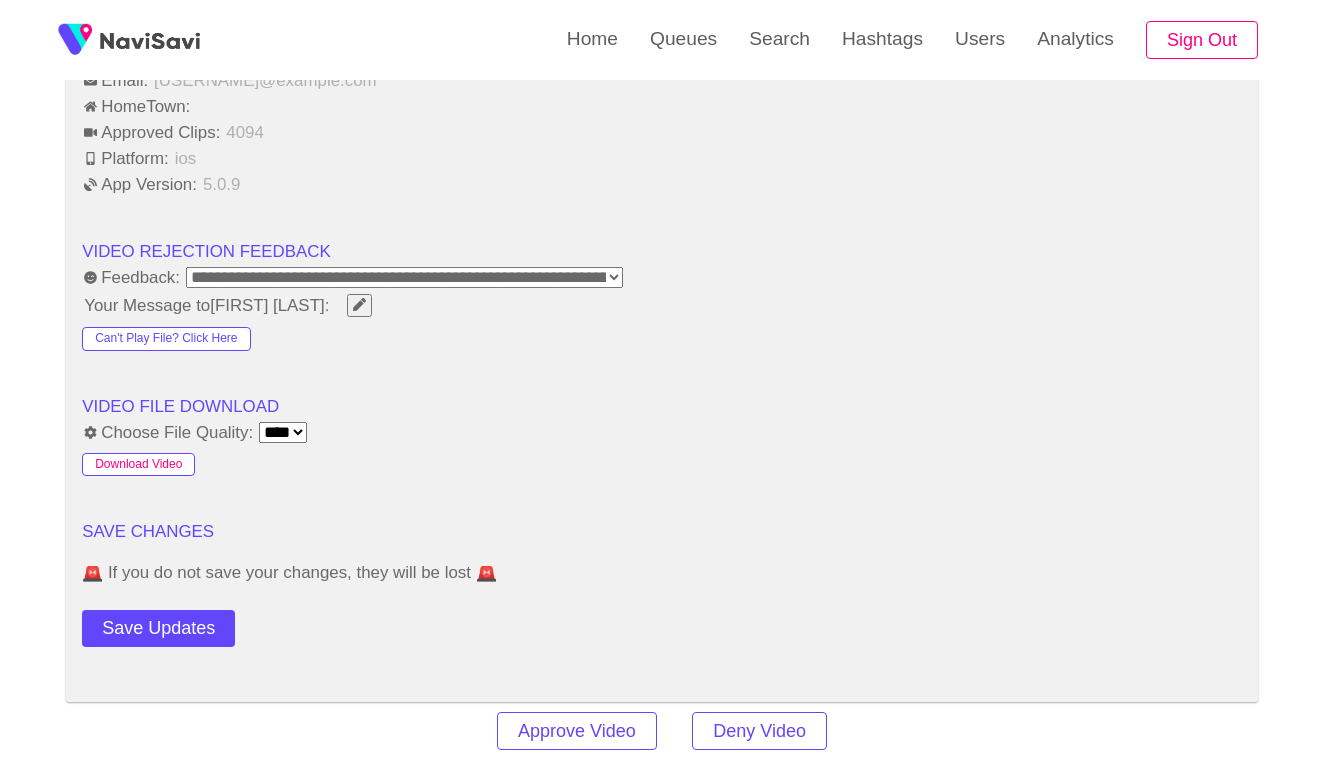 click on "Download Video" at bounding box center [138, 465] 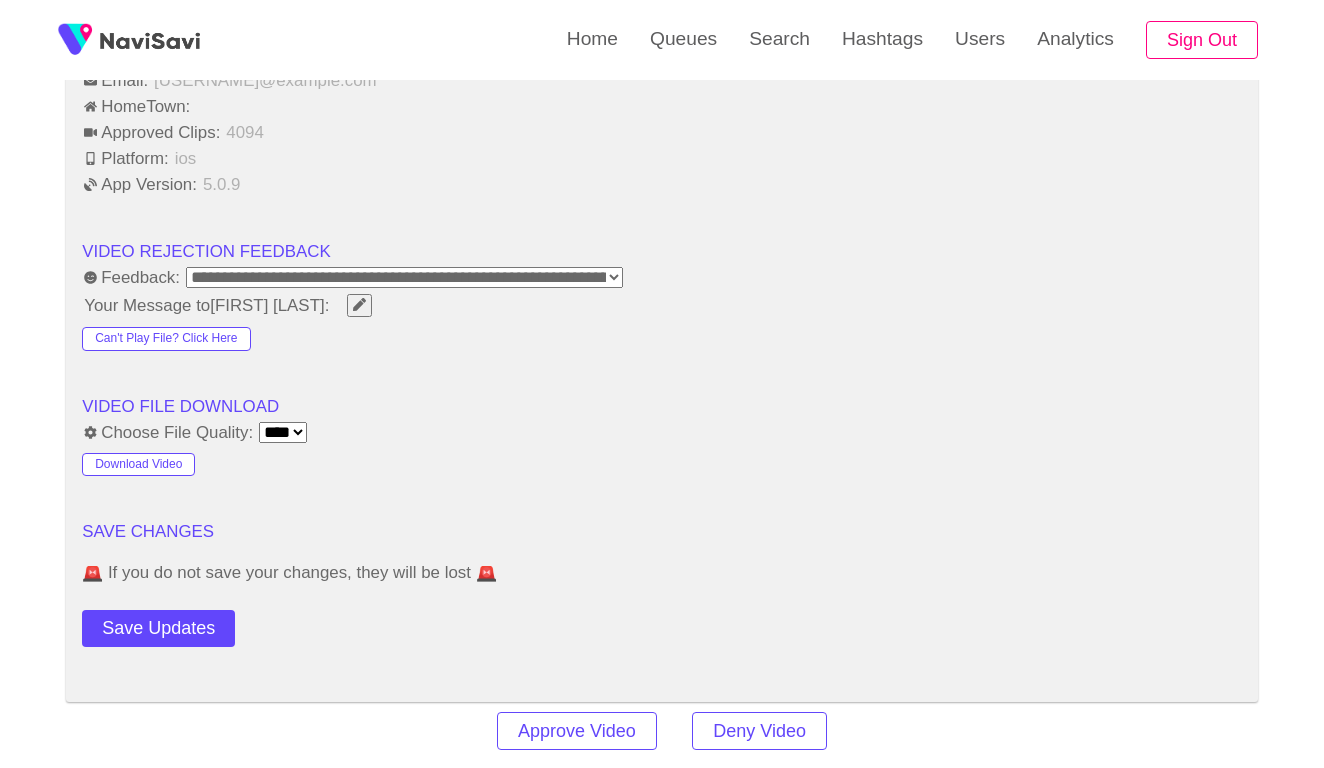 click on "VIDEO FILE DOWNLOAD" at bounding box center (662, 407) 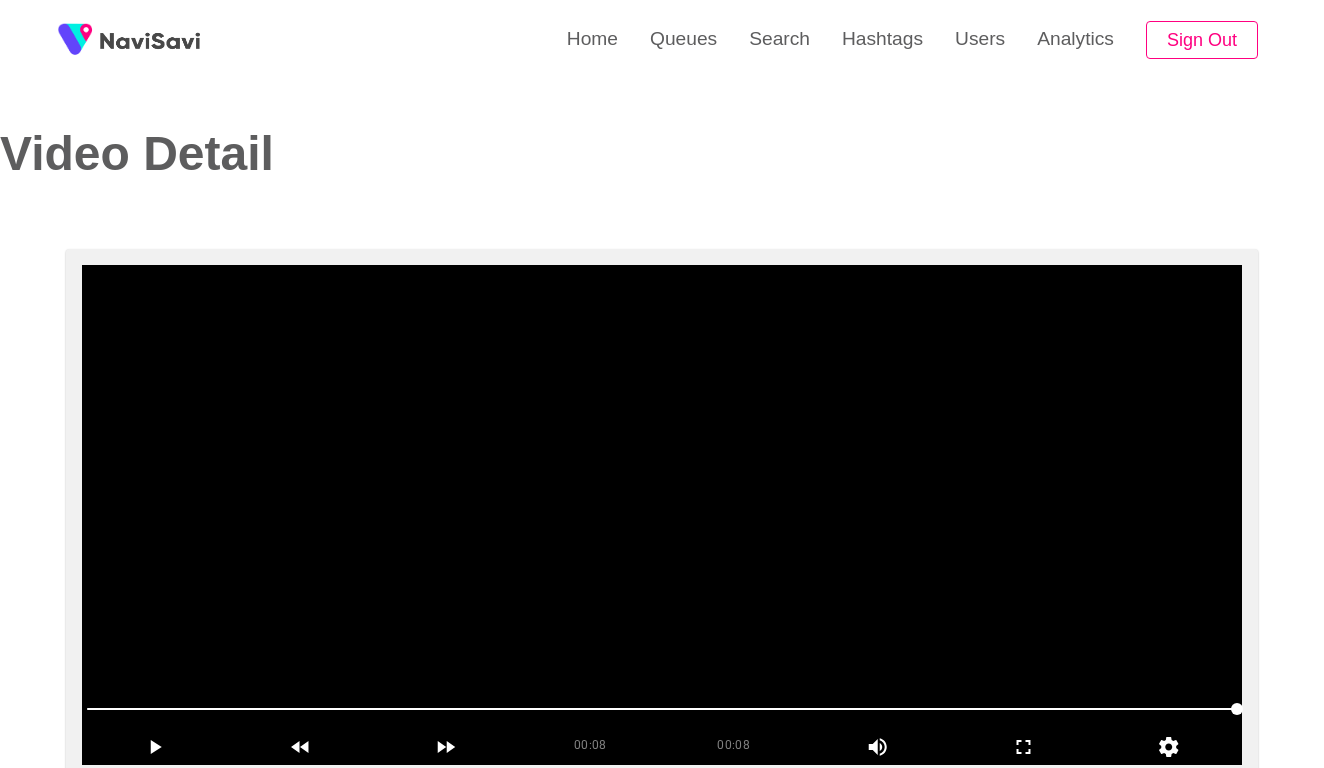 scroll, scrollTop: -1, scrollLeft: 0, axis: vertical 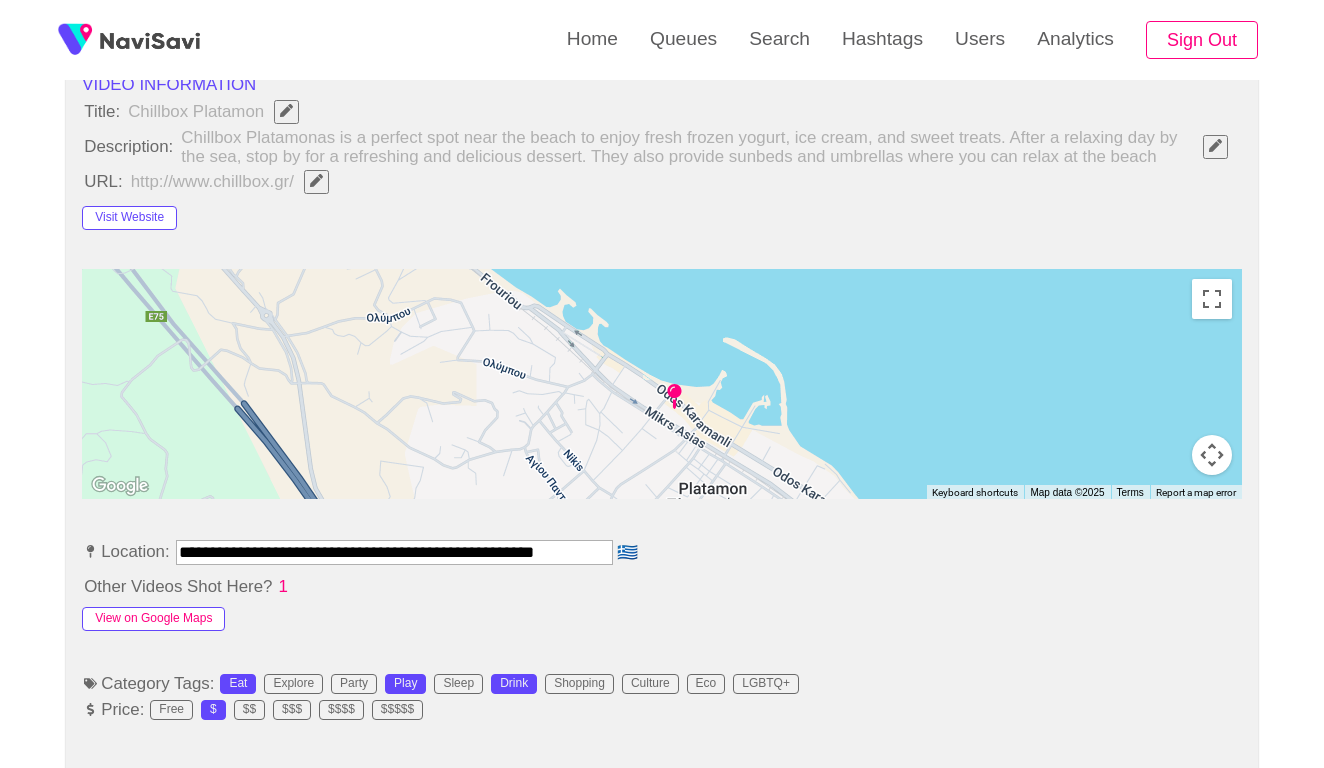 click on "View on Google Maps" at bounding box center [153, 619] 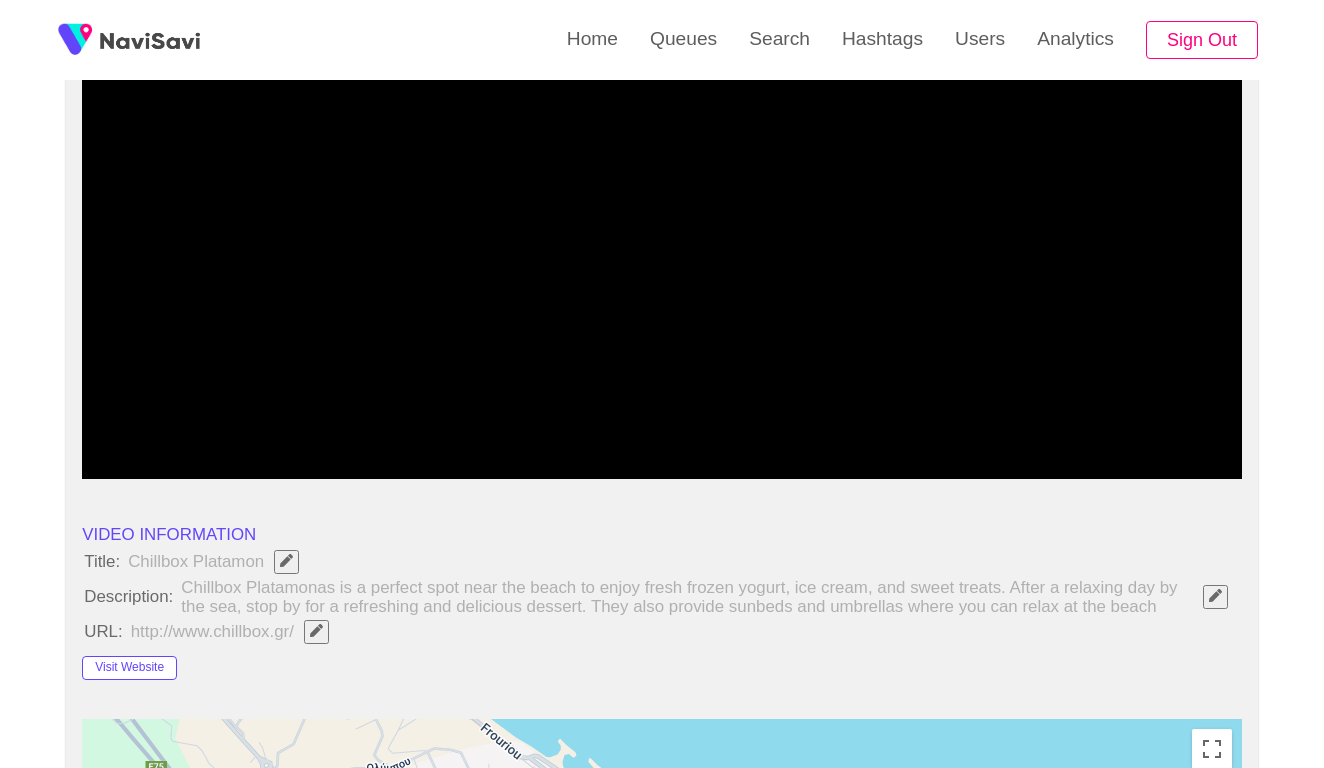scroll, scrollTop: 300, scrollLeft: 0, axis: vertical 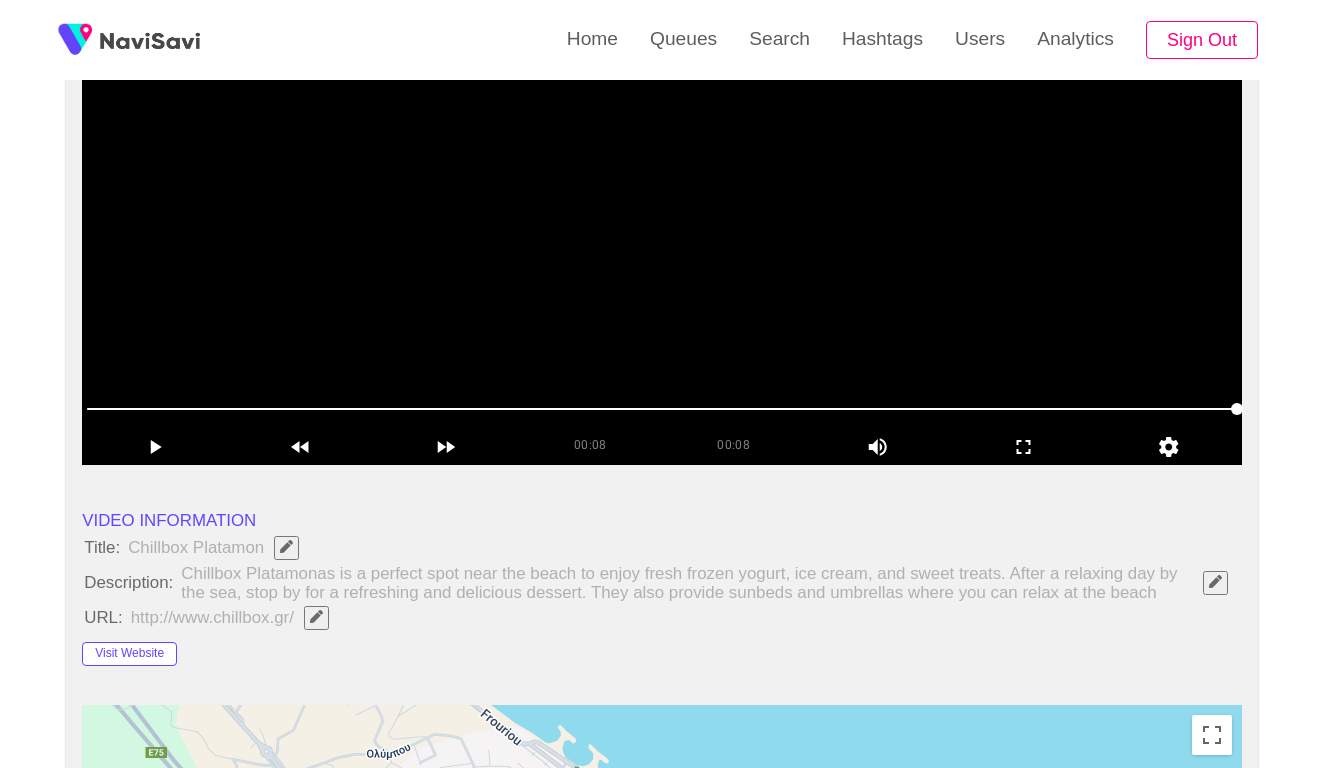 click at bounding box center [662, 215] 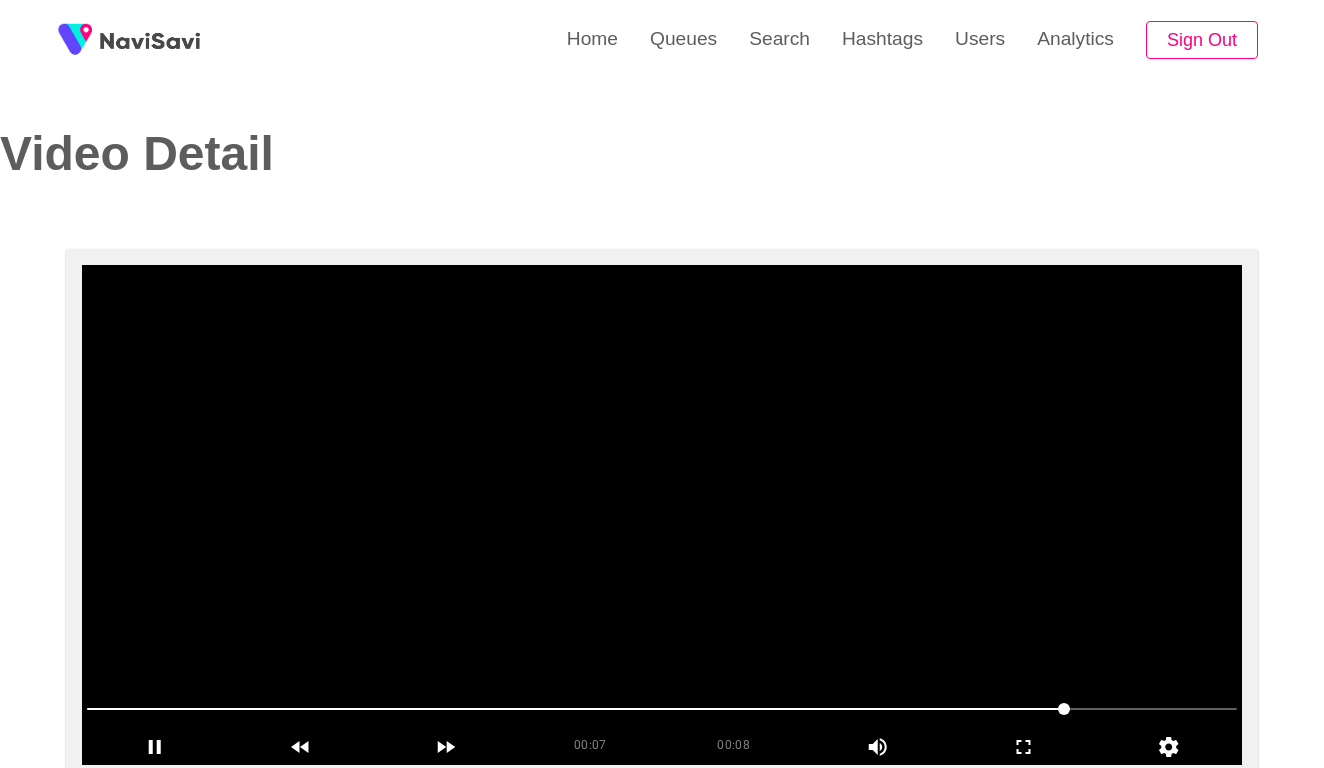 scroll, scrollTop: 0, scrollLeft: 0, axis: both 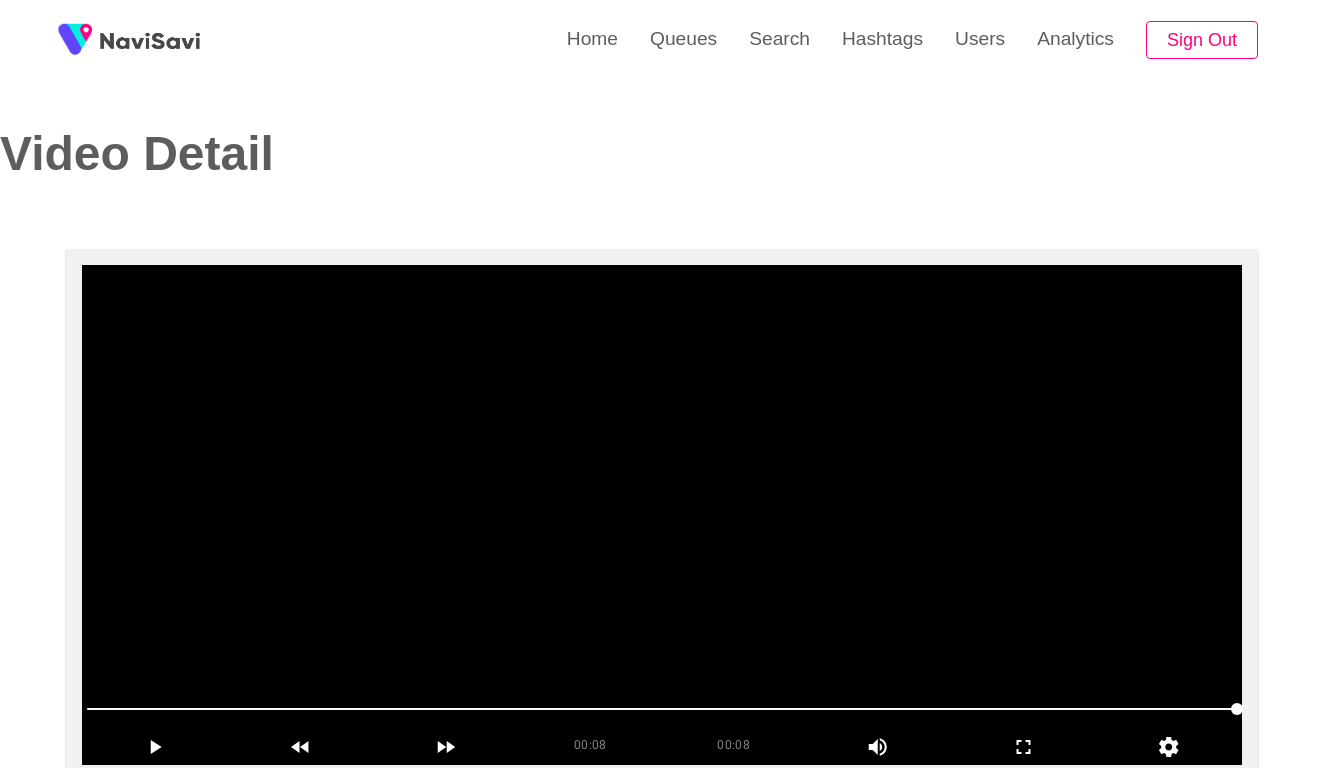 click at bounding box center [662, 515] 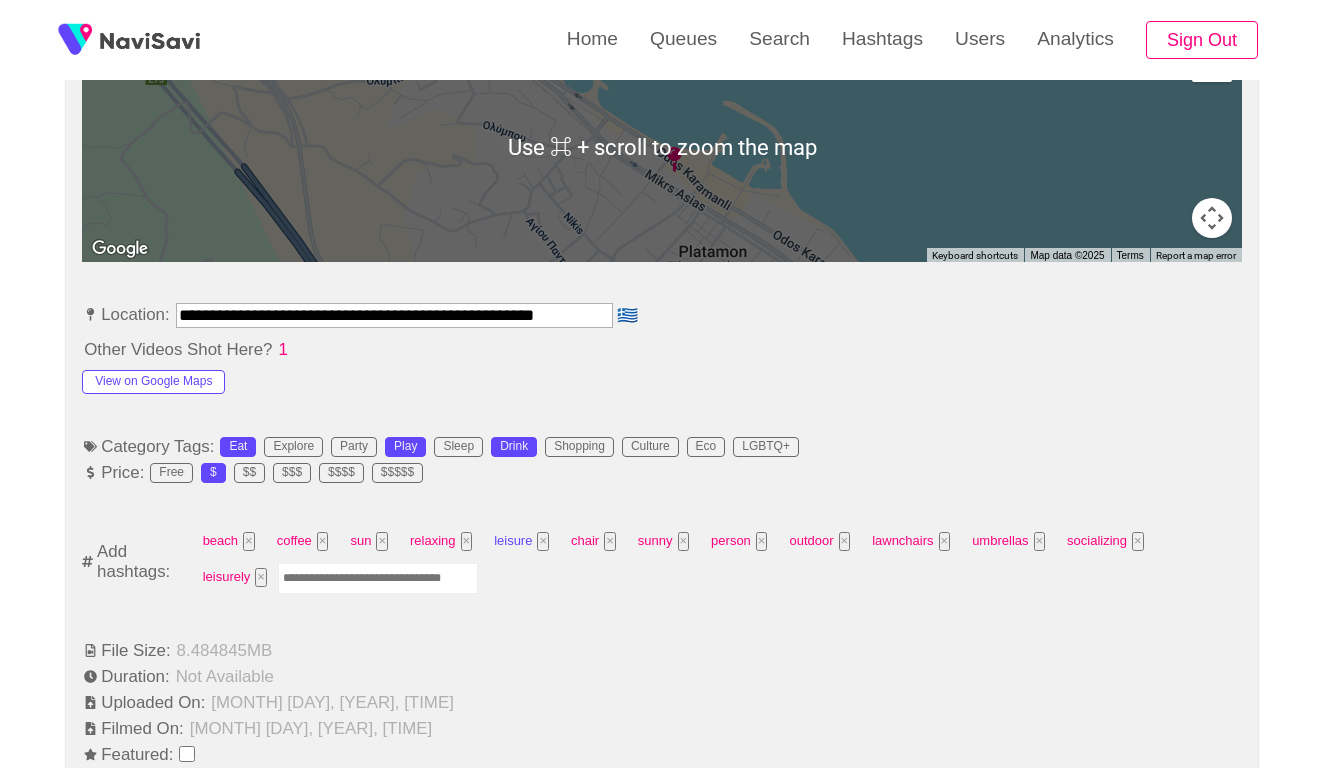 scroll, scrollTop: 1066, scrollLeft: 0, axis: vertical 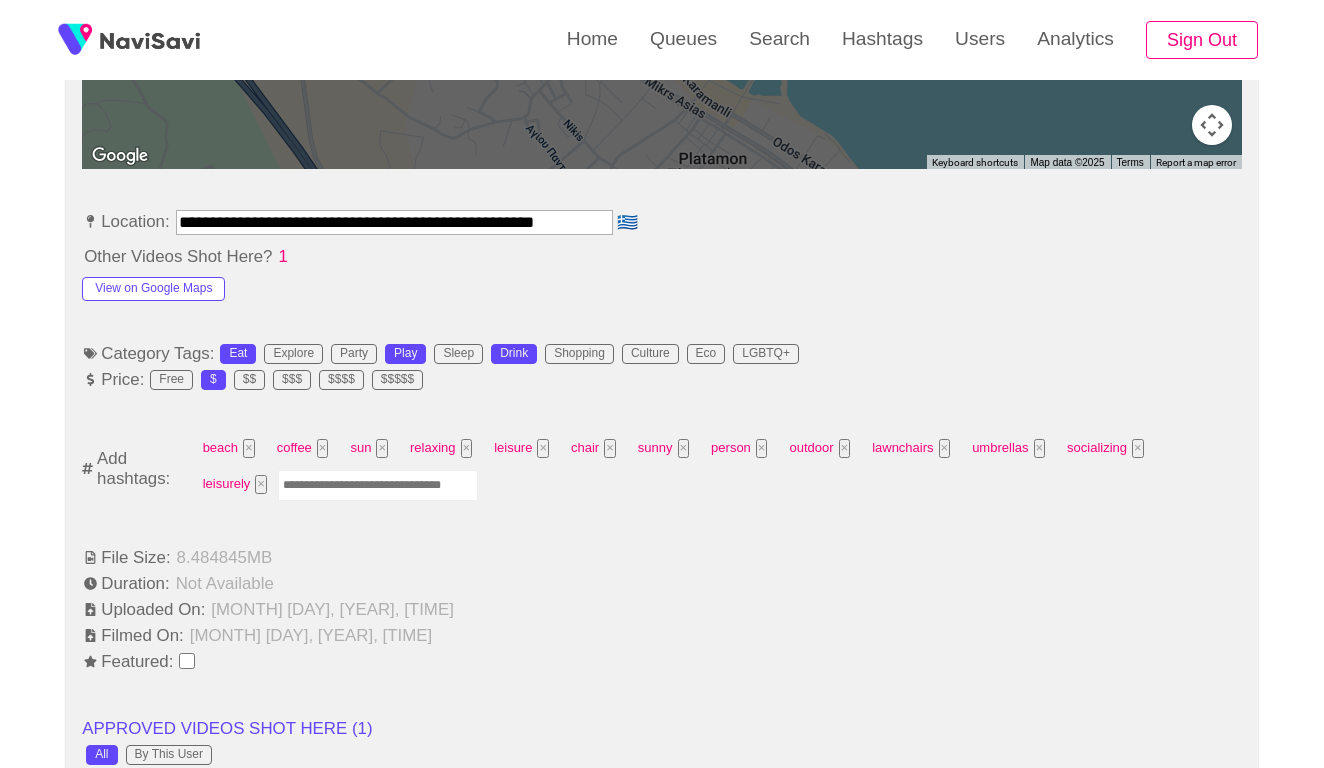 click at bounding box center (378, 485) 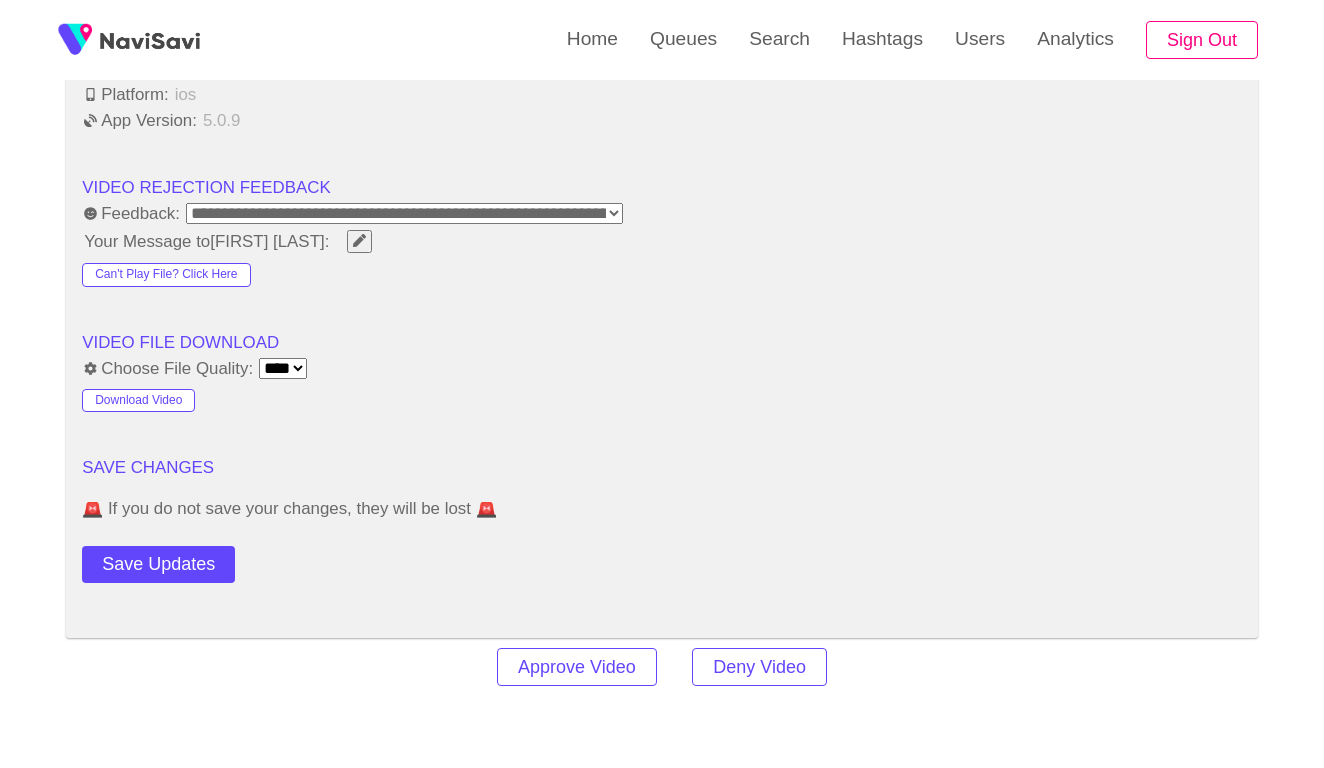 scroll, scrollTop: 2401, scrollLeft: 0, axis: vertical 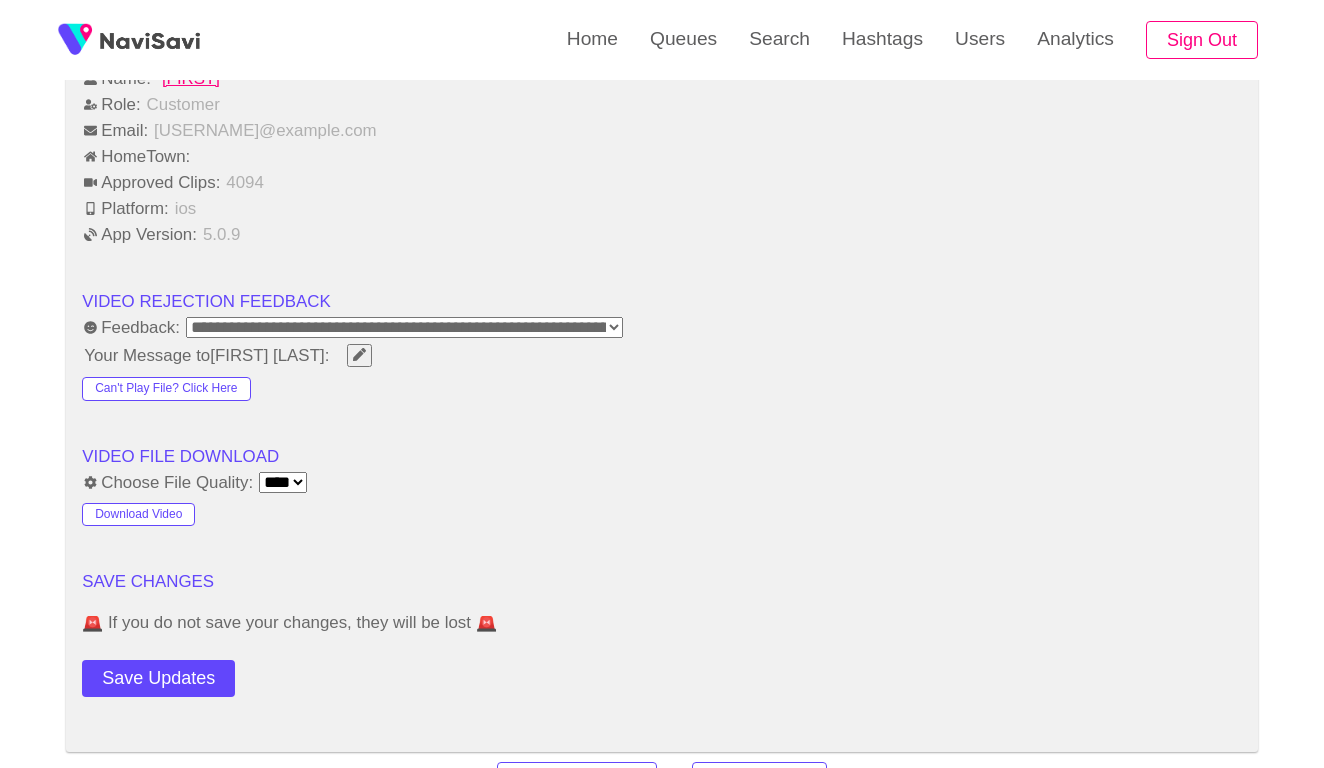 click 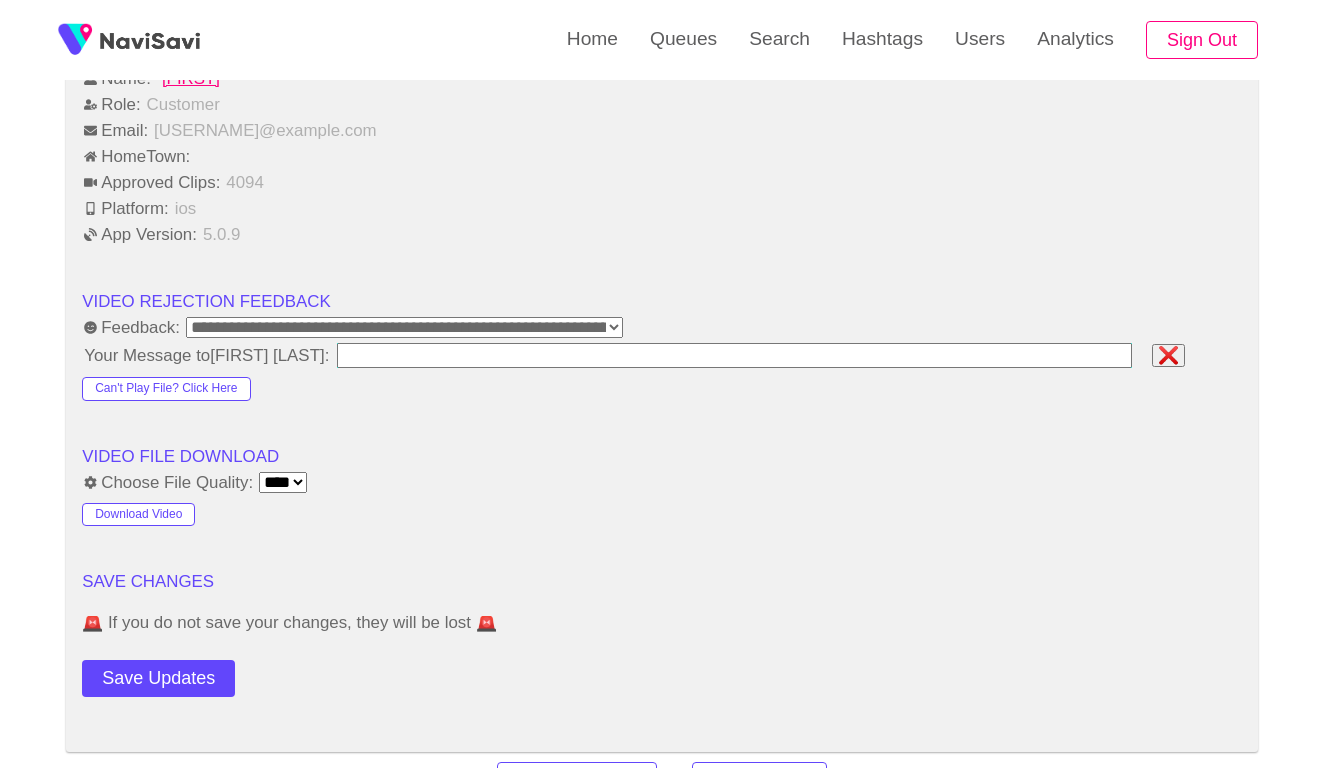 type on "**********" 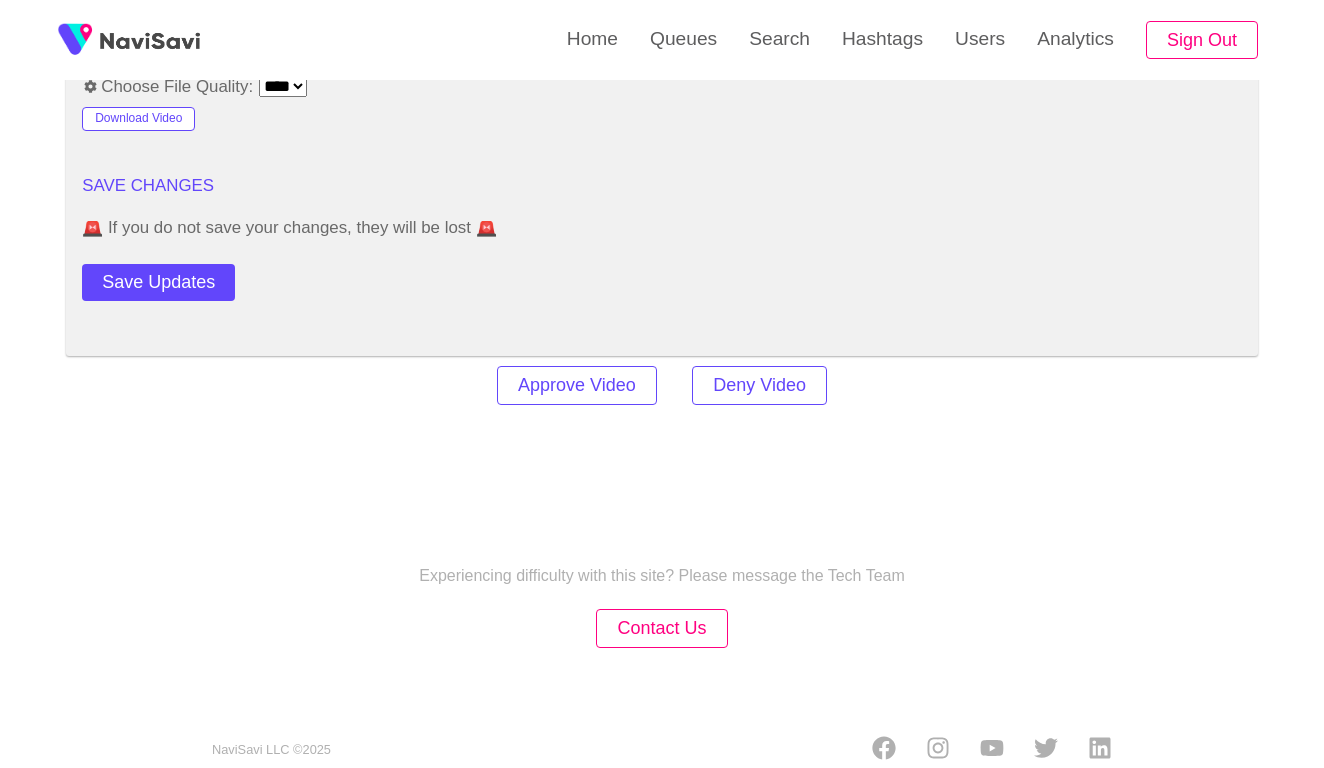scroll, scrollTop: 2807, scrollLeft: 0, axis: vertical 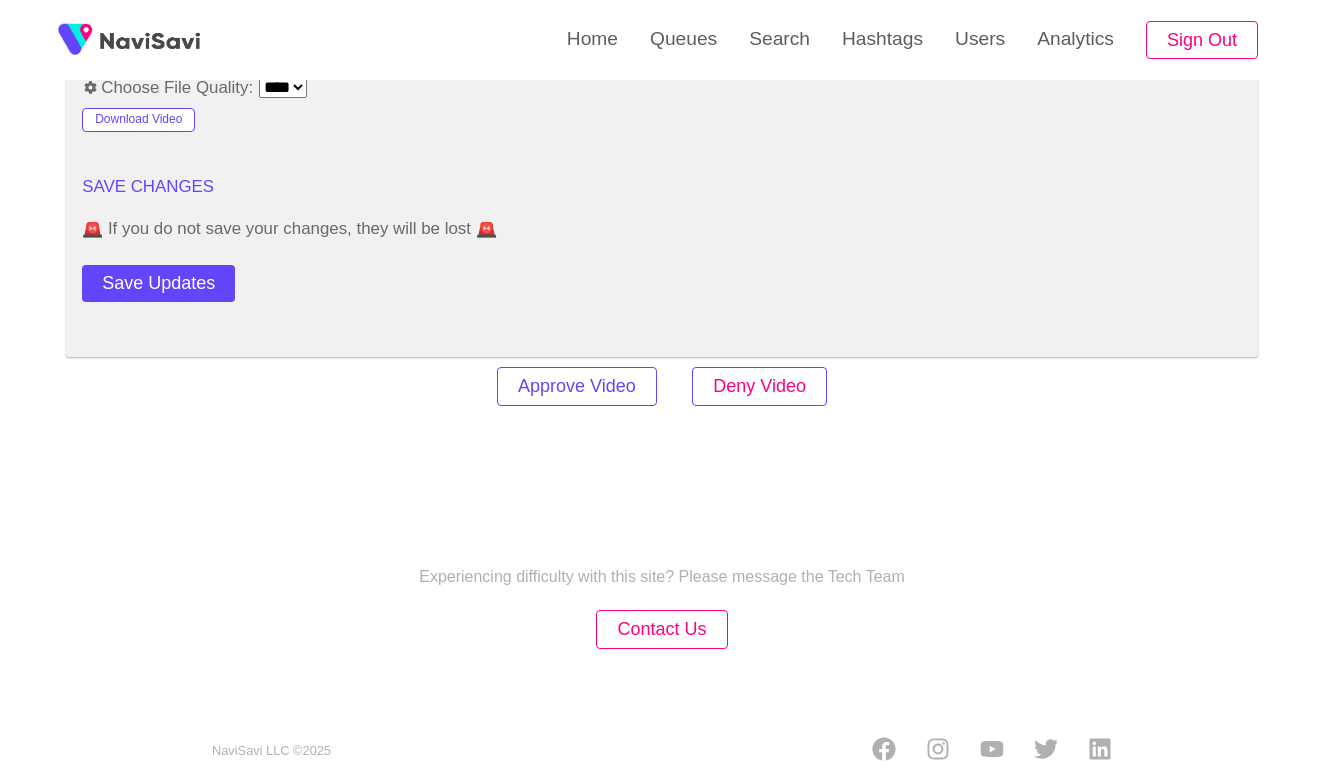 click on "Deny Video" at bounding box center [759, 386] 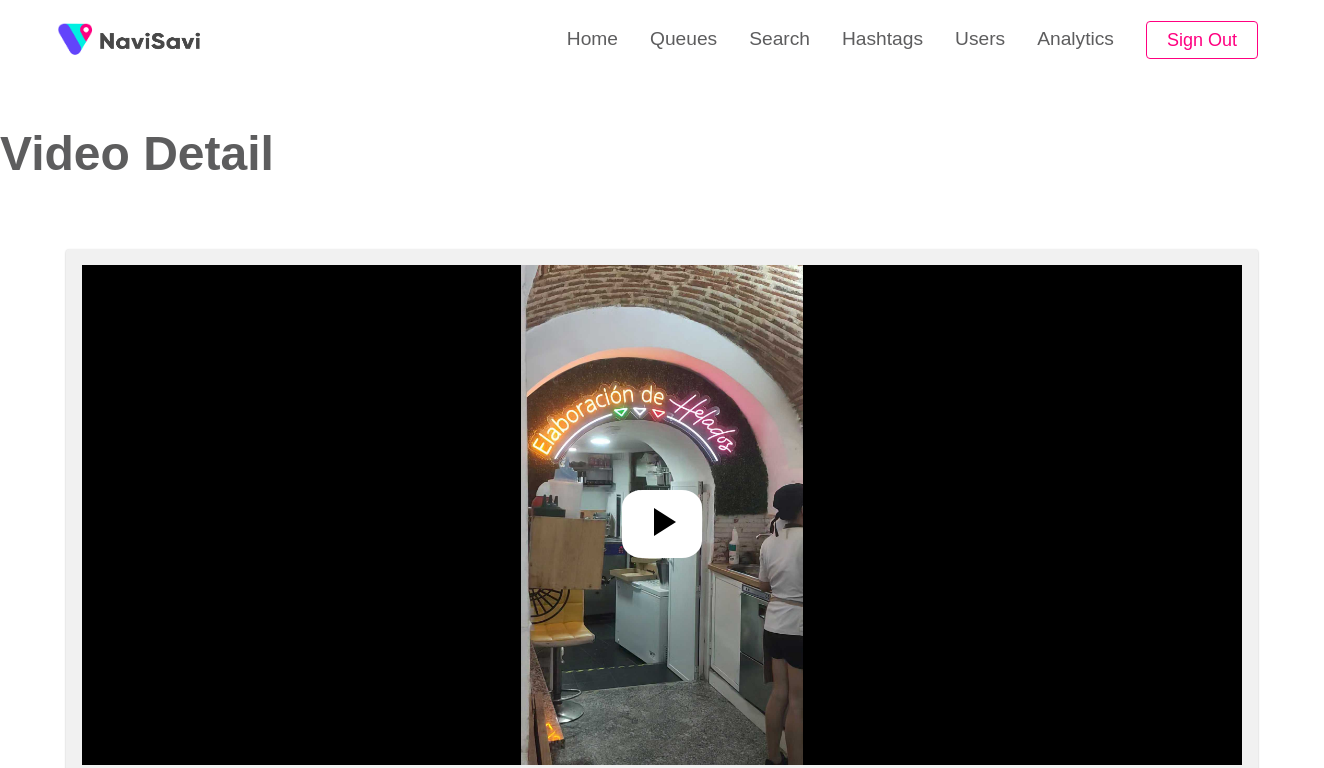 select on "**********" 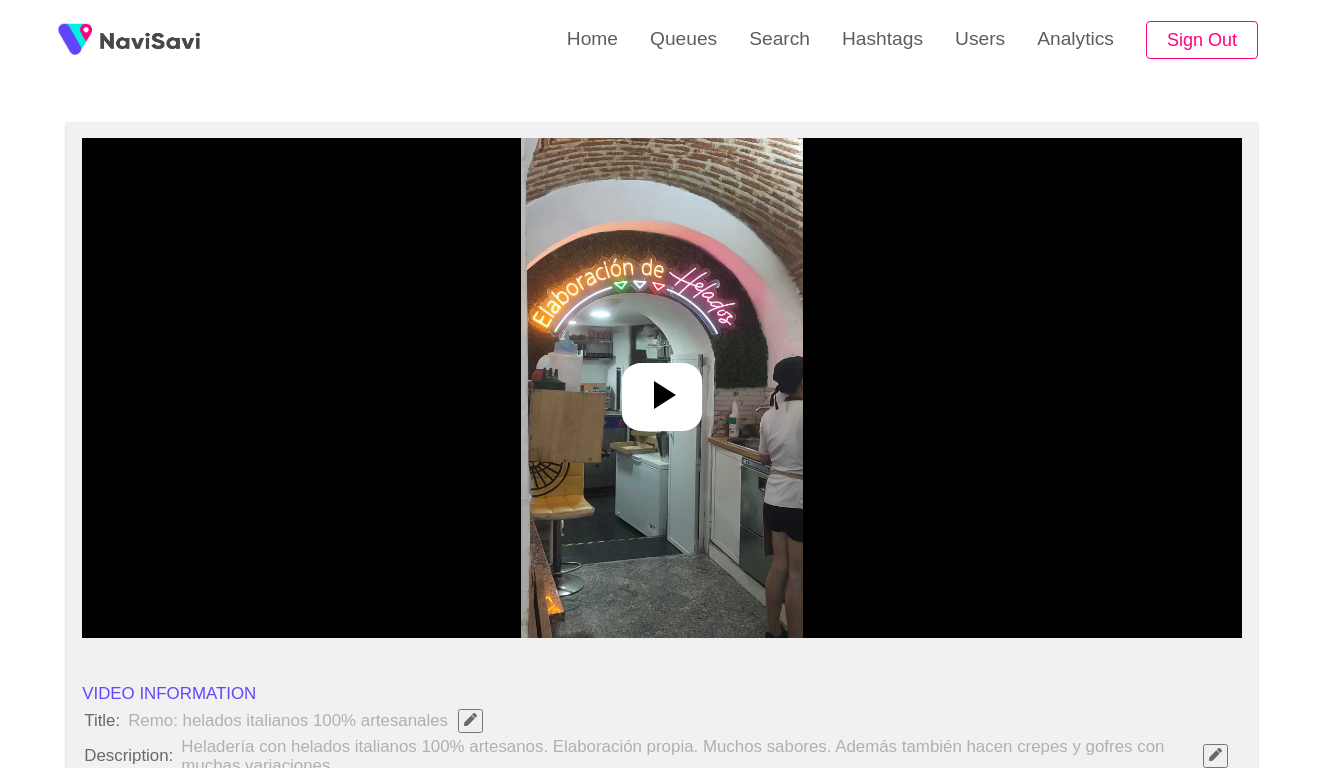 scroll, scrollTop: 219, scrollLeft: 0, axis: vertical 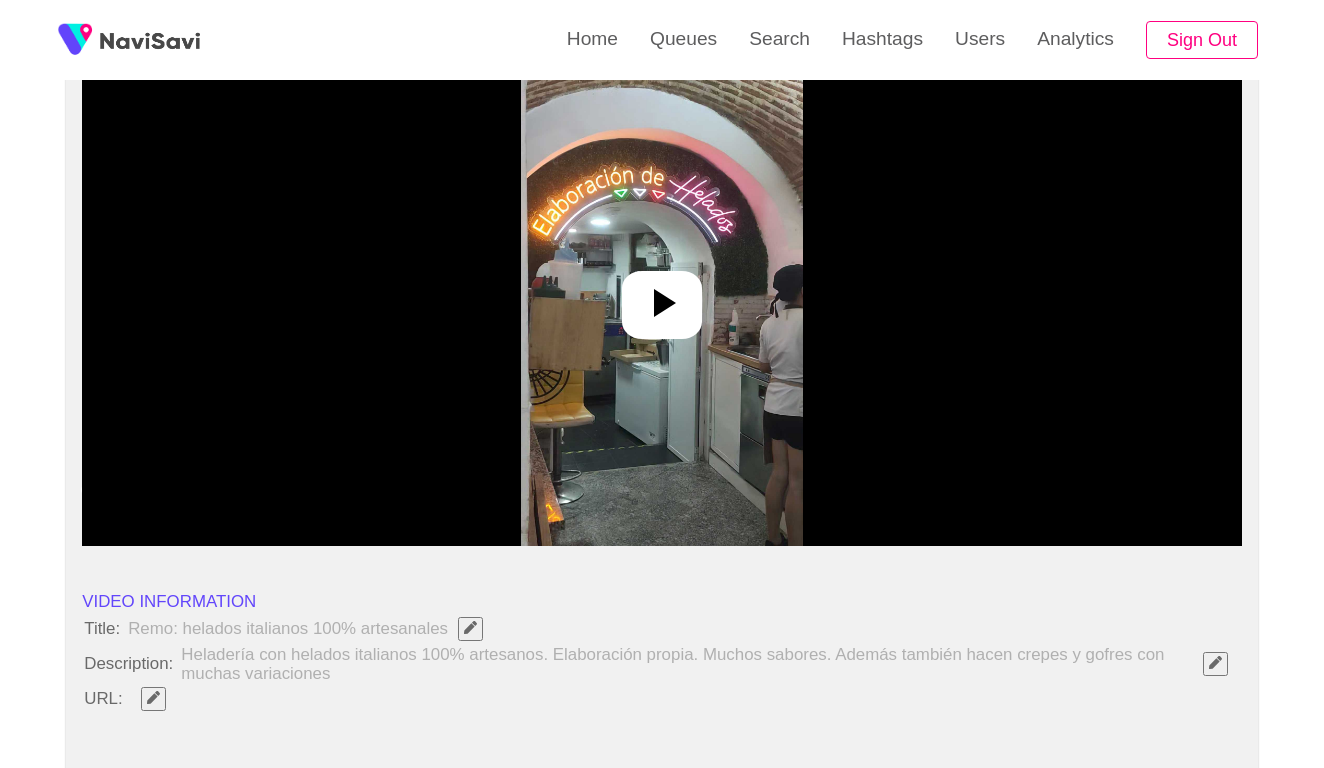 click at bounding box center (662, 296) 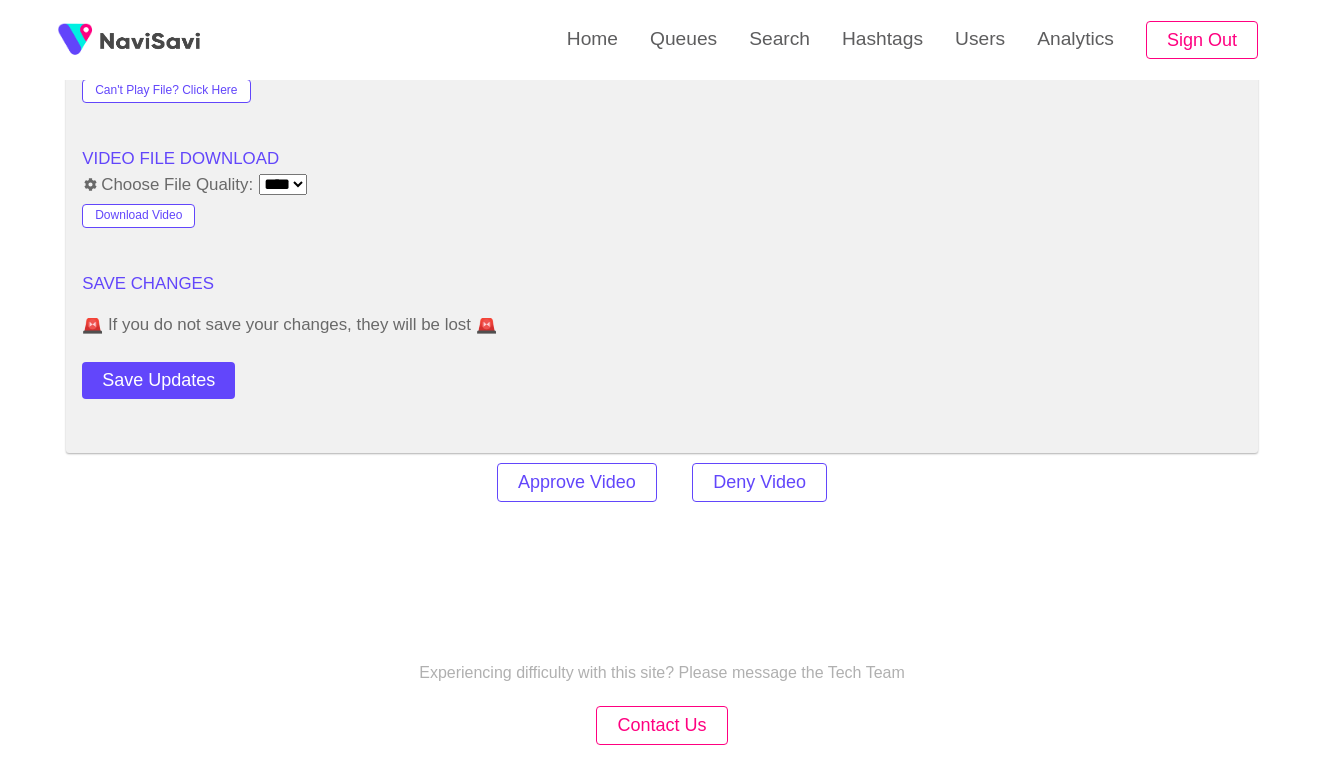 scroll, scrollTop: 2157, scrollLeft: 0, axis: vertical 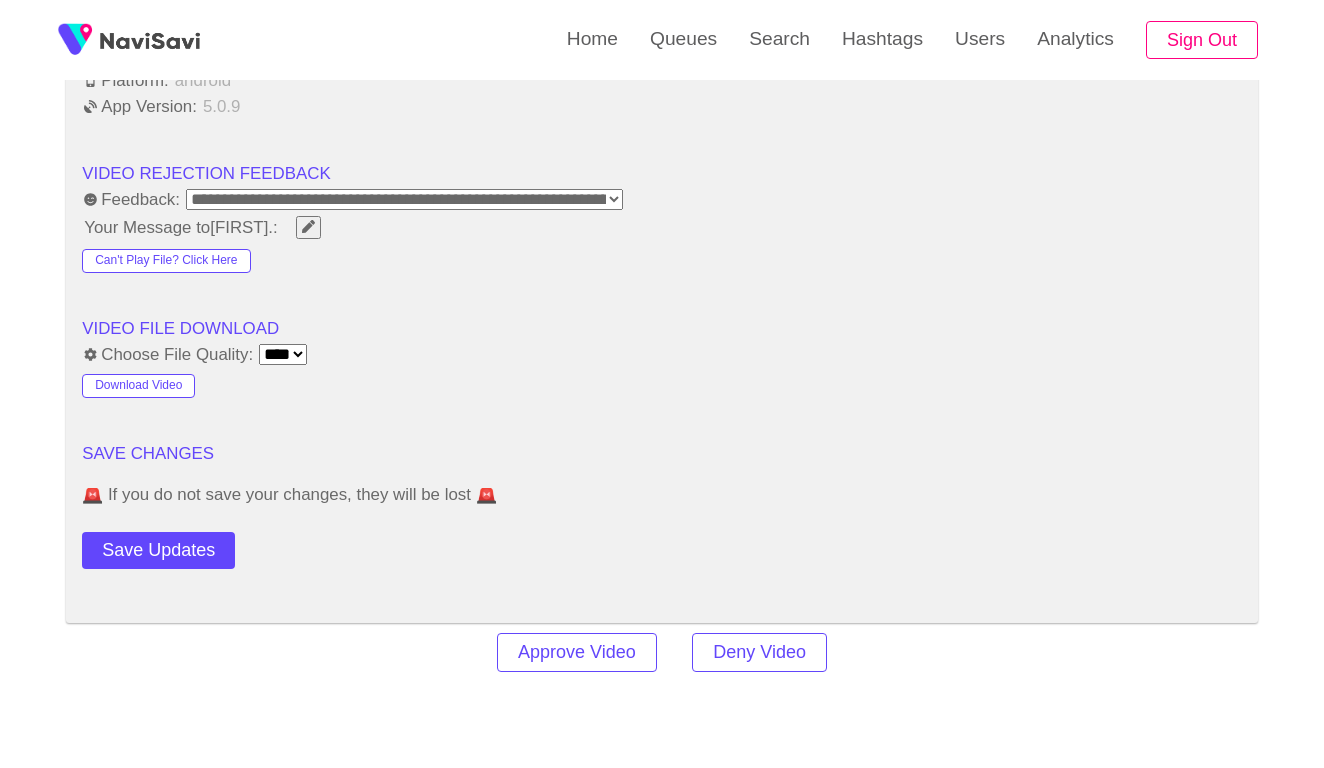click on "**********" at bounding box center [404, 199] 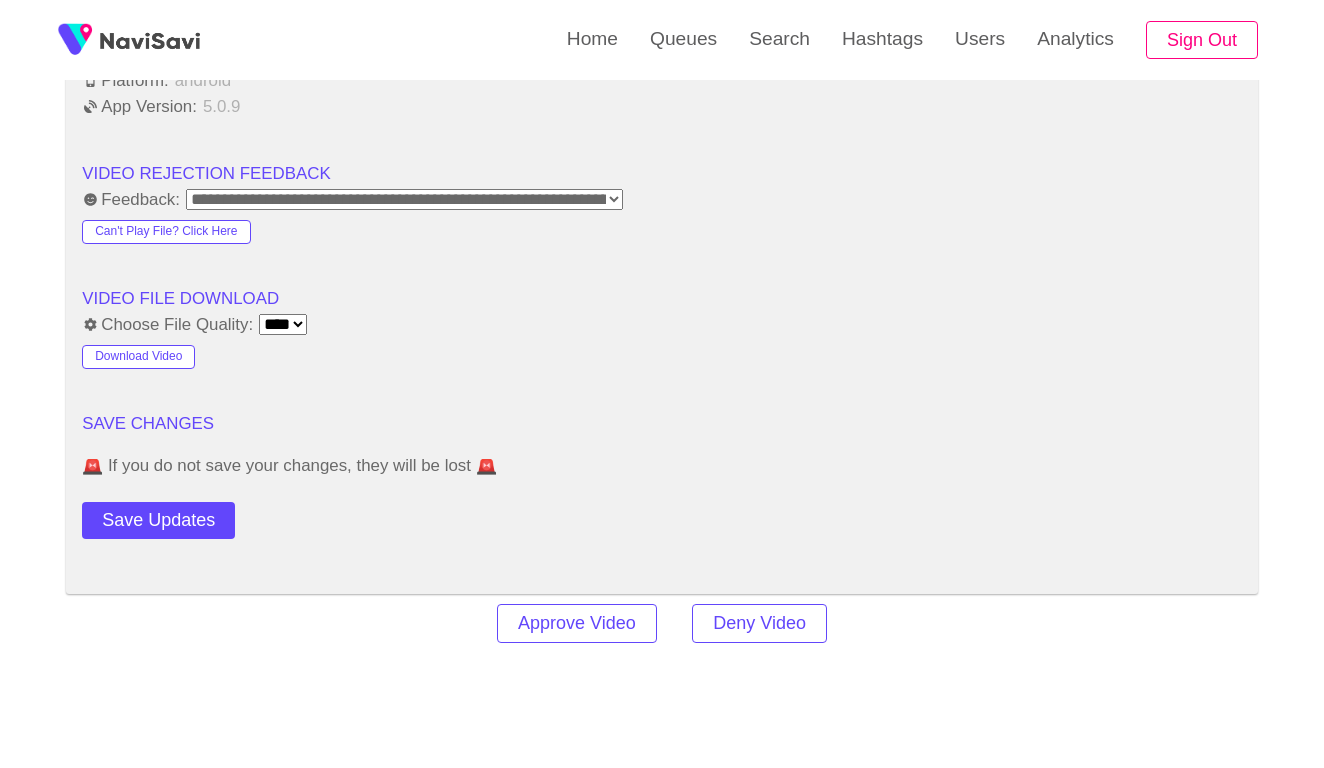 click on "VIDEO INFORMATION Title:    Remo: helados italianos 100% artesanales     Description:    Heladería con helados italianos 100% artesanos. Elaboración propia. Muchos sabores. Además también hacen crepes y gofres con muchas variaciones     URL:        ← Move left → Move right ↑ Move up ↓ Move down + Zoom in - Zoom out Home Jump left by 75% End Jump right by 75% Page Up Jump up by 75% Page Down Jump down by 75% Keyboard shortcuts Map Data Map data ©2025 Inst. Geogr. Nacional Map data ©2025 Inst. Geogr. Nacional 200 m  Click to toggle between metric and imperial units Terms Report a map error  Location:   [COUNTRY] 🇪🇸 Other Videos Shot Here?  0 View on Google Maps  Category Tags:   Eat Explore Party Play Sleep Drink Shopping Culture Eco LGBTQ+  Price:   Free $ $$ $$$ $$$$ $$$$$  Add hashtags:  kitchen × cooking × food × home × meal × chef × apron × homemade × icecream × girl × brickwall × cozy × happy ×  File Size:" at bounding box center (662, -417) 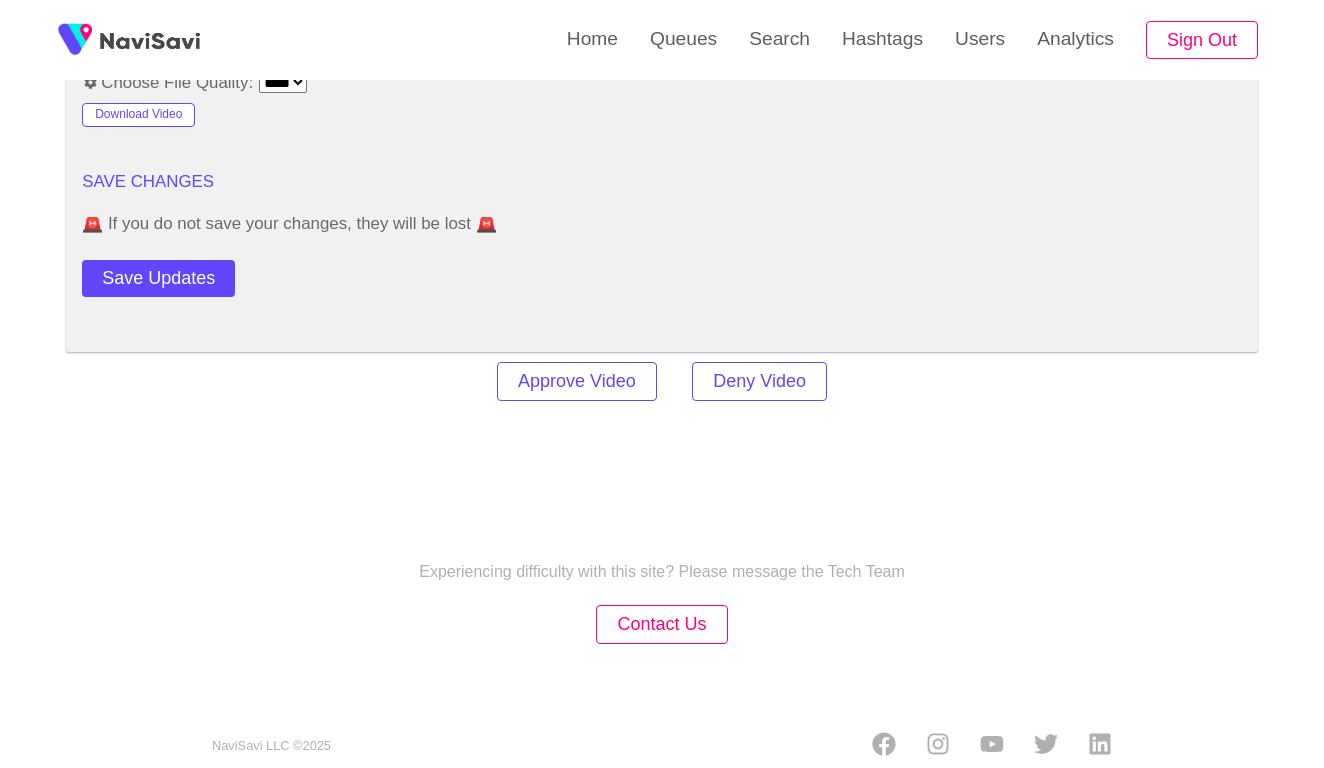 click on "Approve Video Deny Video" at bounding box center [662, 381] 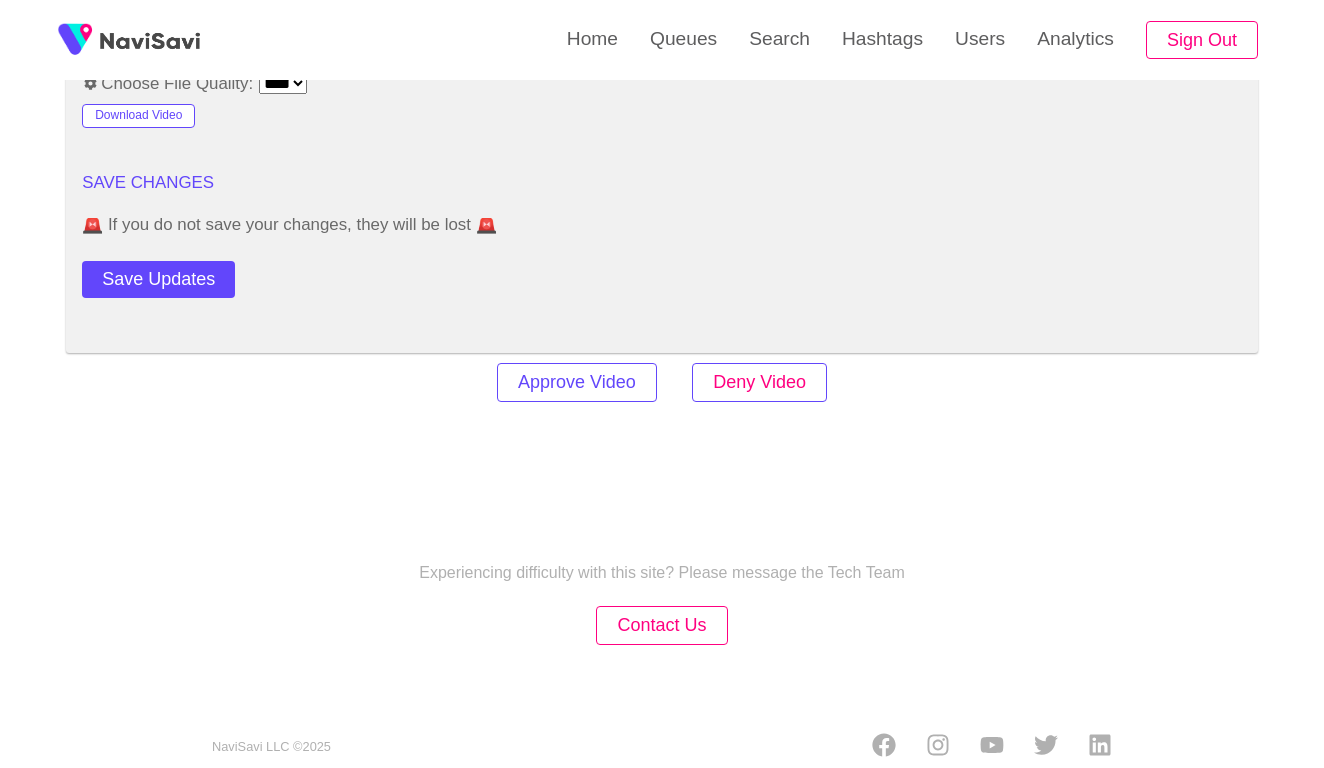 click on "Deny Video" at bounding box center (759, 382) 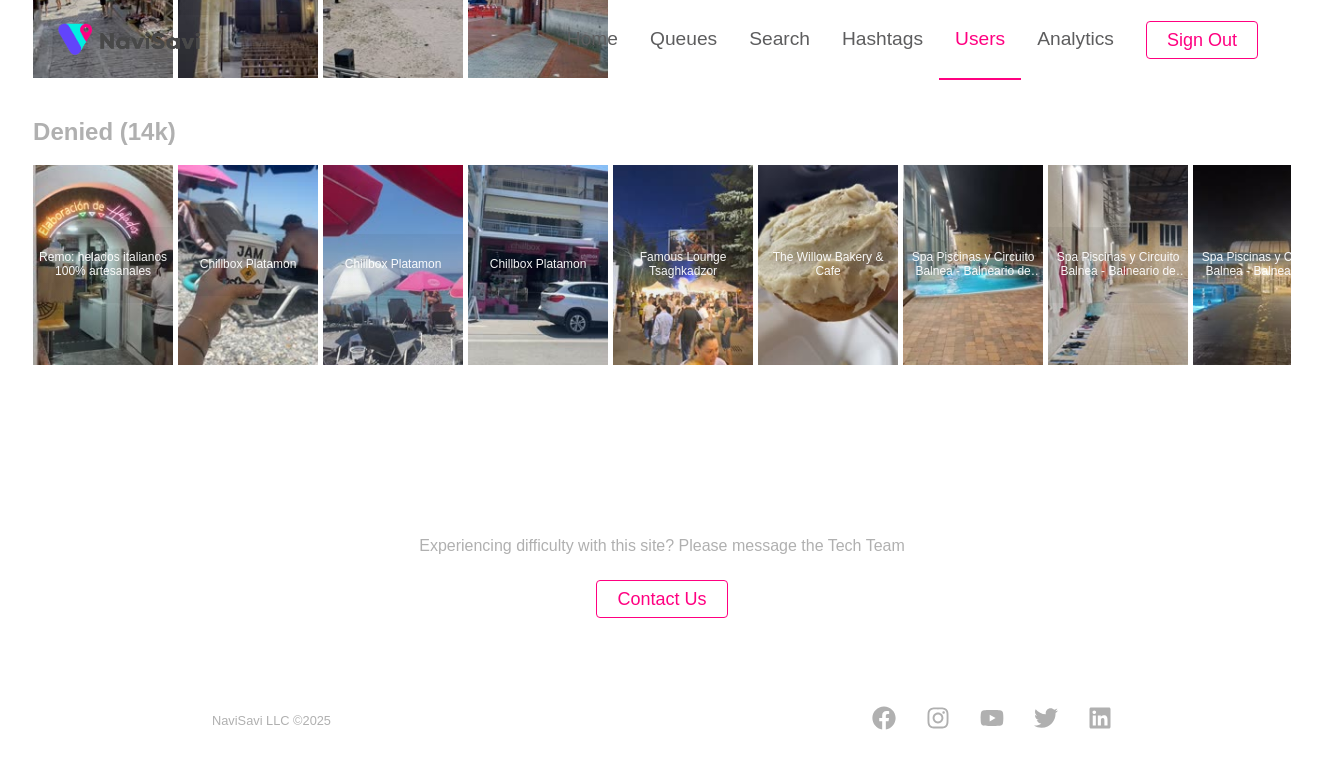 scroll, scrollTop: 0, scrollLeft: 0, axis: both 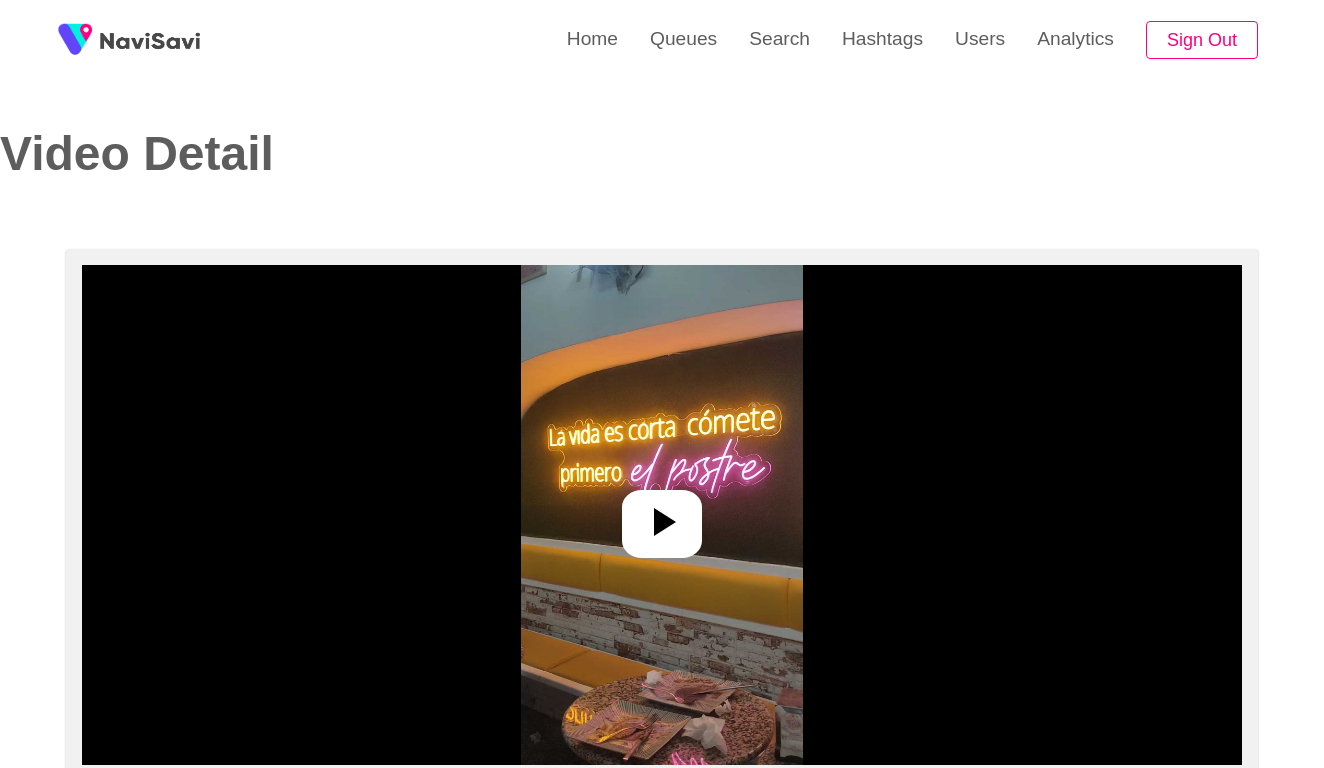 select on "**********" 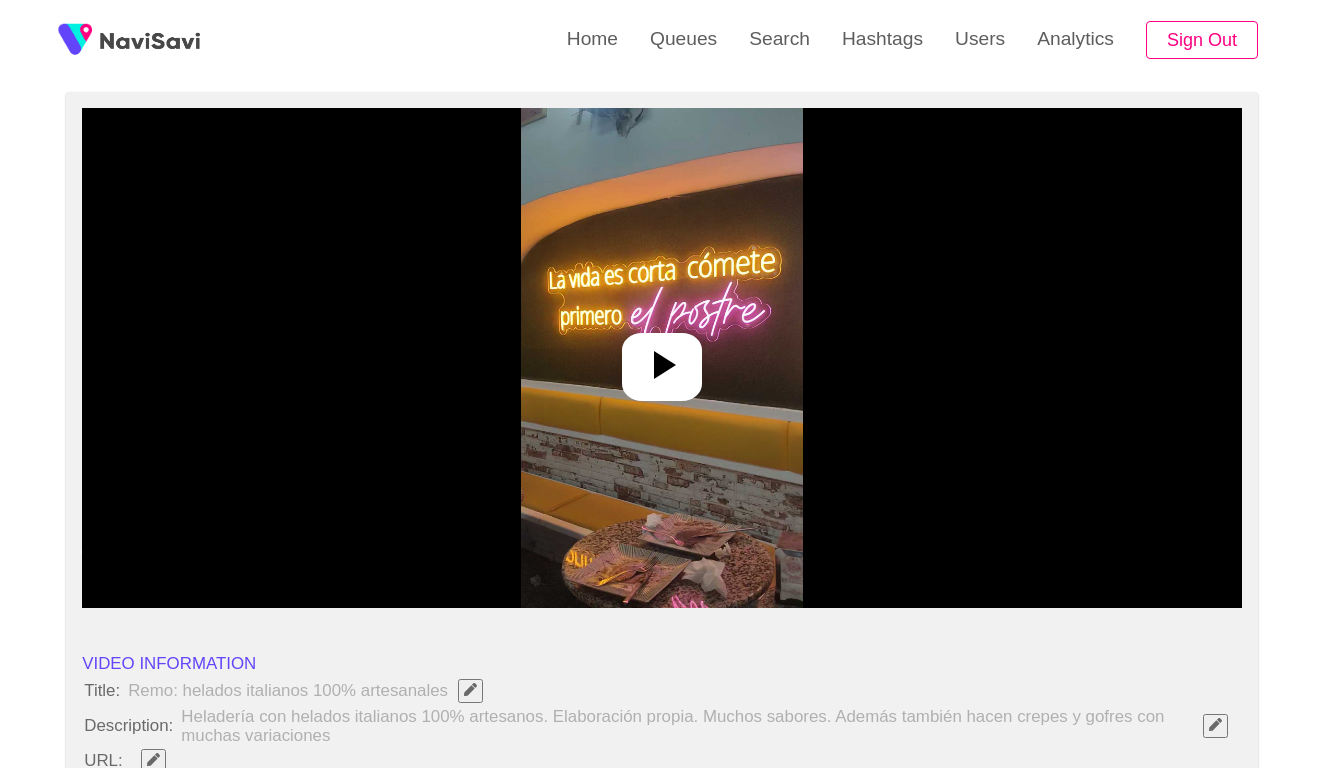 scroll, scrollTop: 244, scrollLeft: 0, axis: vertical 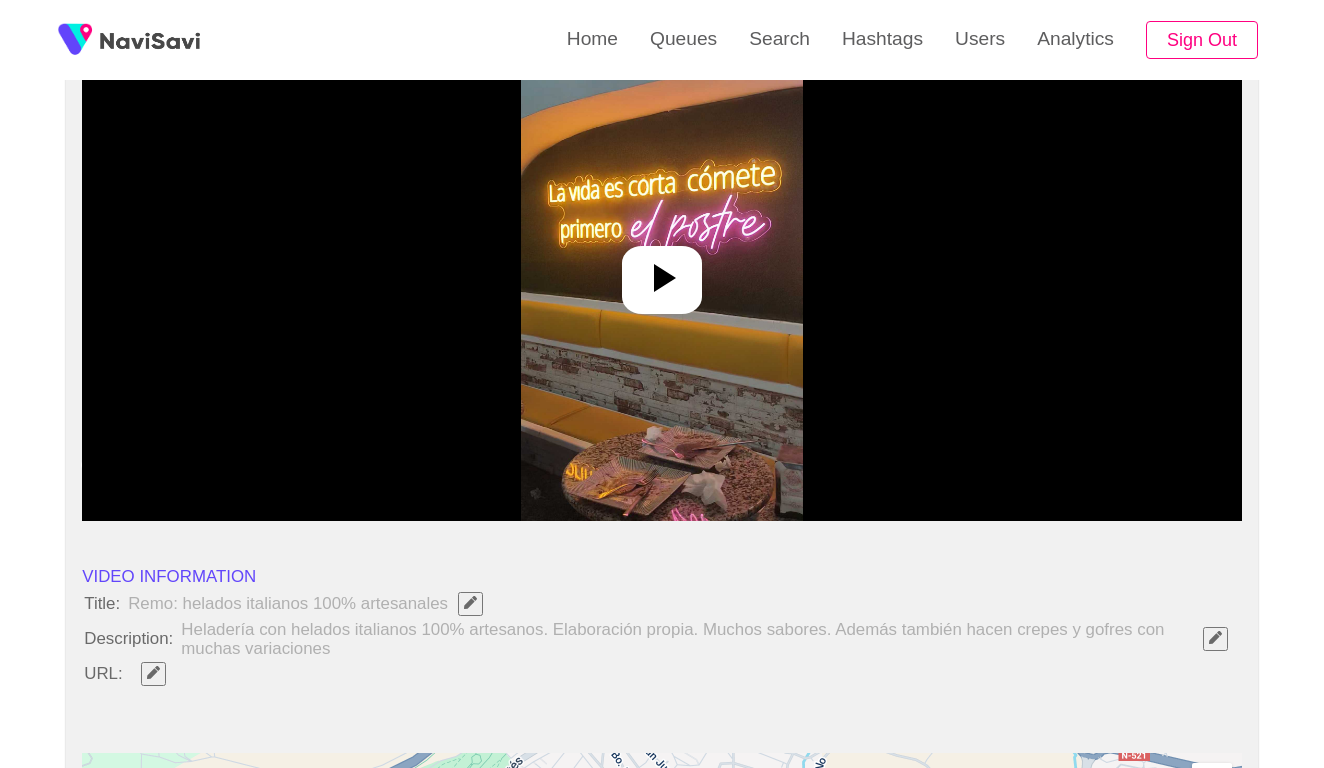 click at bounding box center [661, 271] 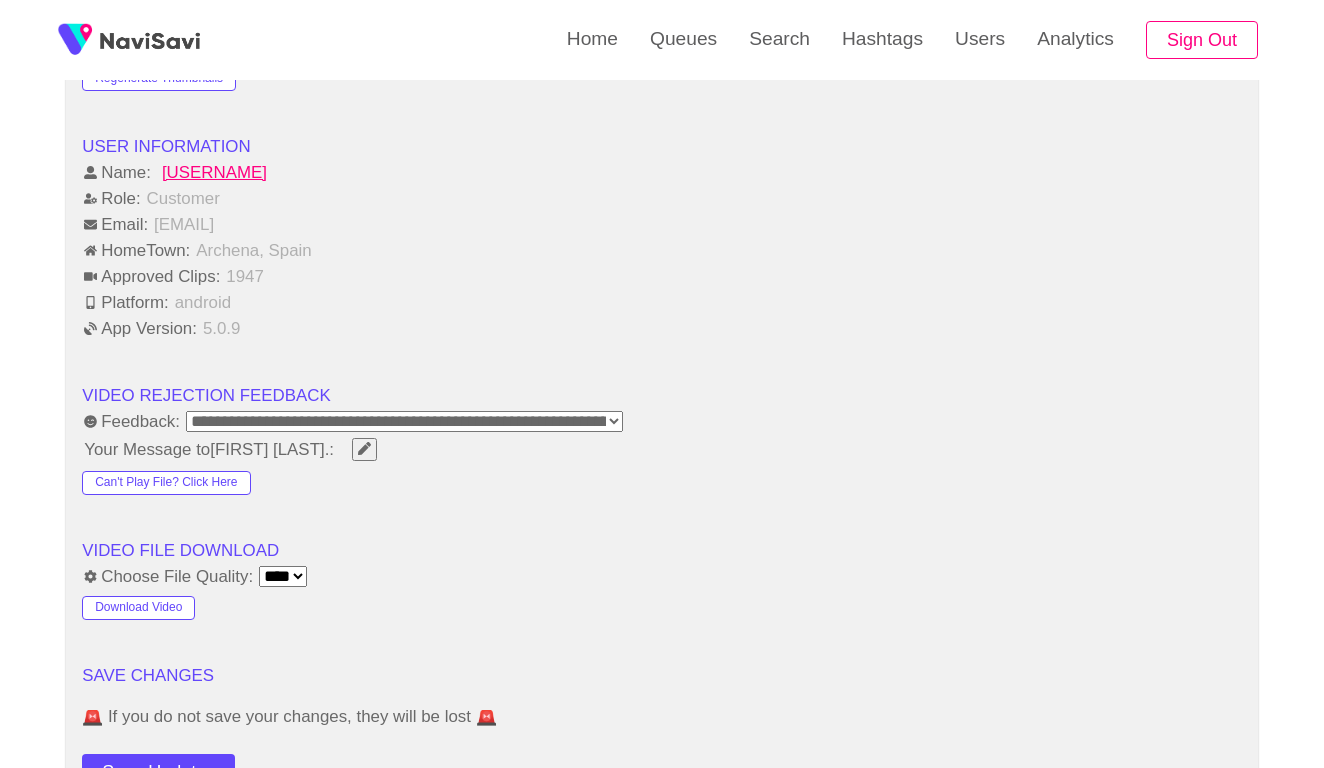 scroll, scrollTop: 2041, scrollLeft: 0, axis: vertical 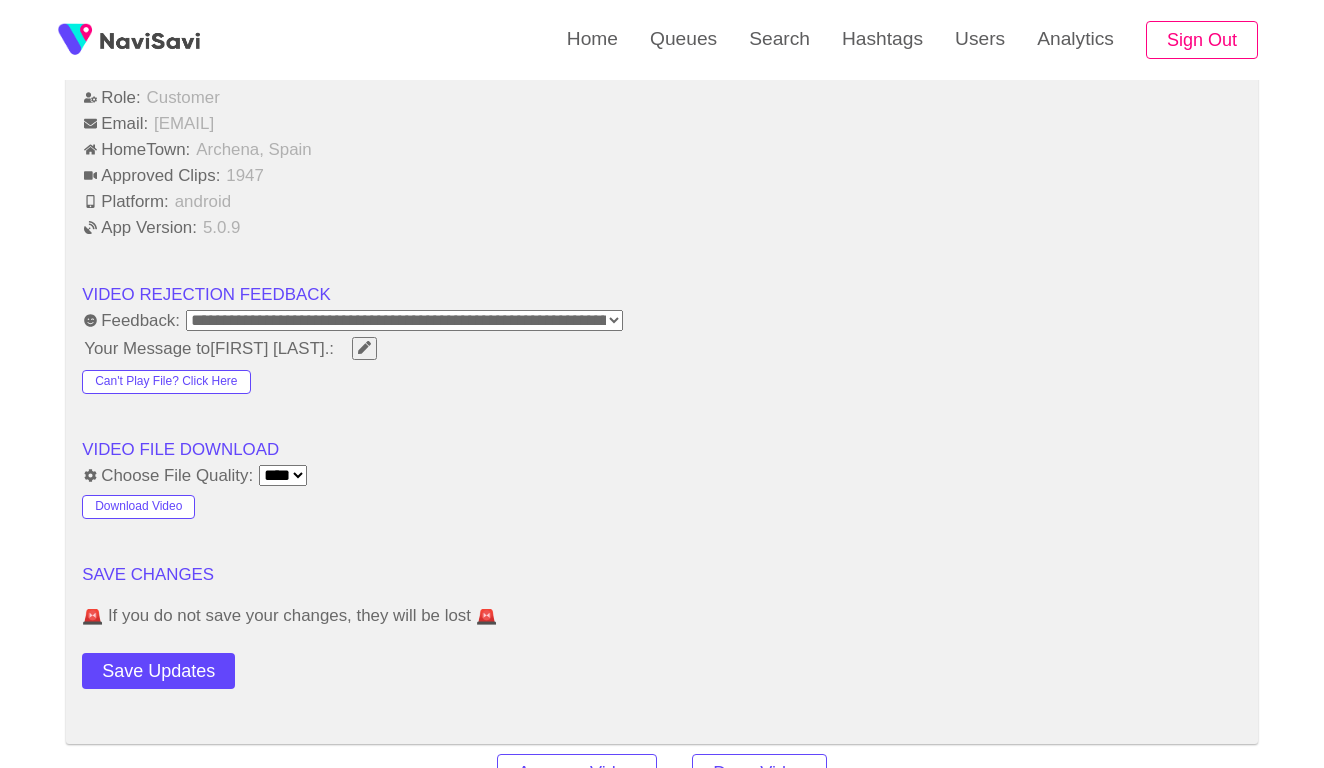 click on "**********" at bounding box center (404, 320) 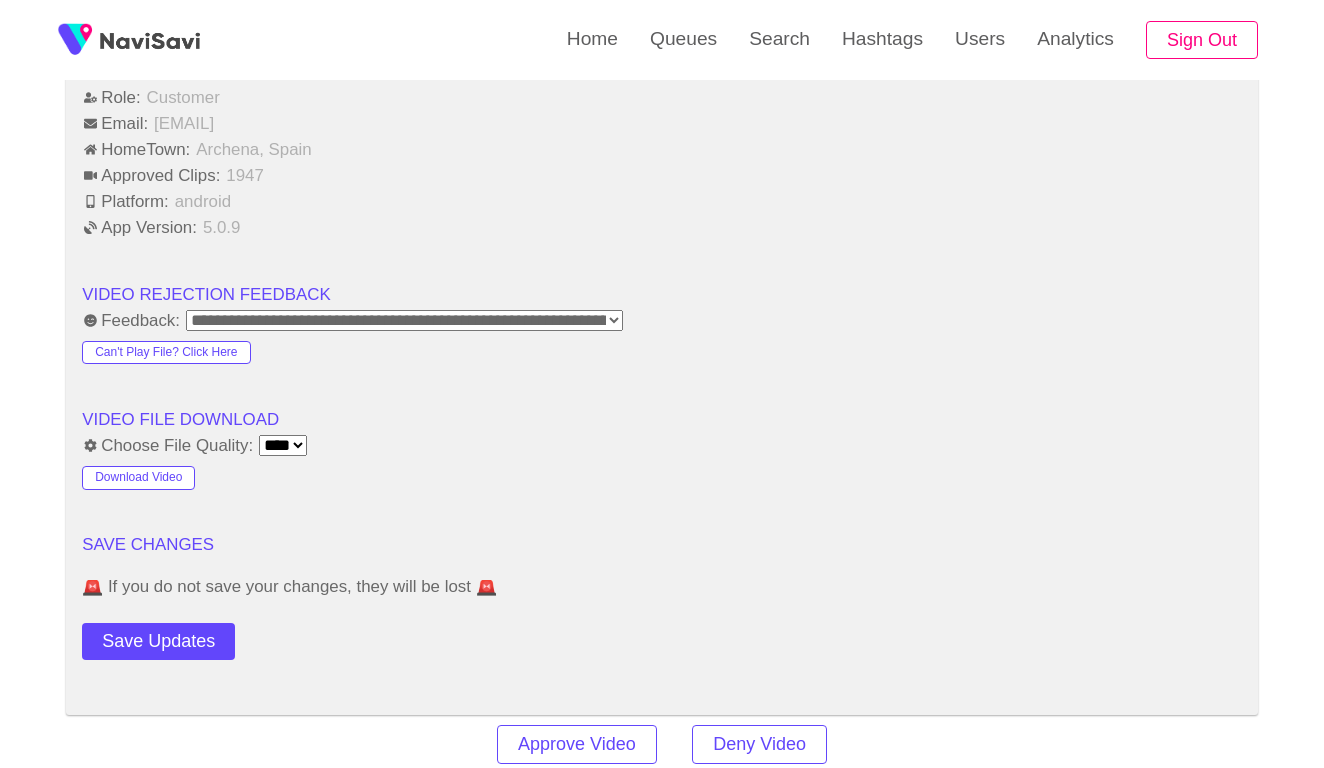 click on "**********" at bounding box center (662, -298) 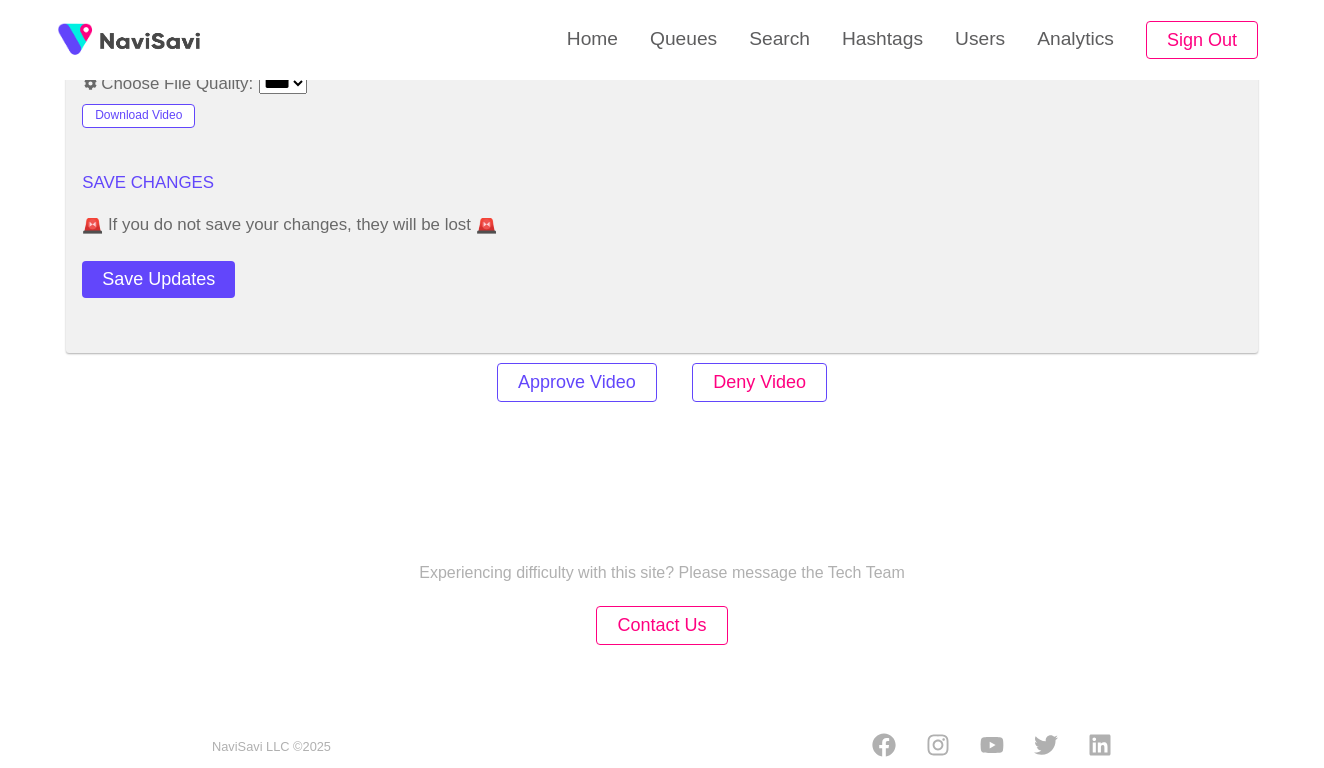 scroll, scrollTop: 2401, scrollLeft: 0, axis: vertical 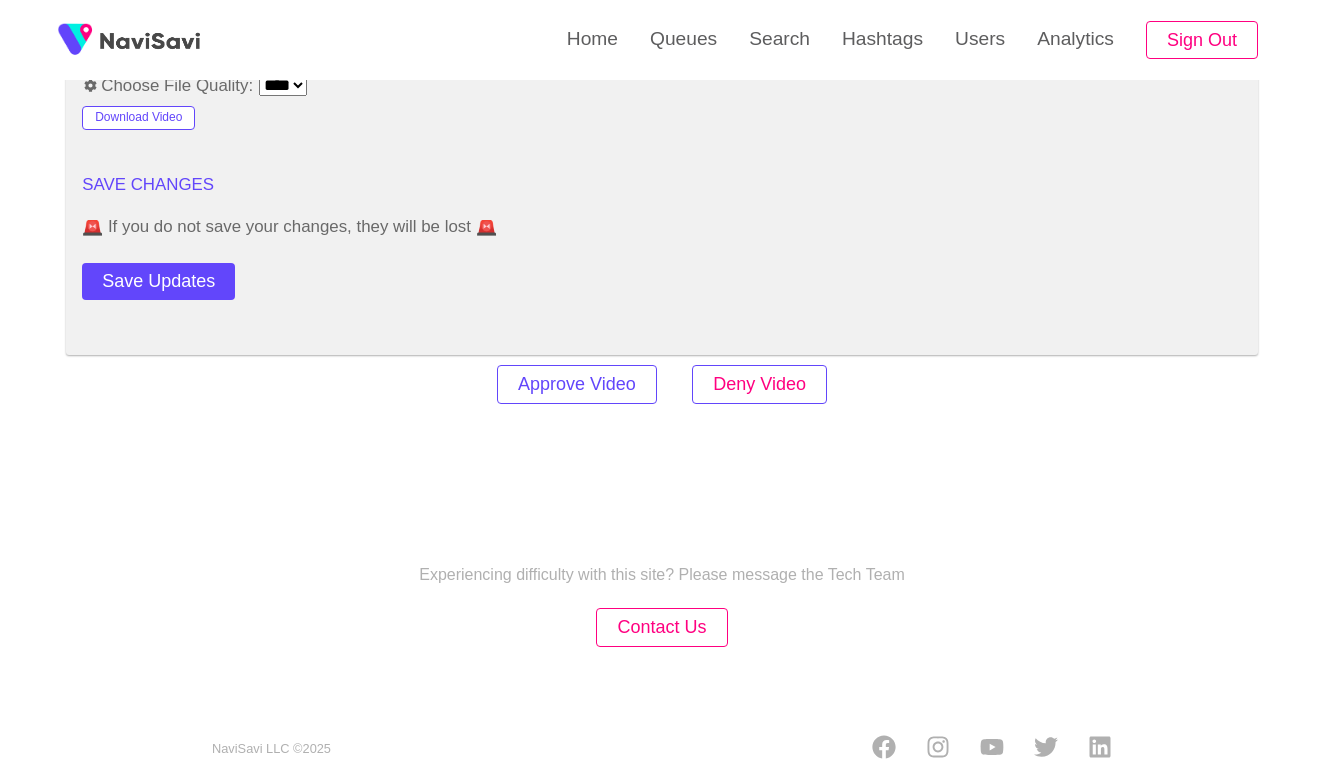 click on "Deny Video" at bounding box center (759, 384) 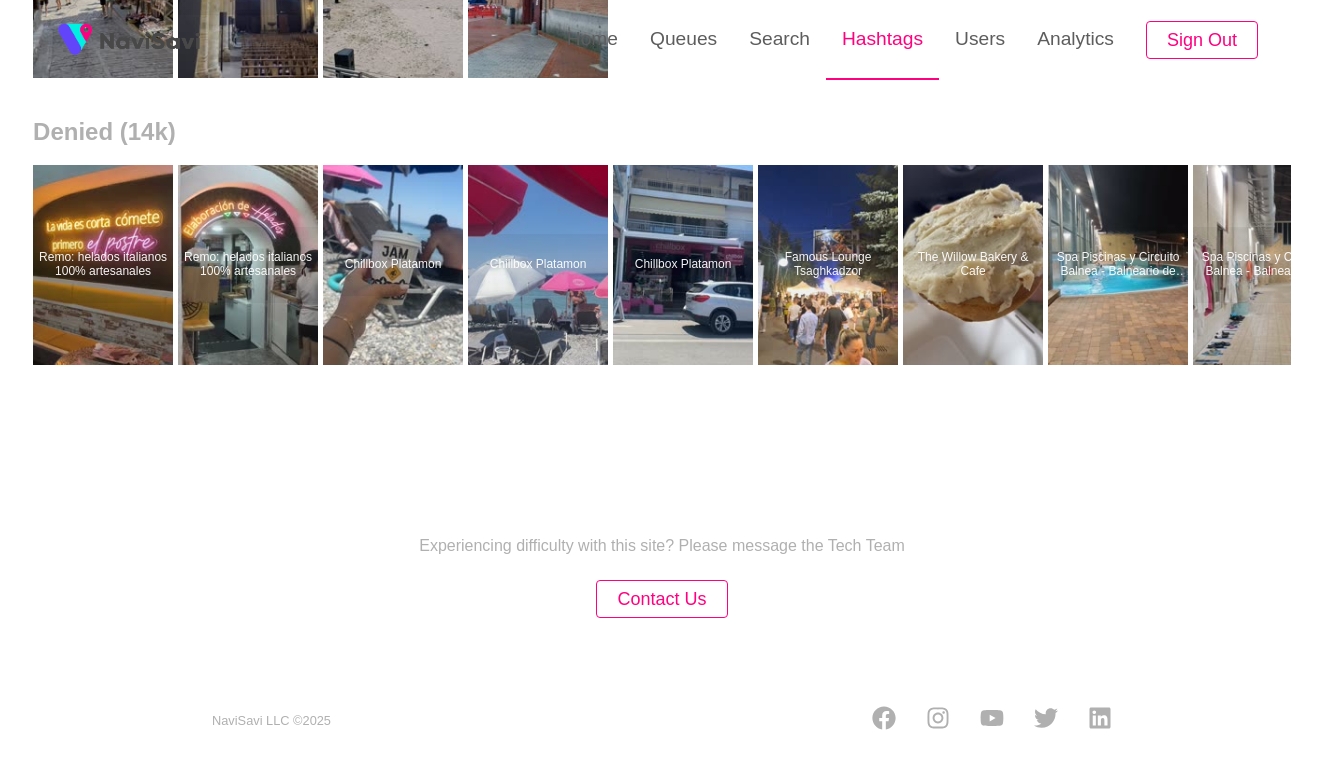 scroll, scrollTop: 0, scrollLeft: 0, axis: both 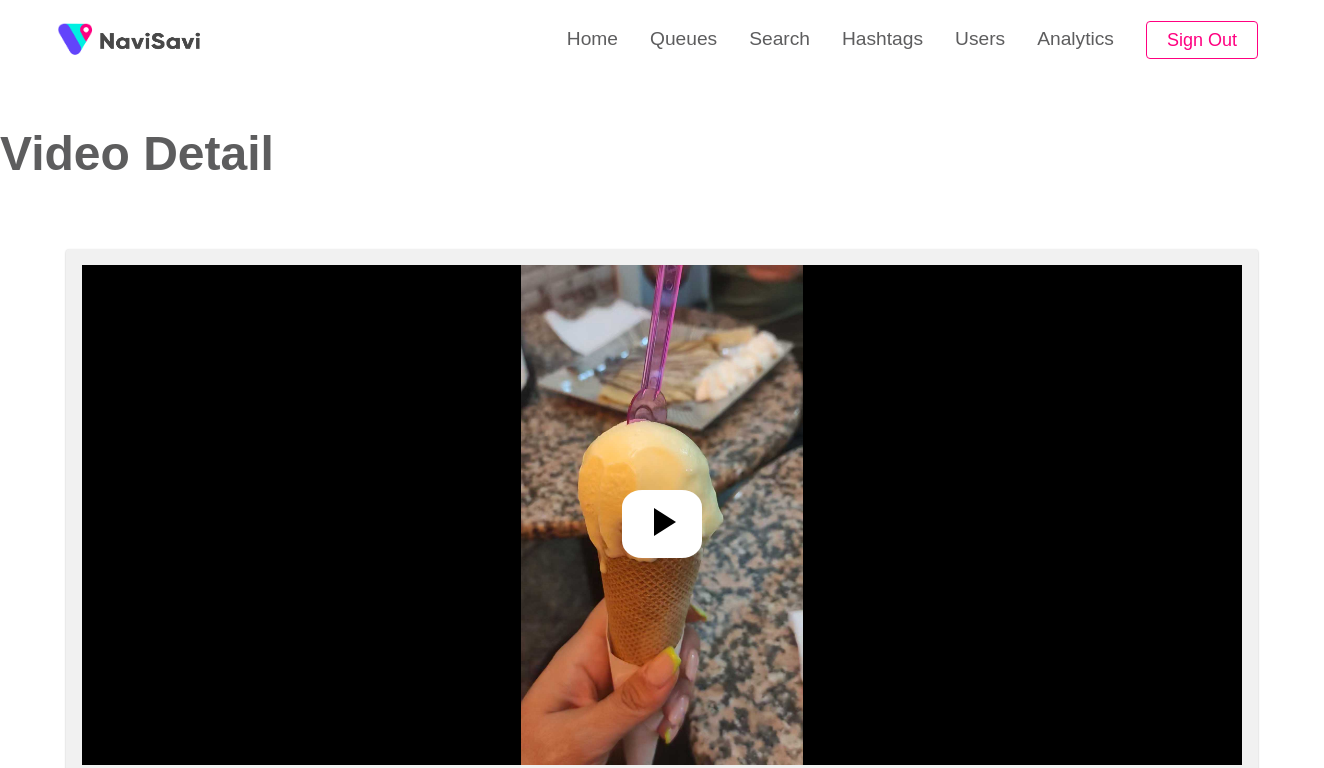 select on "**********" 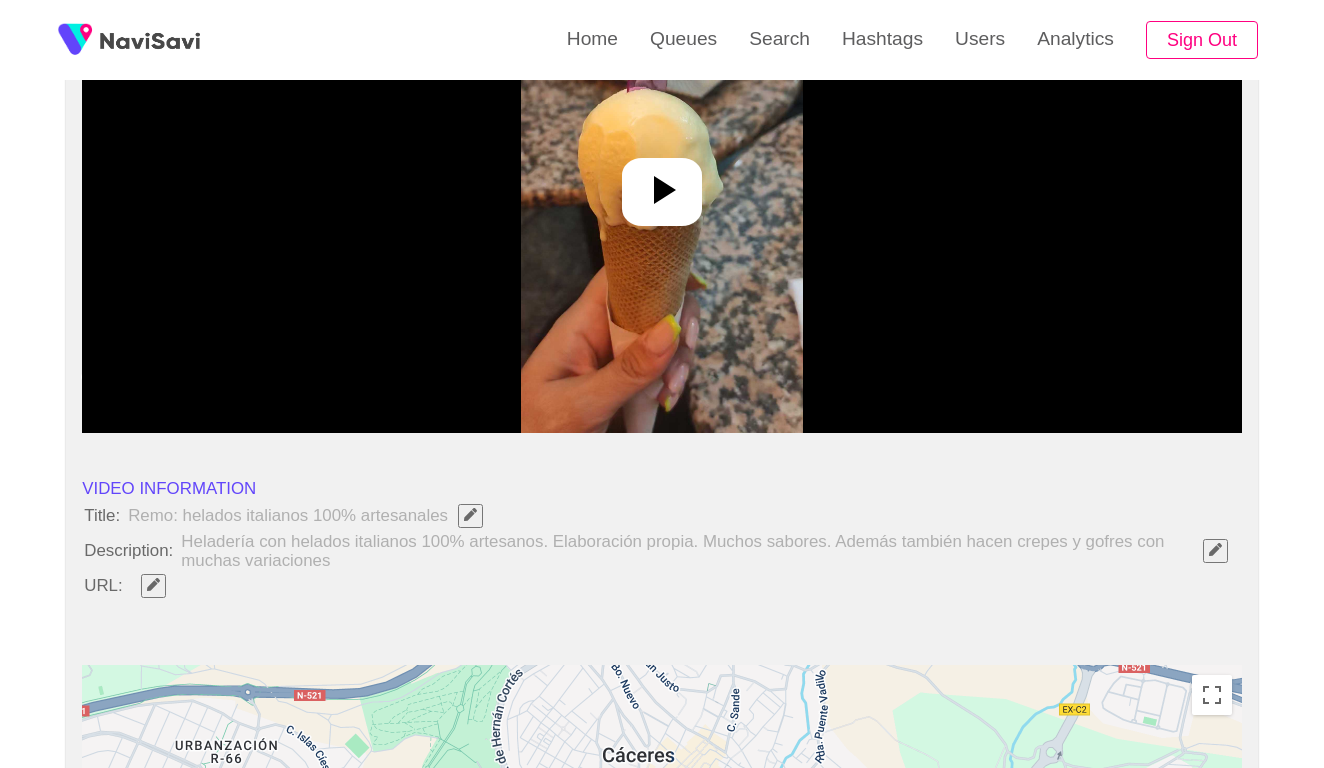 click at bounding box center [661, 183] 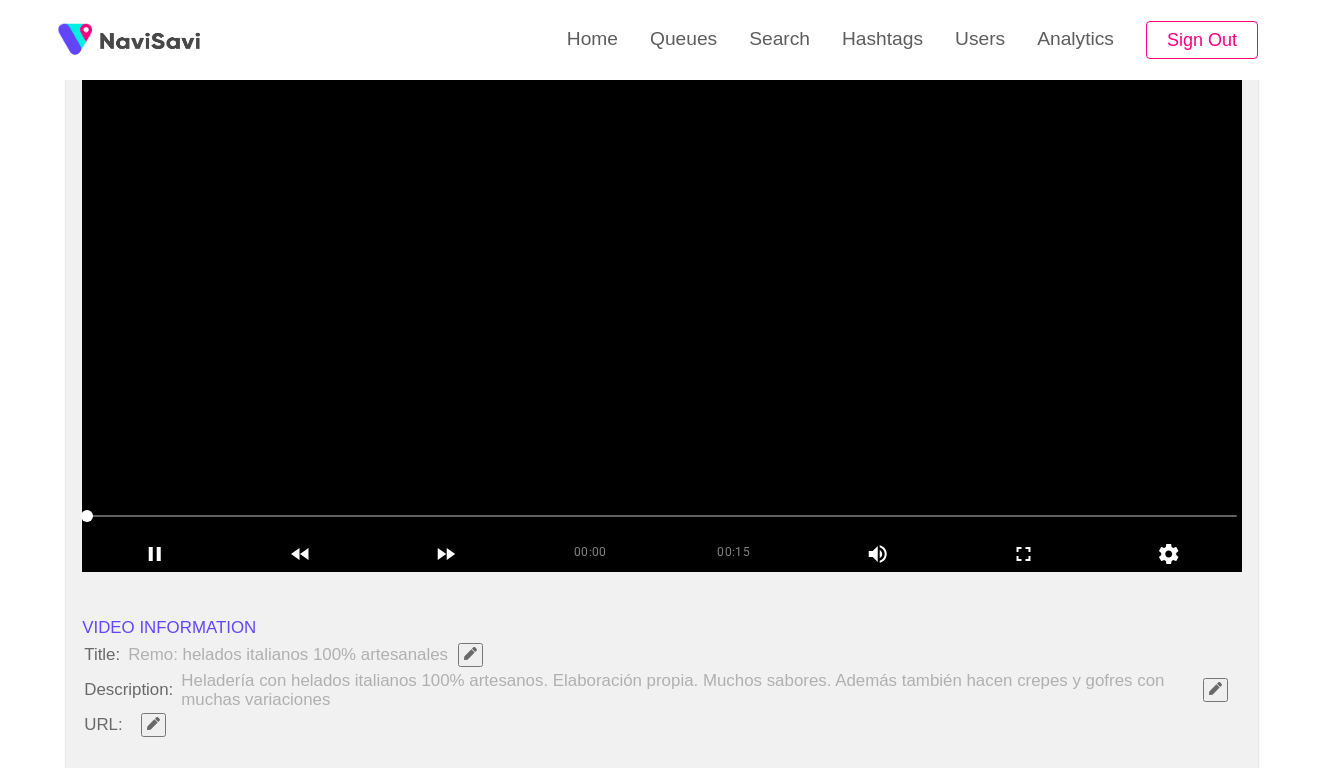 scroll, scrollTop: 191, scrollLeft: 0, axis: vertical 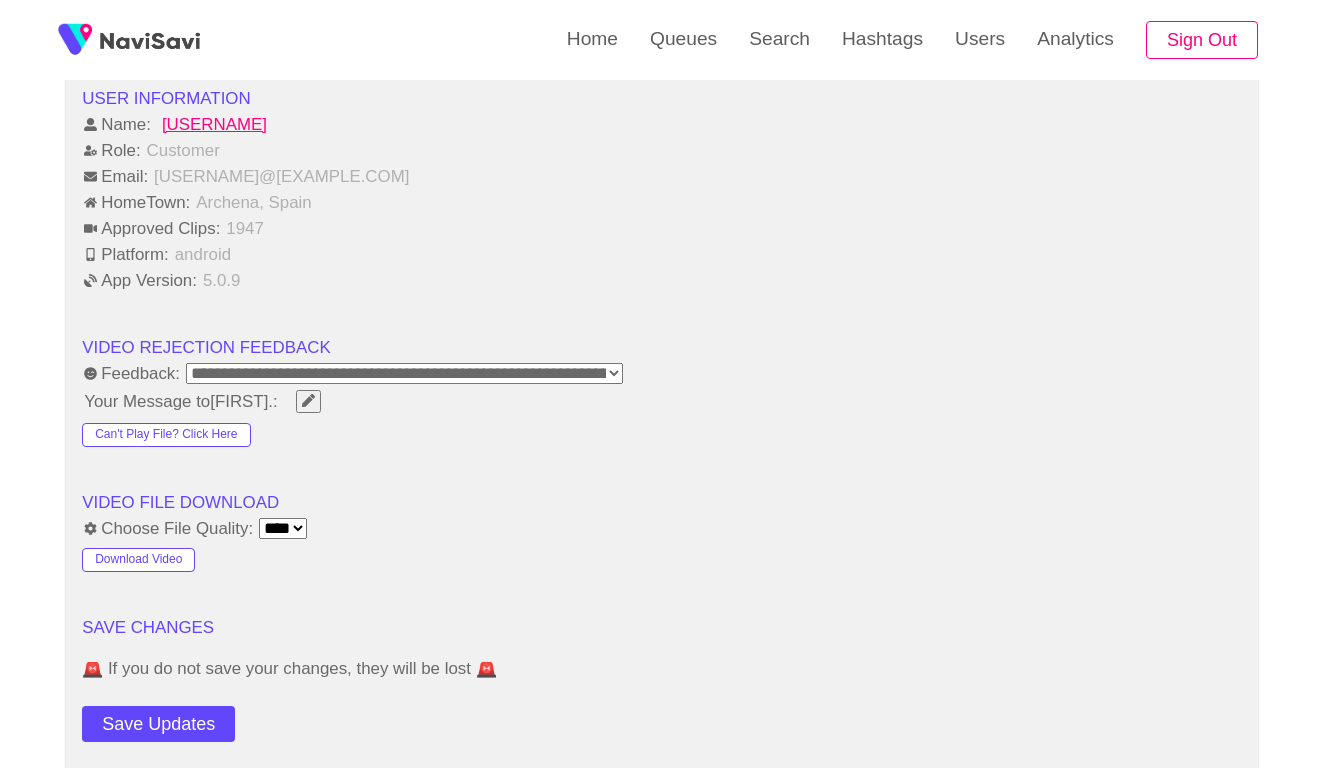 click on "**********" at bounding box center [404, 373] 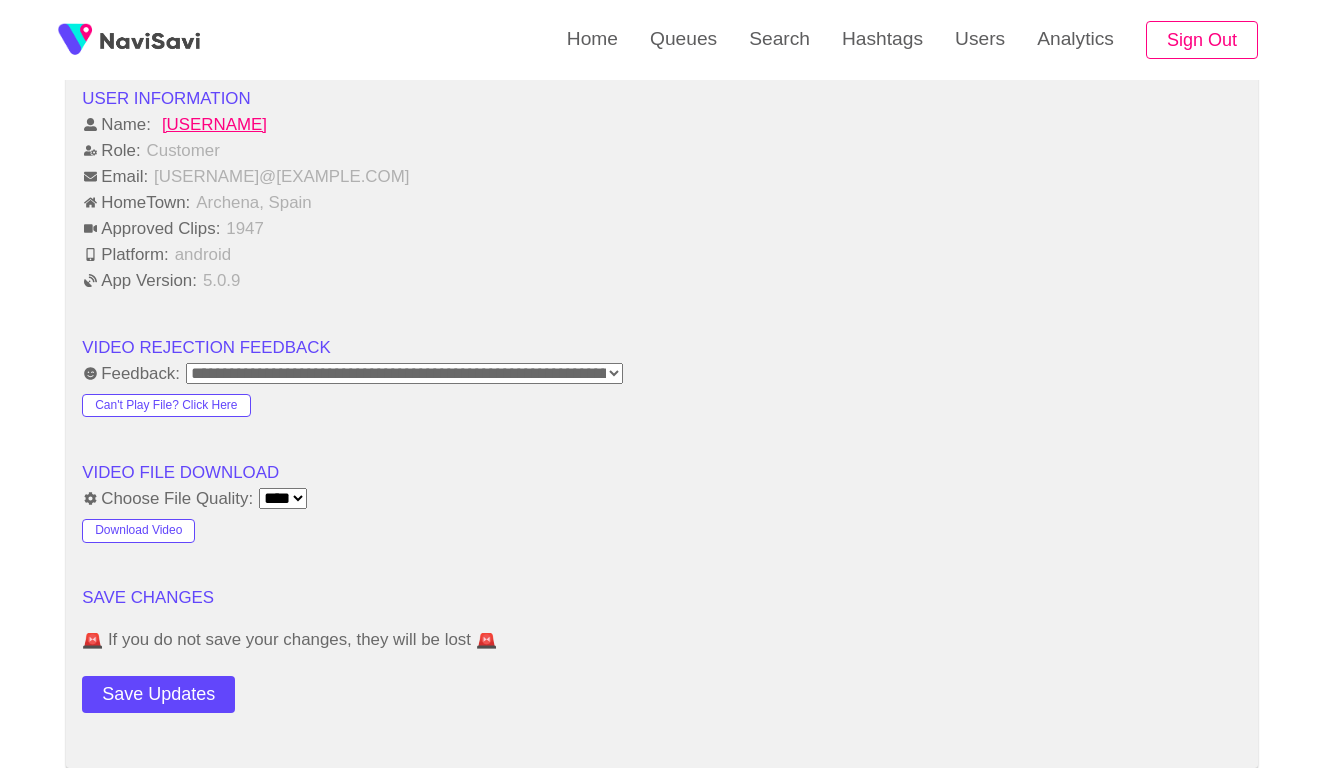 click on "**********" at bounding box center (662, -245) 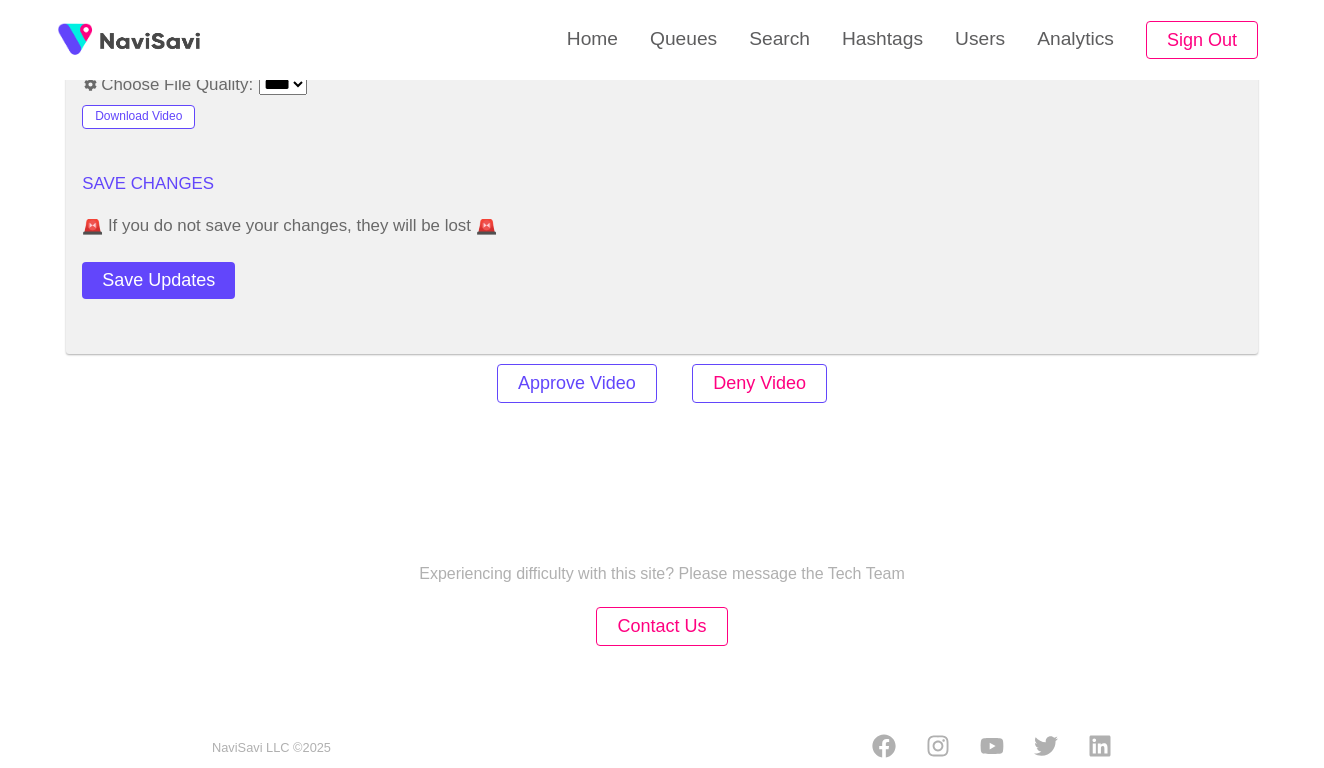 scroll, scrollTop: 2401, scrollLeft: 0, axis: vertical 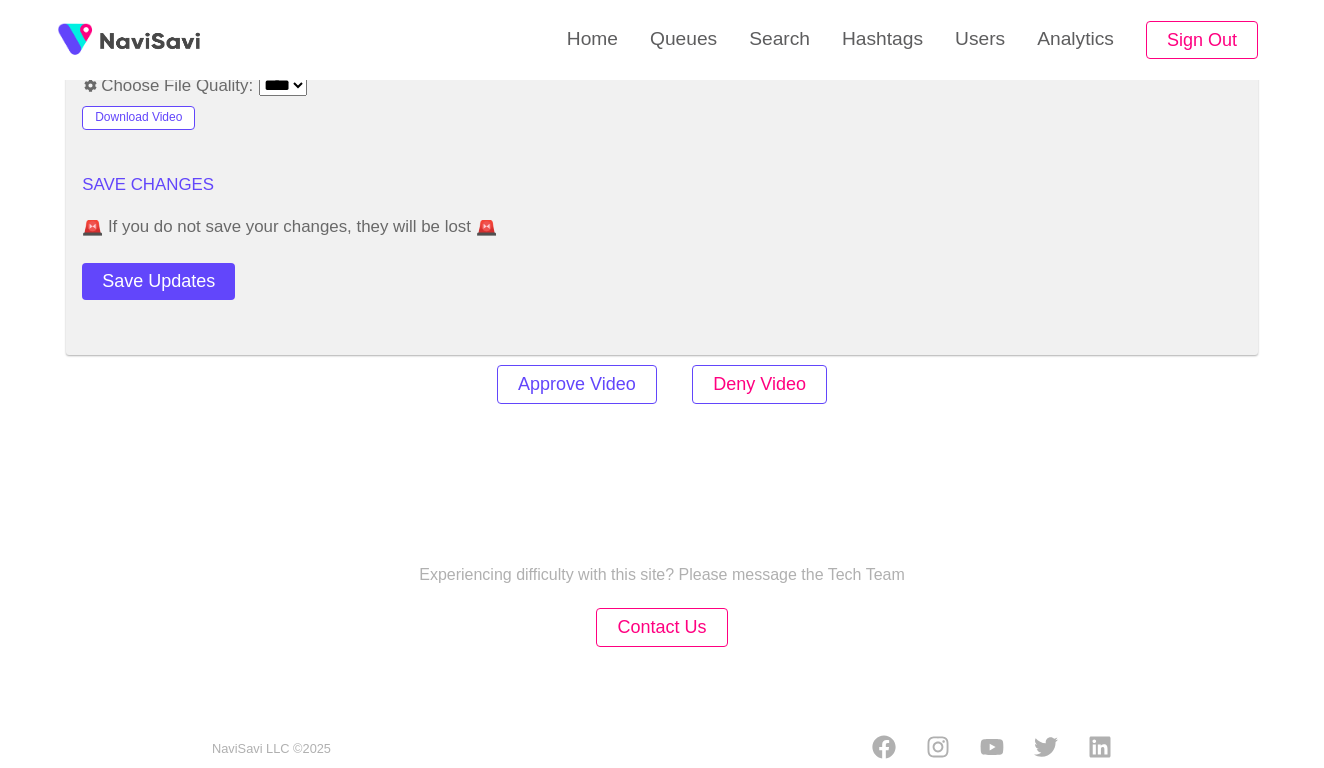 click on "Deny Video" at bounding box center [759, 384] 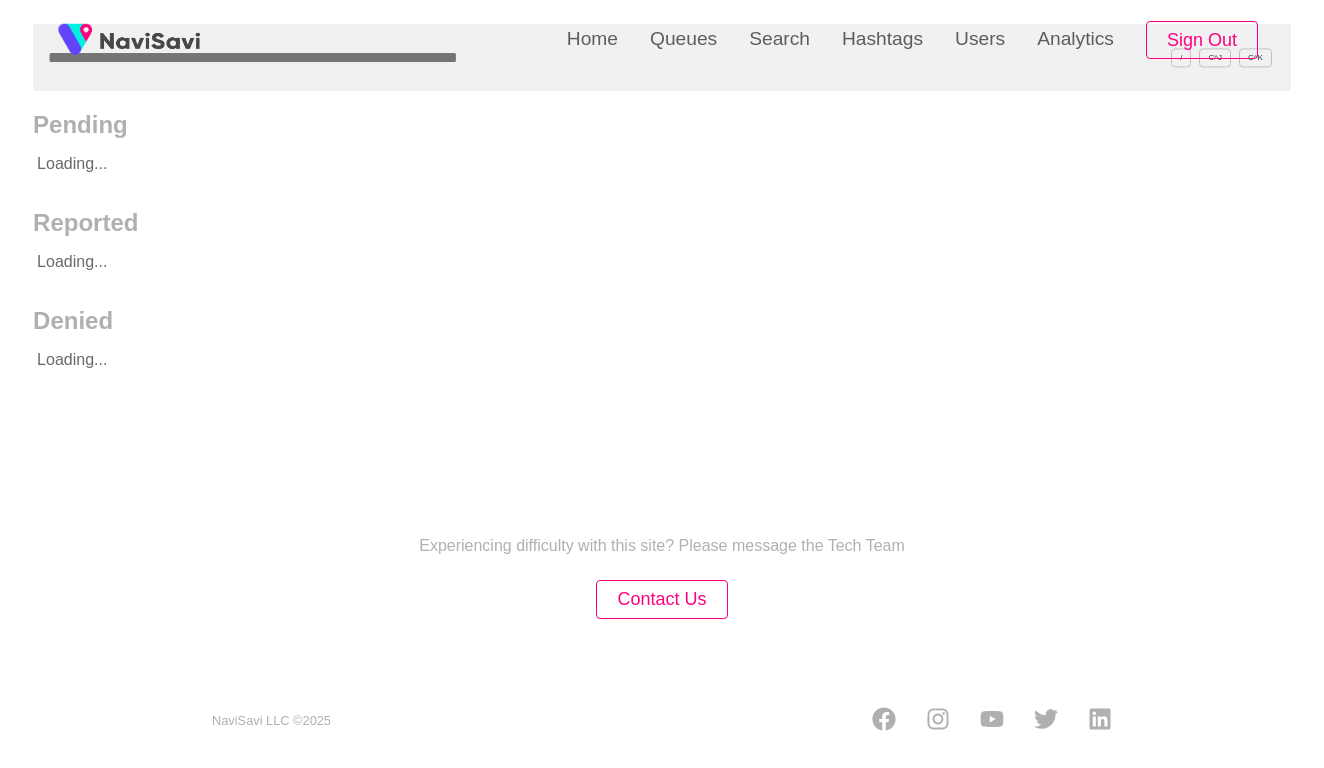 scroll, scrollTop: 0, scrollLeft: 0, axis: both 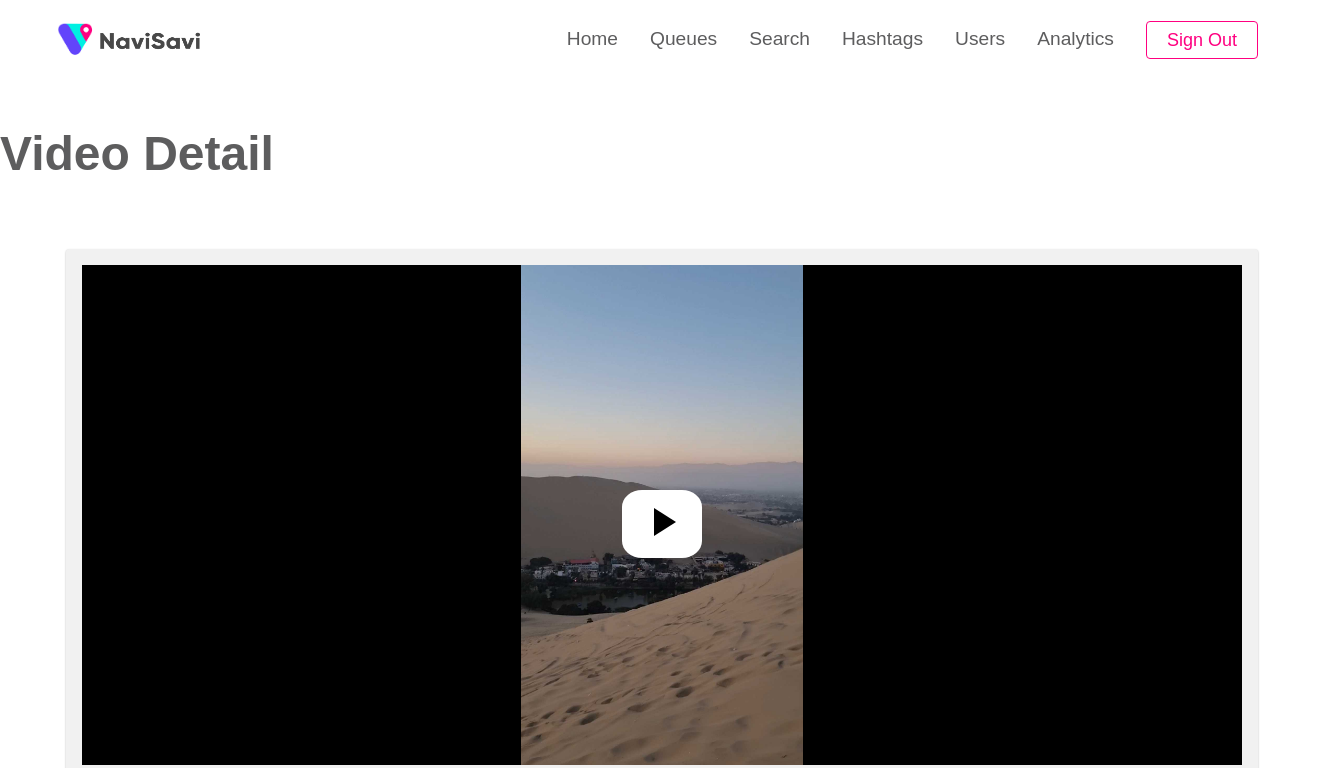 select on "**********" 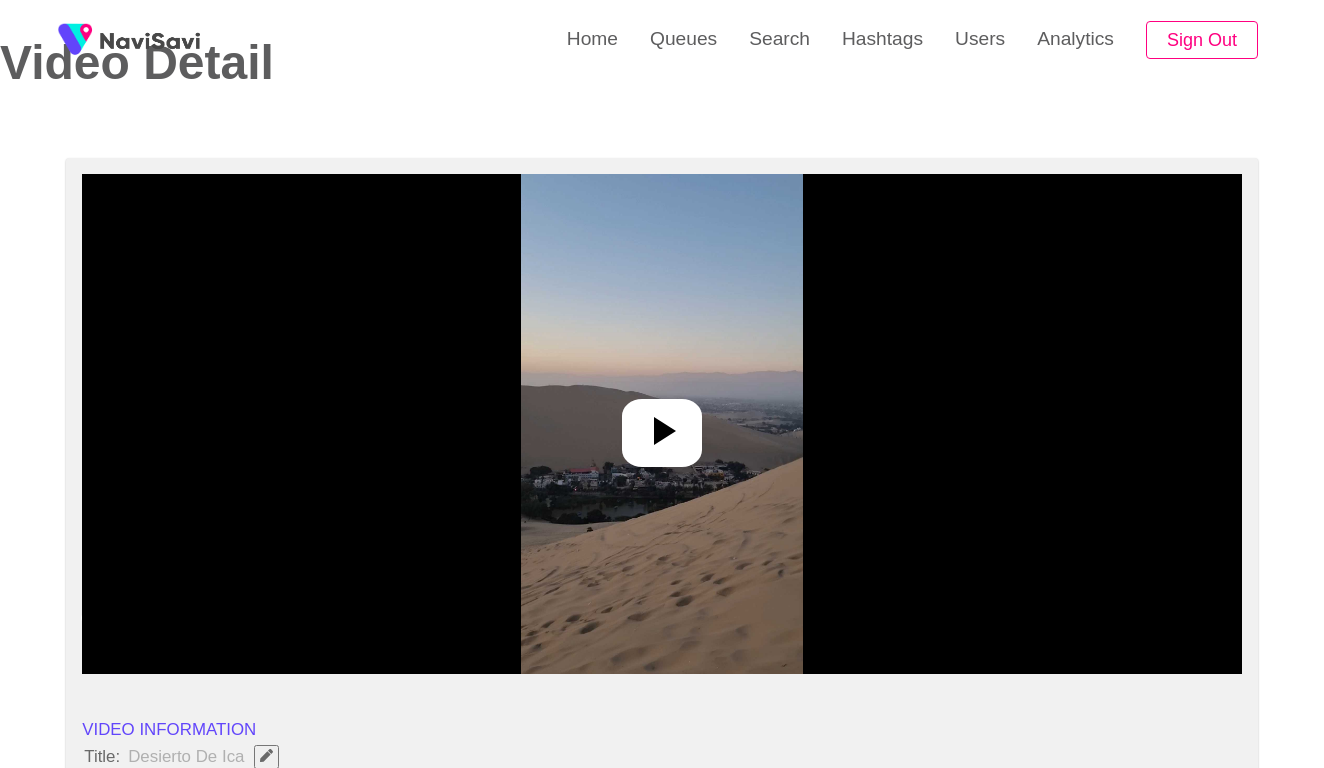 scroll, scrollTop: 96, scrollLeft: 0, axis: vertical 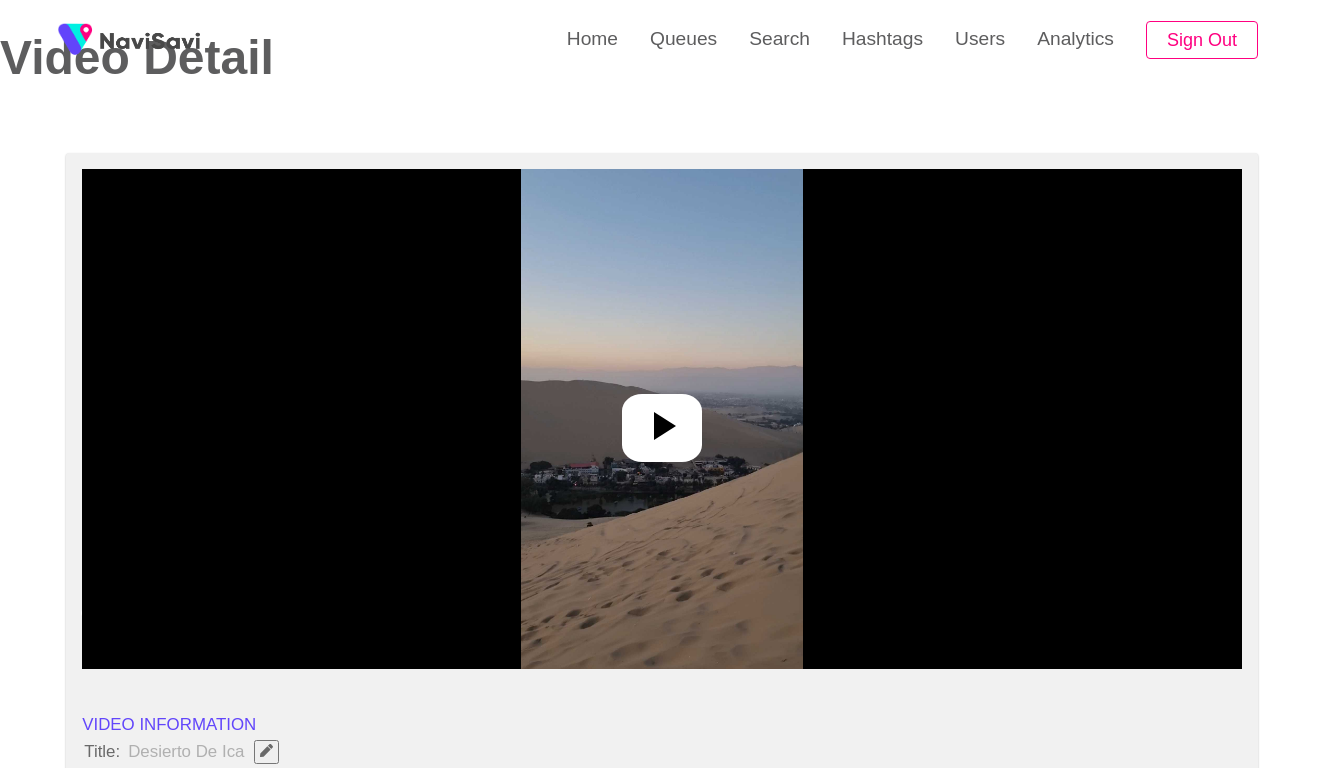 click at bounding box center (661, 419) 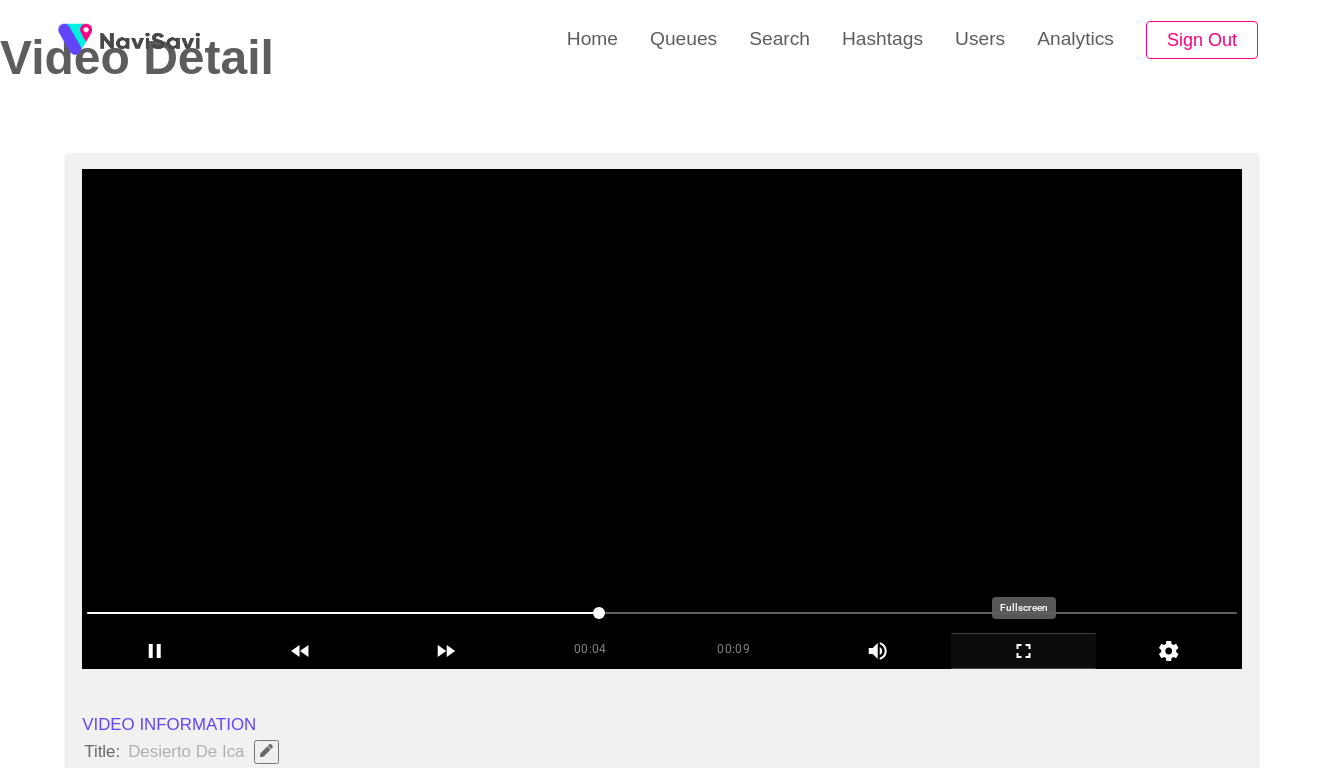 click at bounding box center [1023, 650] 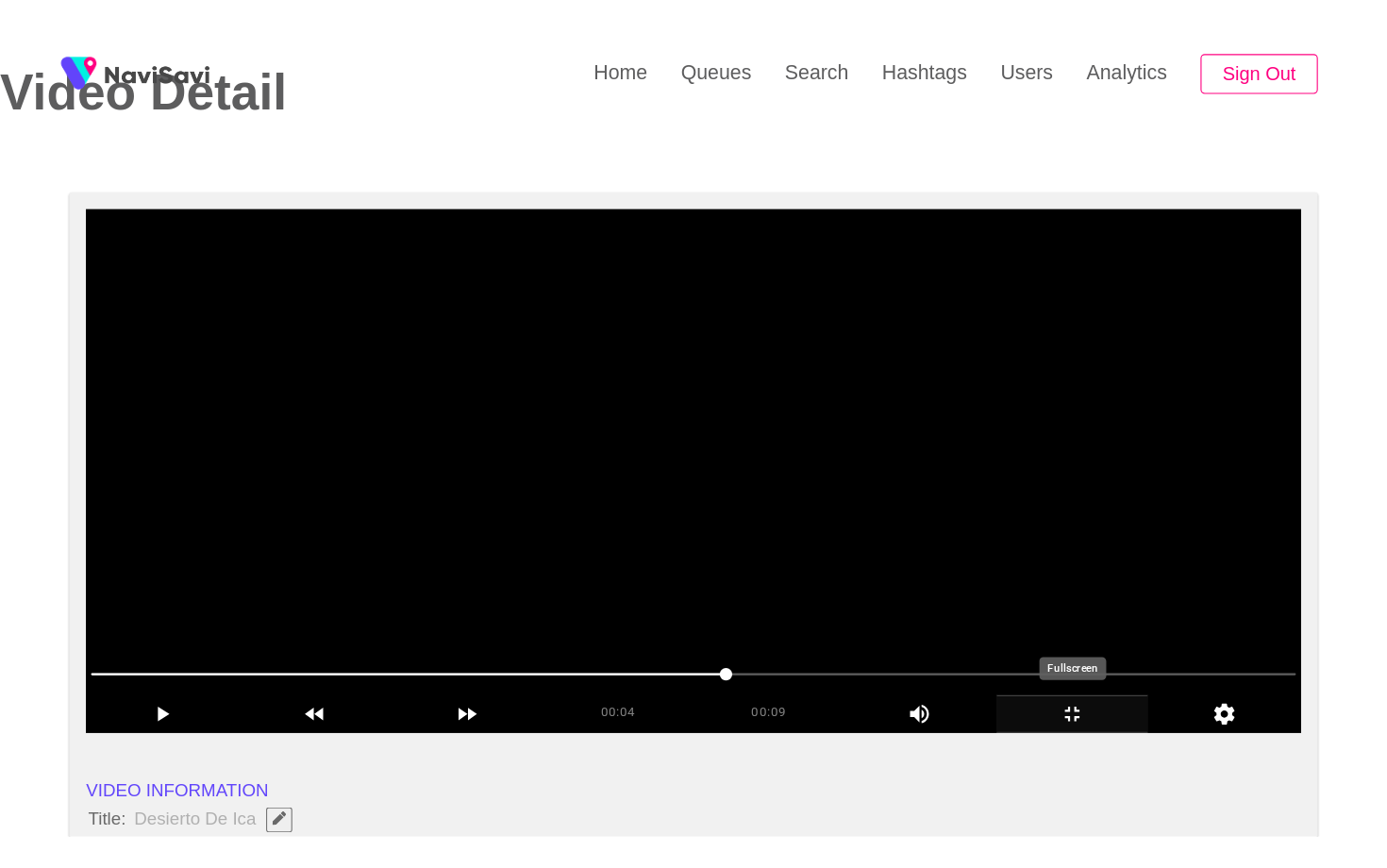 scroll, scrollTop: 0, scrollLeft: 0, axis: both 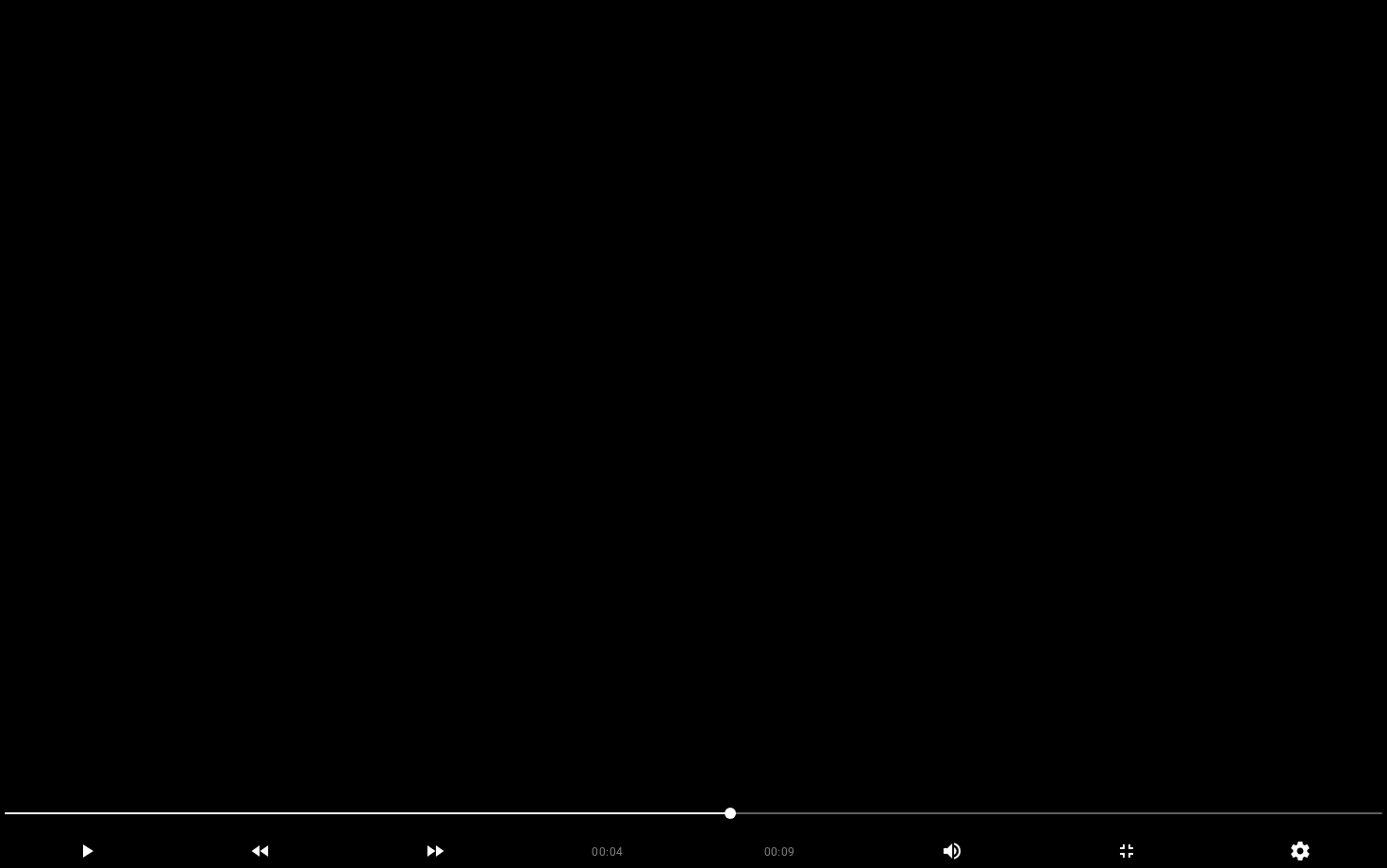 click at bounding box center [694, 434] 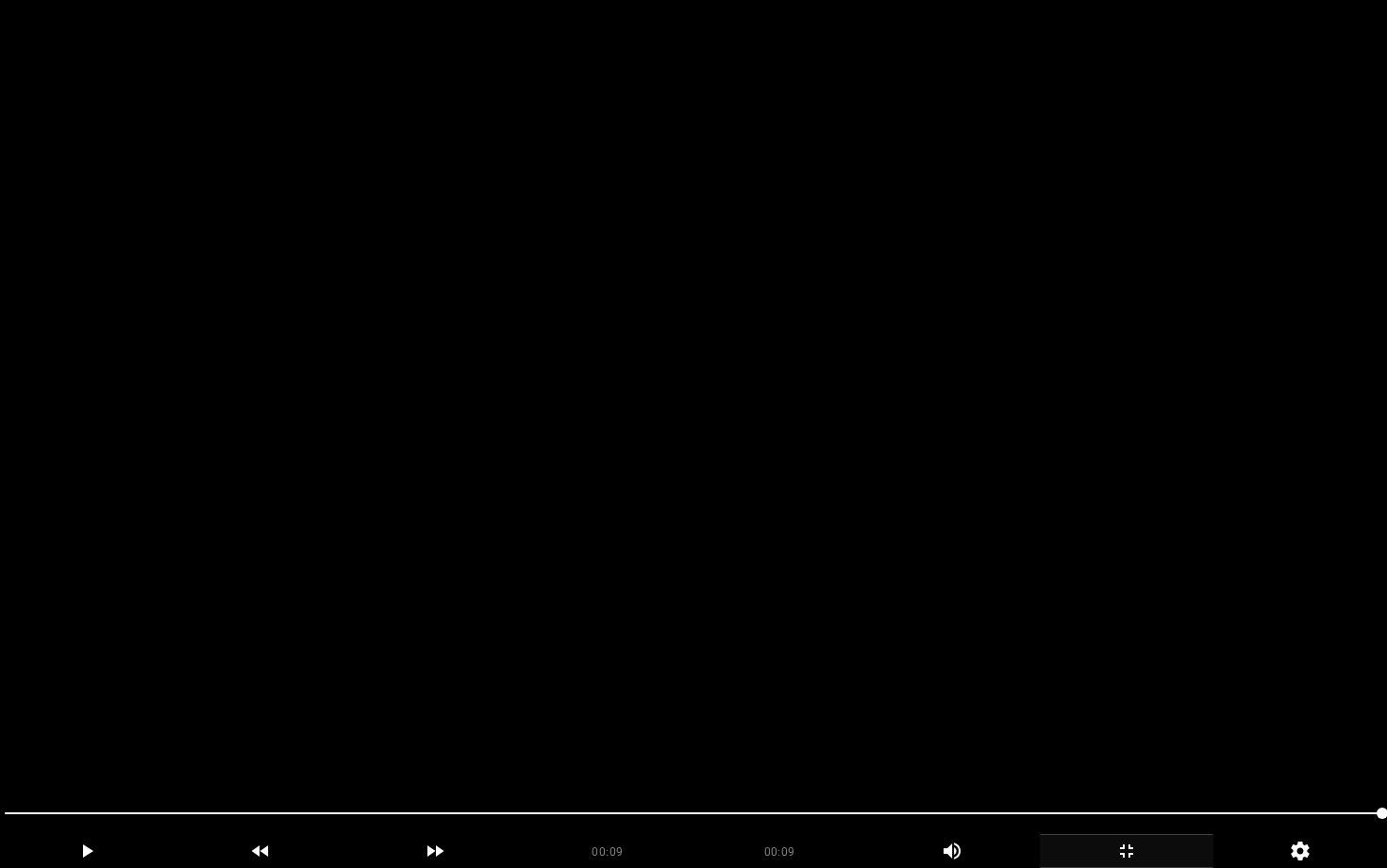 click 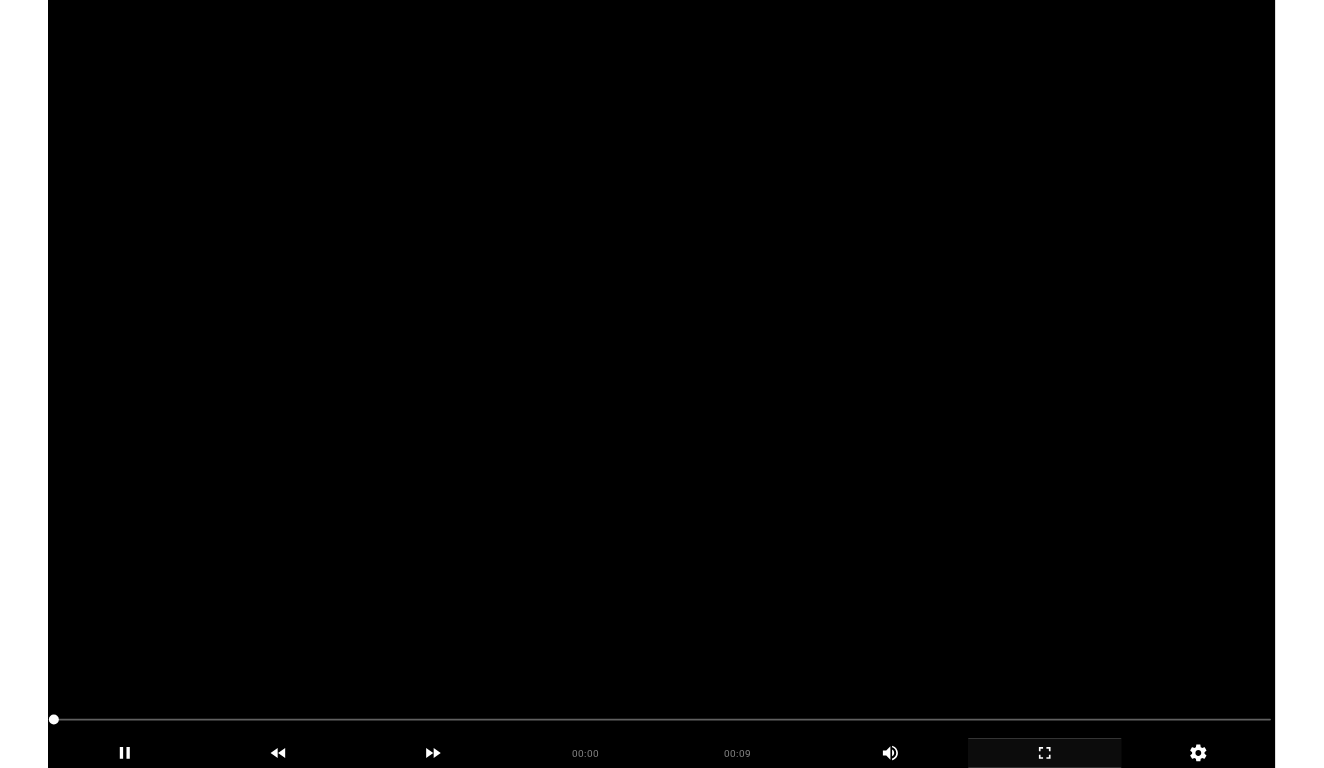 scroll, scrollTop: 96, scrollLeft: 0, axis: vertical 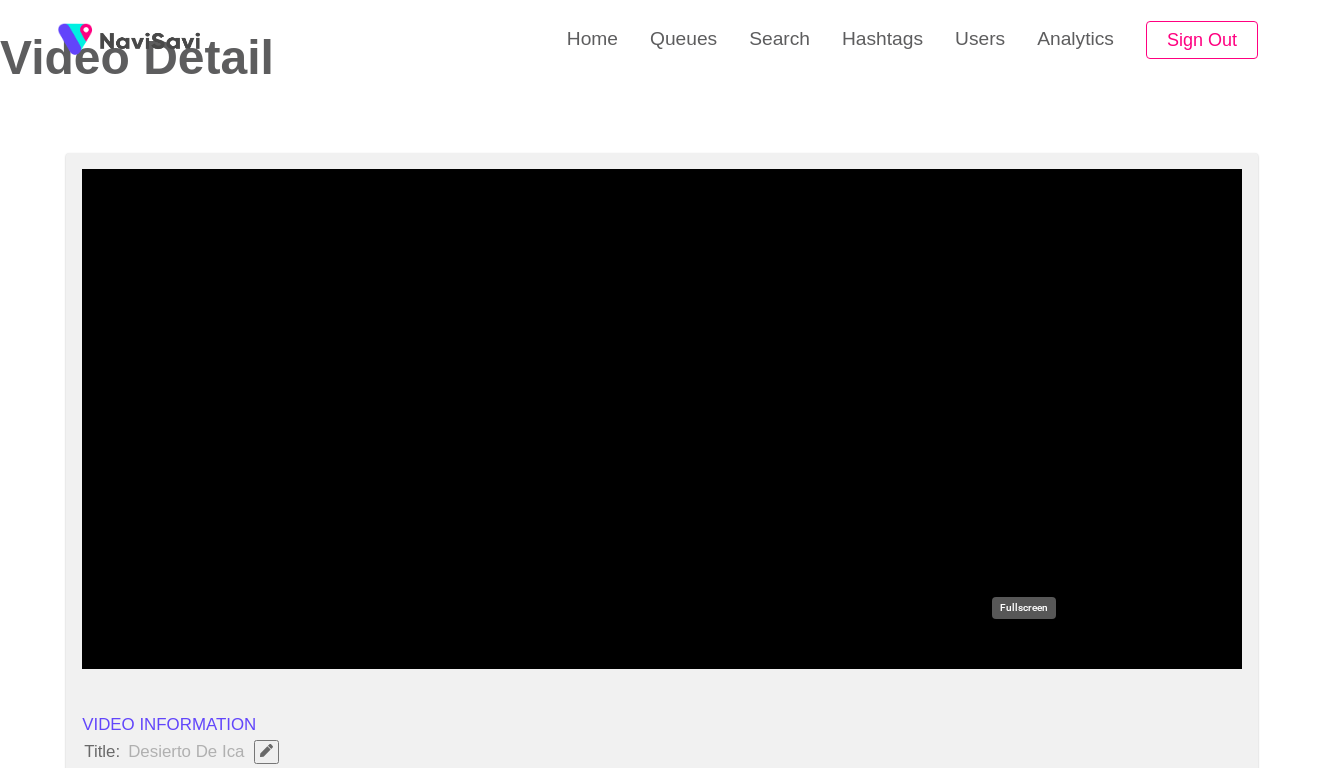 click 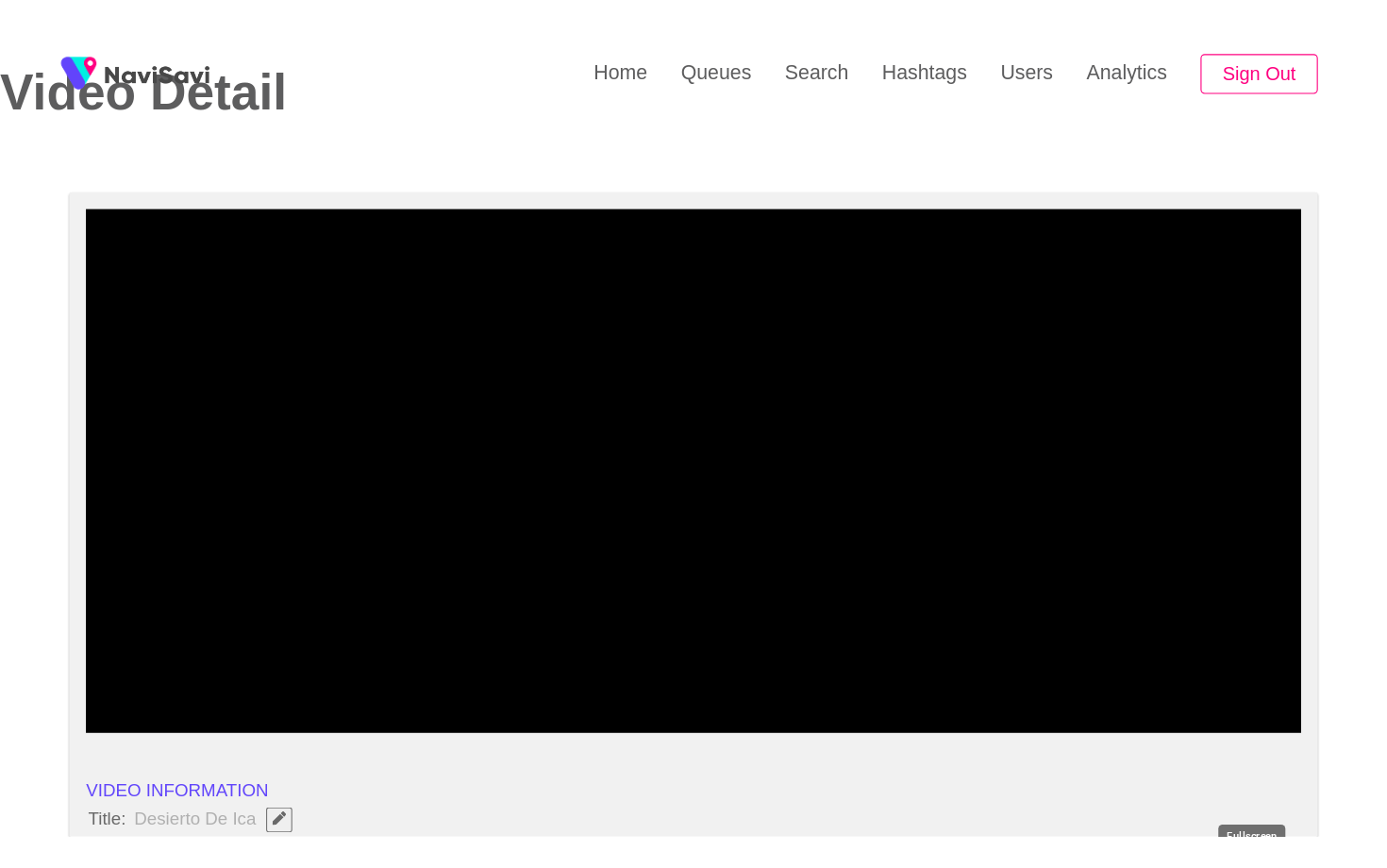 scroll, scrollTop: 0, scrollLeft: 0, axis: both 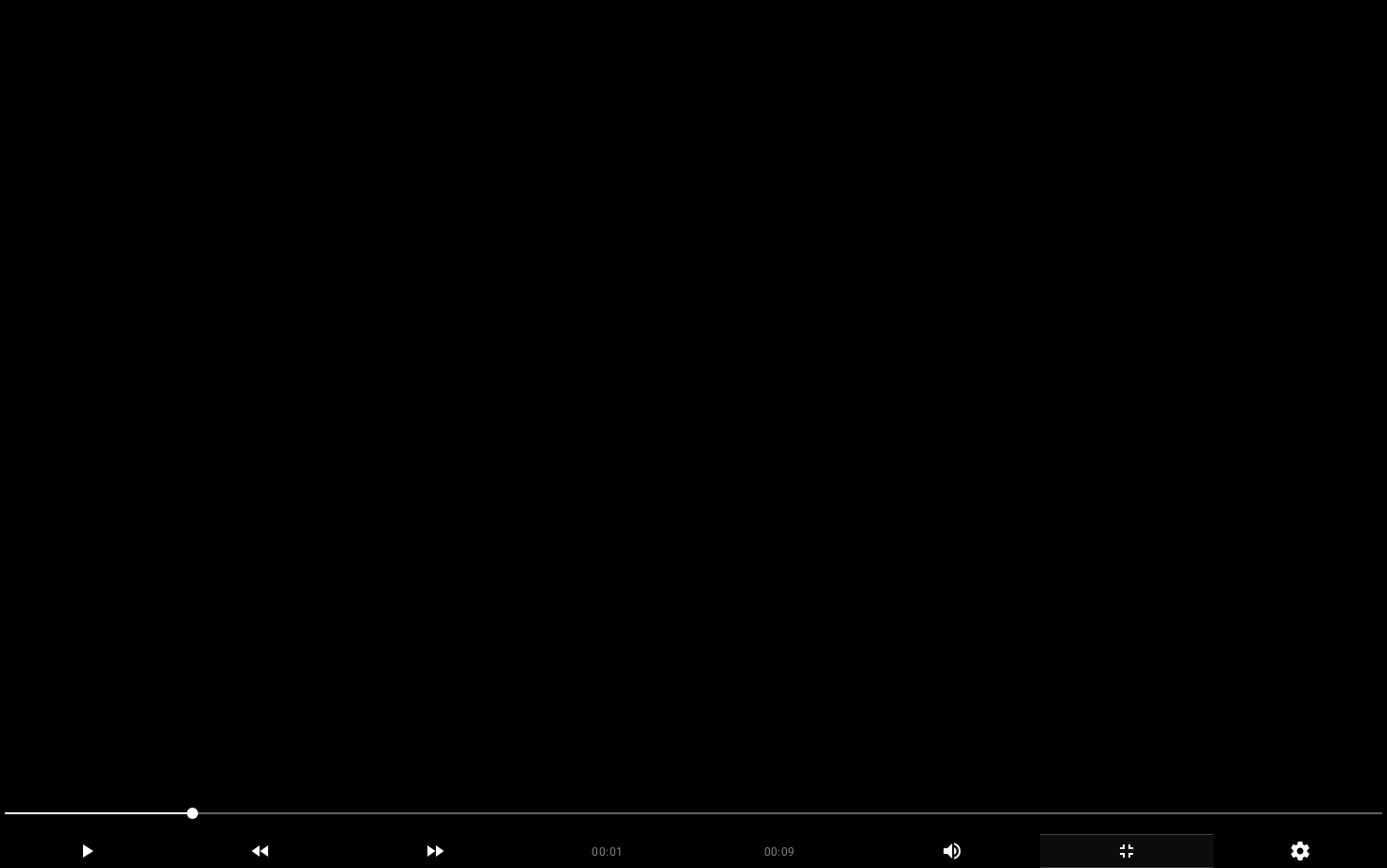 click at bounding box center [694, 434] 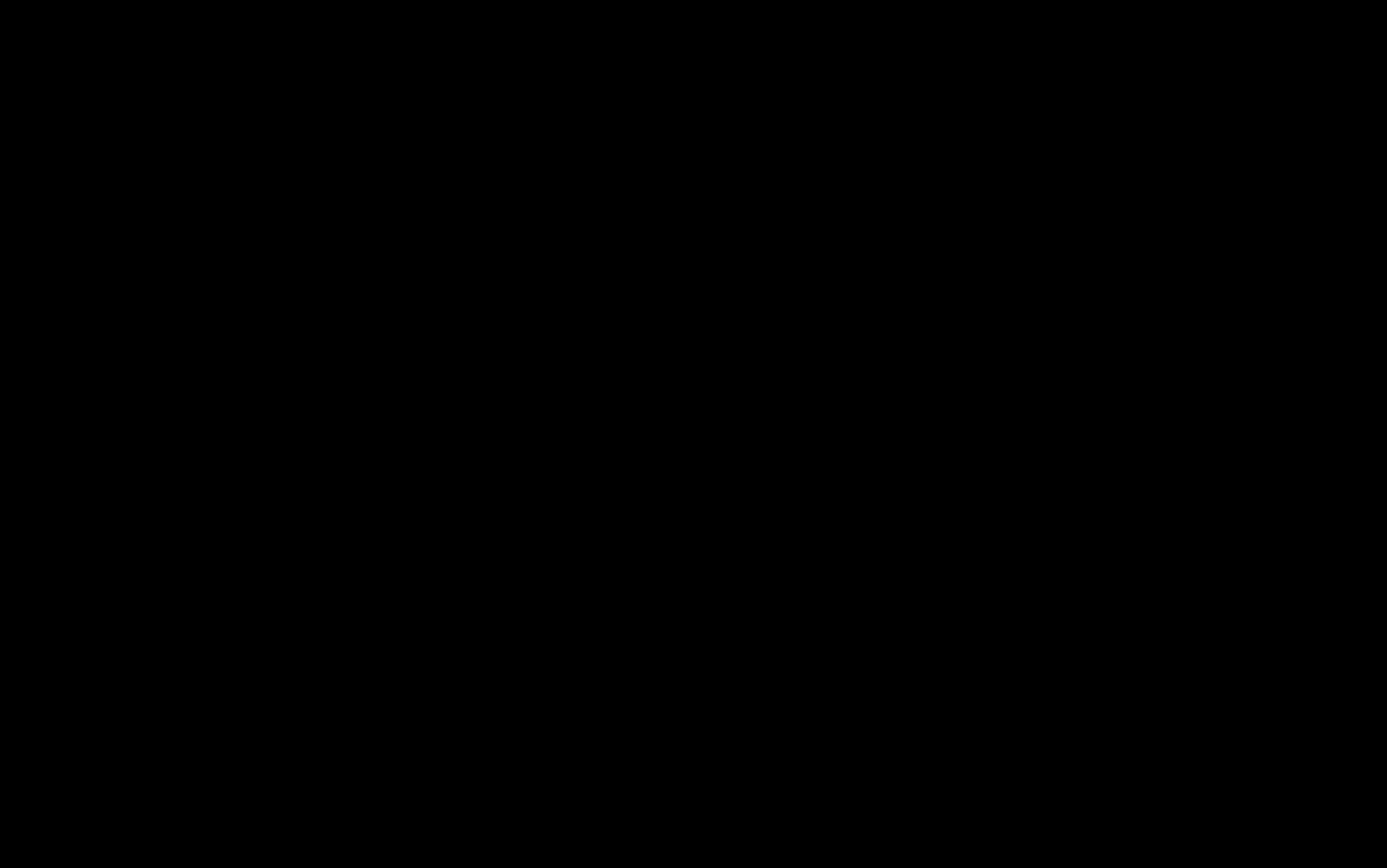 click 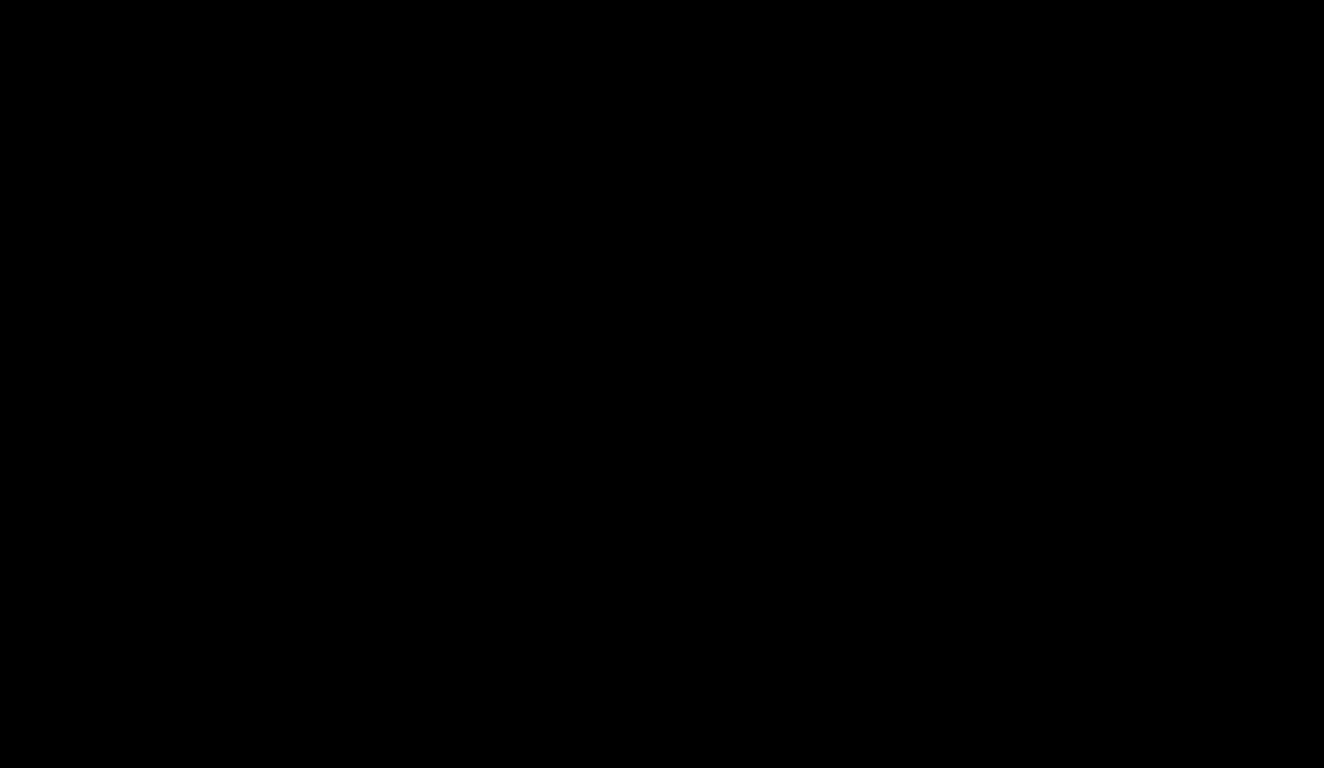 scroll, scrollTop: 2064, scrollLeft: 0, axis: vertical 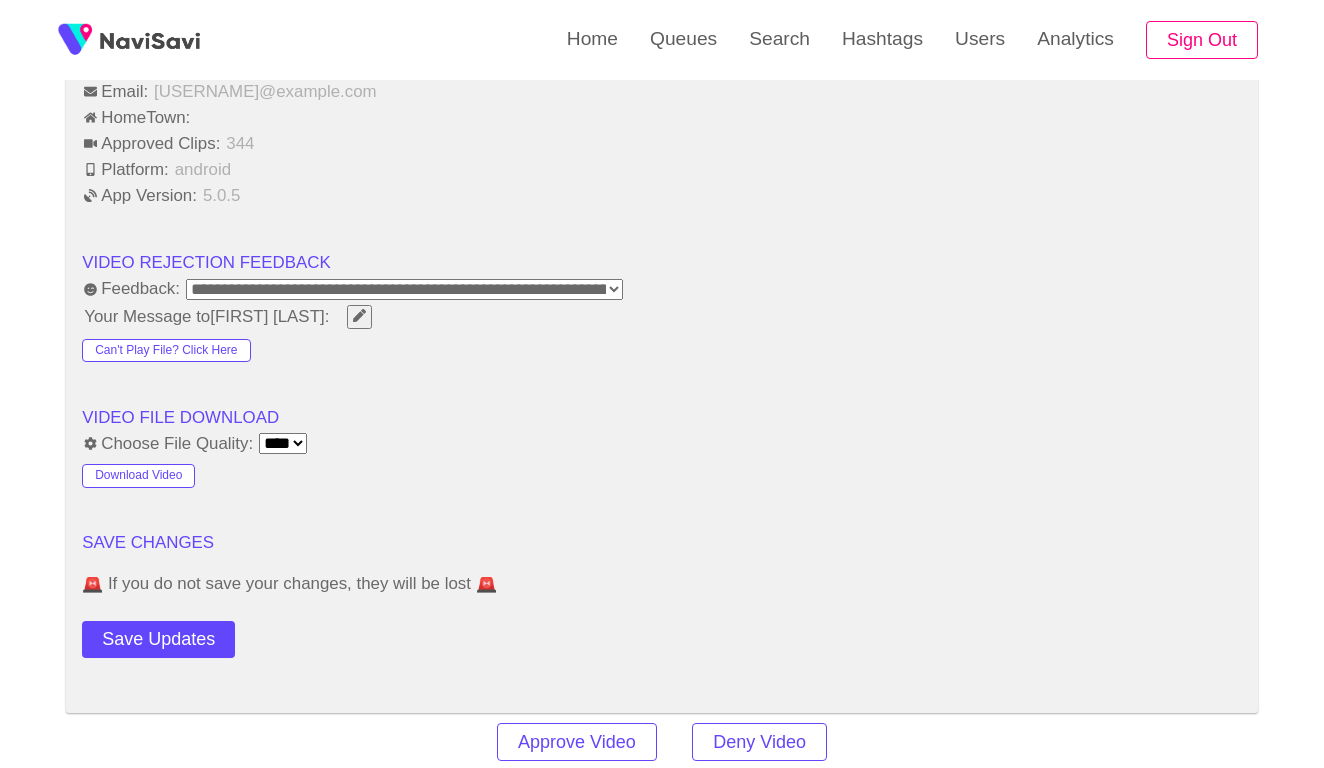 click on "**********" at bounding box center [404, 289] 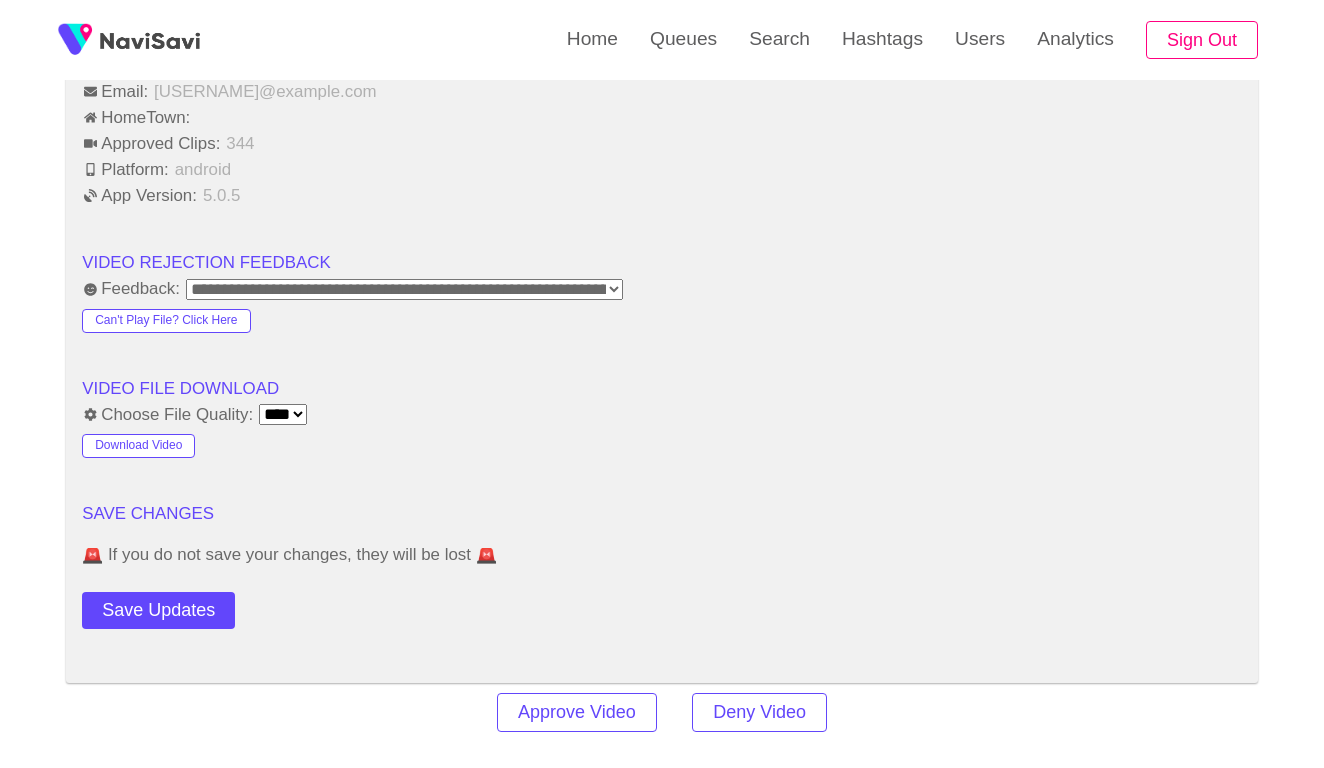 click on "**********" at bounding box center (662, -326) 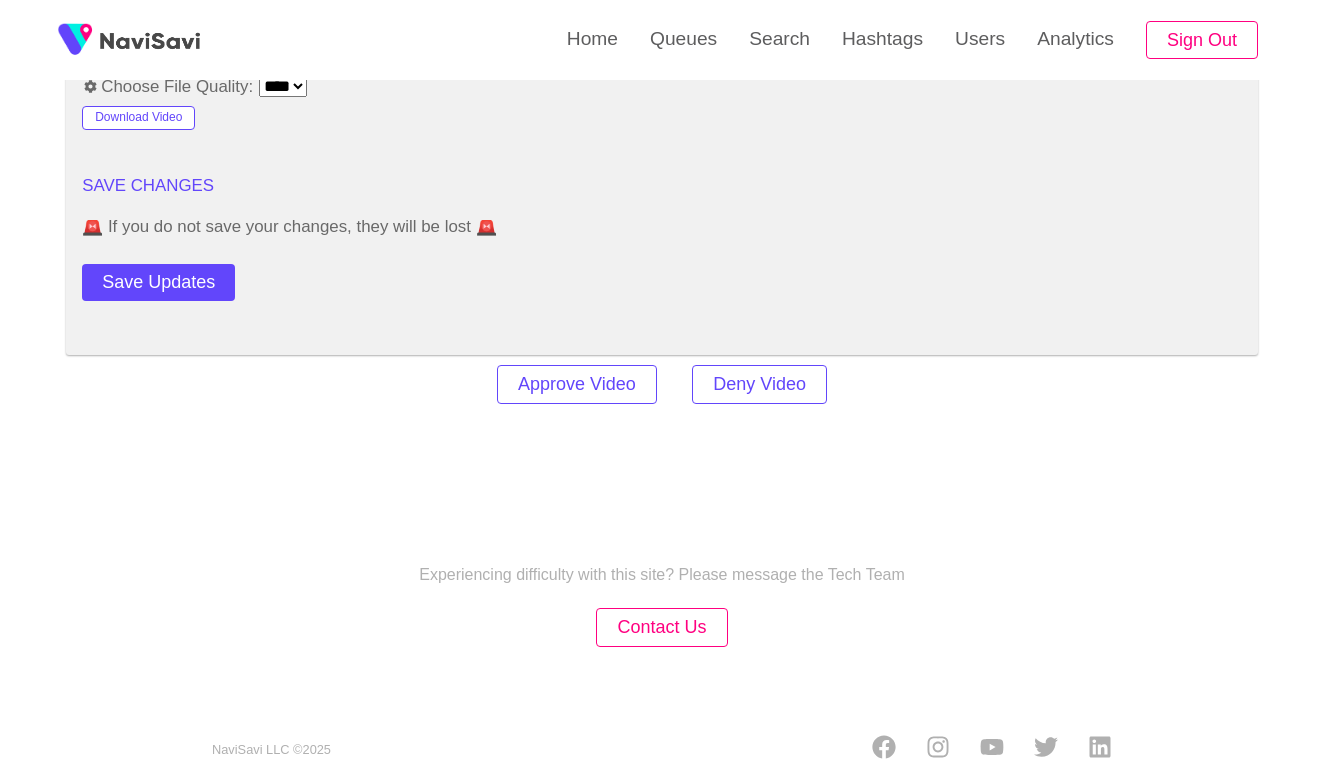 scroll, scrollTop: 2391, scrollLeft: 0, axis: vertical 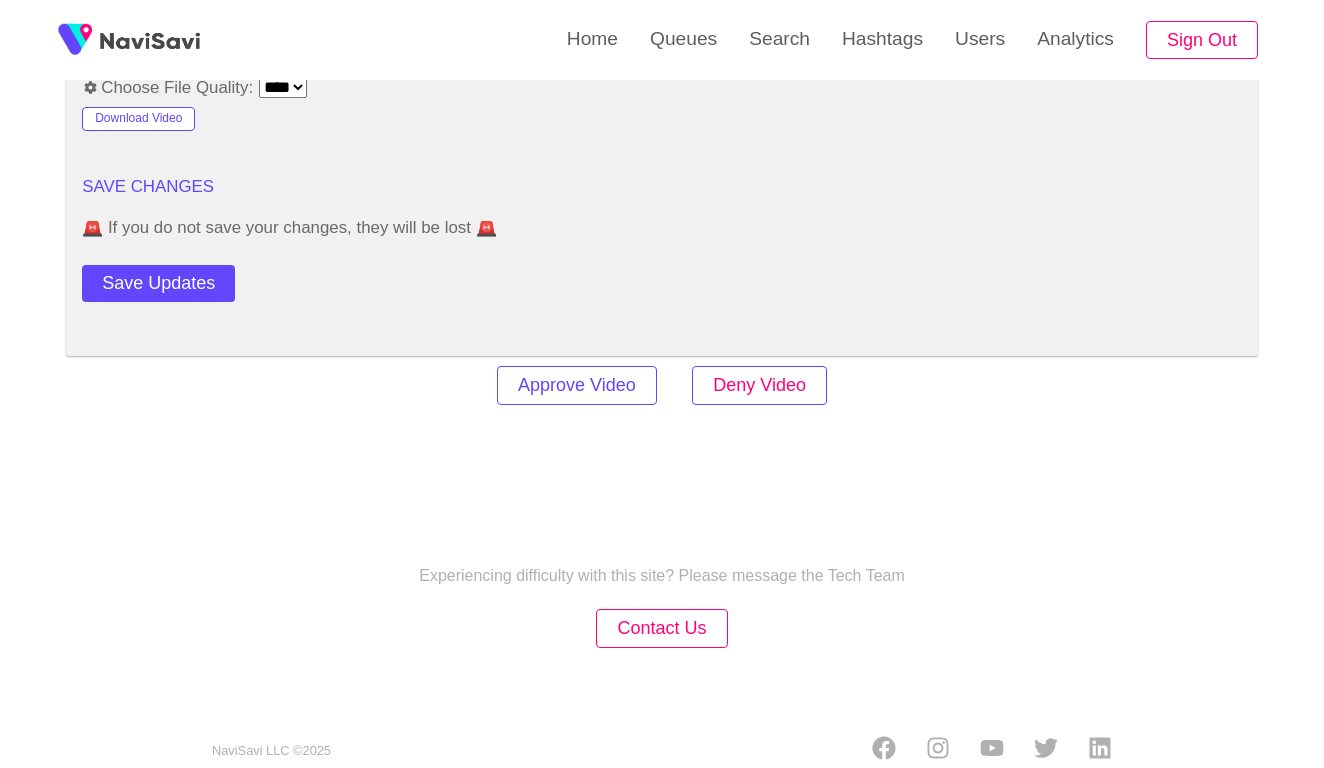click on "Deny Video" at bounding box center [759, 385] 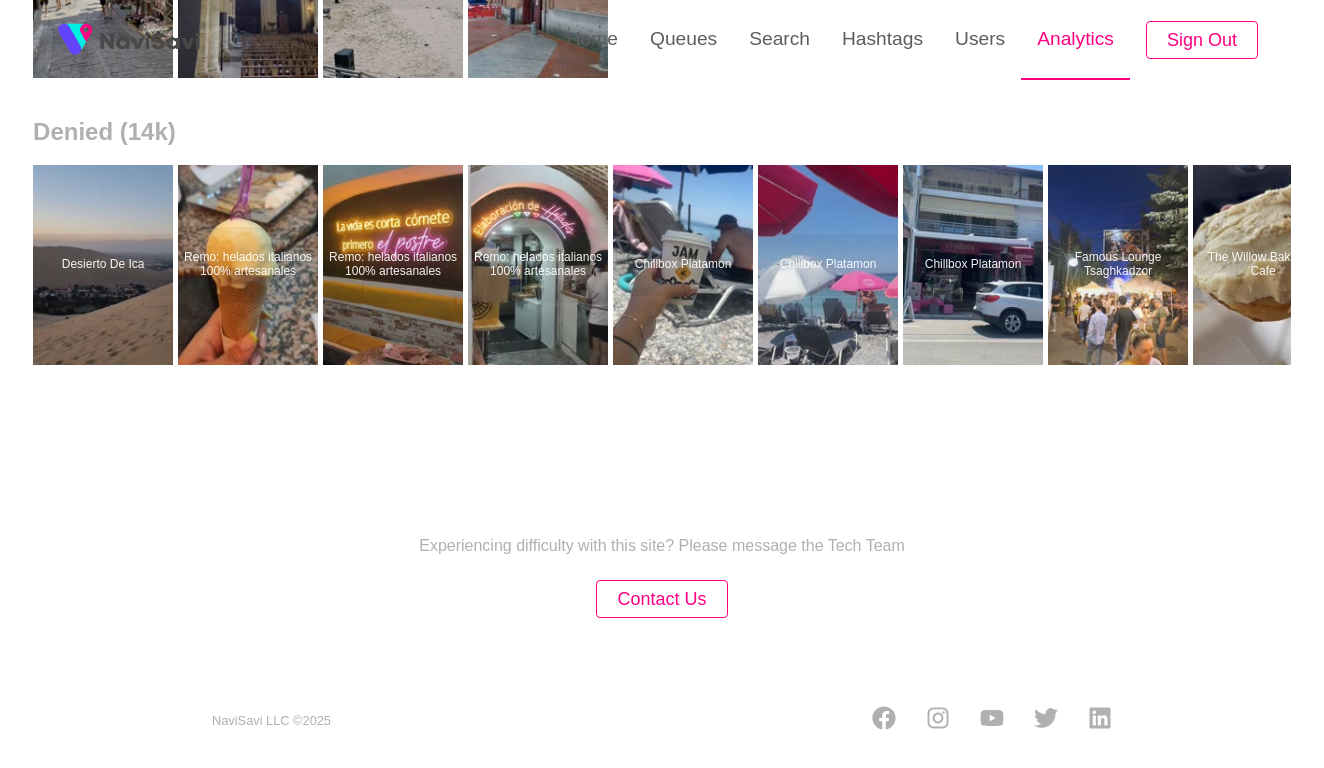 scroll, scrollTop: 0, scrollLeft: 0, axis: both 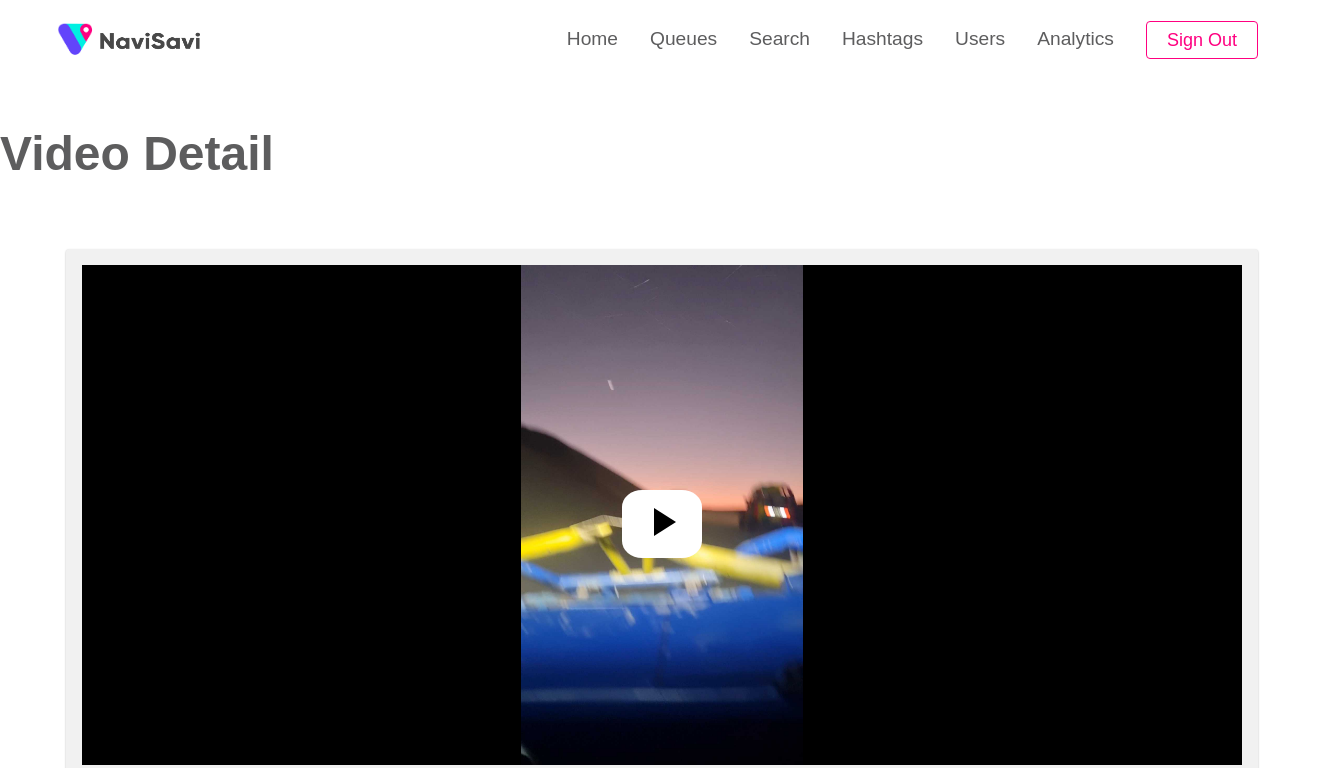 select on "**********" 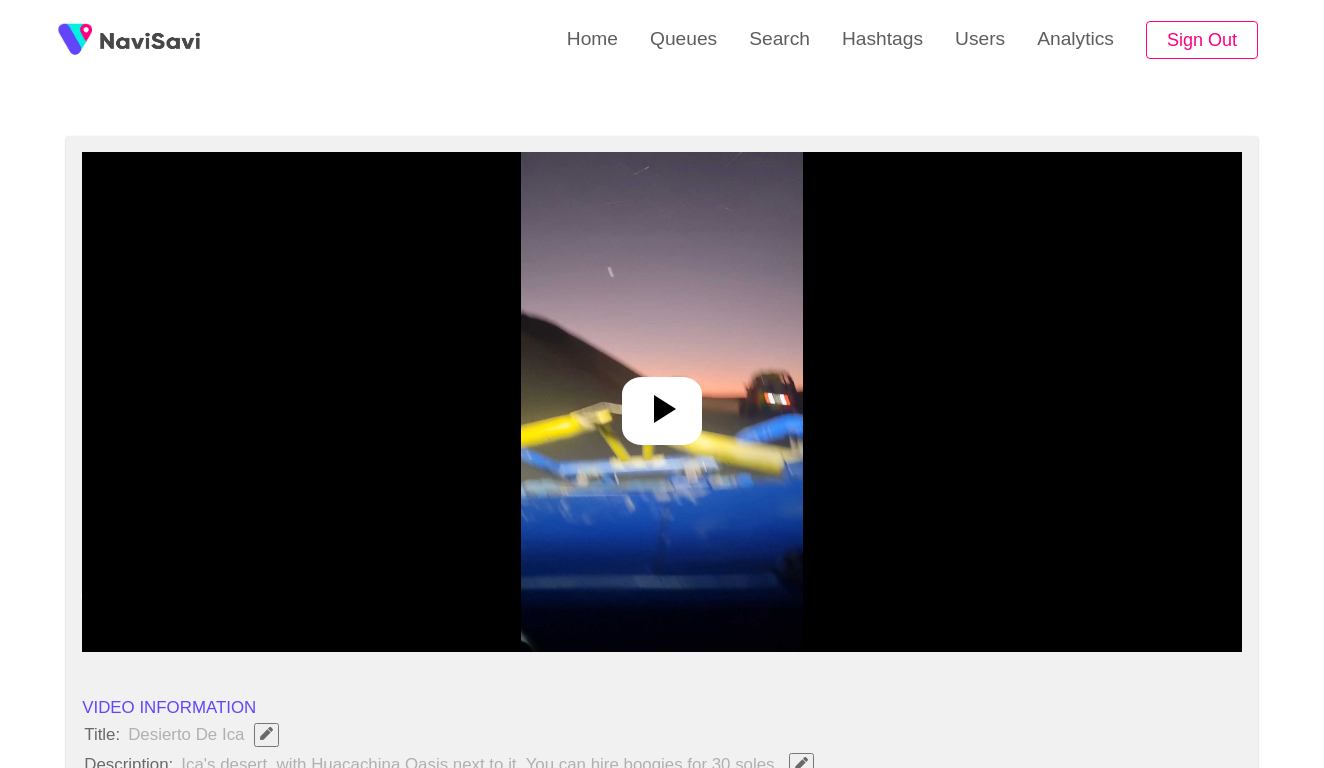 scroll, scrollTop: 199, scrollLeft: 0, axis: vertical 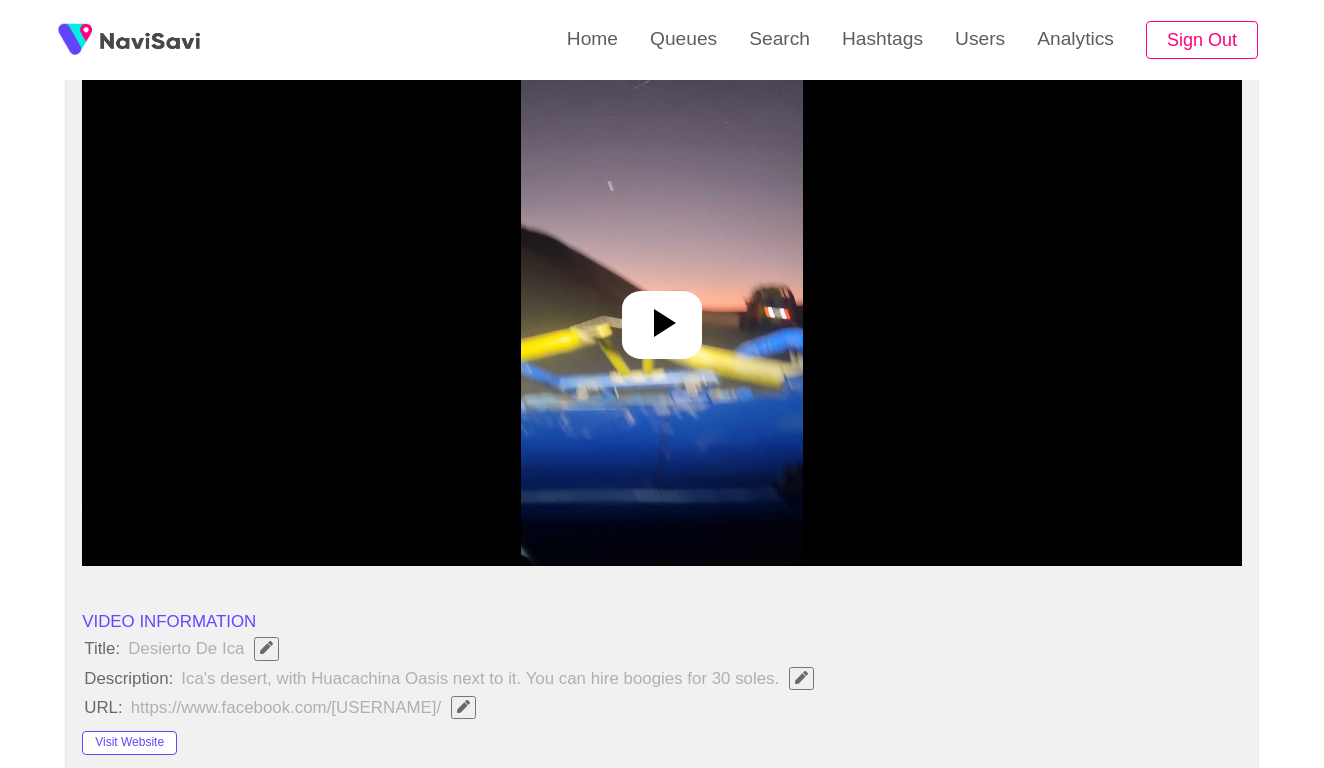 click at bounding box center [661, 316] 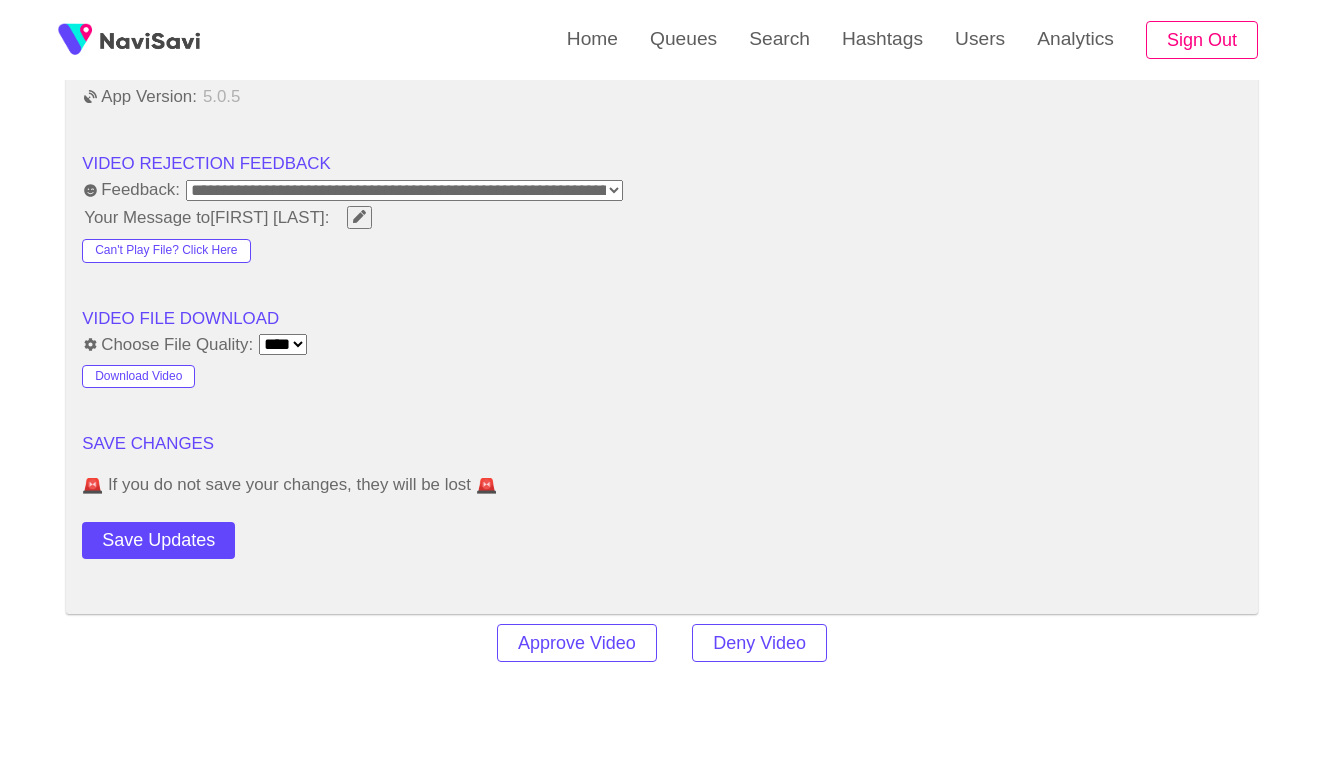 scroll, scrollTop: 2000, scrollLeft: 0, axis: vertical 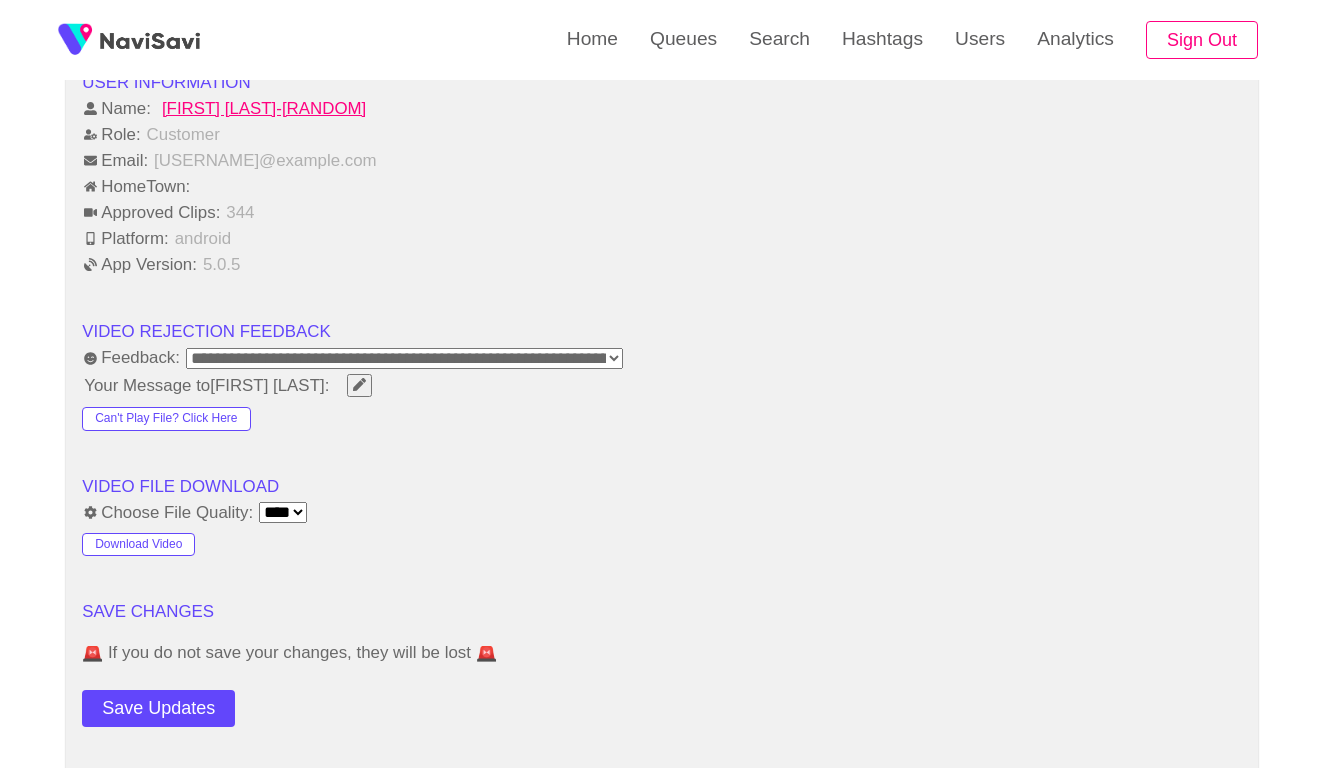 click on "**********" at bounding box center (404, 358) 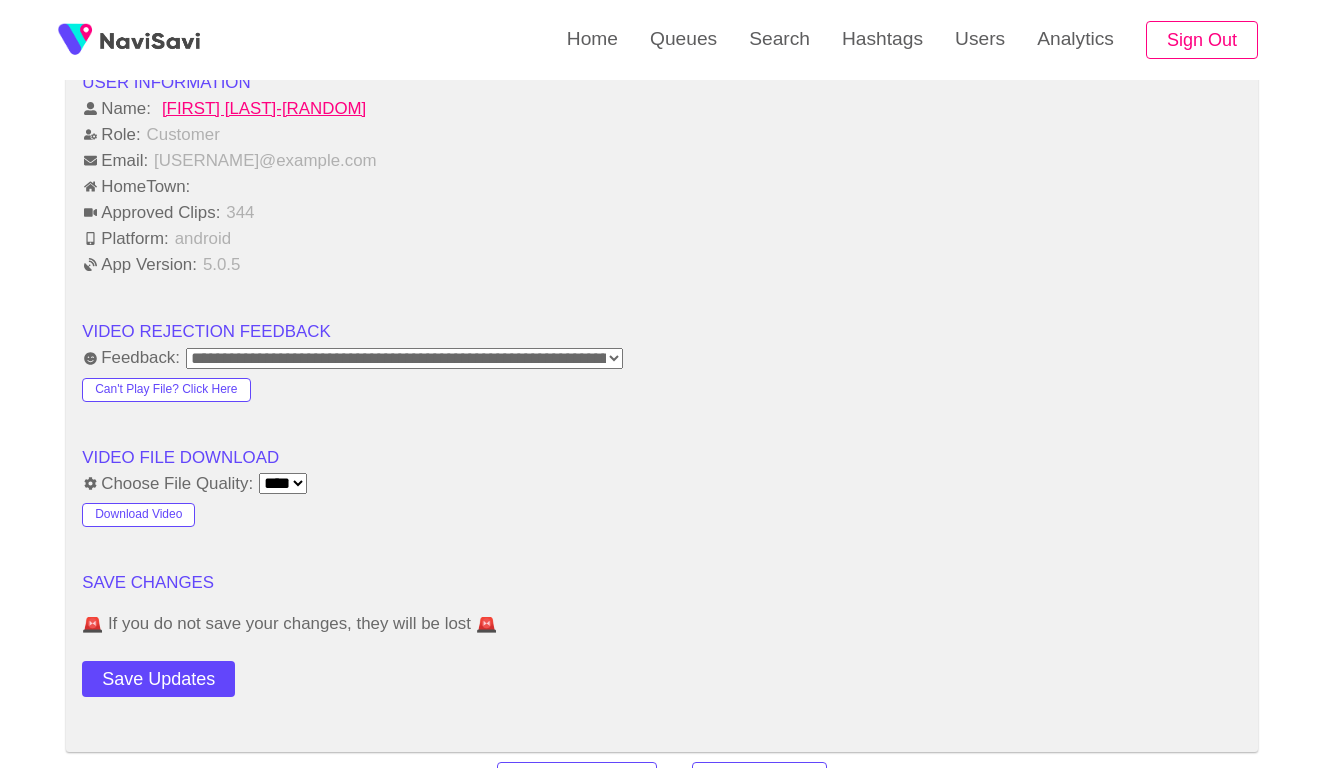 click on "Choose File Quality:   **** ****" at bounding box center (662, 483) 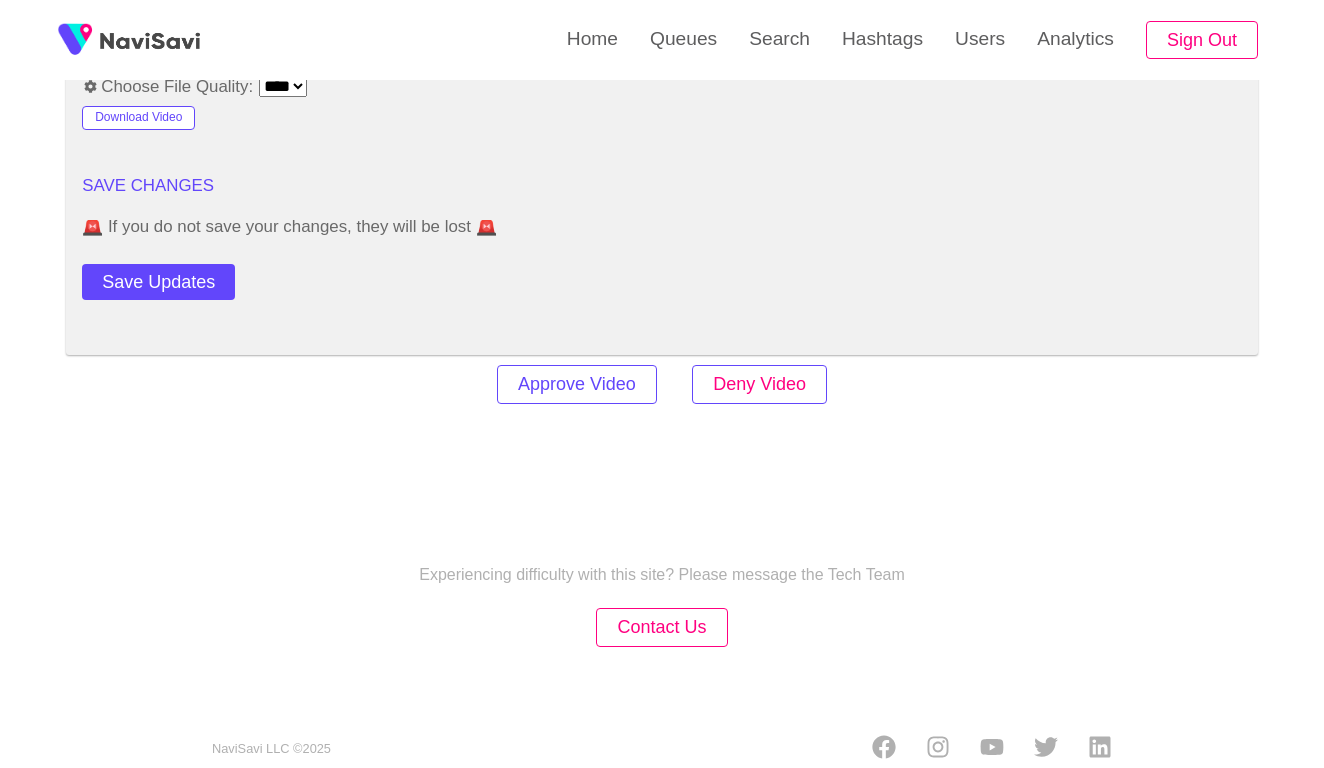 scroll, scrollTop: 2394, scrollLeft: 0, axis: vertical 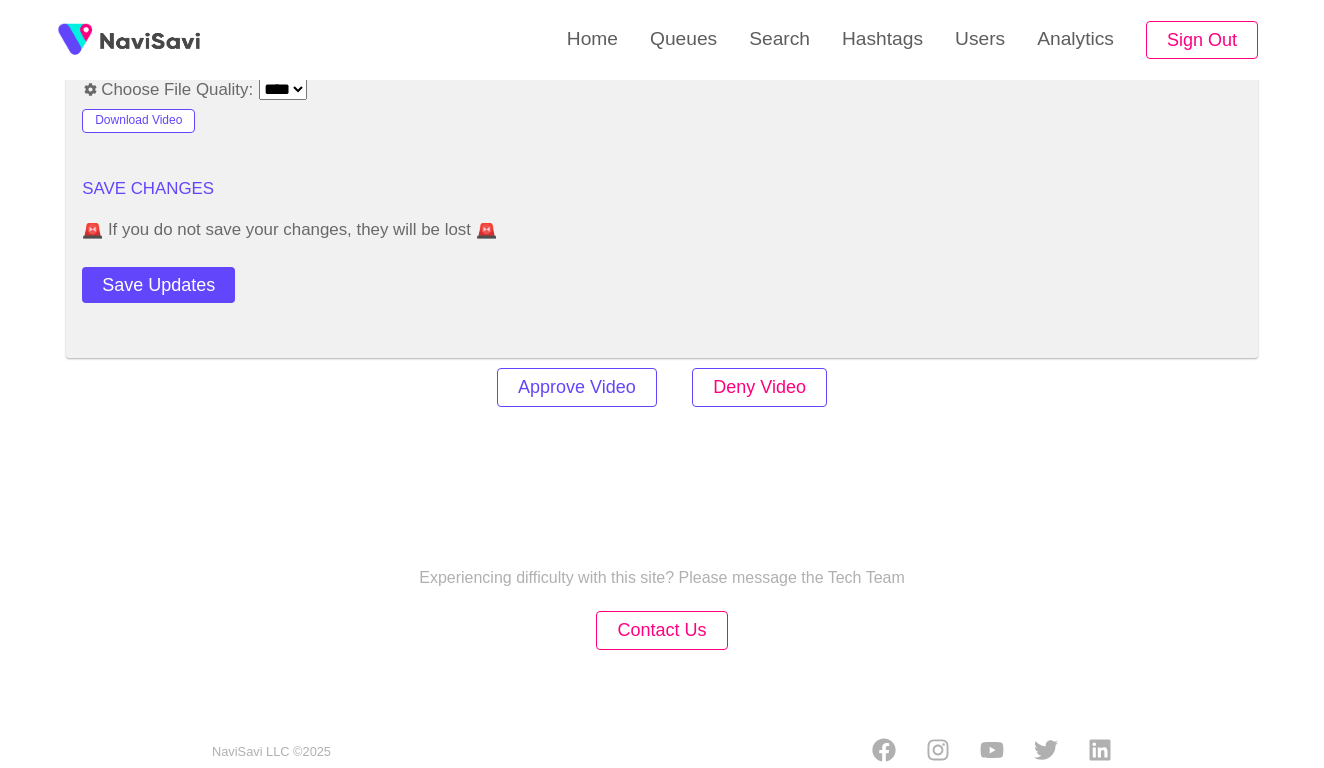 click on "Deny Video" at bounding box center [759, 387] 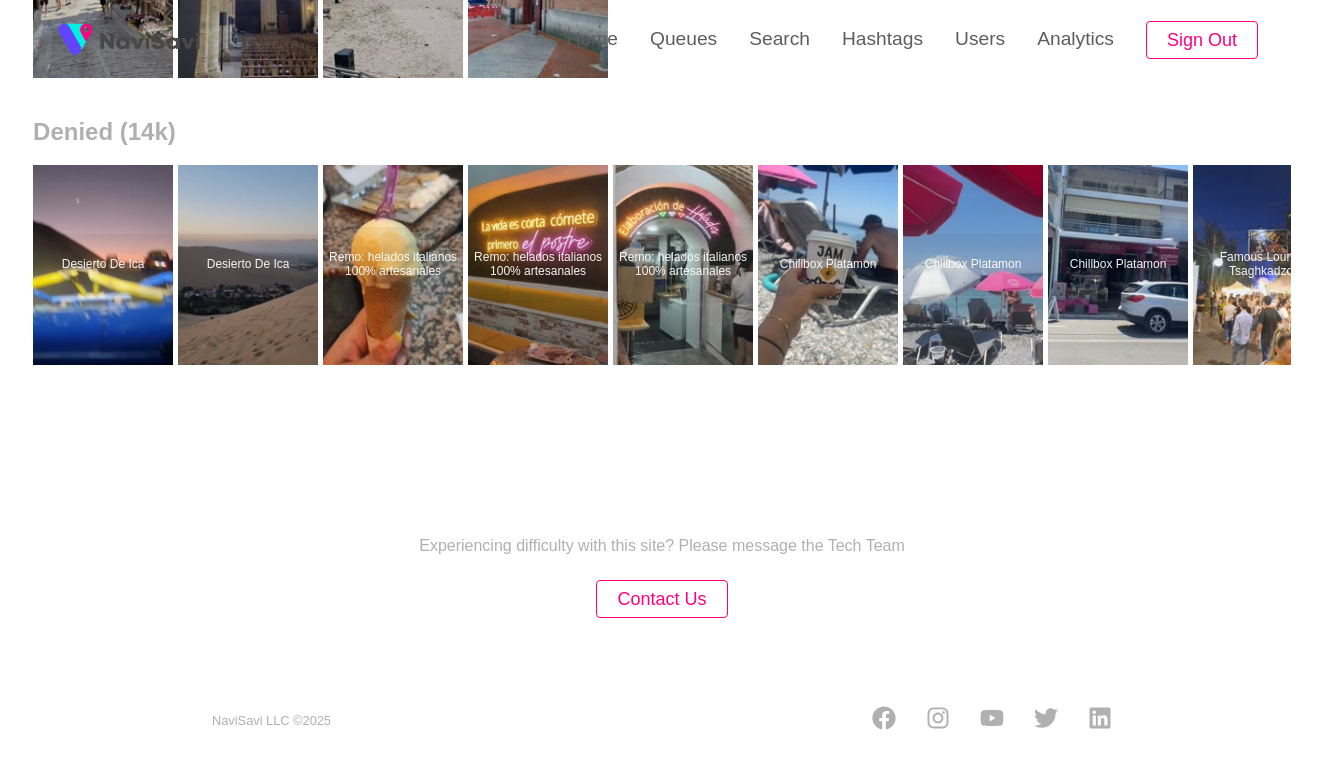 scroll, scrollTop: 0, scrollLeft: 0, axis: both 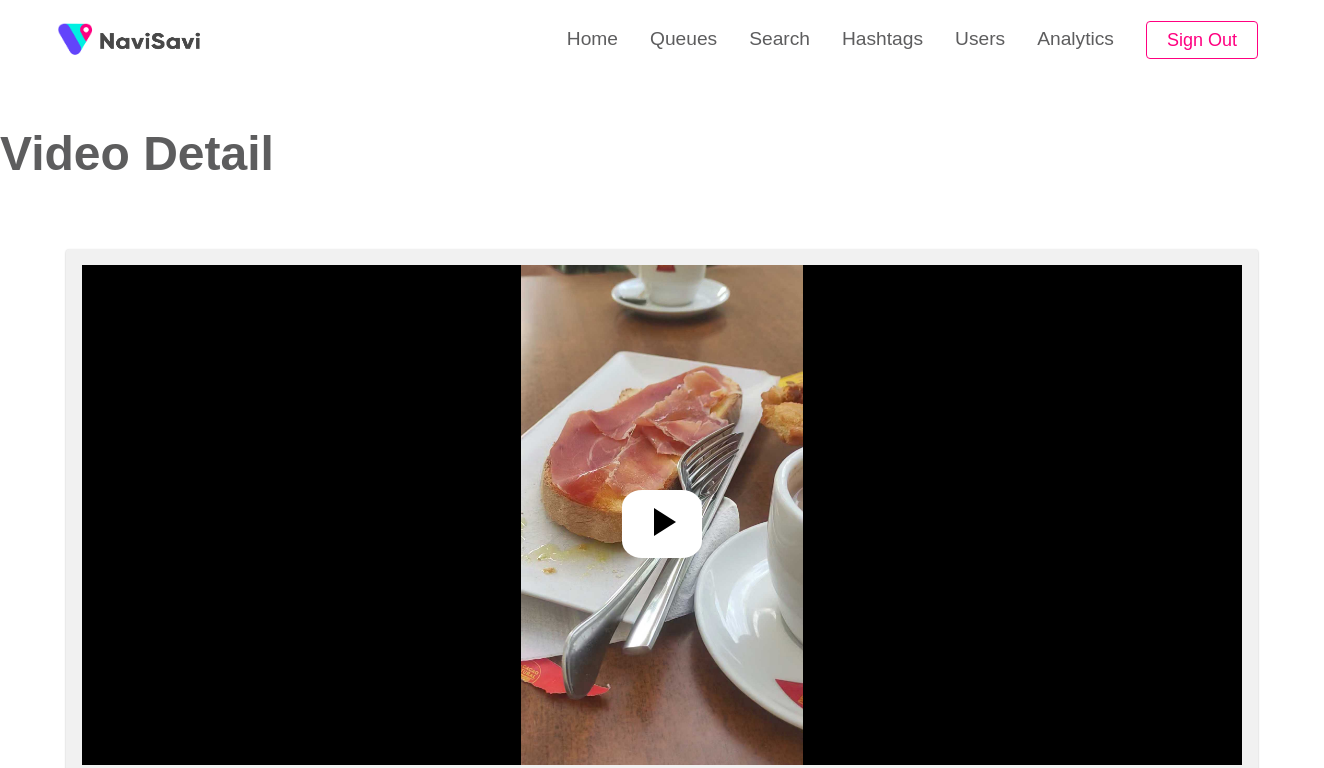 select on "**********" 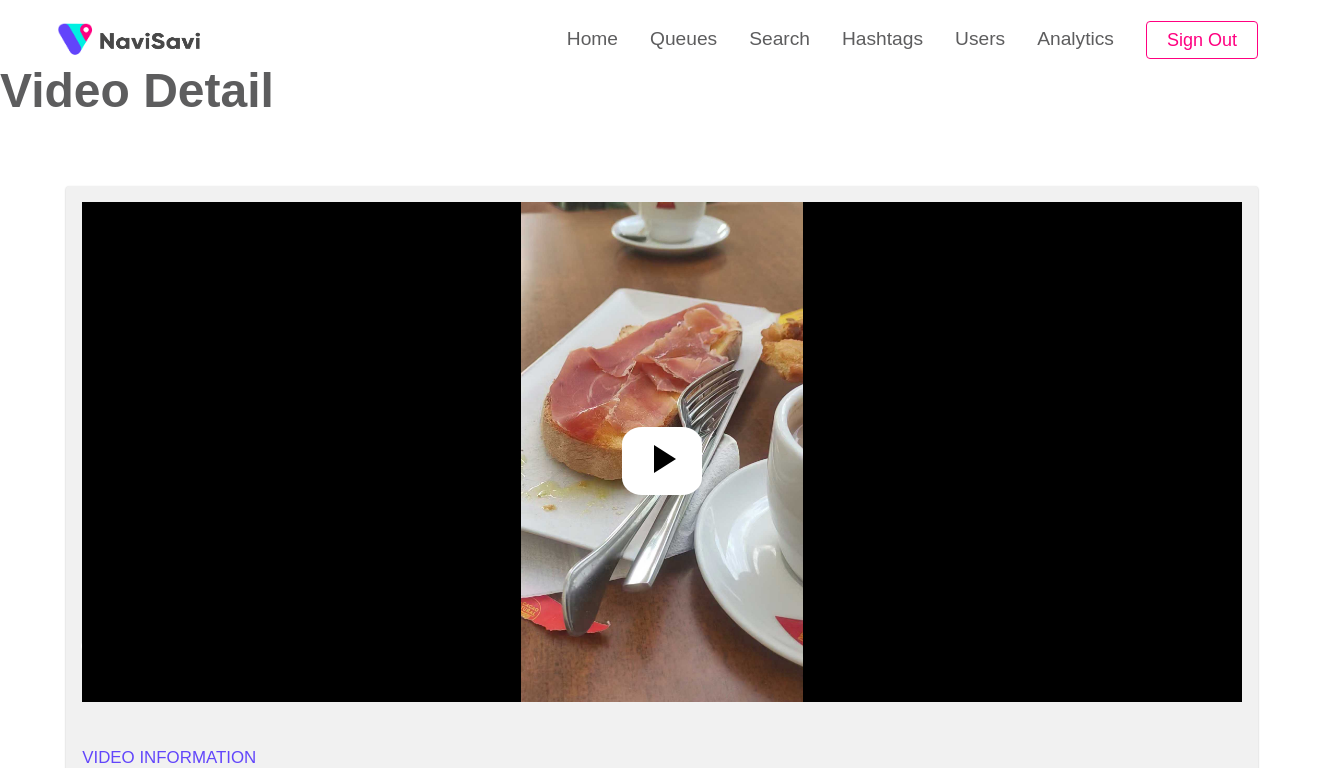 scroll, scrollTop: 79, scrollLeft: 0, axis: vertical 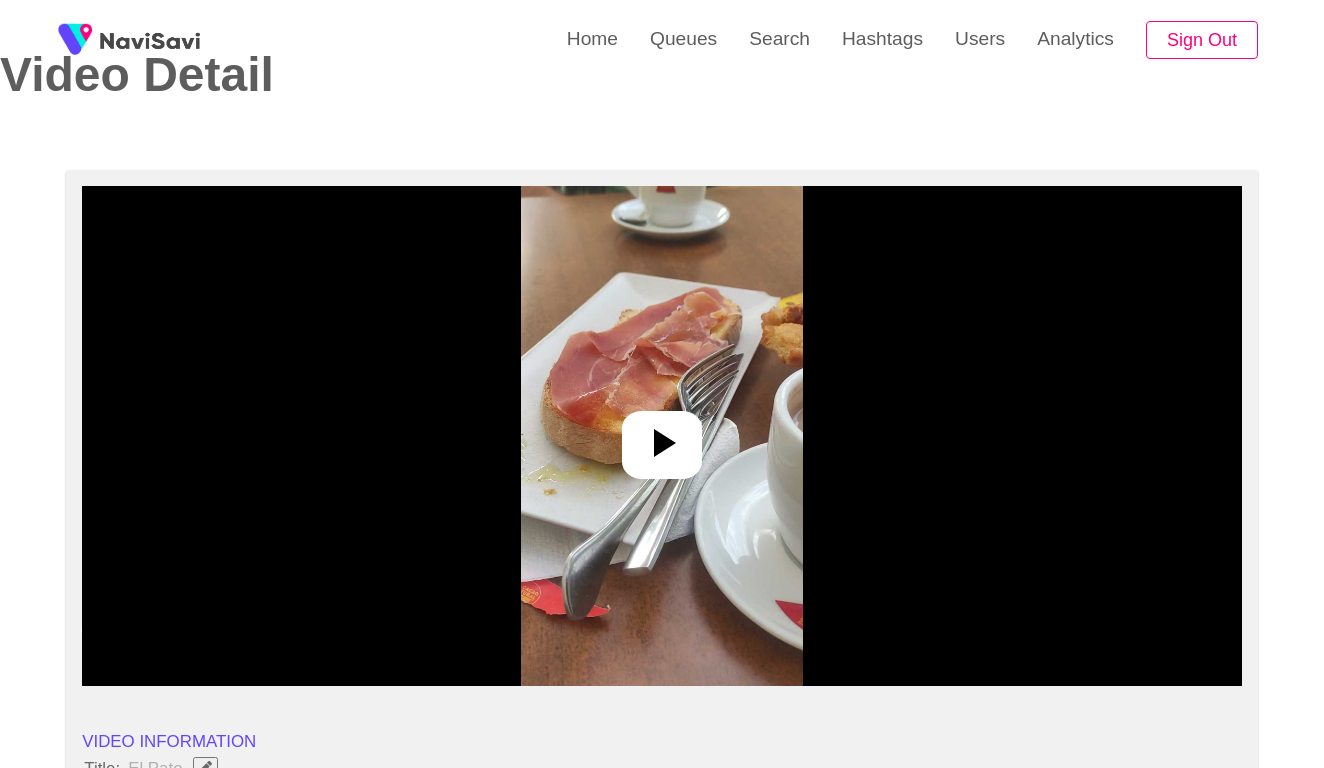 click at bounding box center (661, 436) 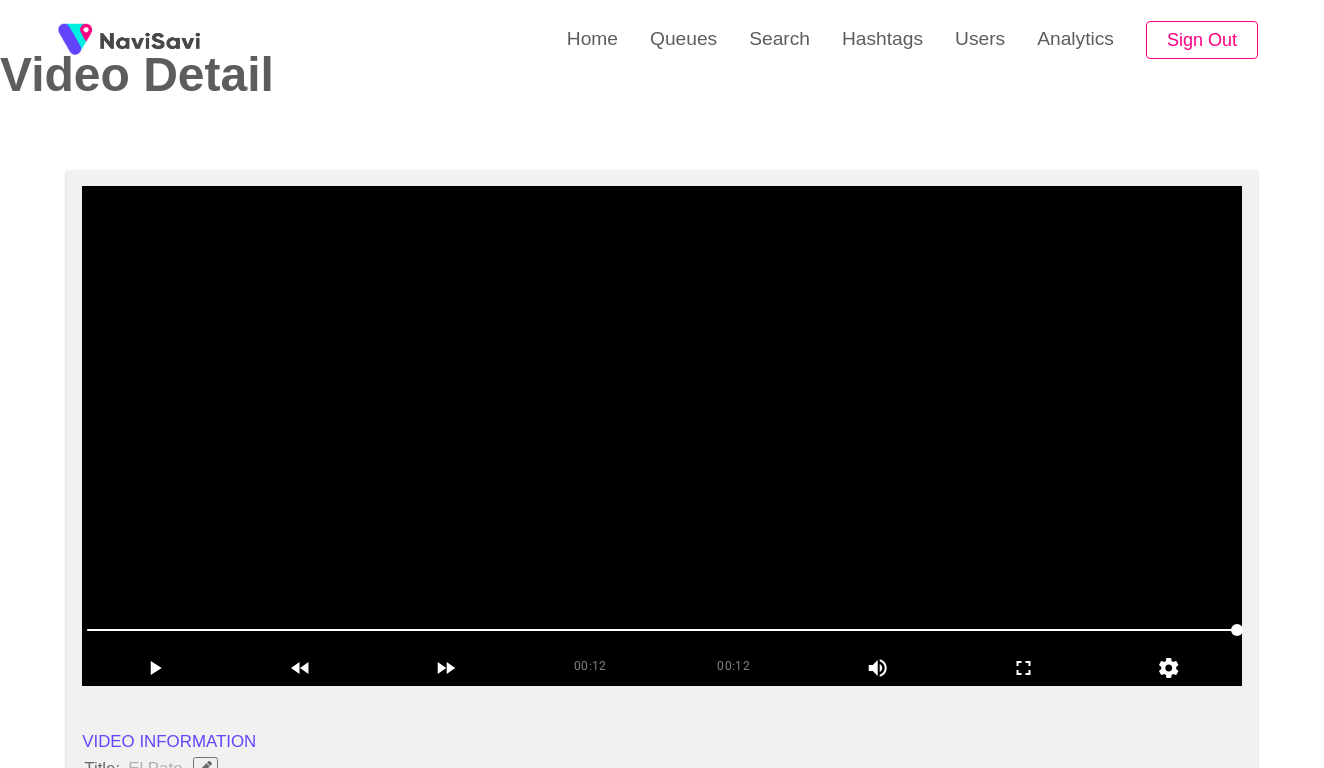 click at bounding box center [662, 436] 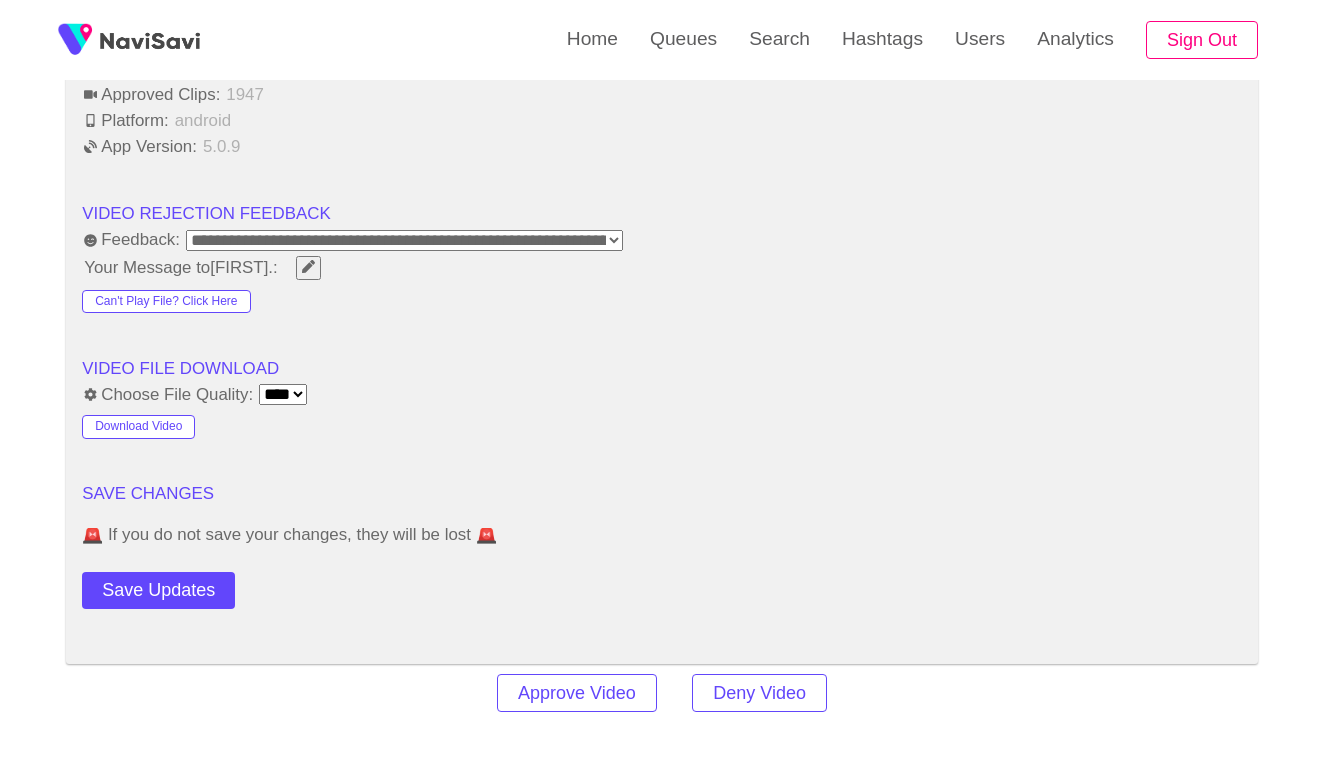 scroll, scrollTop: 2427, scrollLeft: 0, axis: vertical 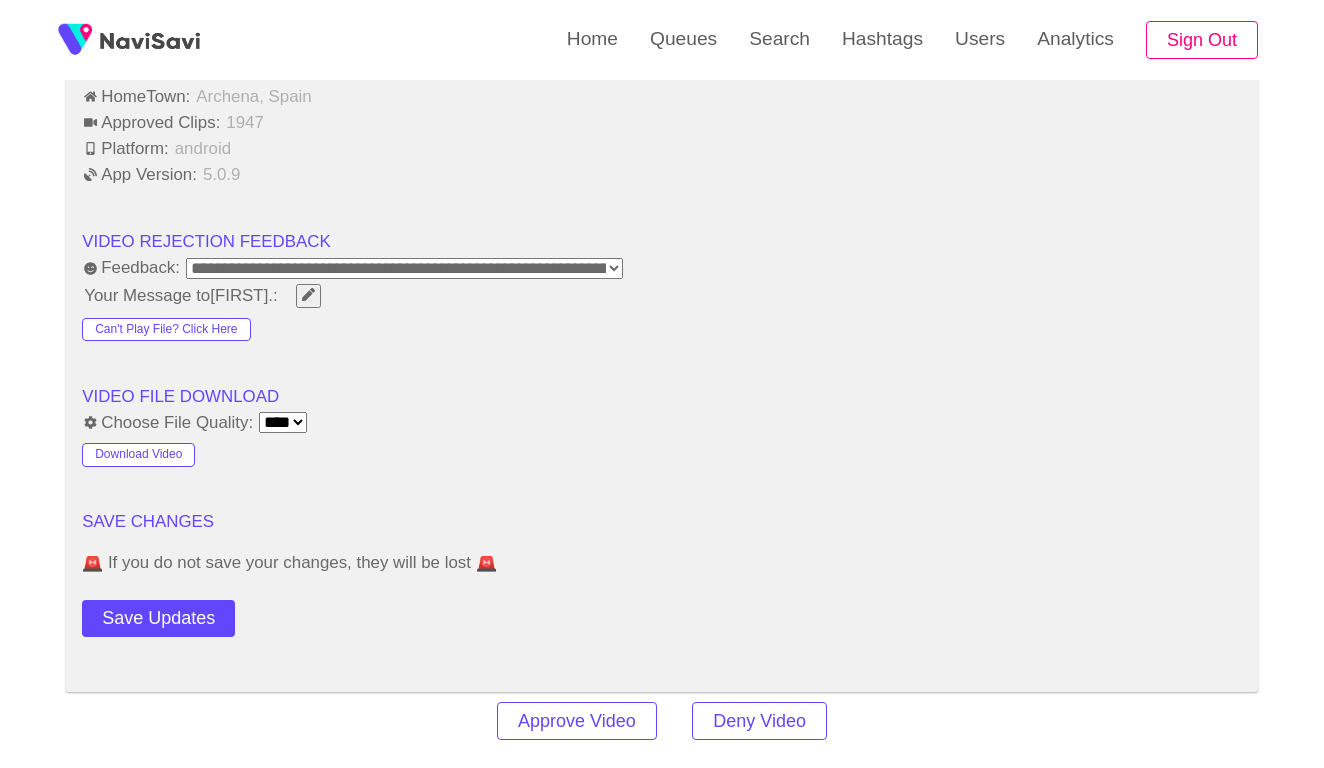 click on "**********" at bounding box center [404, 268] 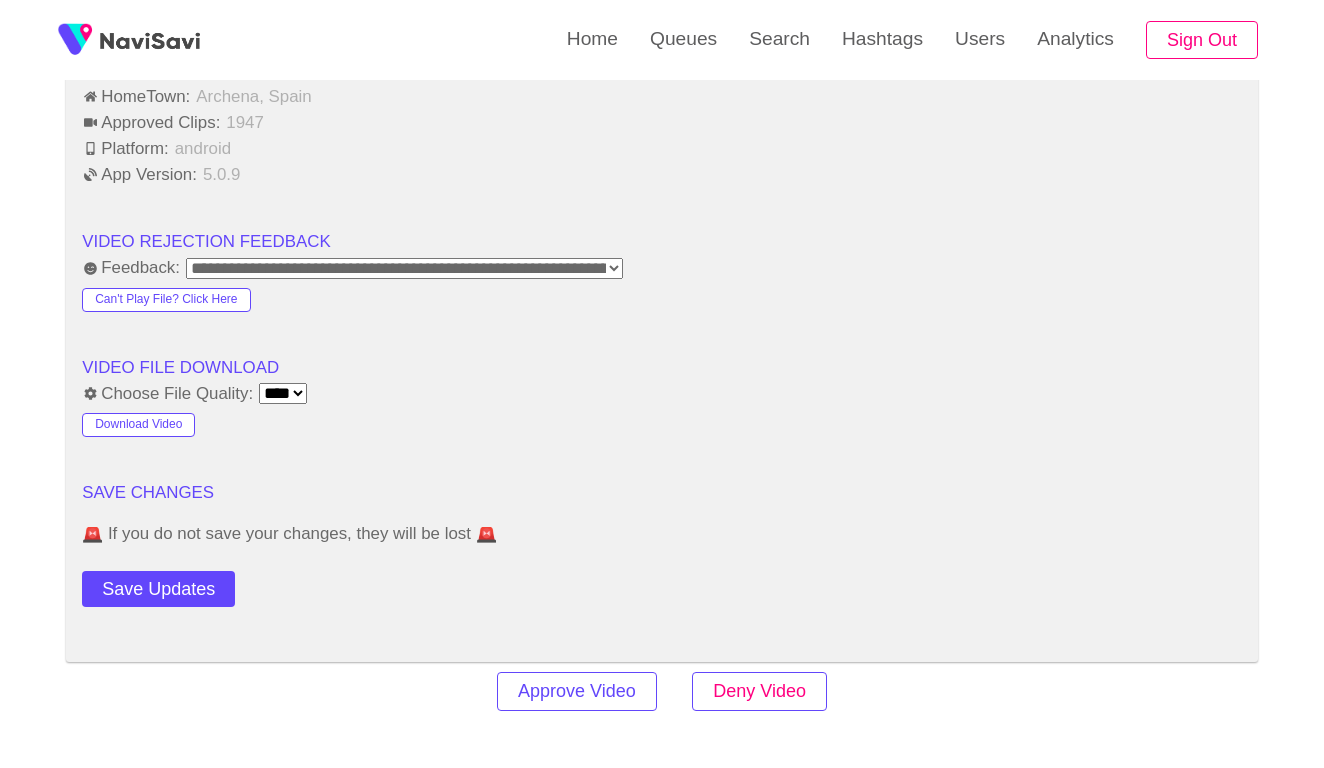 click on "Deny Video" at bounding box center (759, 691) 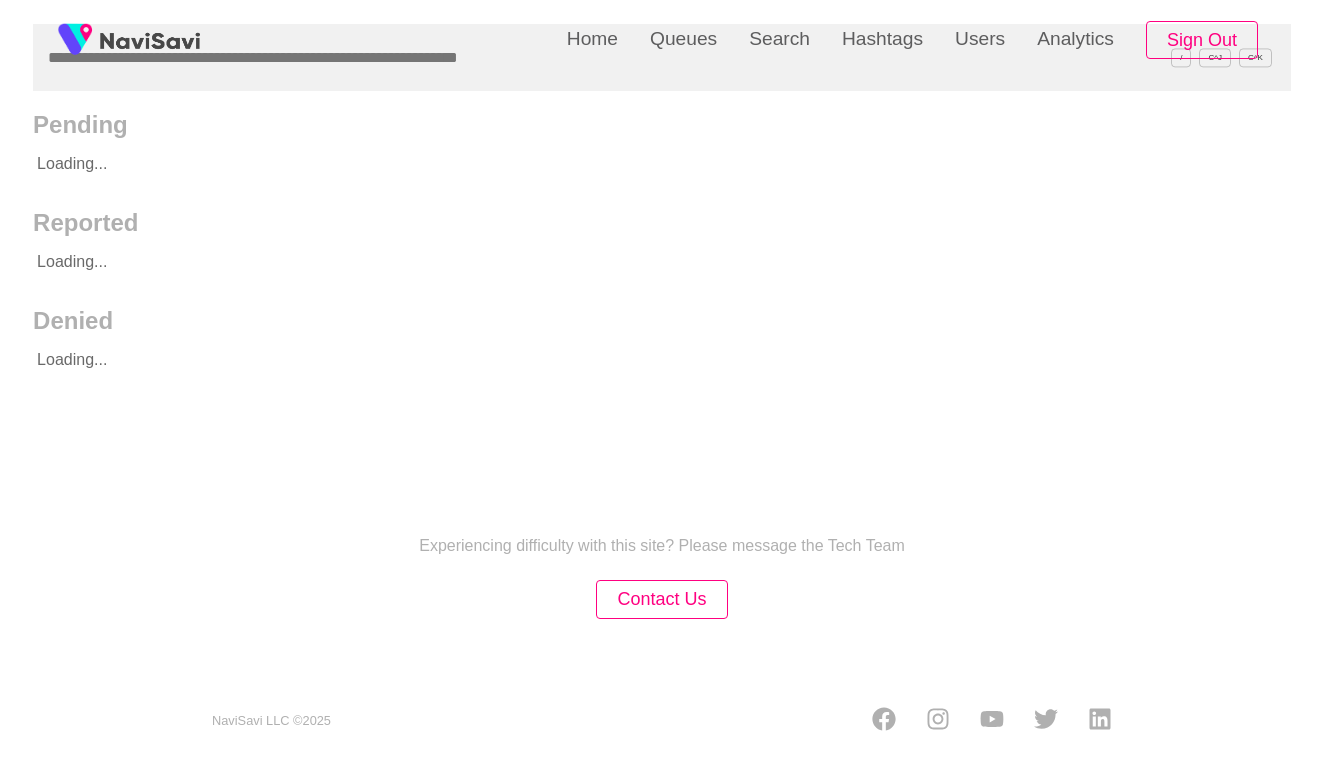 scroll, scrollTop: 0, scrollLeft: 0, axis: both 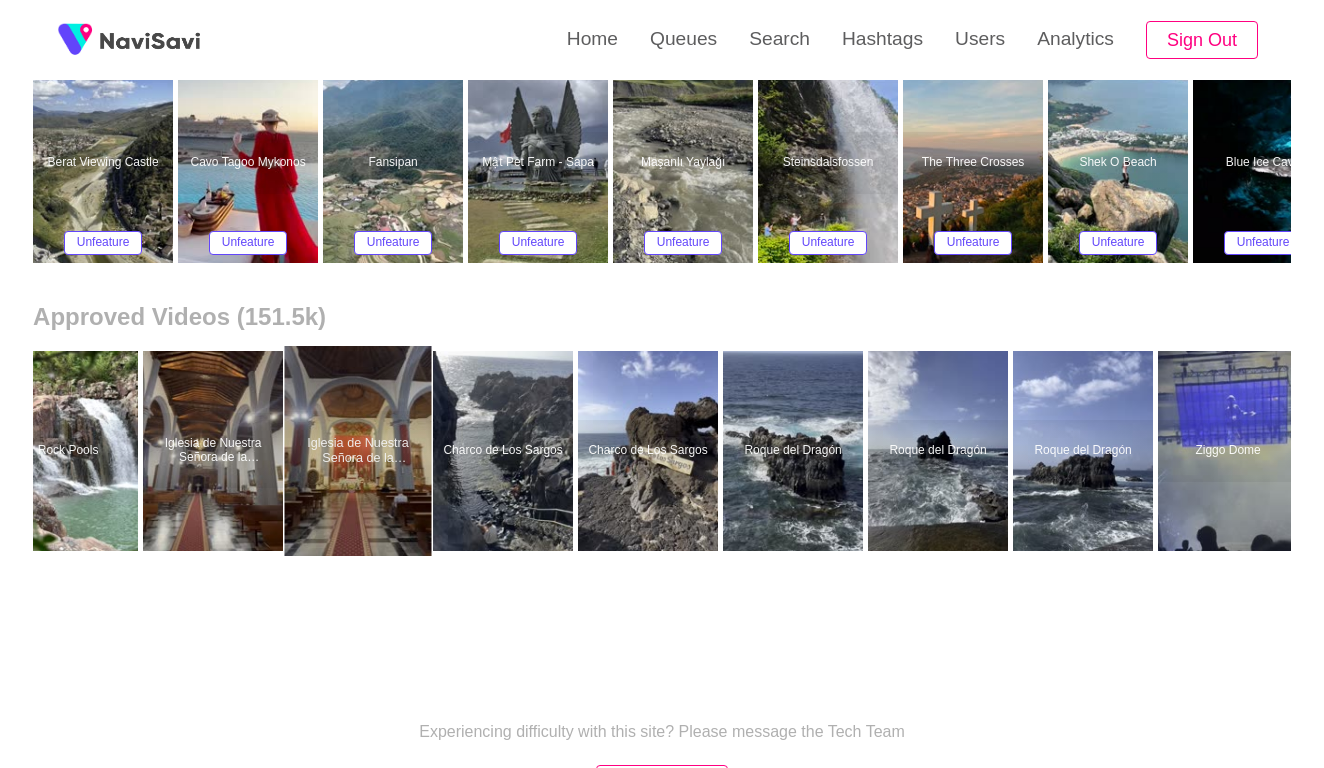 click at bounding box center (358, 451) 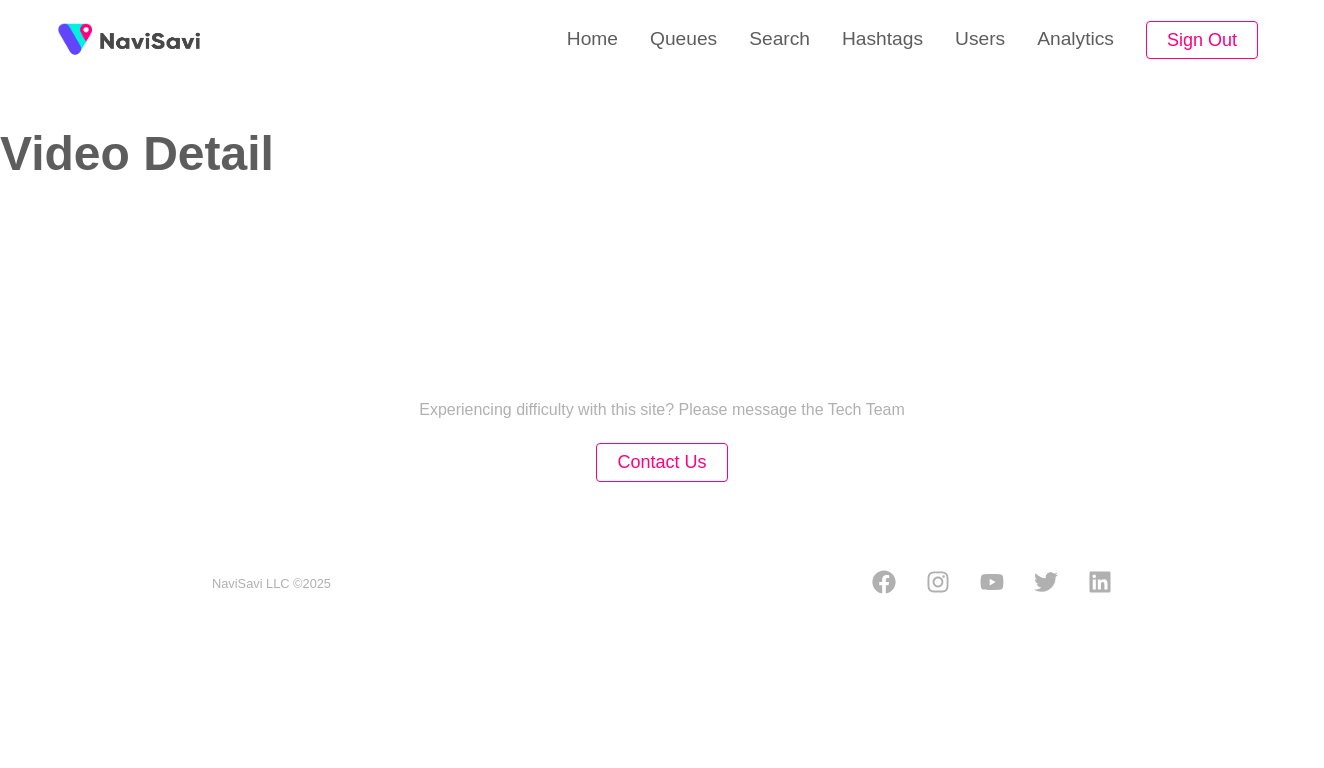 select on "**" 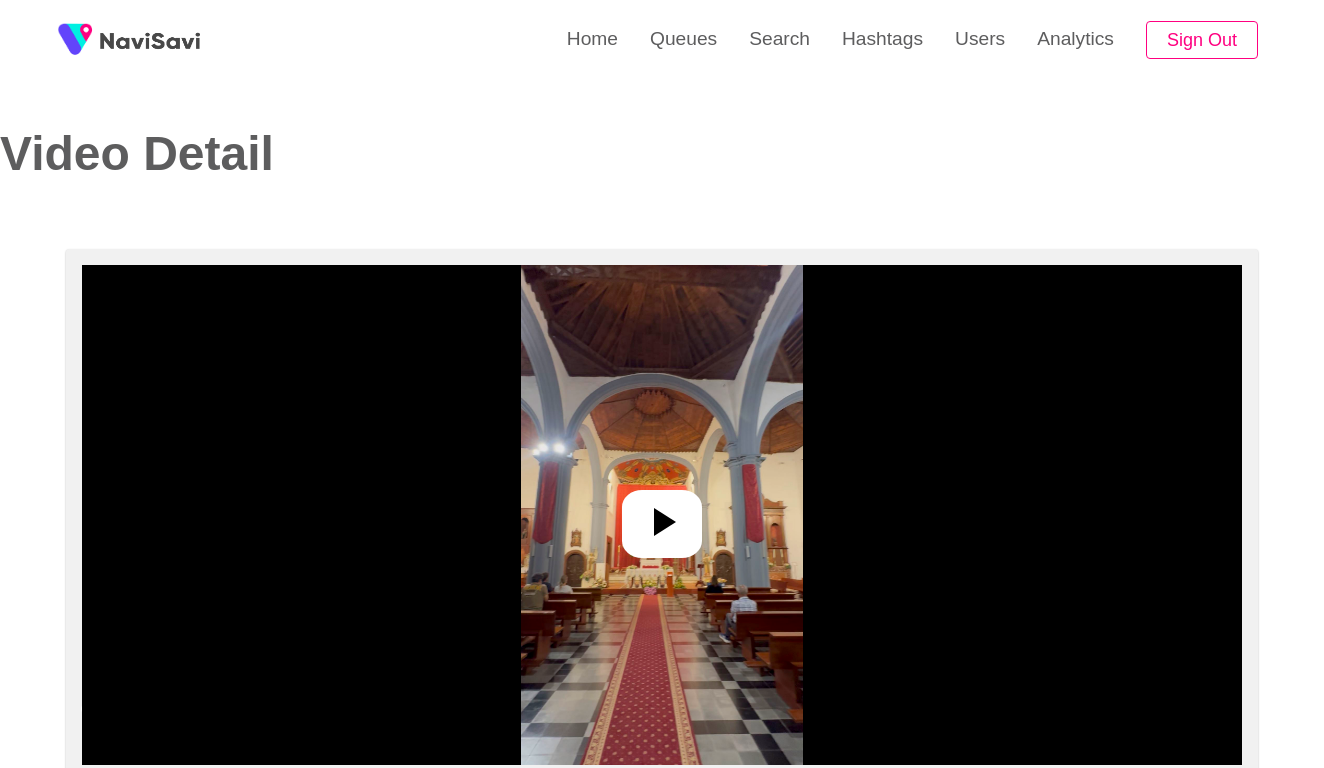 click at bounding box center [661, 515] 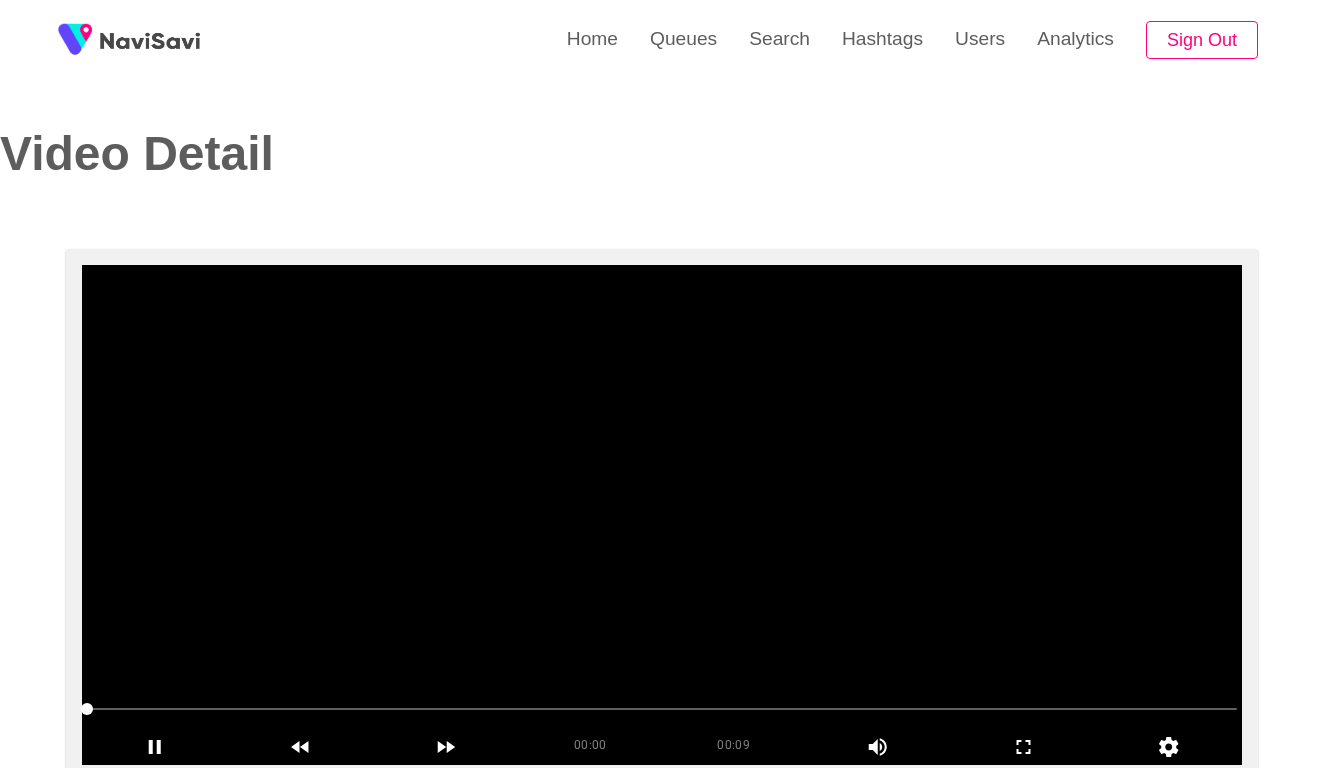 select on "**********" 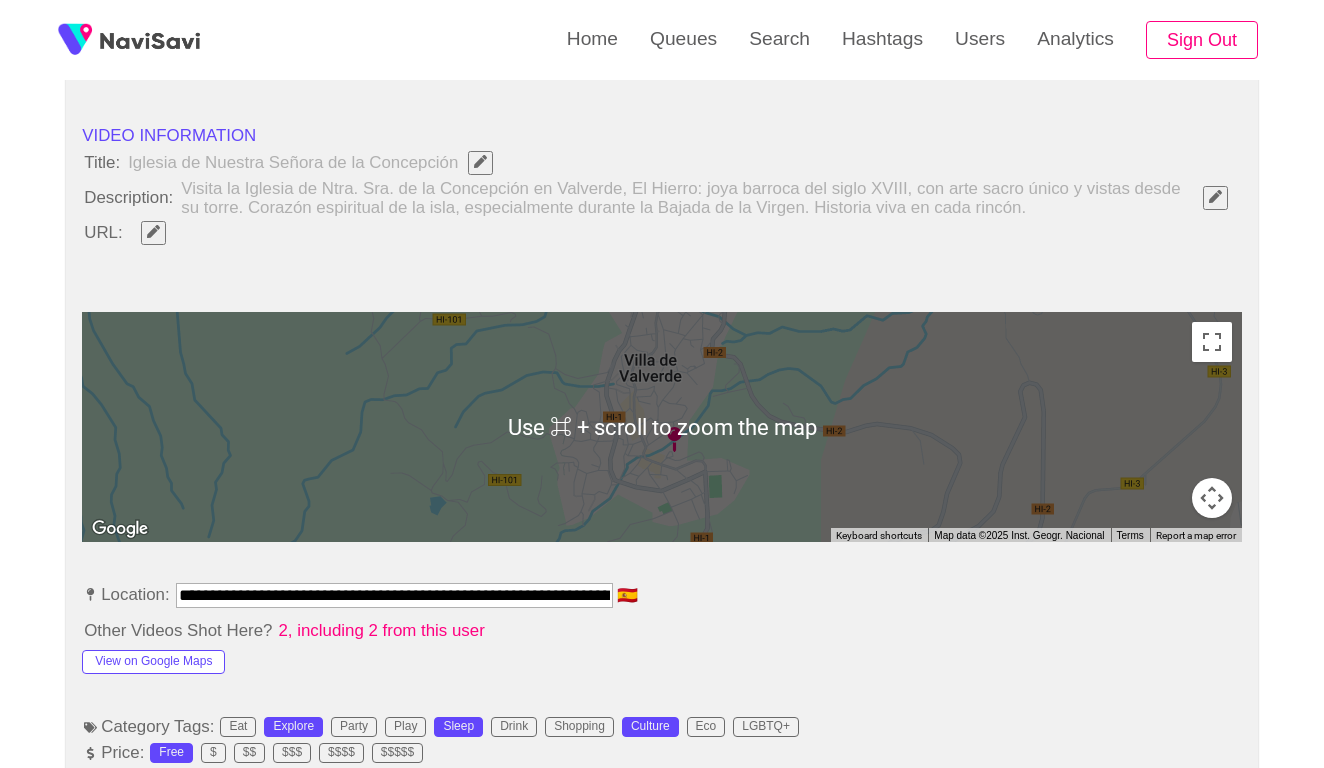 scroll, scrollTop: 763, scrollLeft: 0, axis: vertical 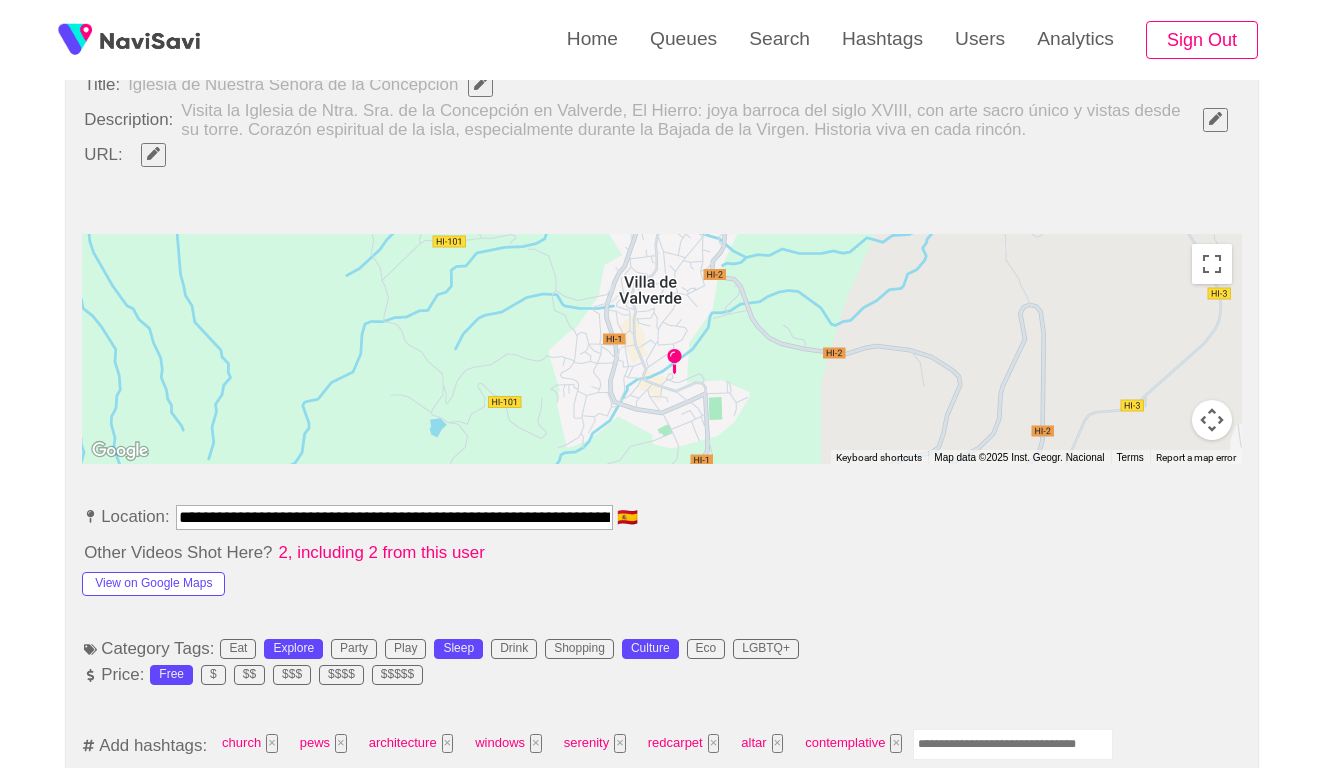 click at bounding box center (1013, 744) 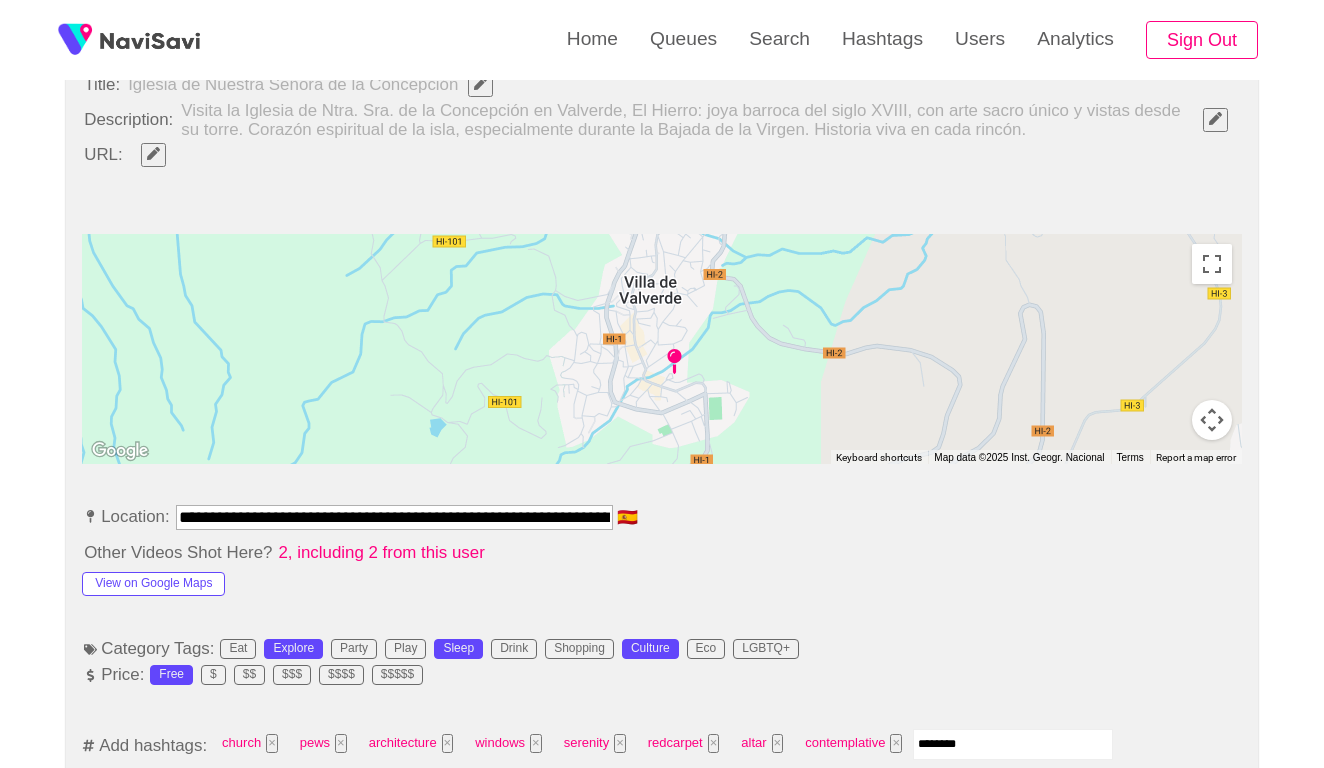 type on "*********" 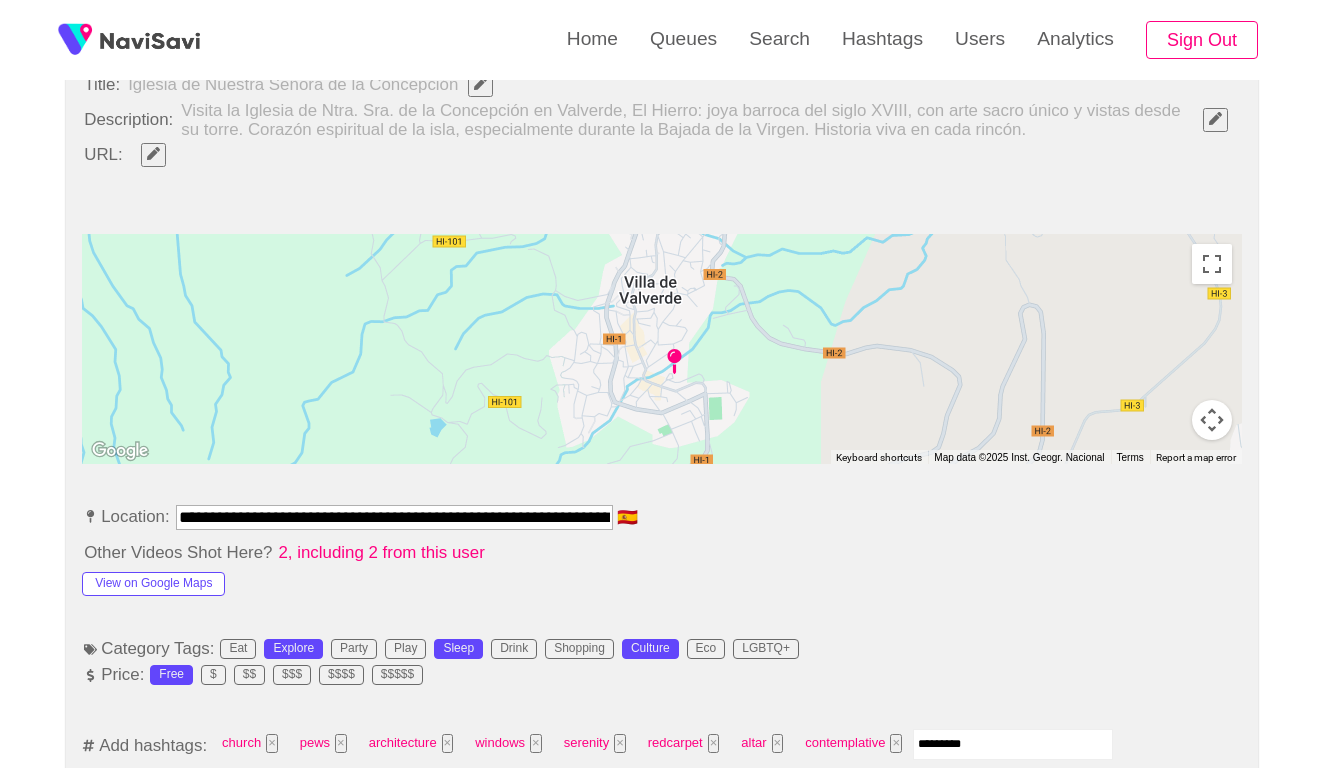 type 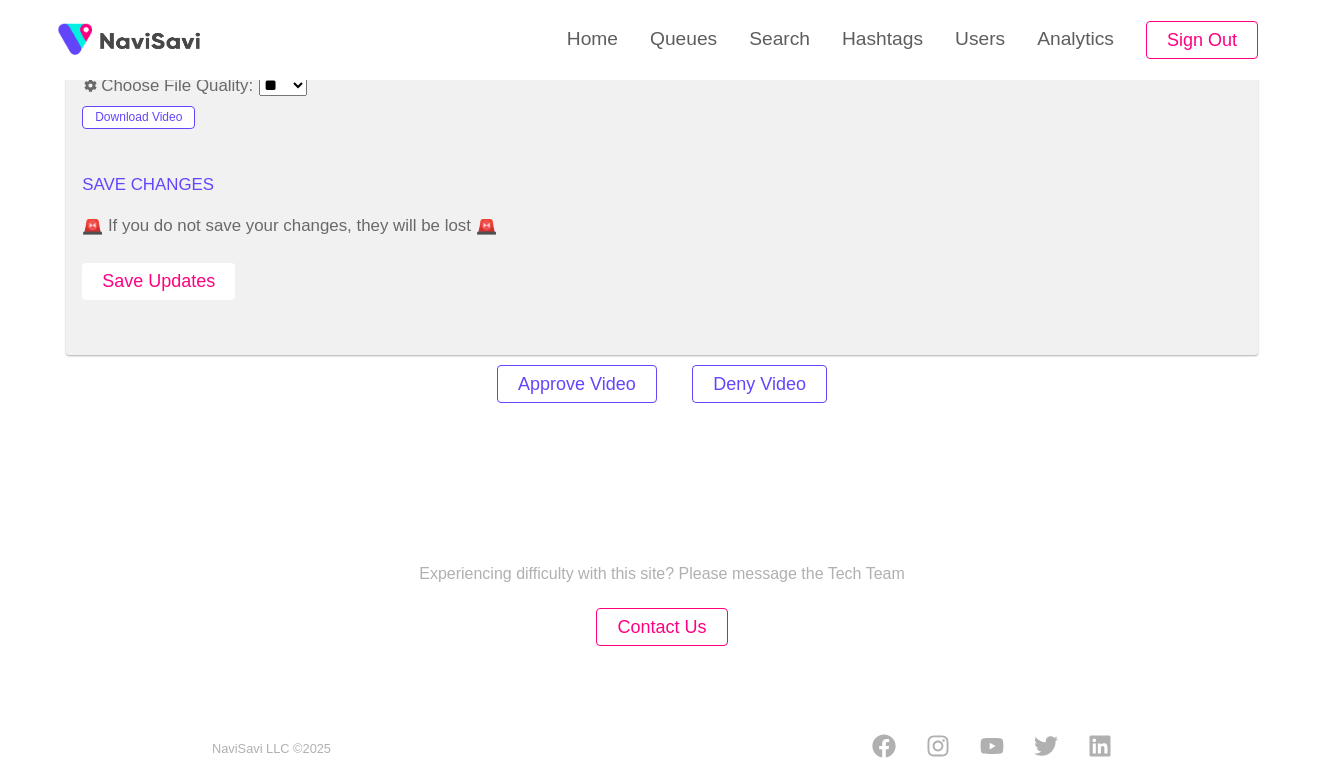scroll, scrollTop: 2759, scrollLeft: 0, axis: vertical 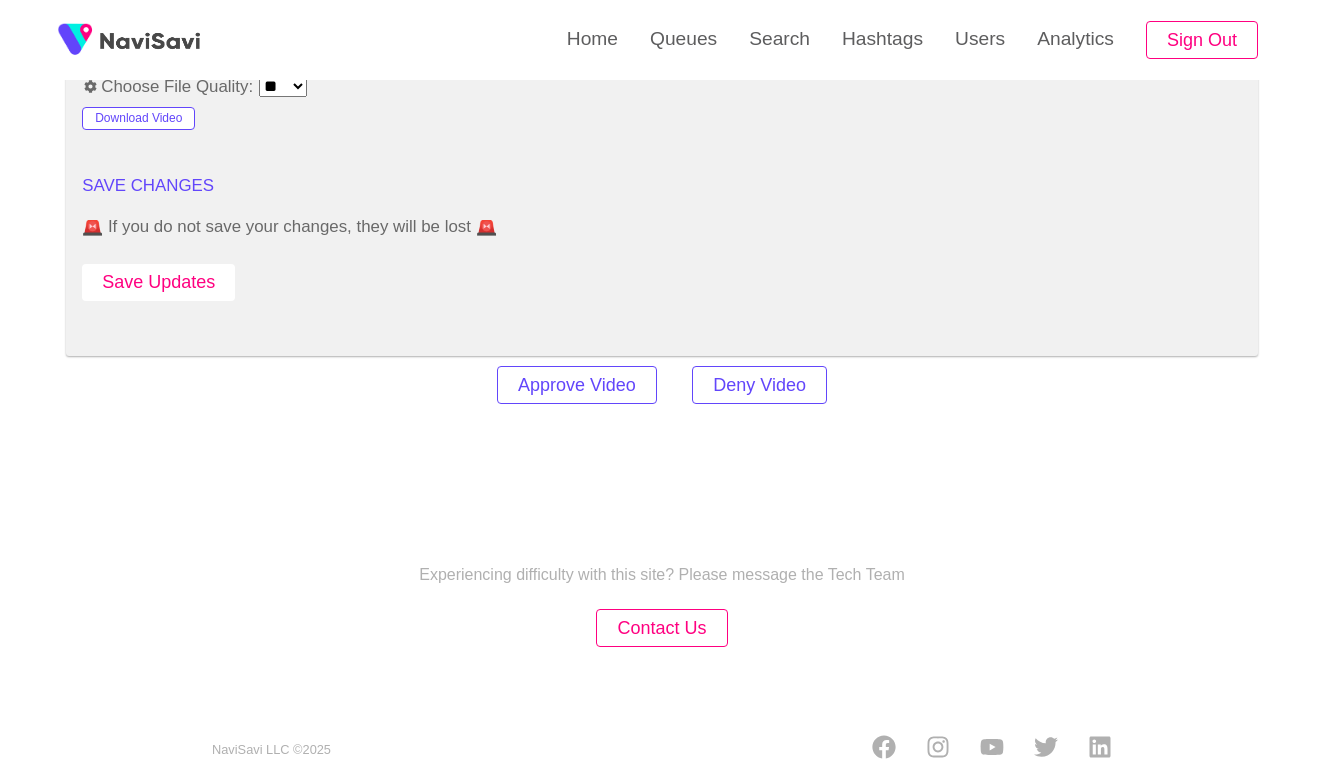 click on "Save Updates" at bounding box center (158, 282) 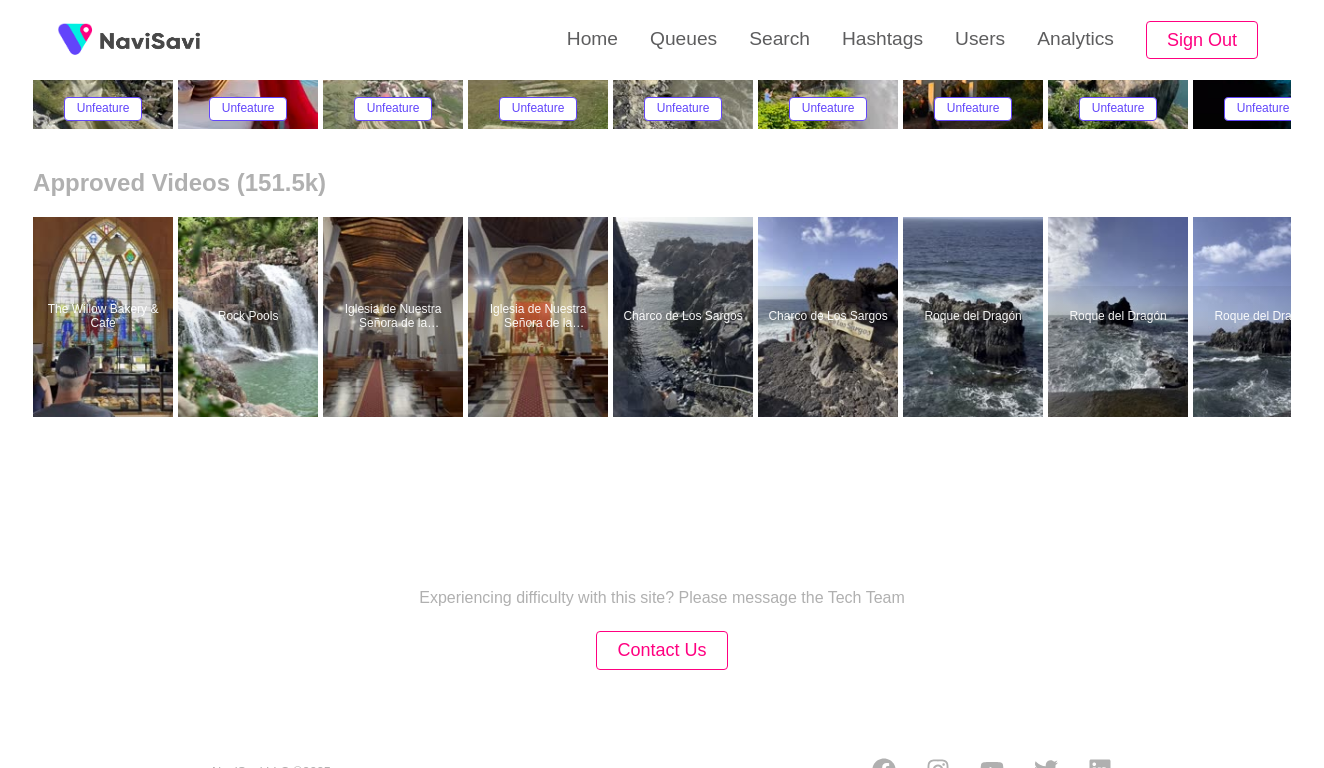 scroll, scrollTop: 465, scrollLeft: 0, axis: vertical 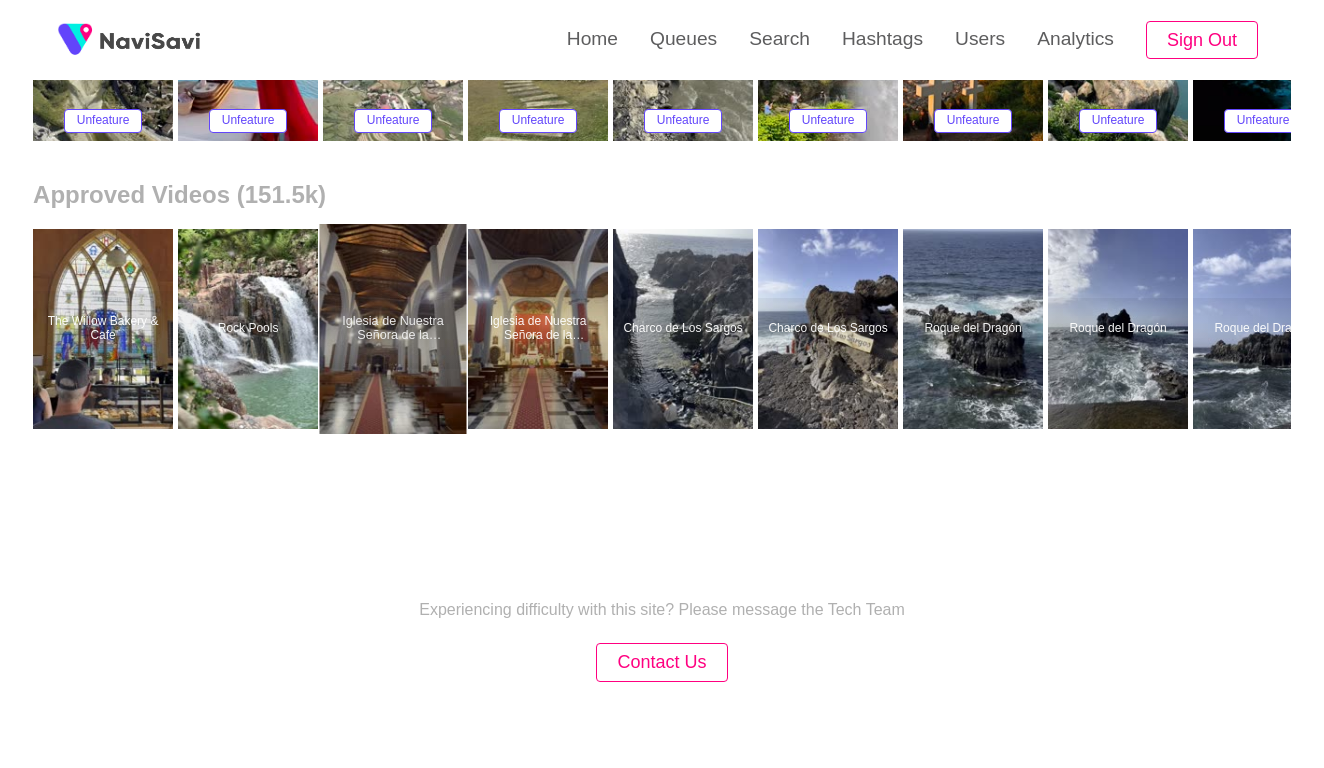 click at bounding box center [393, 329] 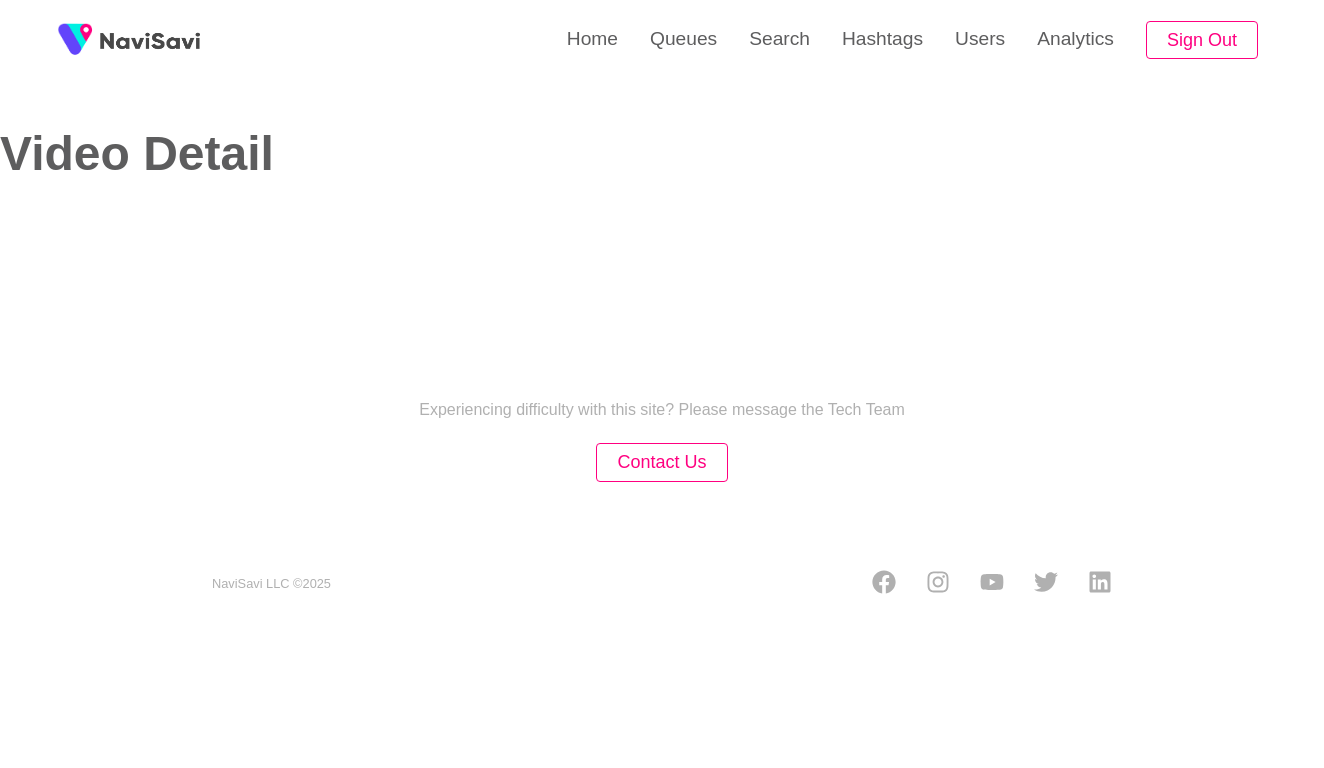 select on "**********" 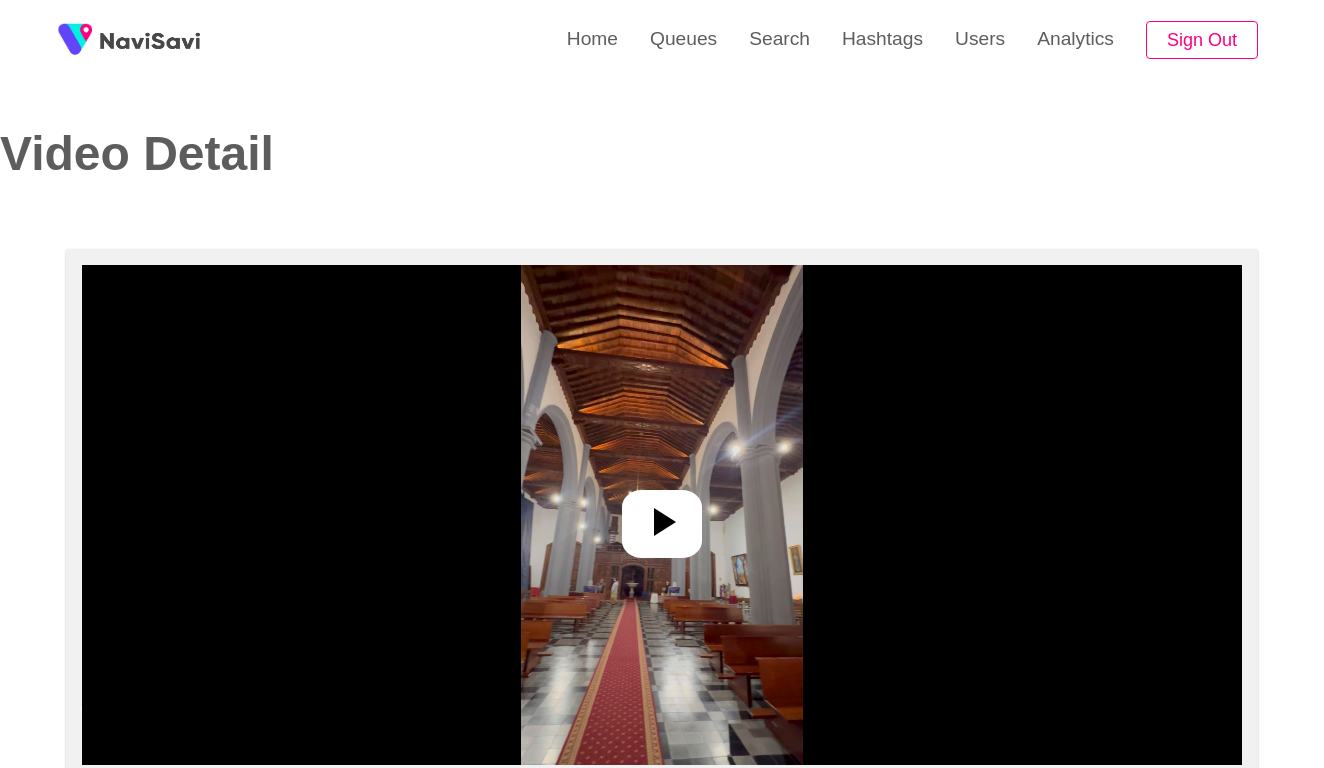 click at bounding box center (661, 515) 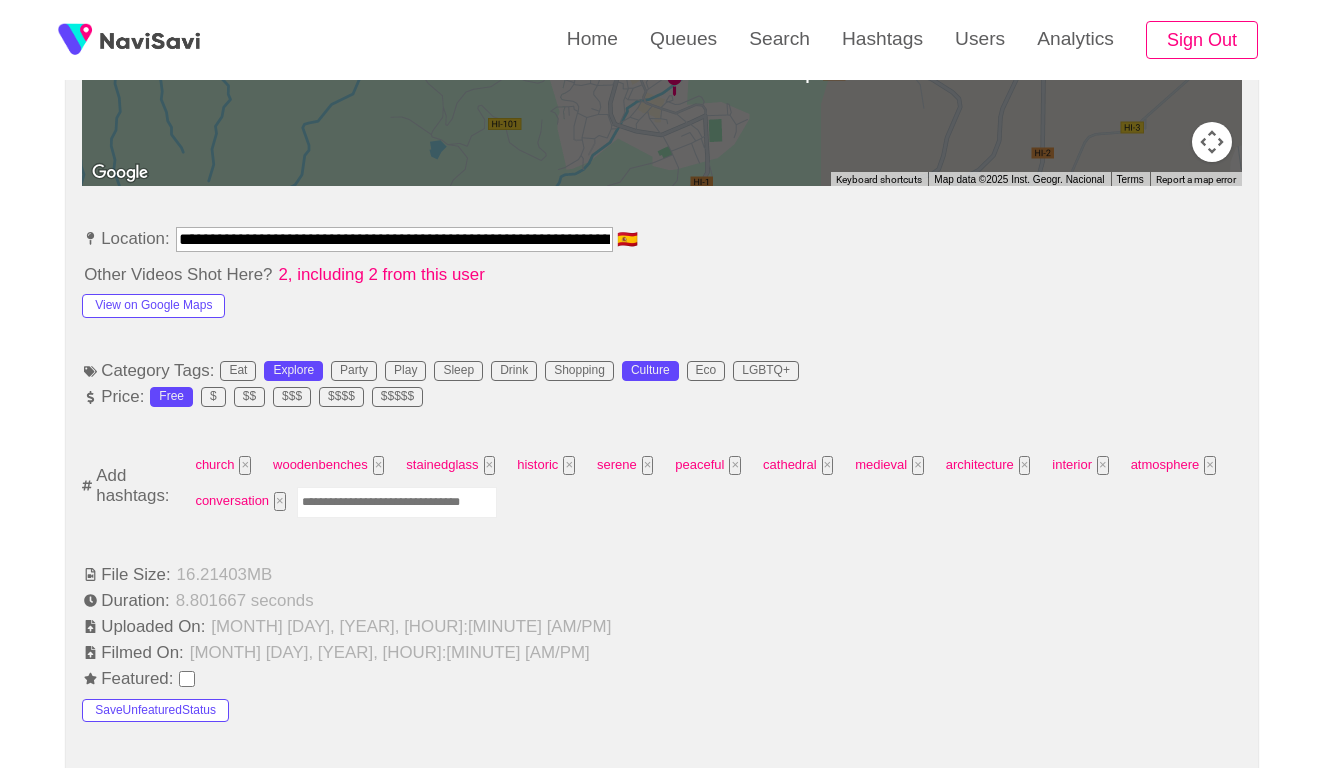 scroll, scrollTop: 1133, scrollLeft: 0, axis: vertical 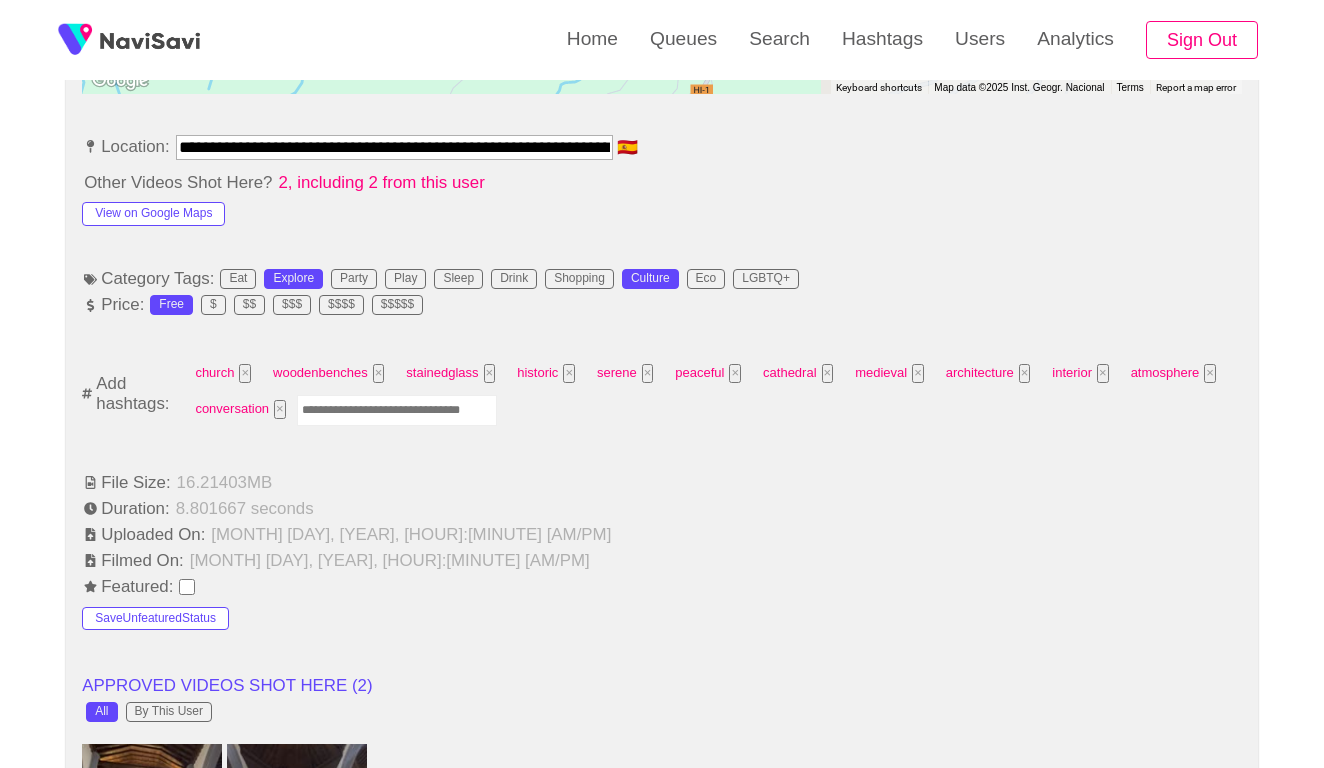 click at bounding box center [397, 410] 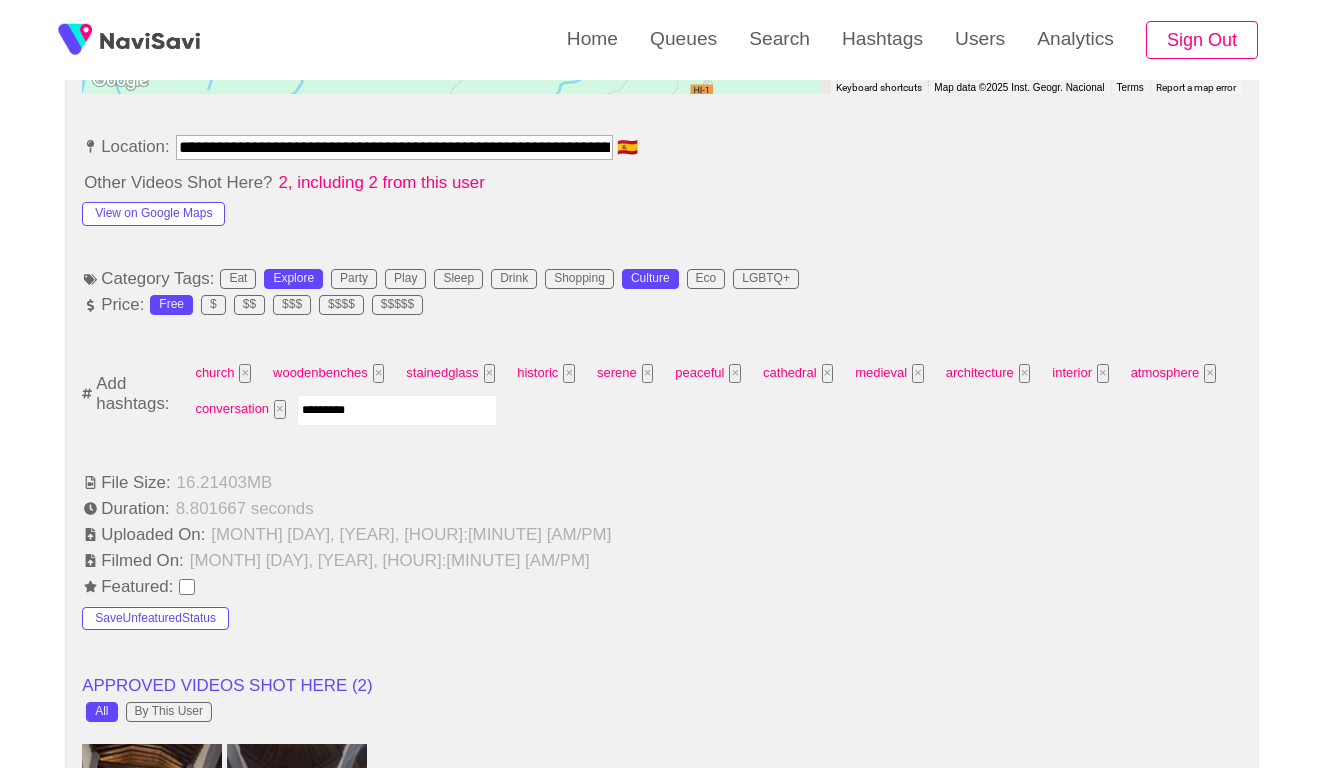 type on "*********" 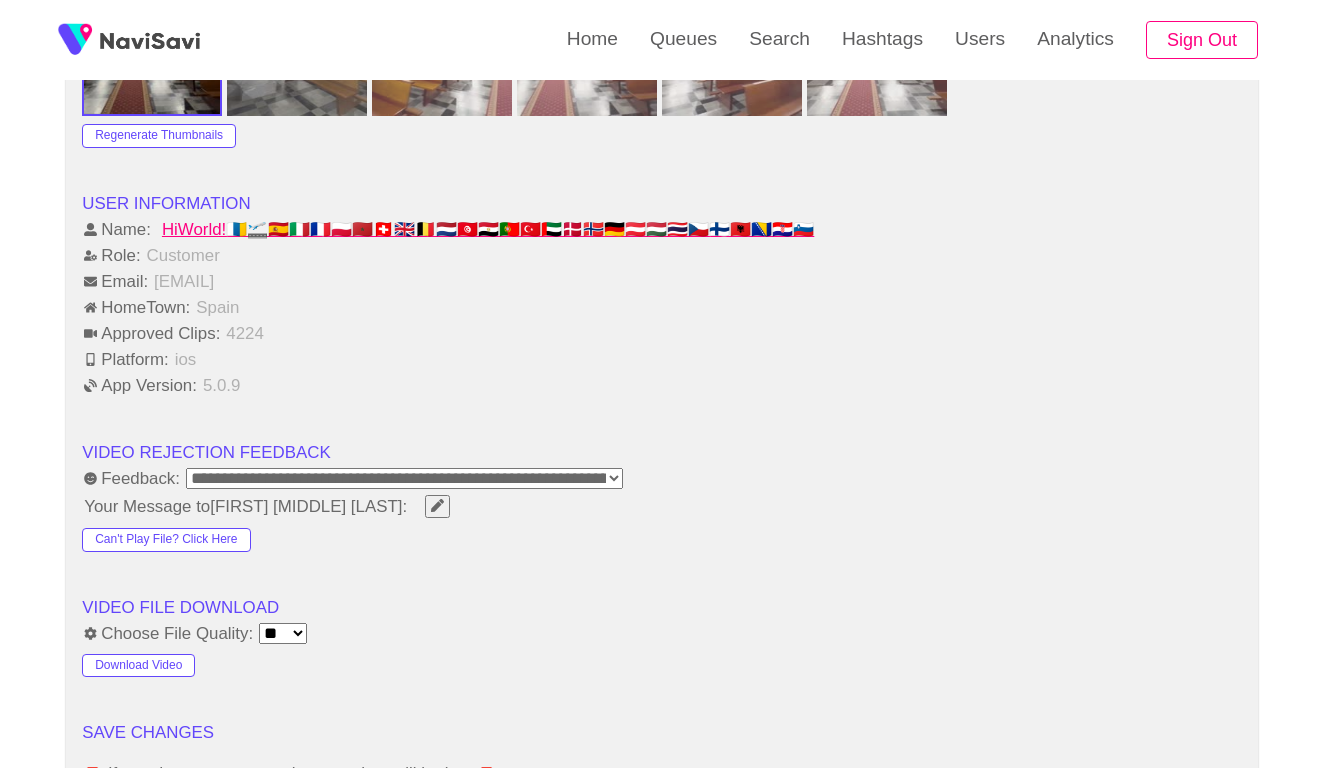 scroll, scrollTop: 2417, scrollLeft: 0, axis: vertical 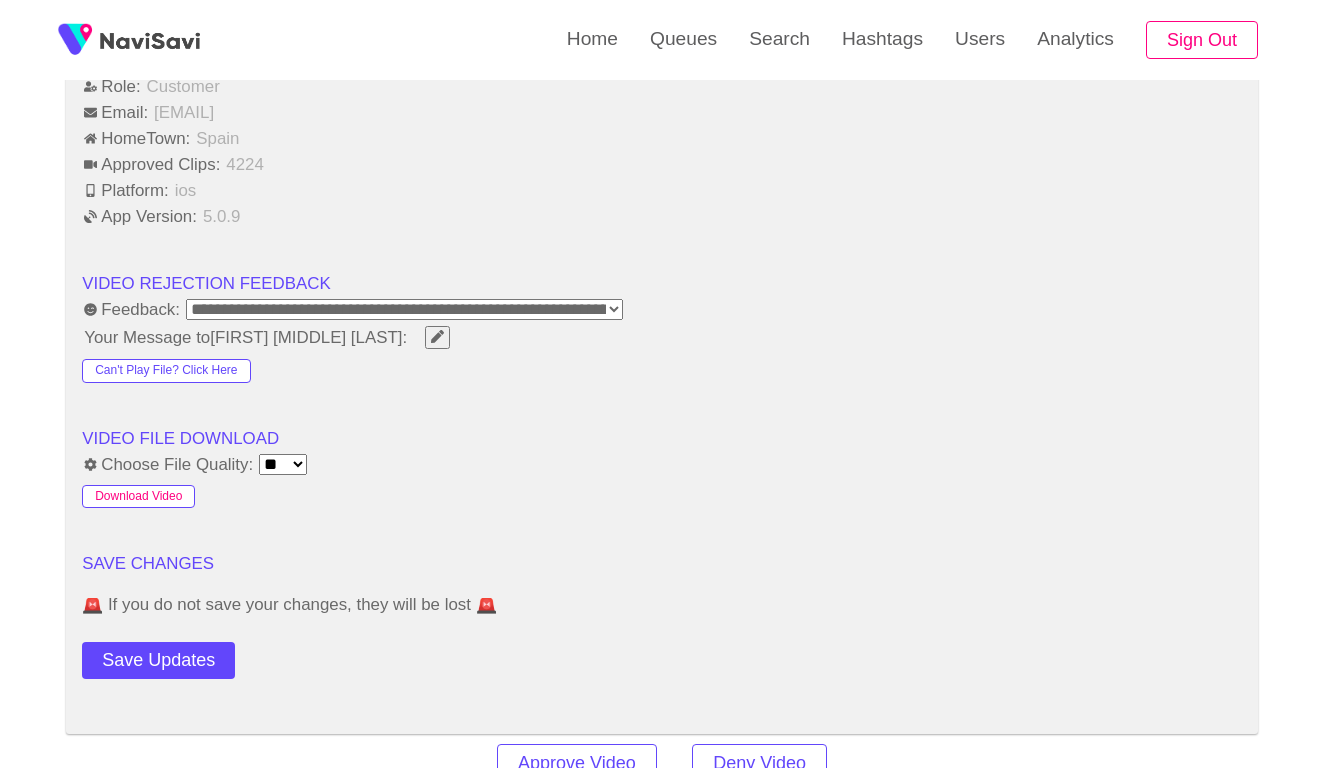 click on "Download Video" at bounding box center [138, 497] 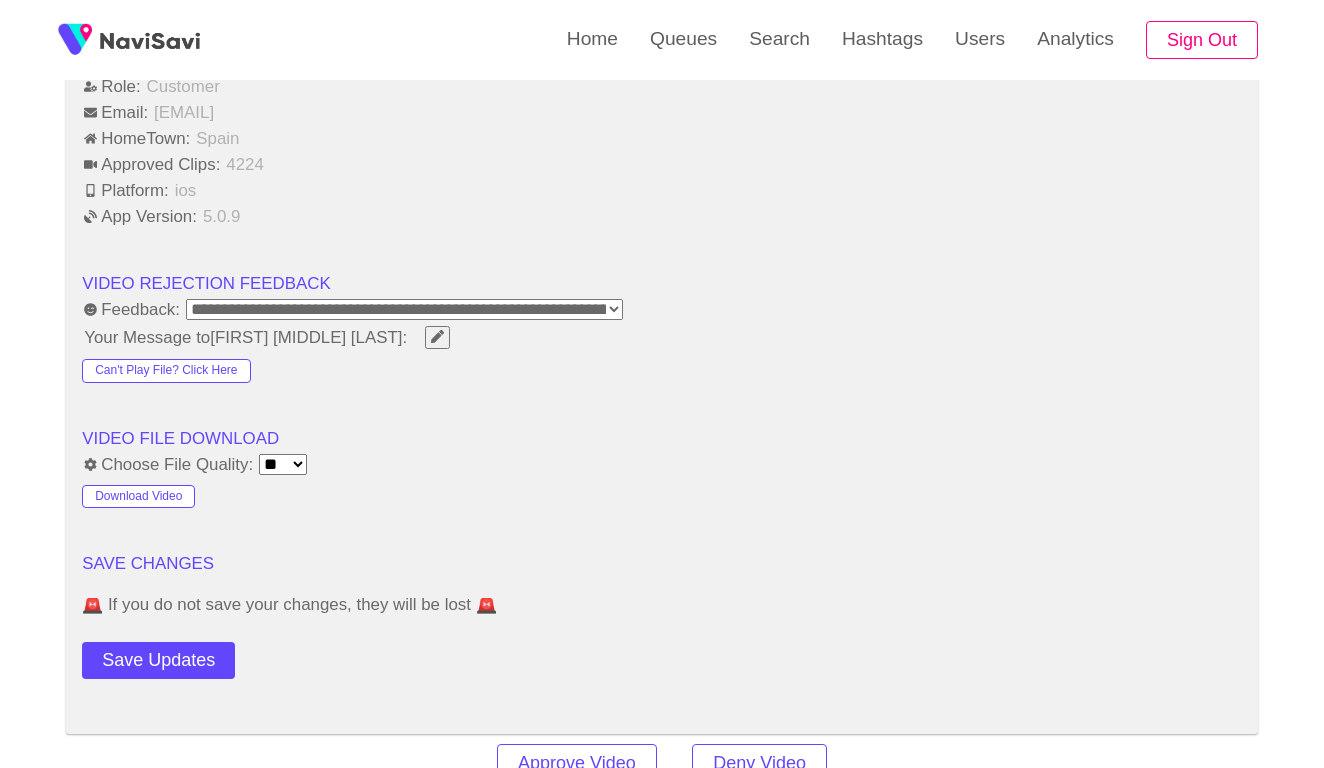 click on "**********" at bounding box center (662, -477) 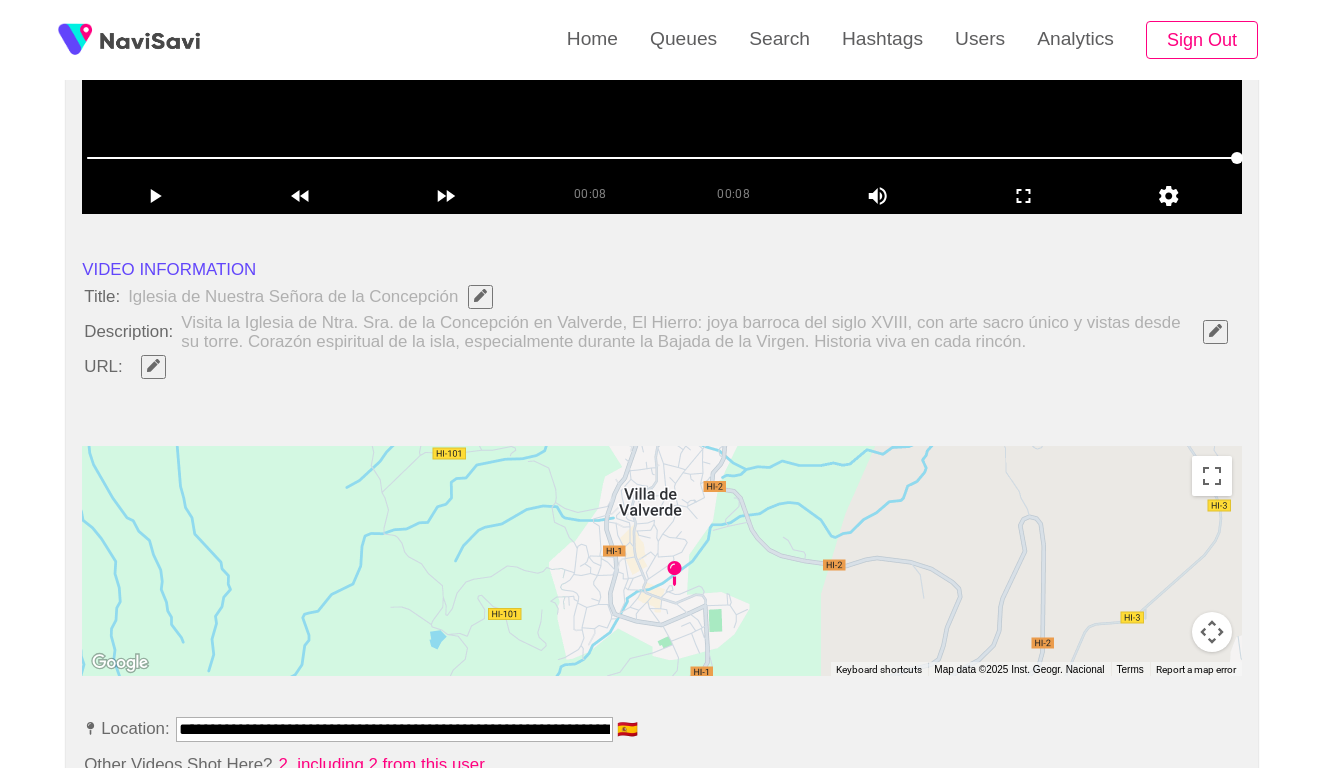 scroll, scrollTop: 230, scrollLeft: 0, axis: vertical 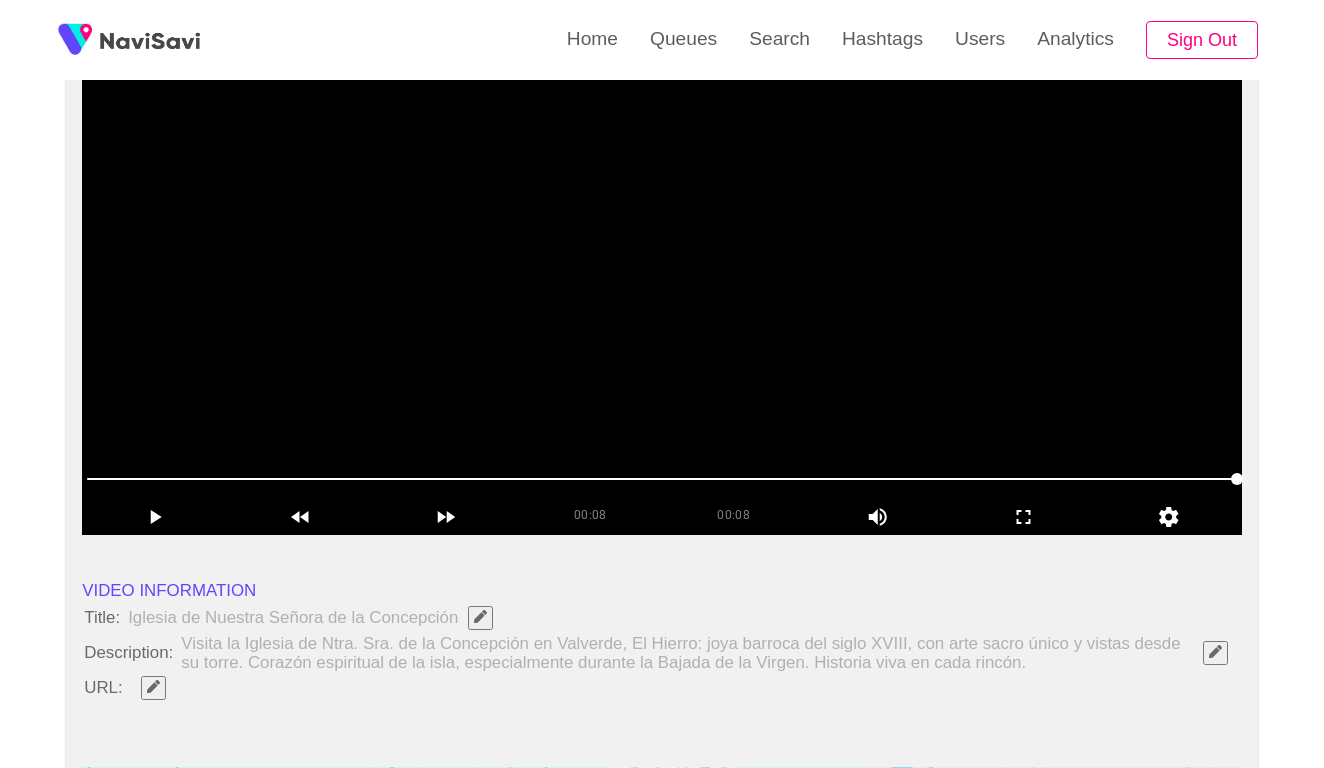 click at bounding box center (662, 285) 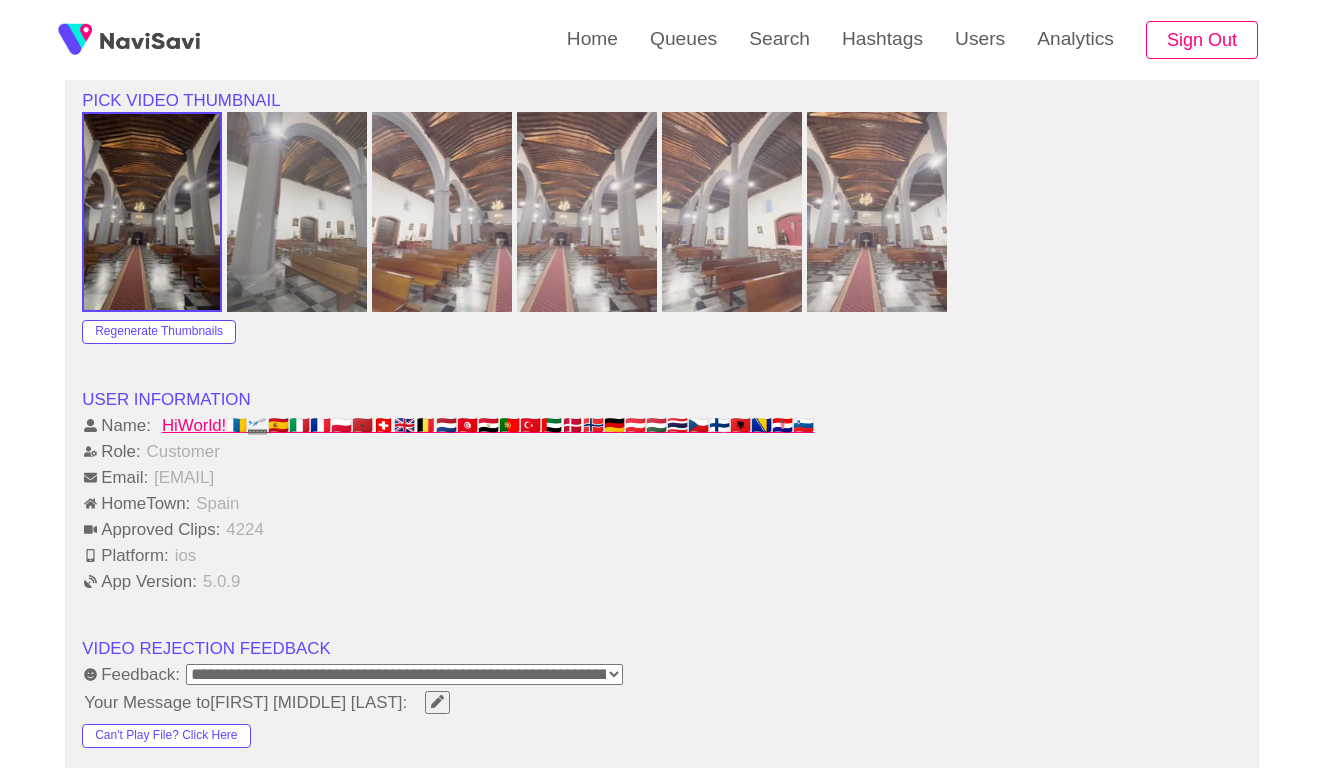 scroll, scrollTop: 2058, scrollLeft: 0, axis: vertical 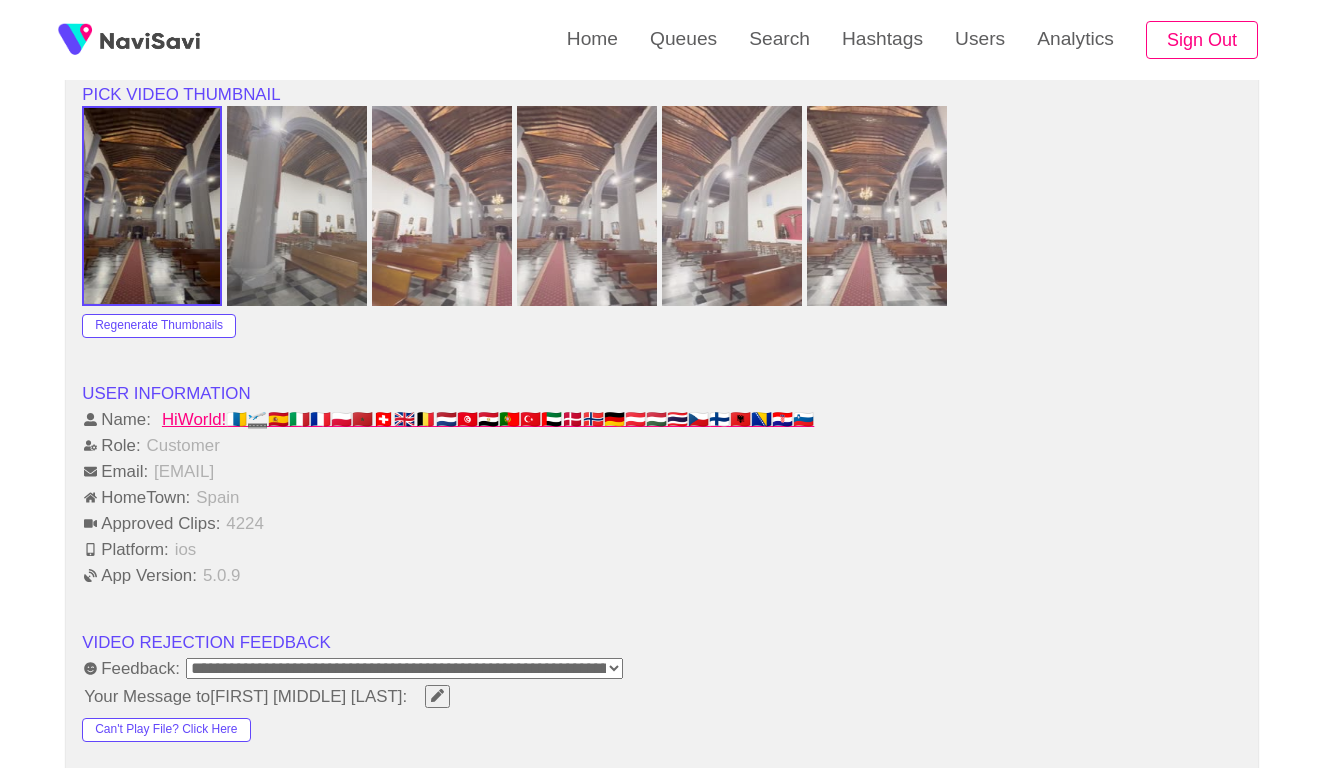 click on "HiWorld!🇮🇨🛫🇪🇸🇮🇹🇫🇷🇵🇱🇲🇦🇨🇭🇬🇧🇧🇪🇳🇱🇹🇳🇪🇬🇵🇹🇹🇷🇦🇪🇩🇰🇳🇴🇩🇪🇦🇹🇭🇺🇹🇭🇨🇿🇫🇮🇦🇱🇧🇦🇭🇷🇸🇮" at bounding box center (488, 419) 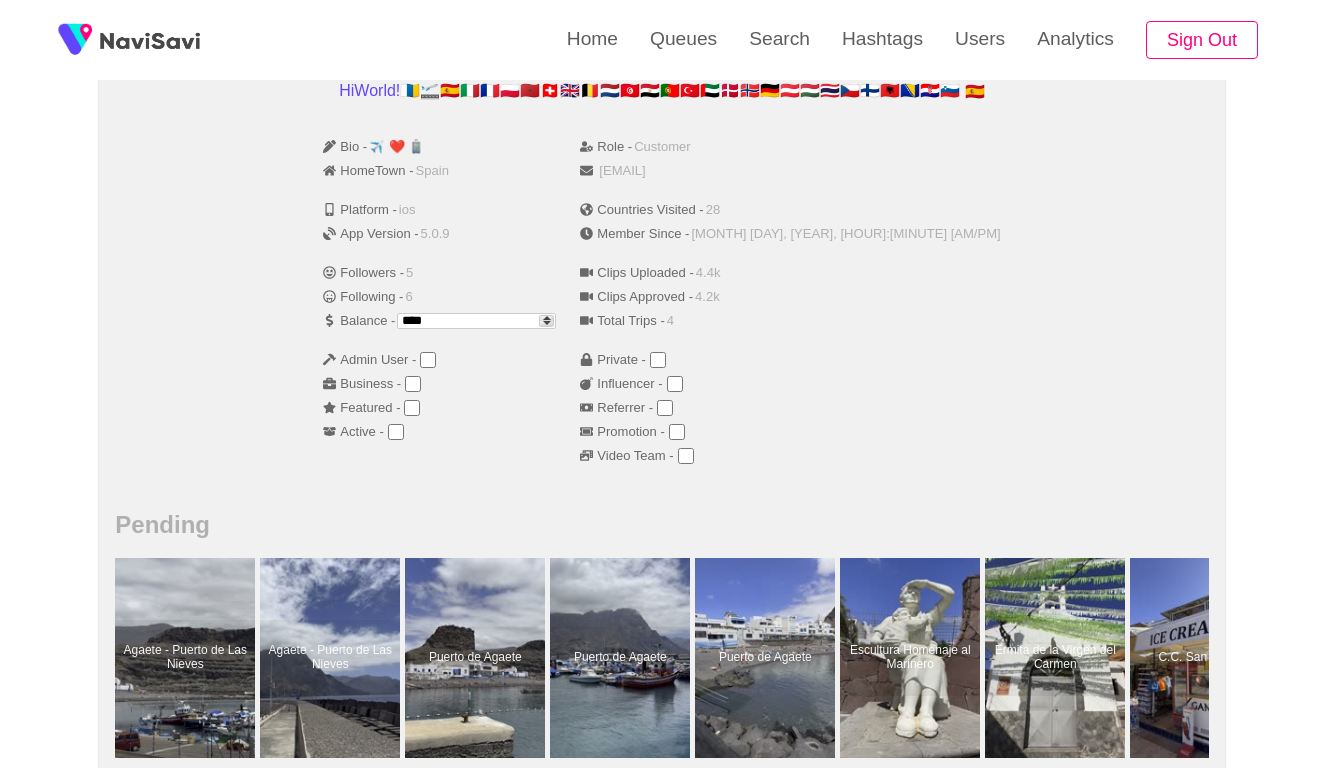 scroll, scrollTop: 314, scrollLeft: 0, axis: vertical 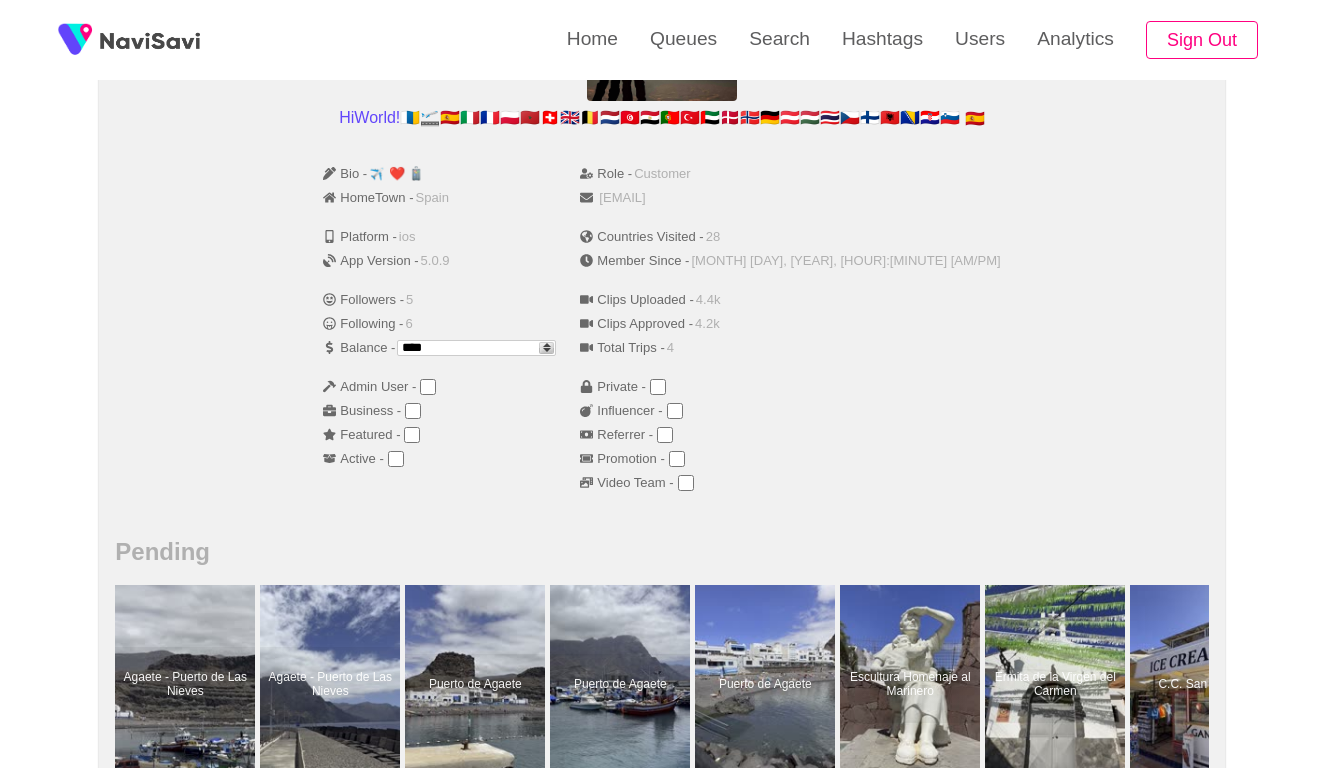 click at bounding box center (547, 350) 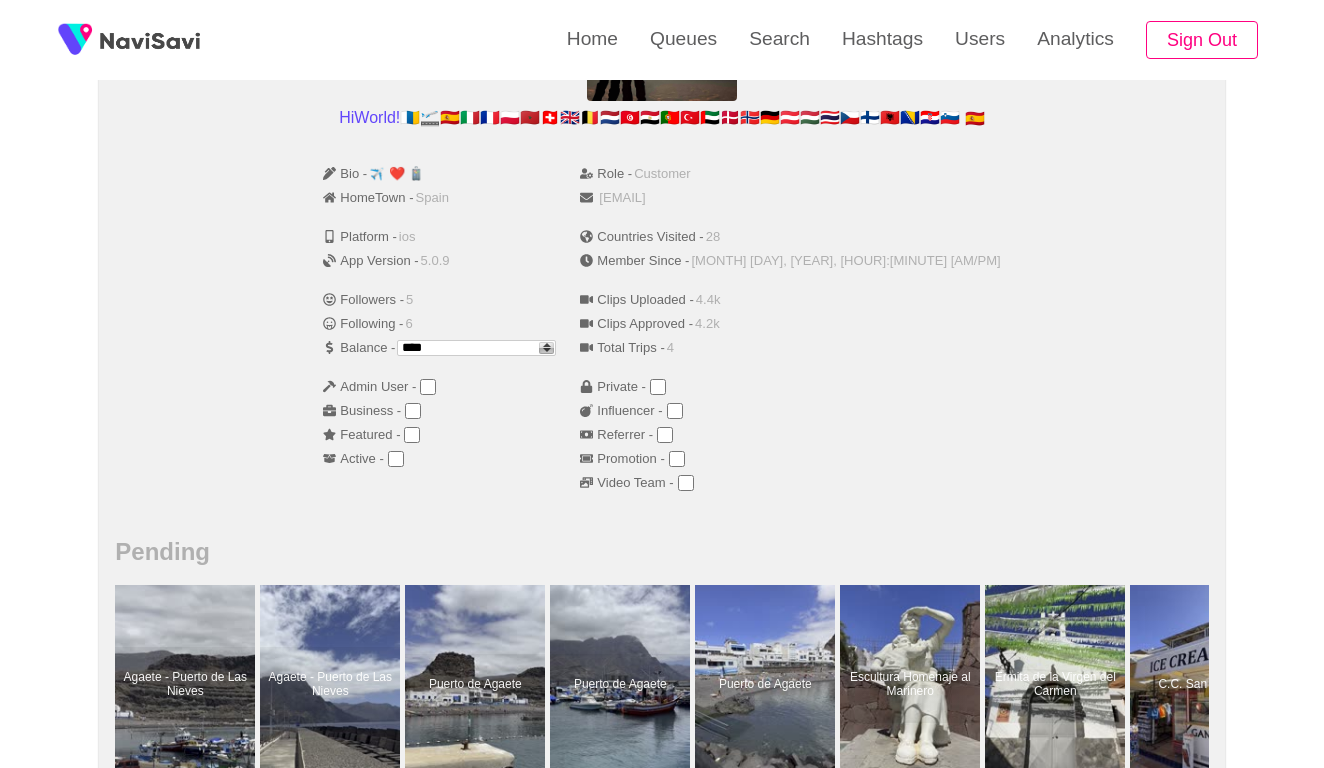 click at bounding box center (547, 350) 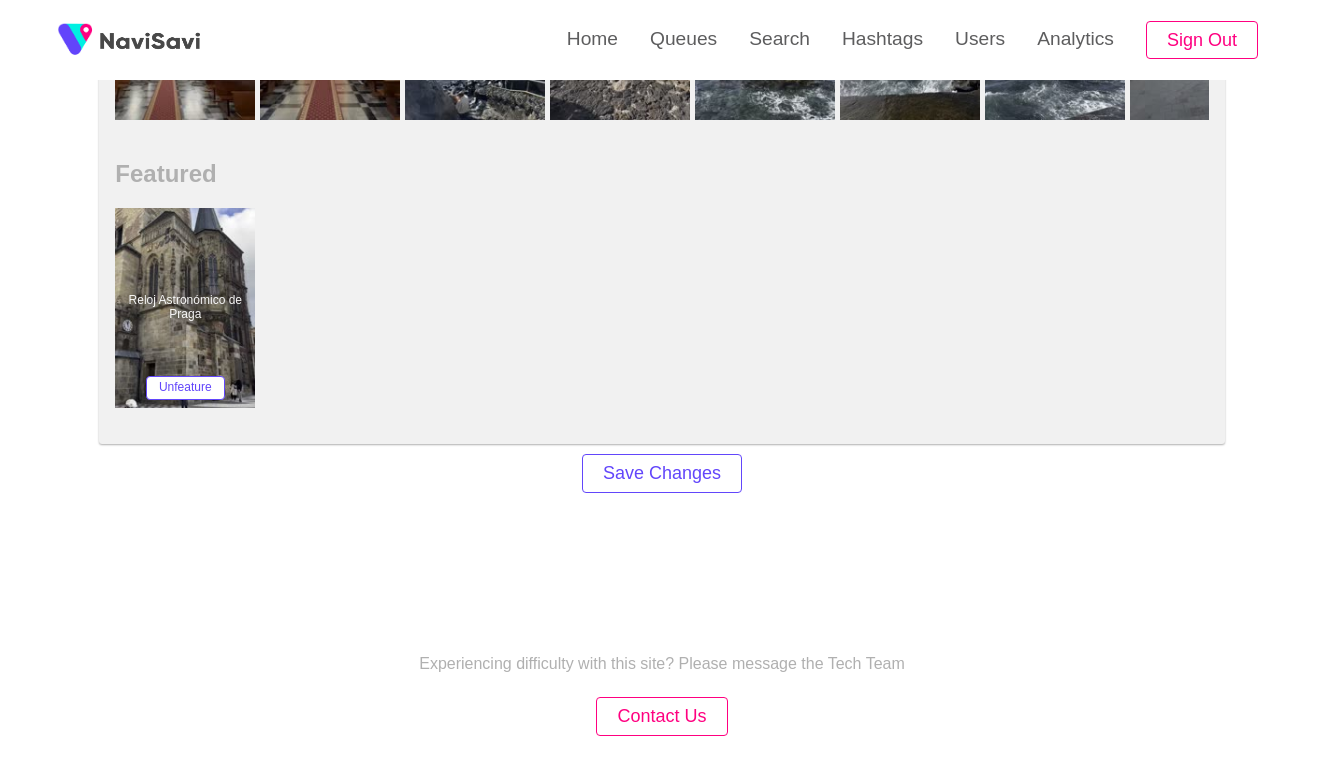 scroll, scrollTop: 1577, scrollLeft: 0, axis: vertical 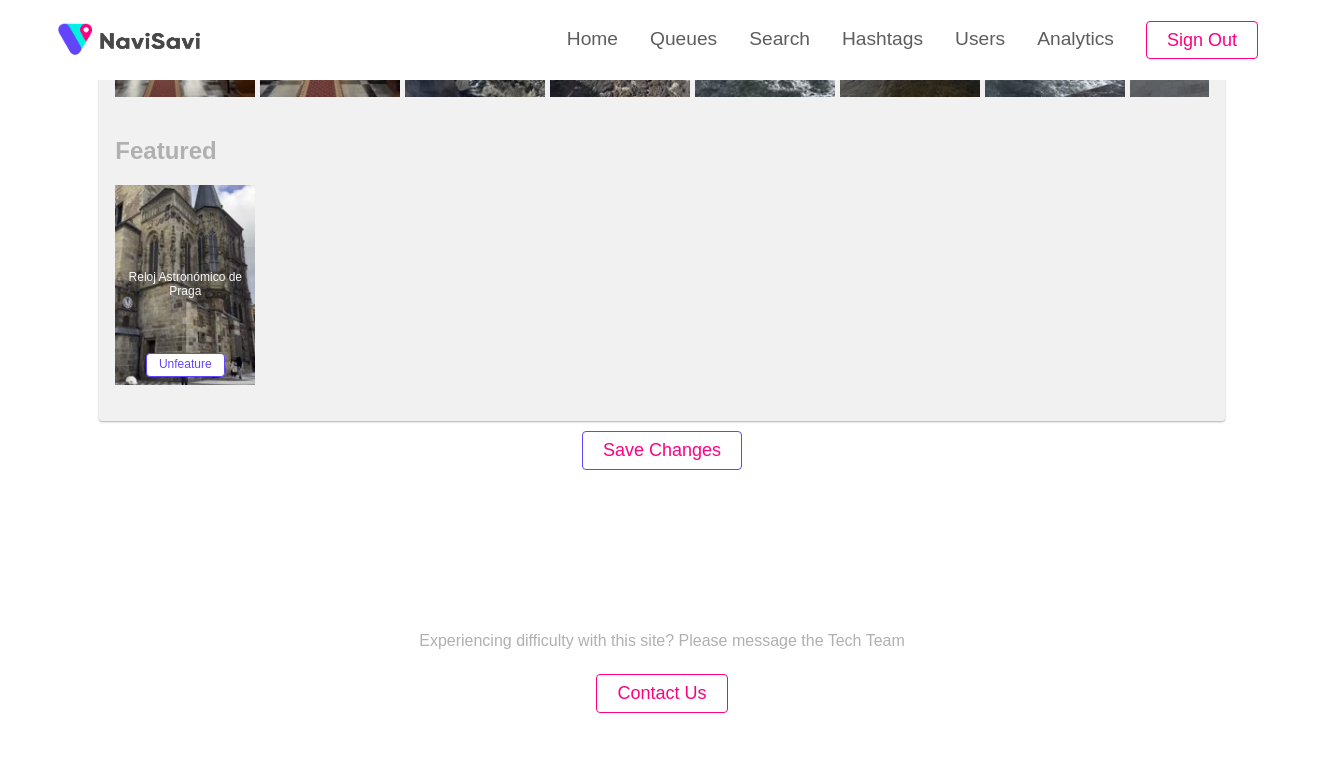 click on "Save Changes" at bounding box center [662, 450] 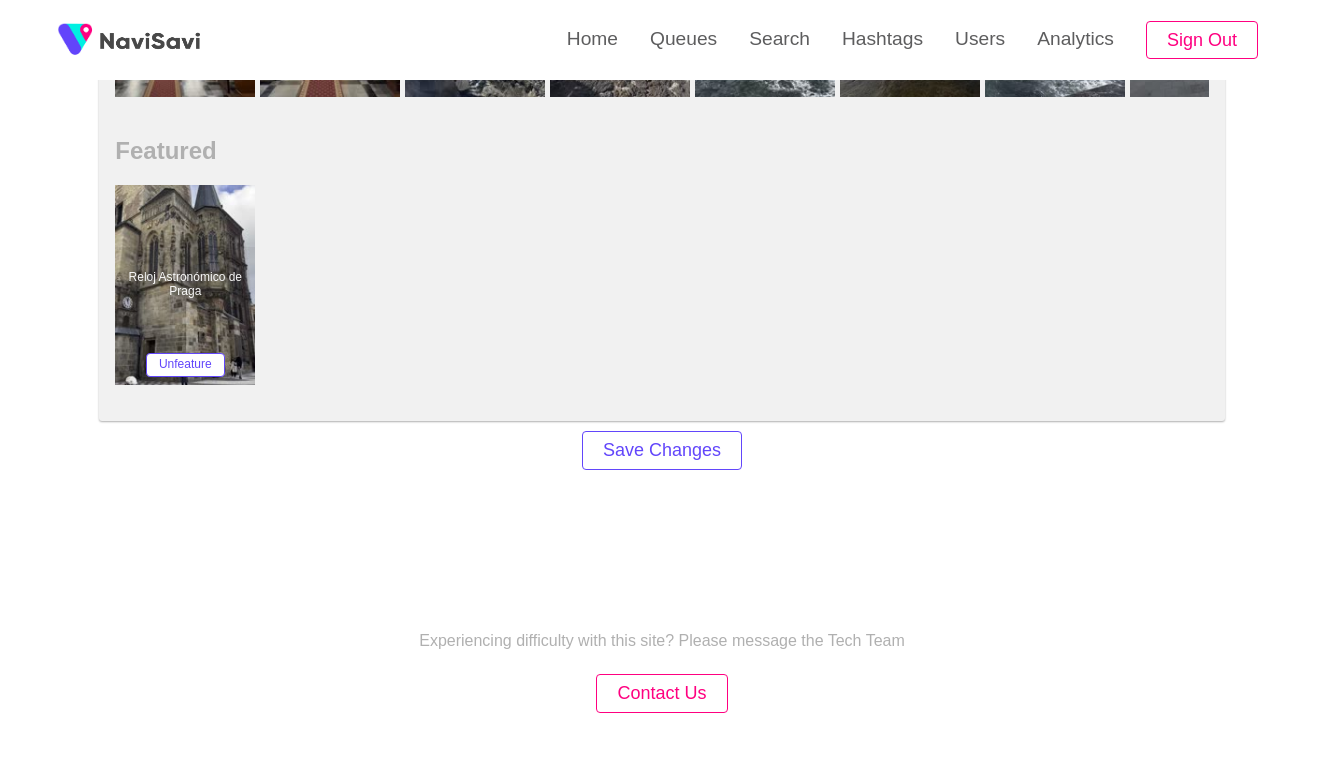 scroll, scrollTop: 0, scrollLeft: 0, axis: both 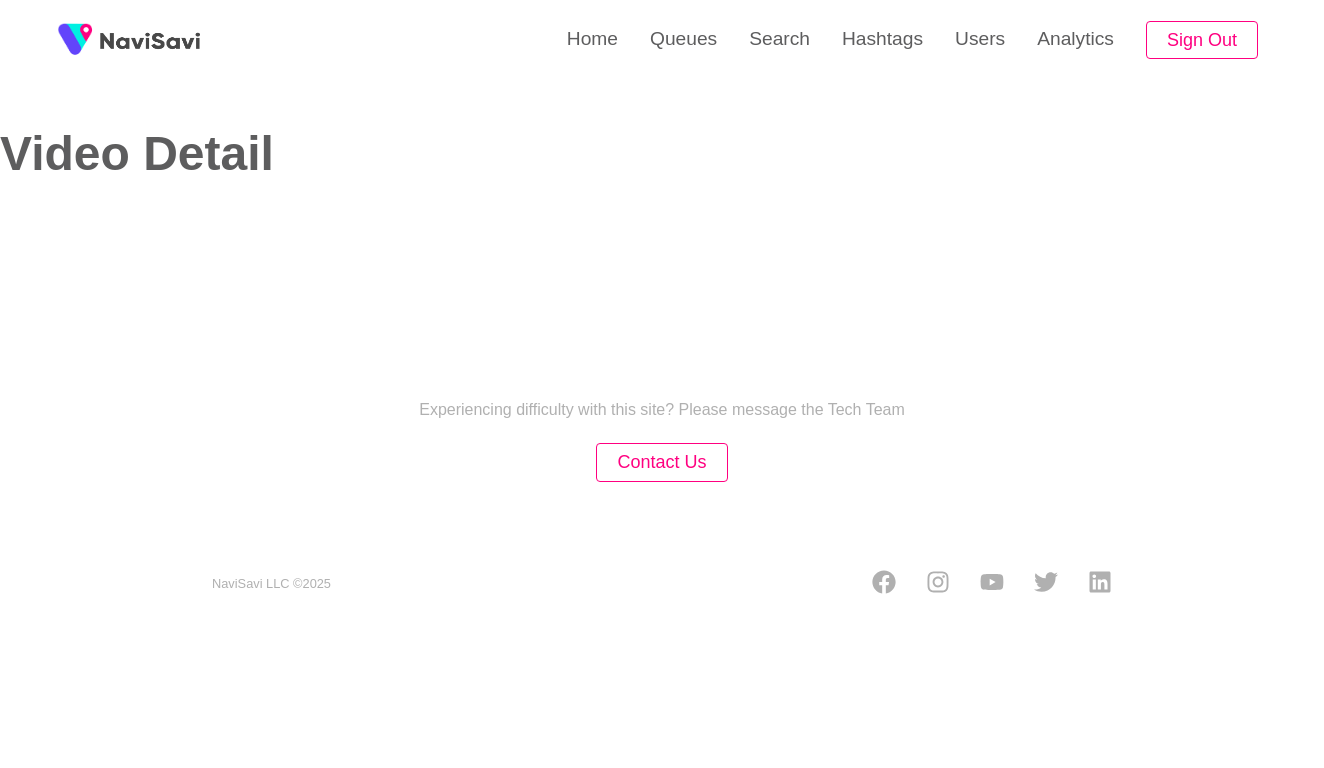select on "**********" 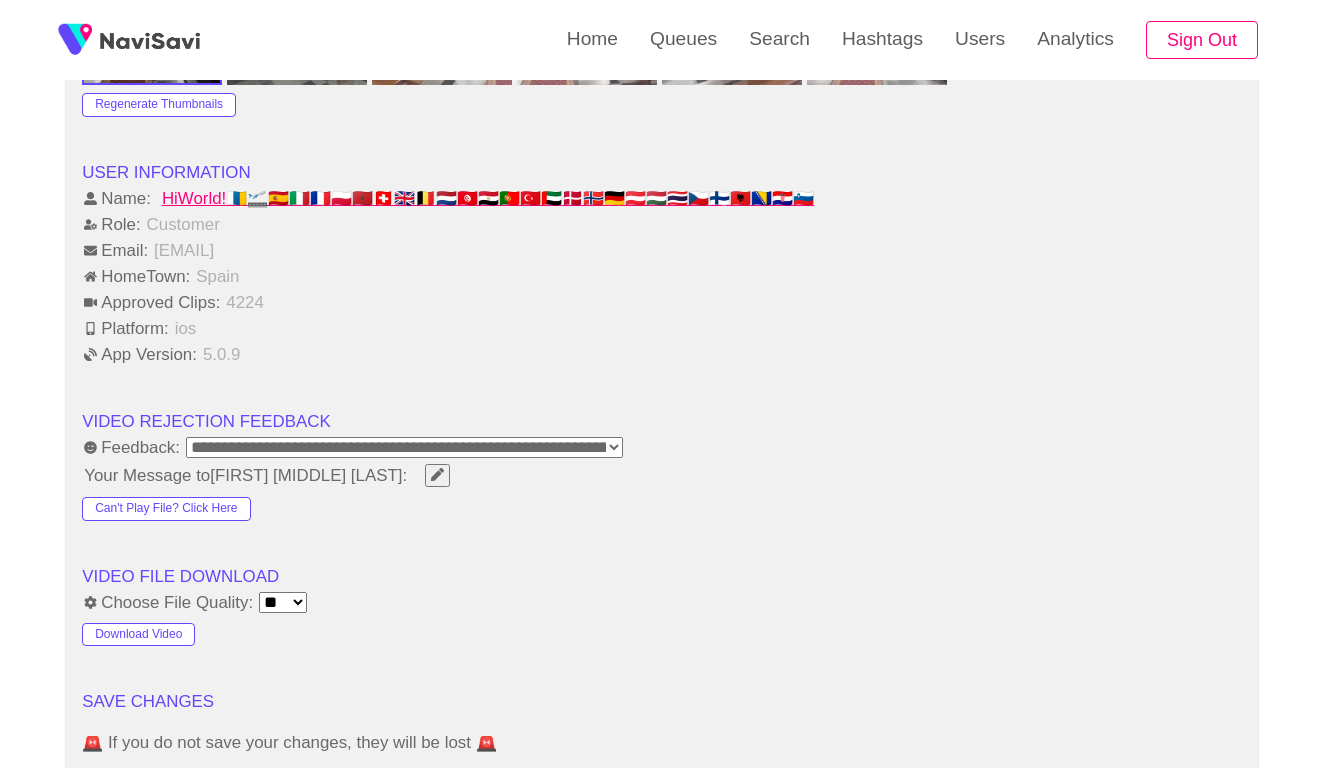 scroll, scrollTop: 2281, scrollLeft: 0, axis: vertical 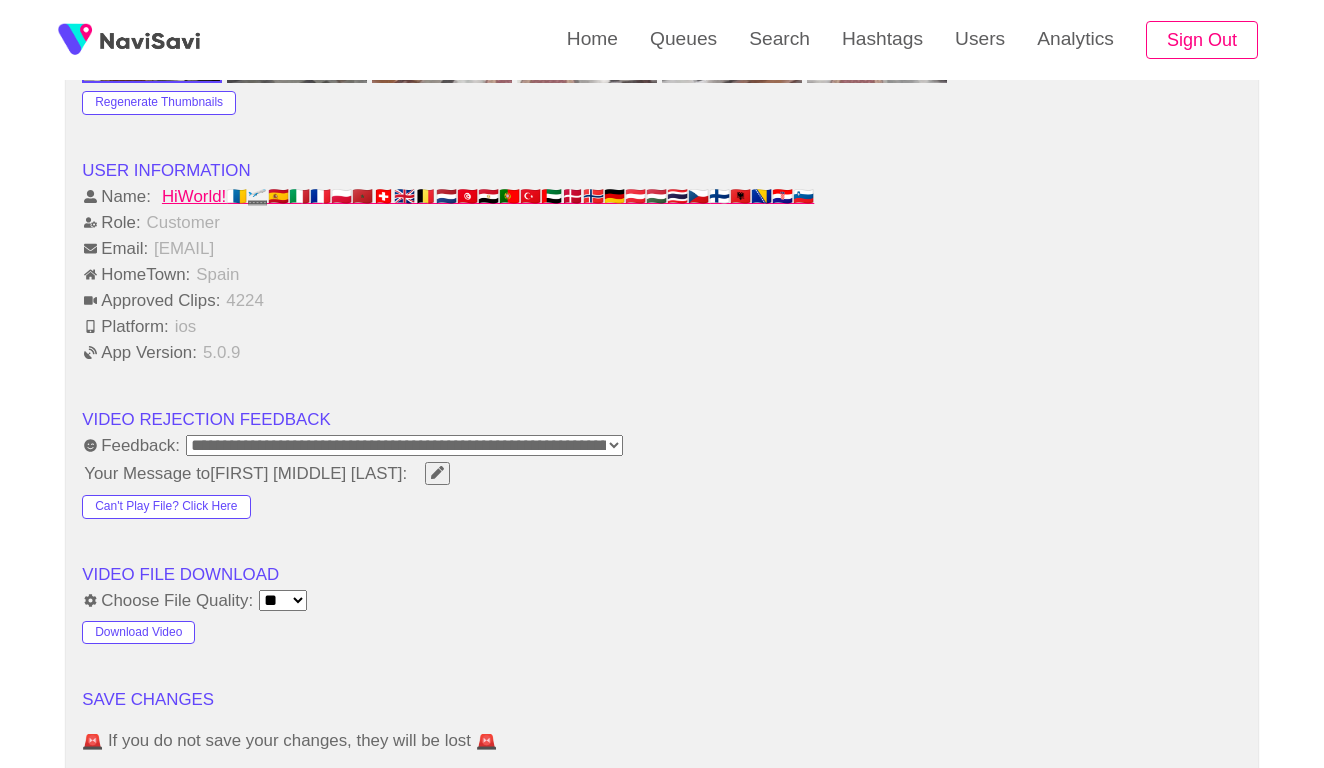 click on "**********" at bounding box center (404, 445) 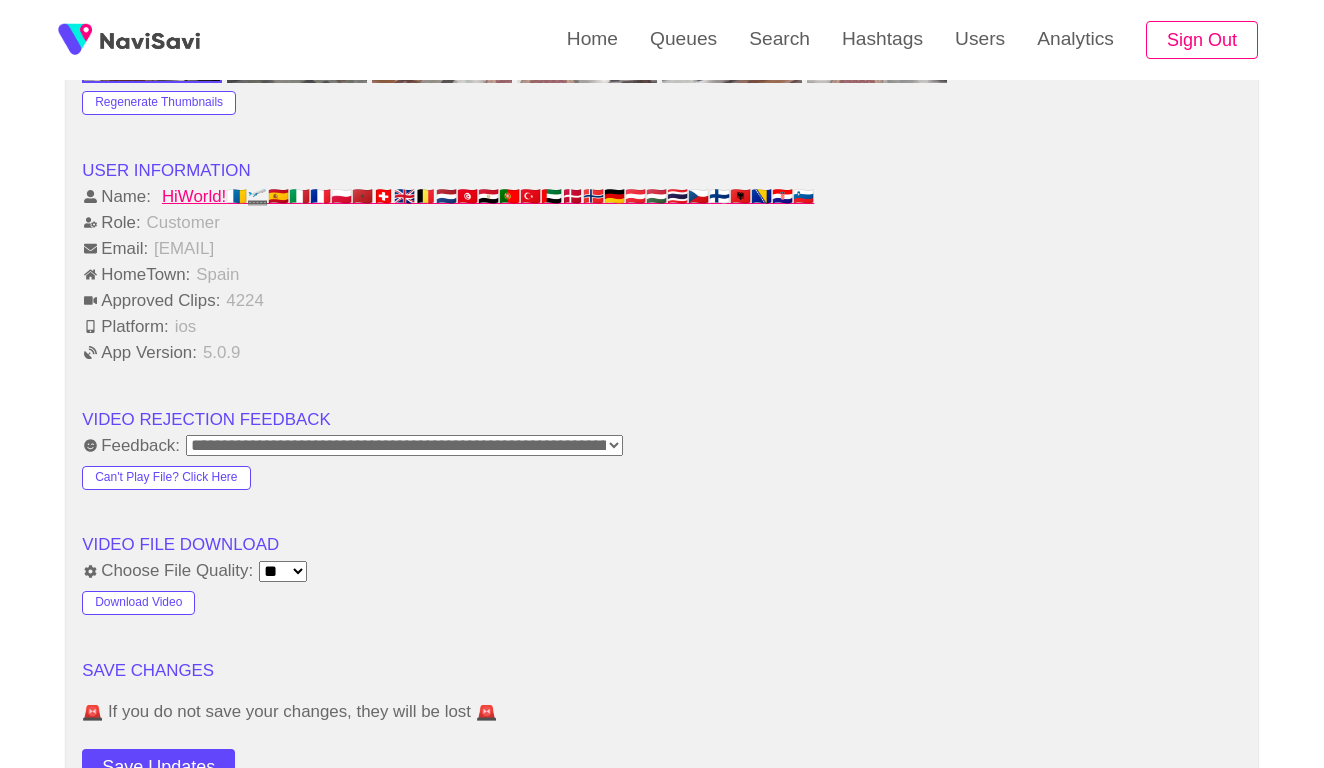click on "**********" at bounding box center [662, -356] 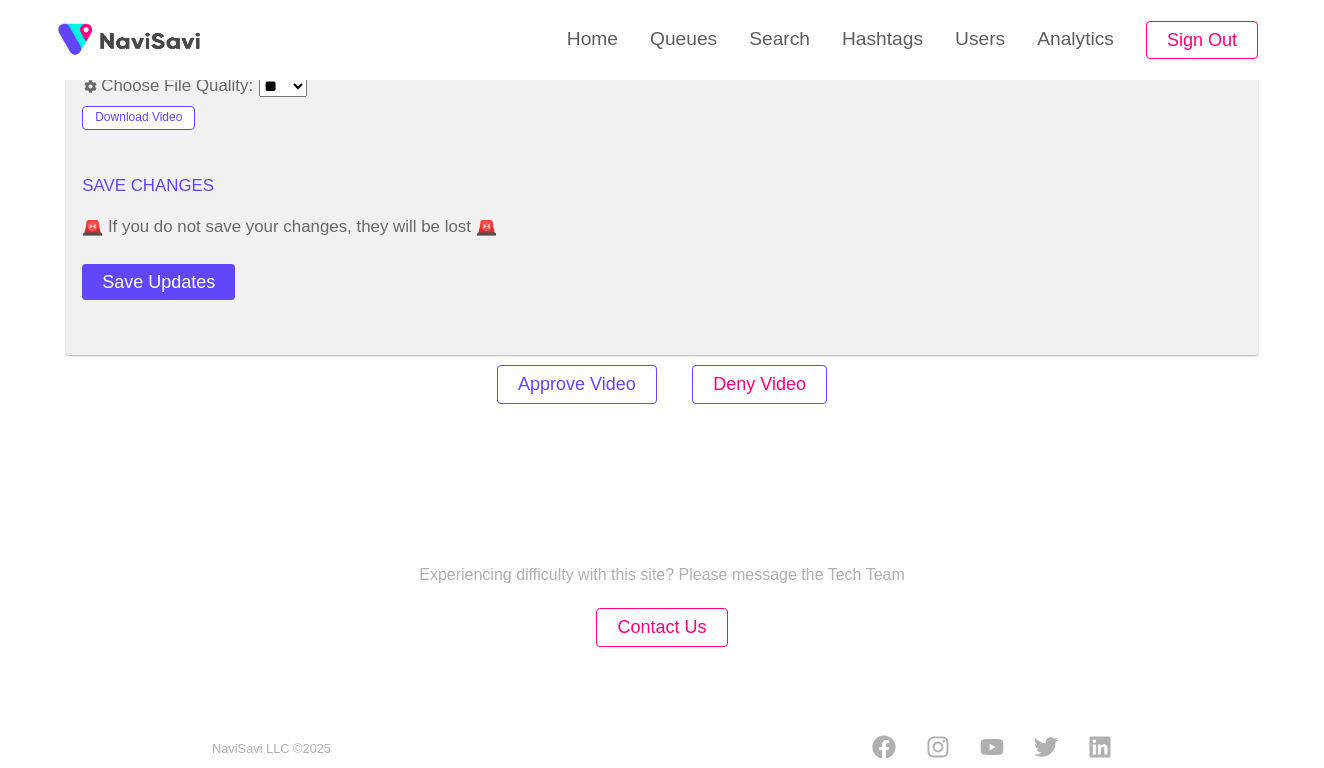 scroll, scrollTop: 2765, scrollLeft: 0, axis: vertical 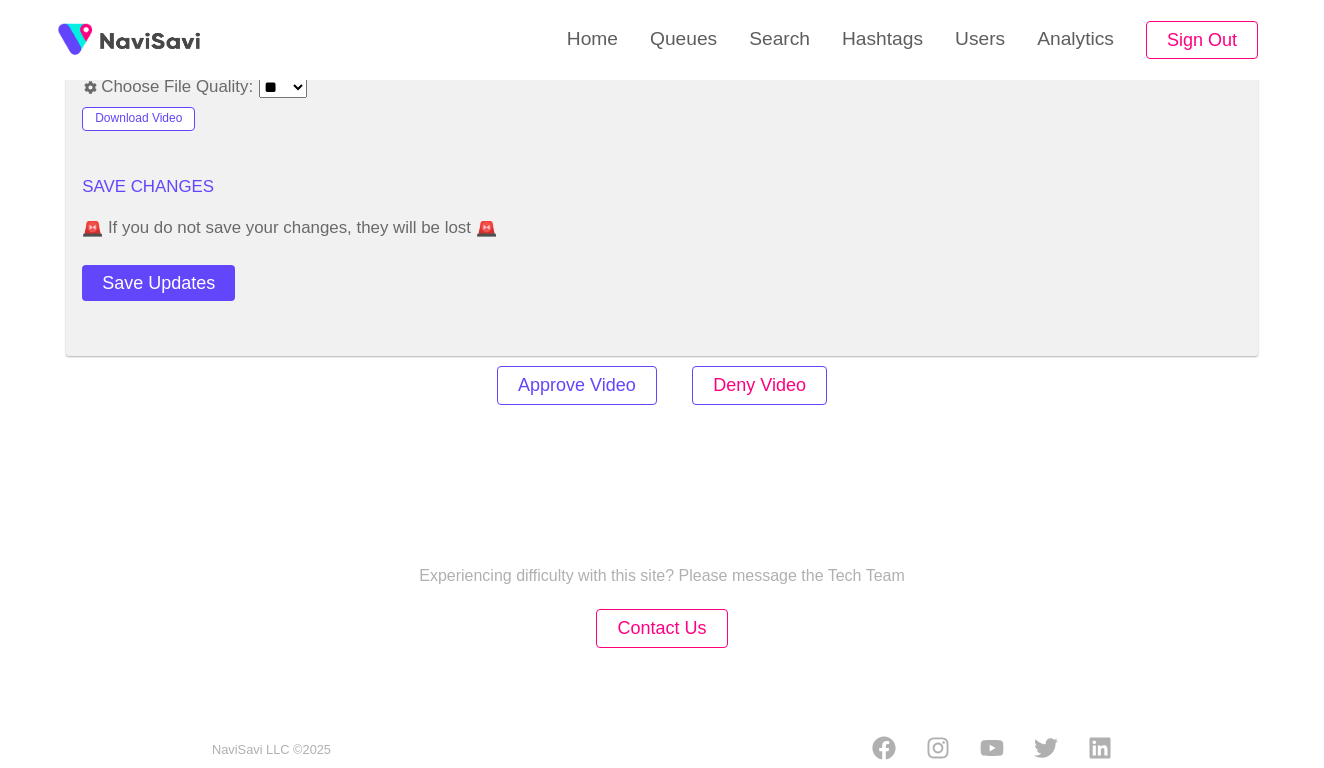 click on "Deny Video" at bounding box center [759, 385] 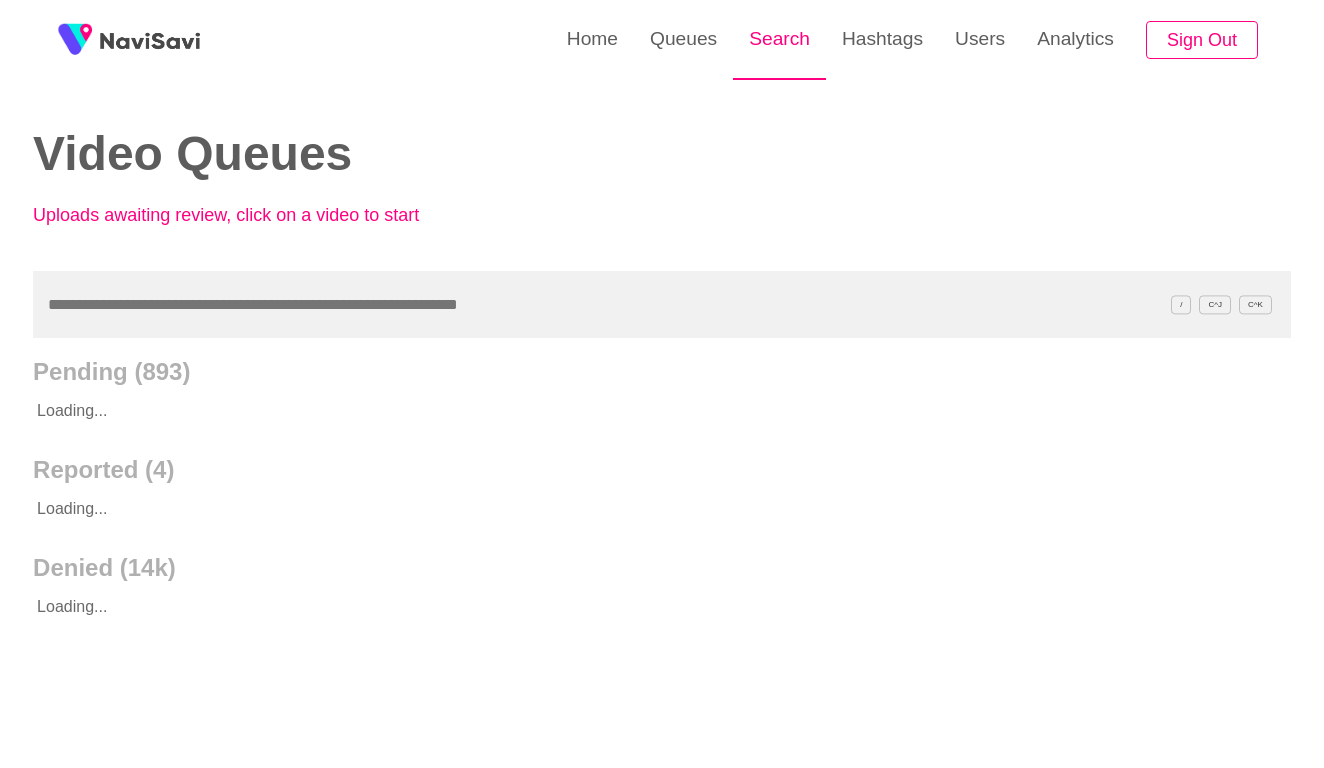 scroll, scrollTop: 0, scrollLeft: 0, axis: both 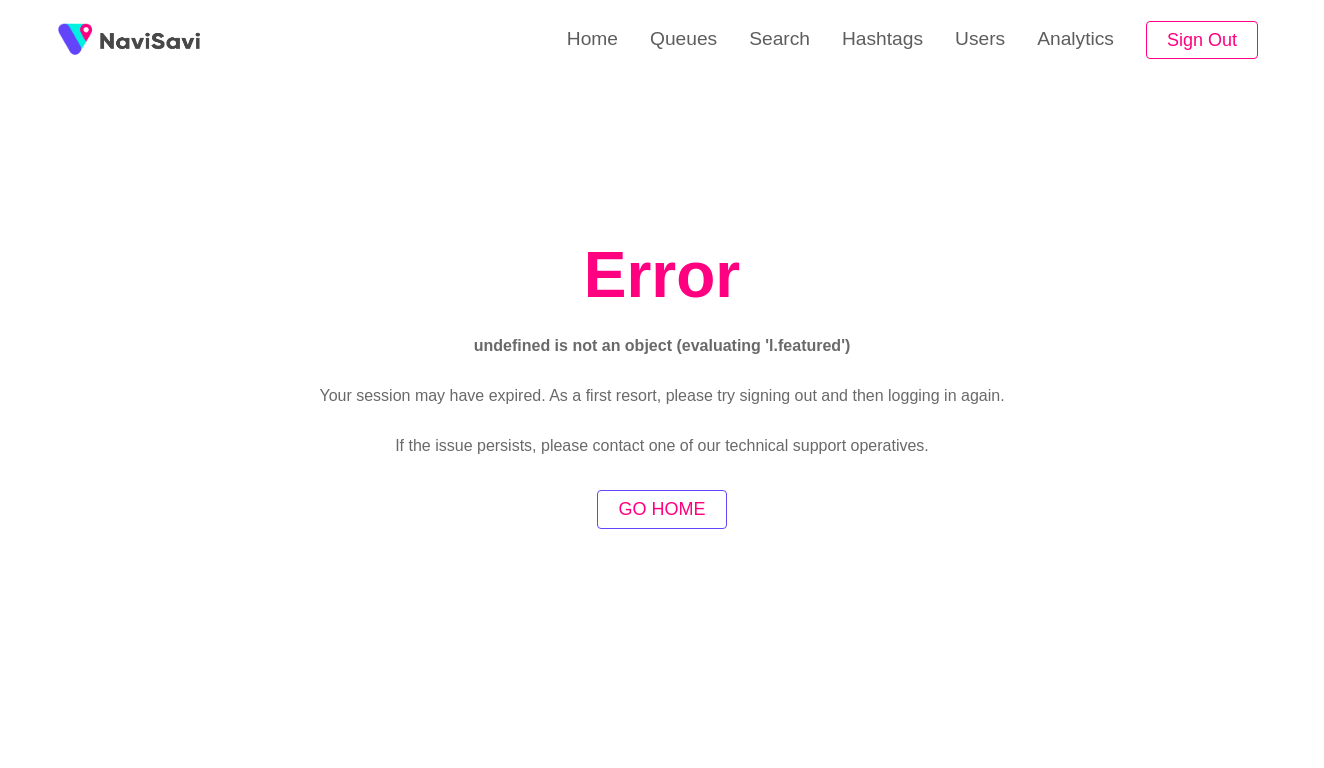 click on "GO HOME" at bounding box center (661, 509) 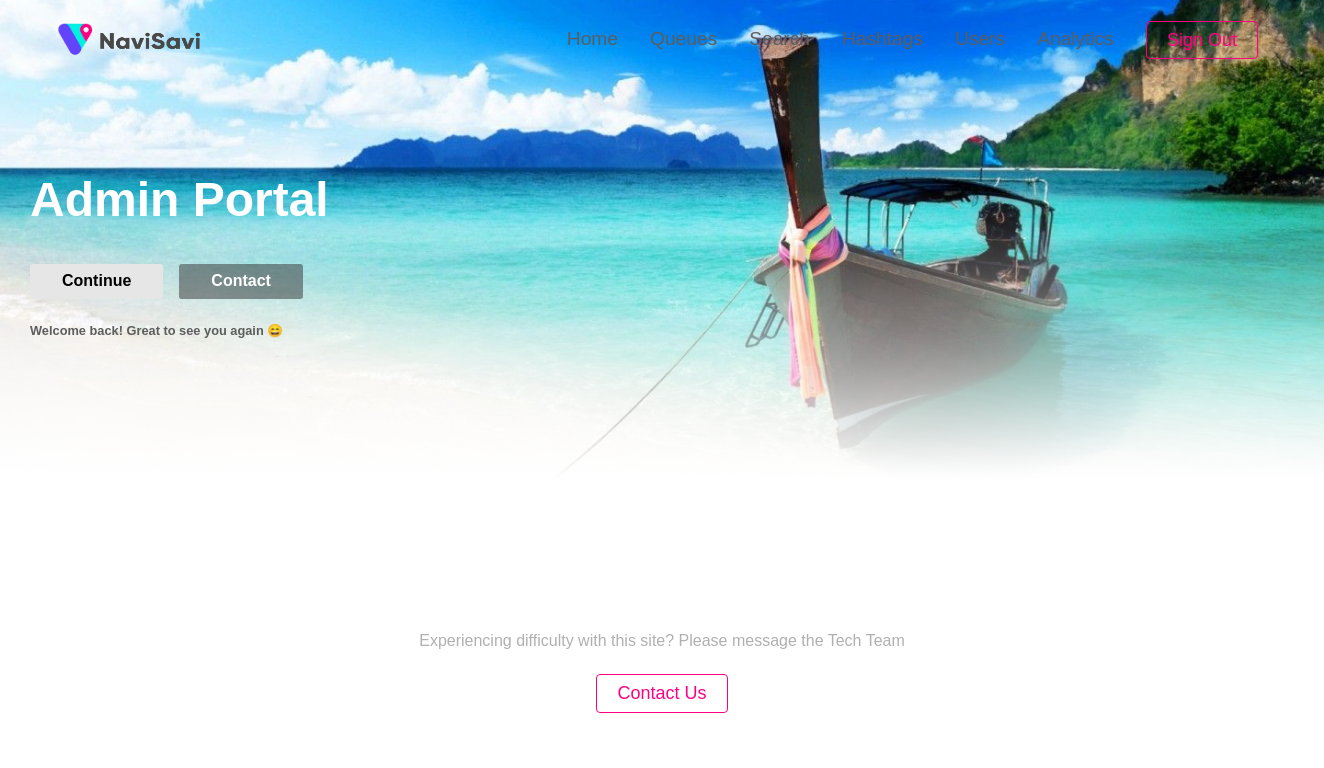 click on "Continue" at bounding box center [96, 281] 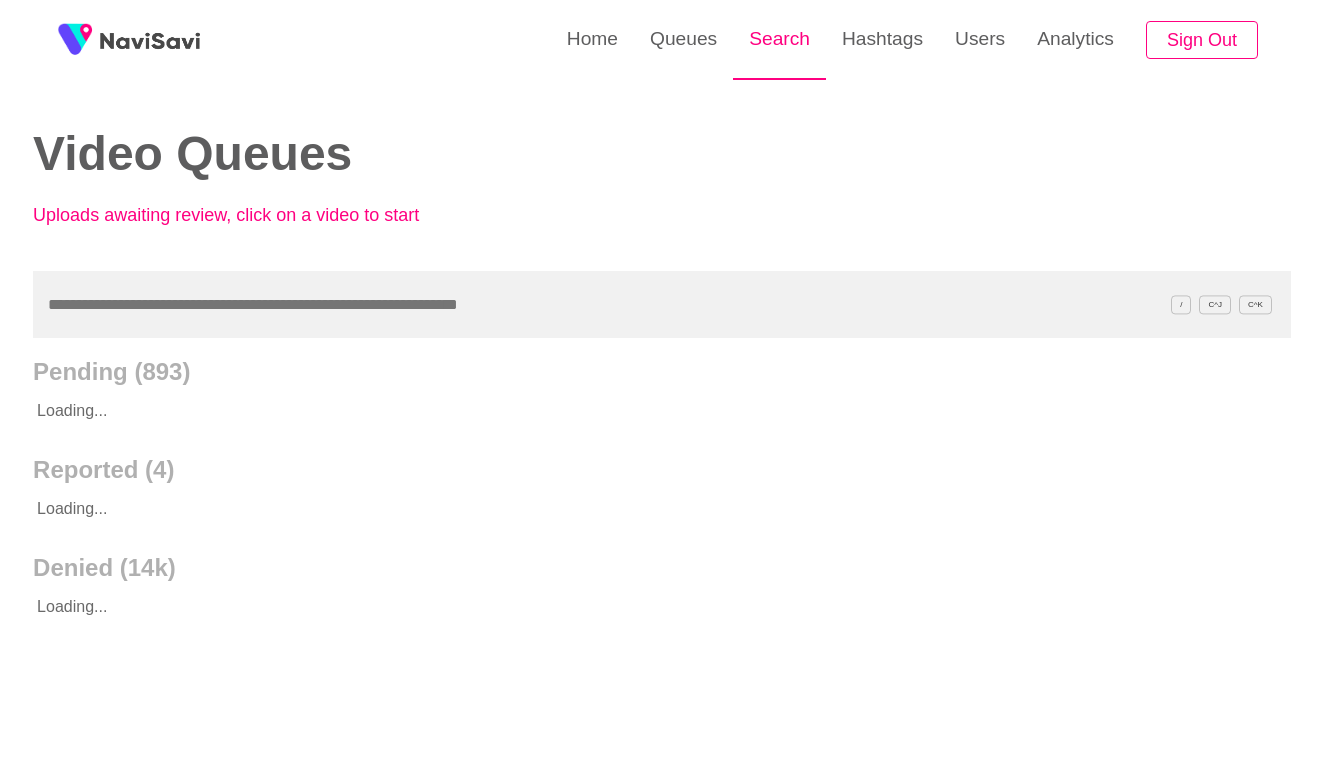 click on "Search" at bounding box center (779, 39) 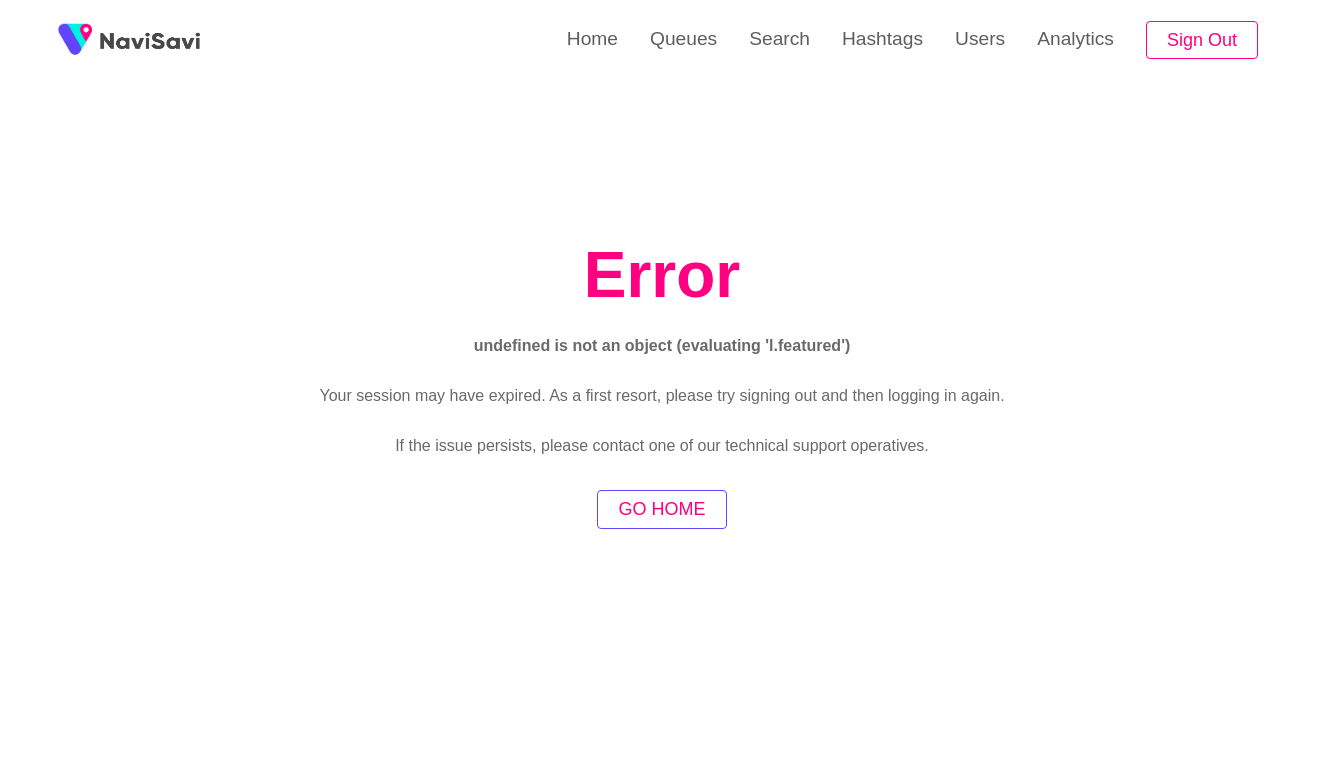 click on "GO HOME" at bounding box center [661, 509] 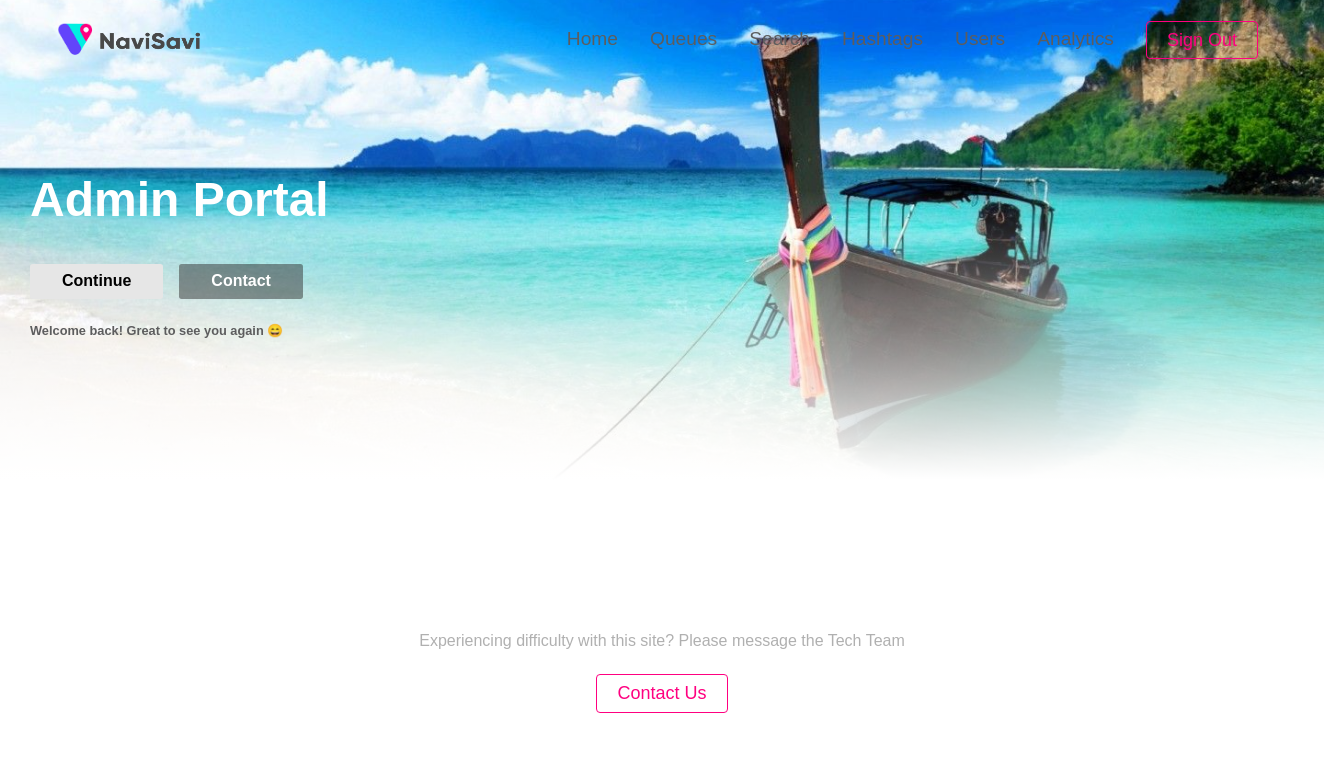 click on "Continue" at bounding box center [96, 281] 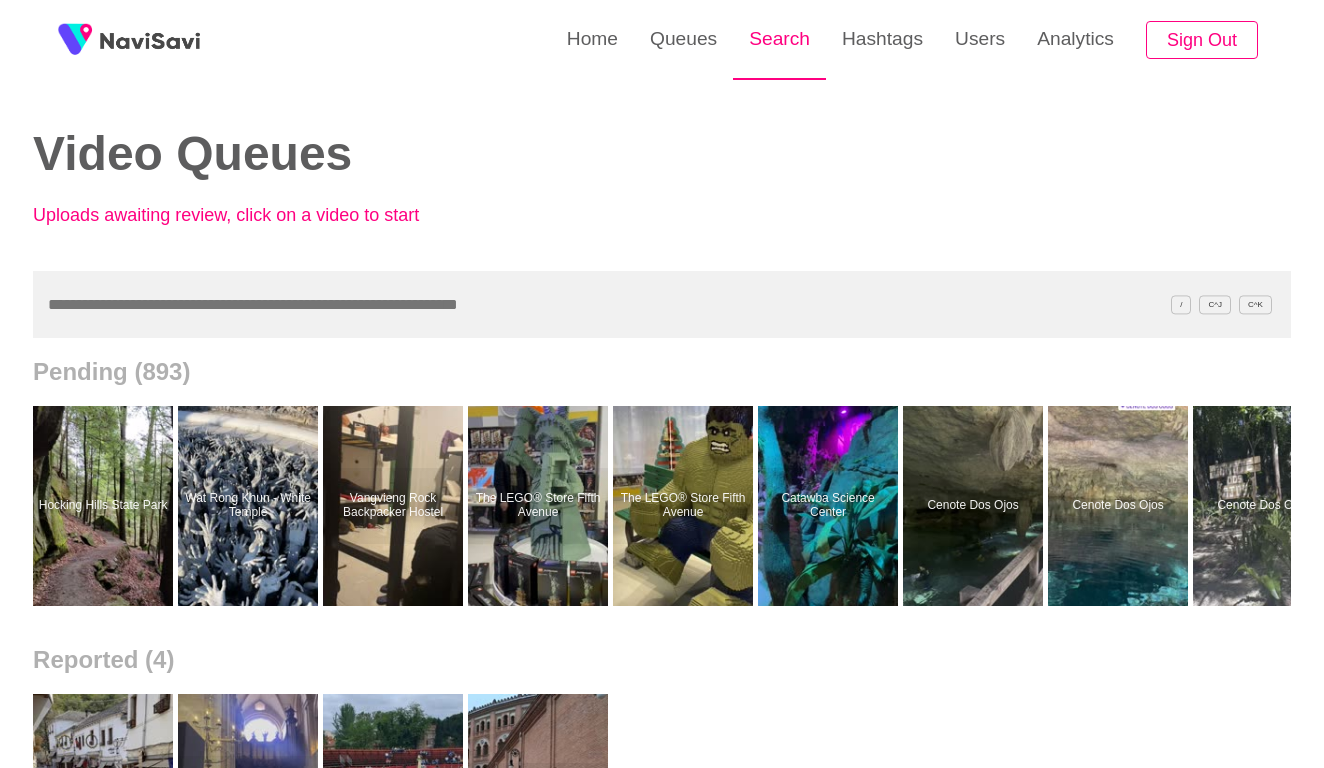 click on "Search" at bounding box center [779, 39] 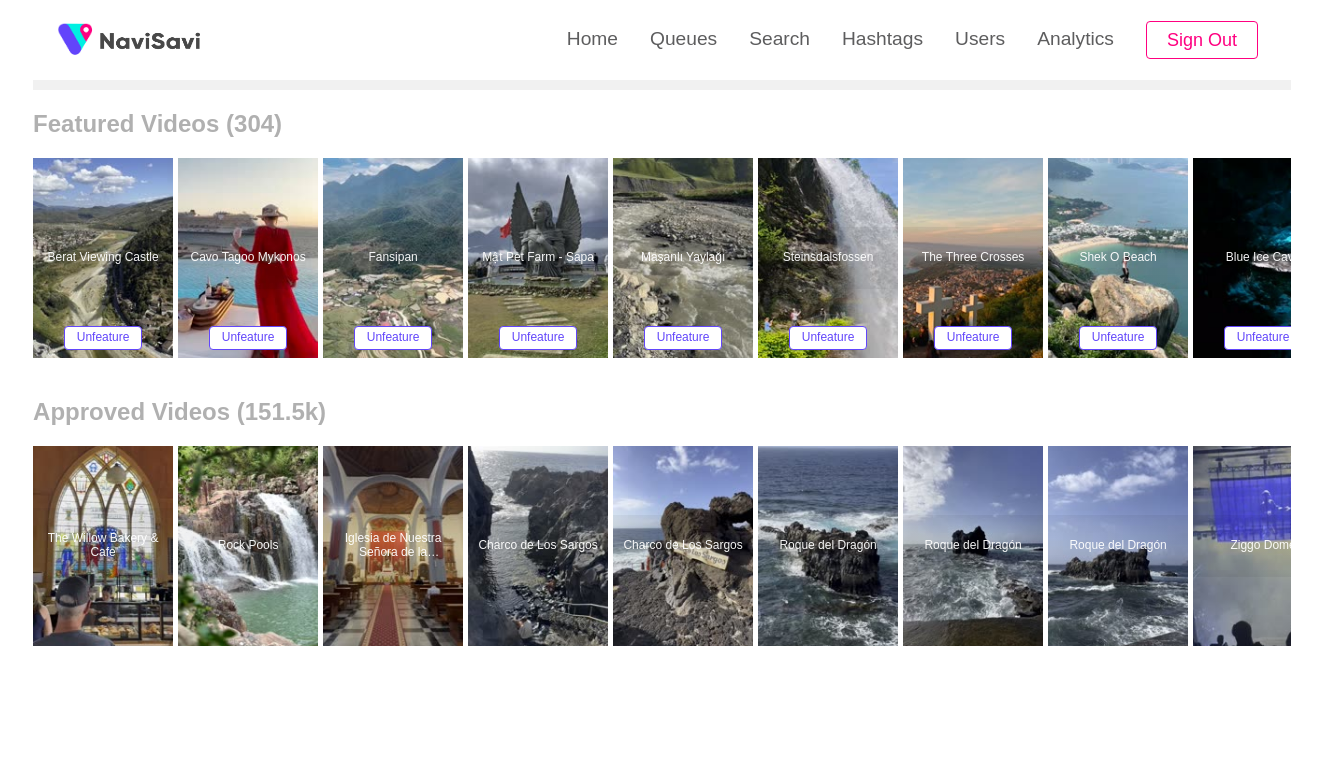scroll, scrollTop: 334, scrollLeft: 0, axis: vertical 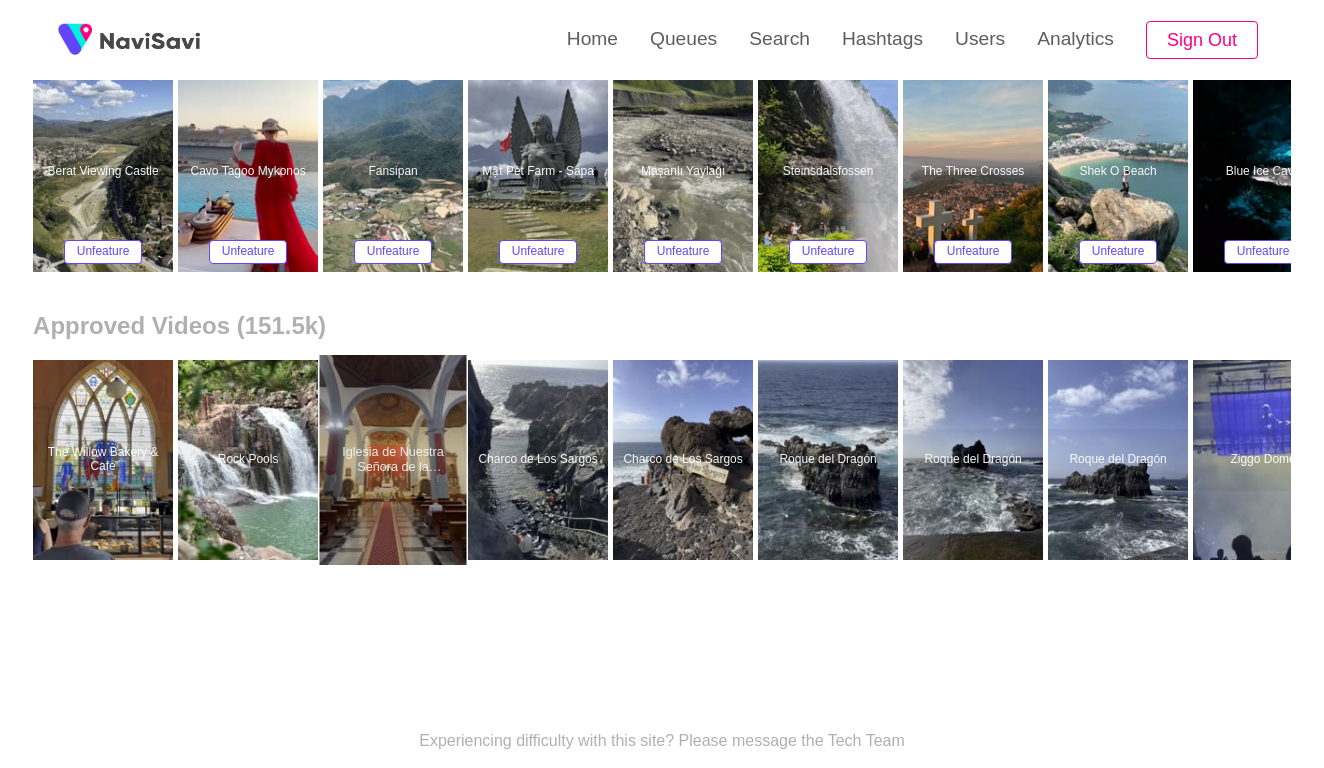 click at bounding box center [393, 460] 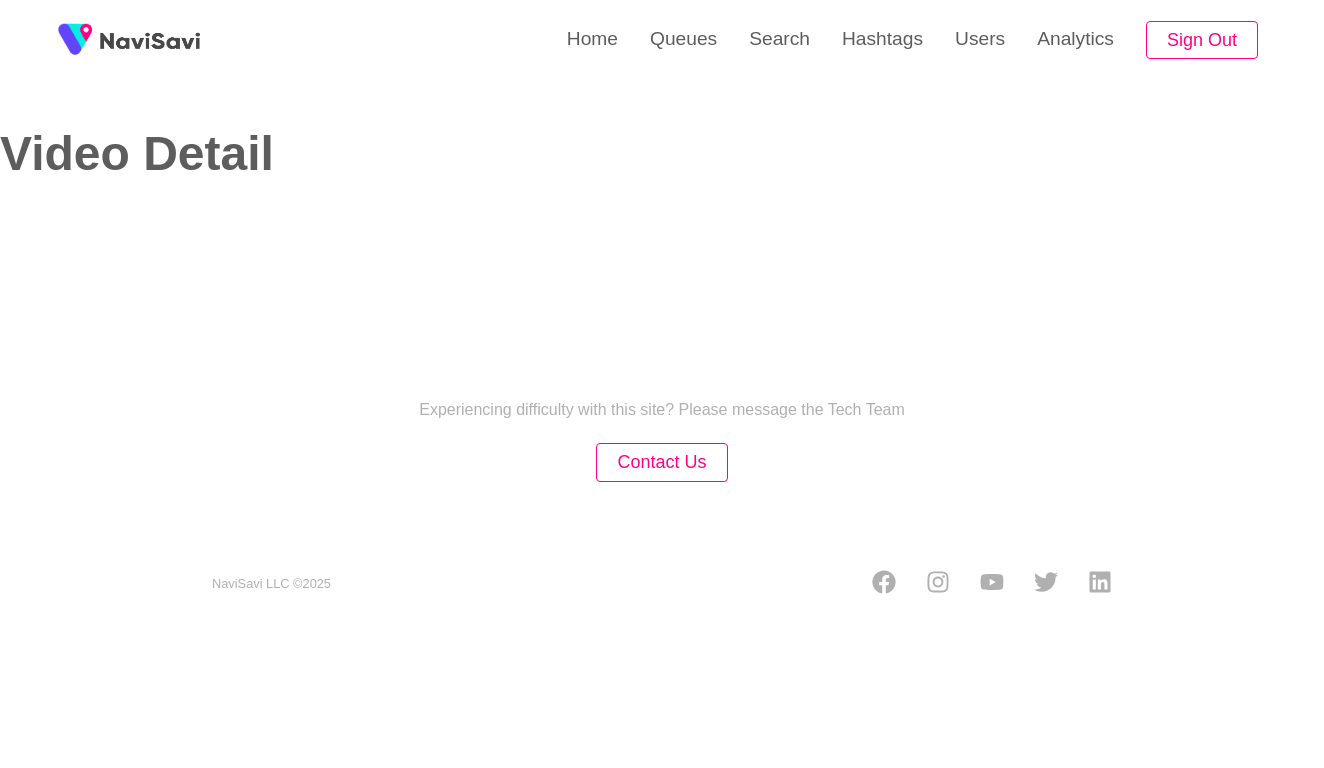select on "**********" 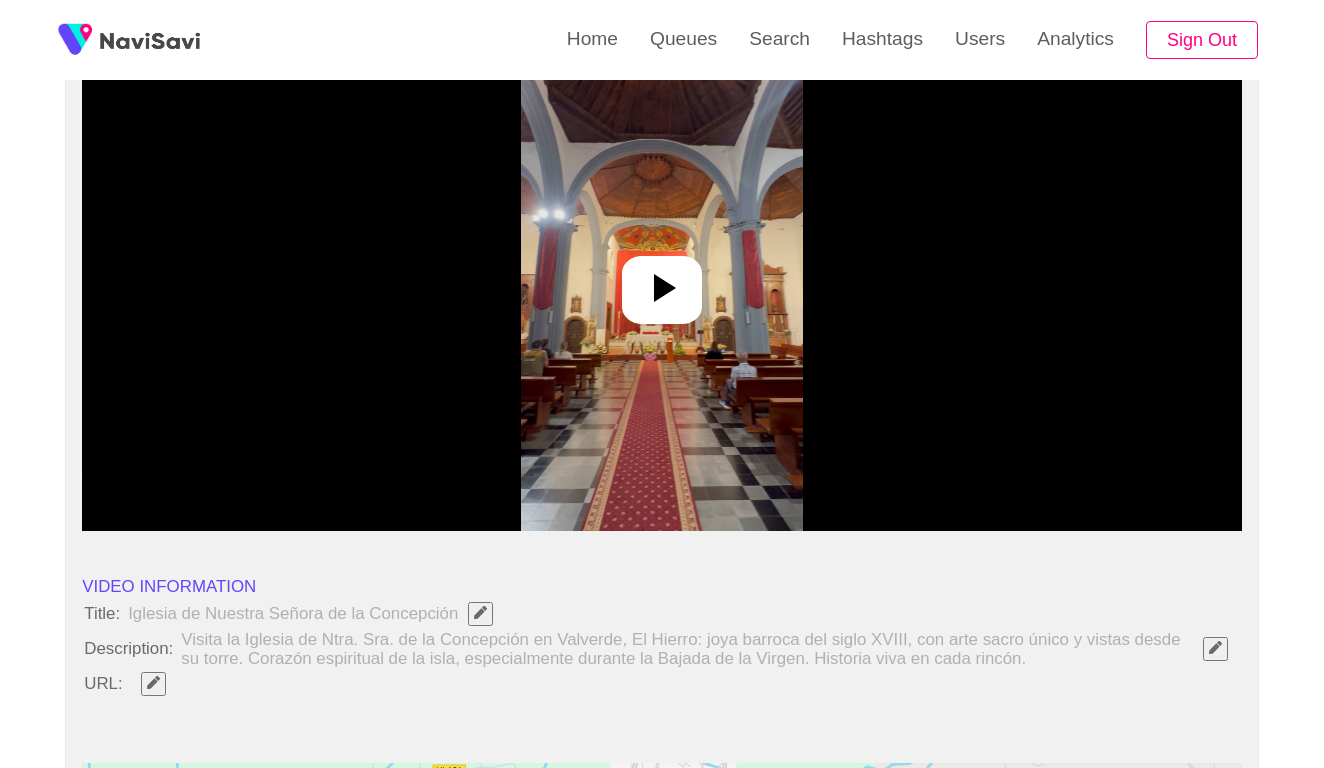 scroll, scrollTop: 243, scrollLeft: 0, axis: vertical 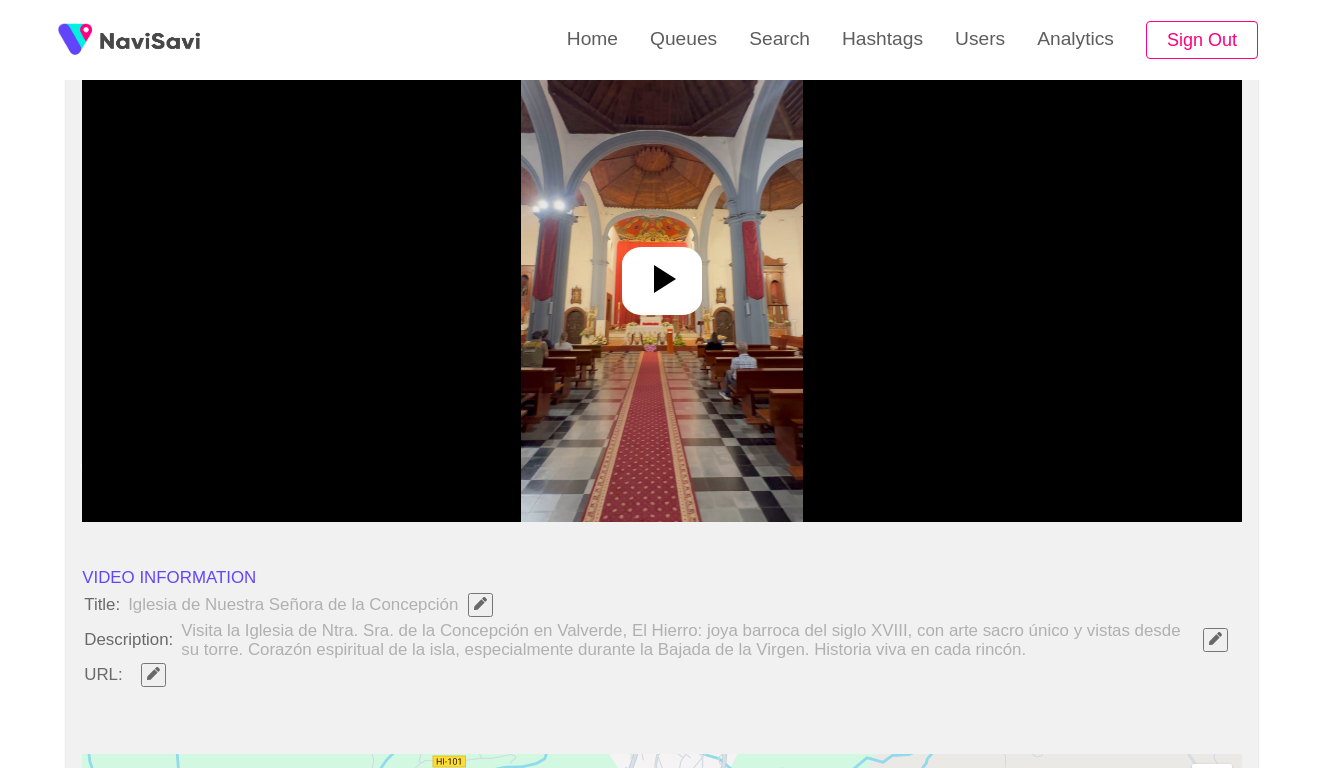 click at bounding box center [661, 272] 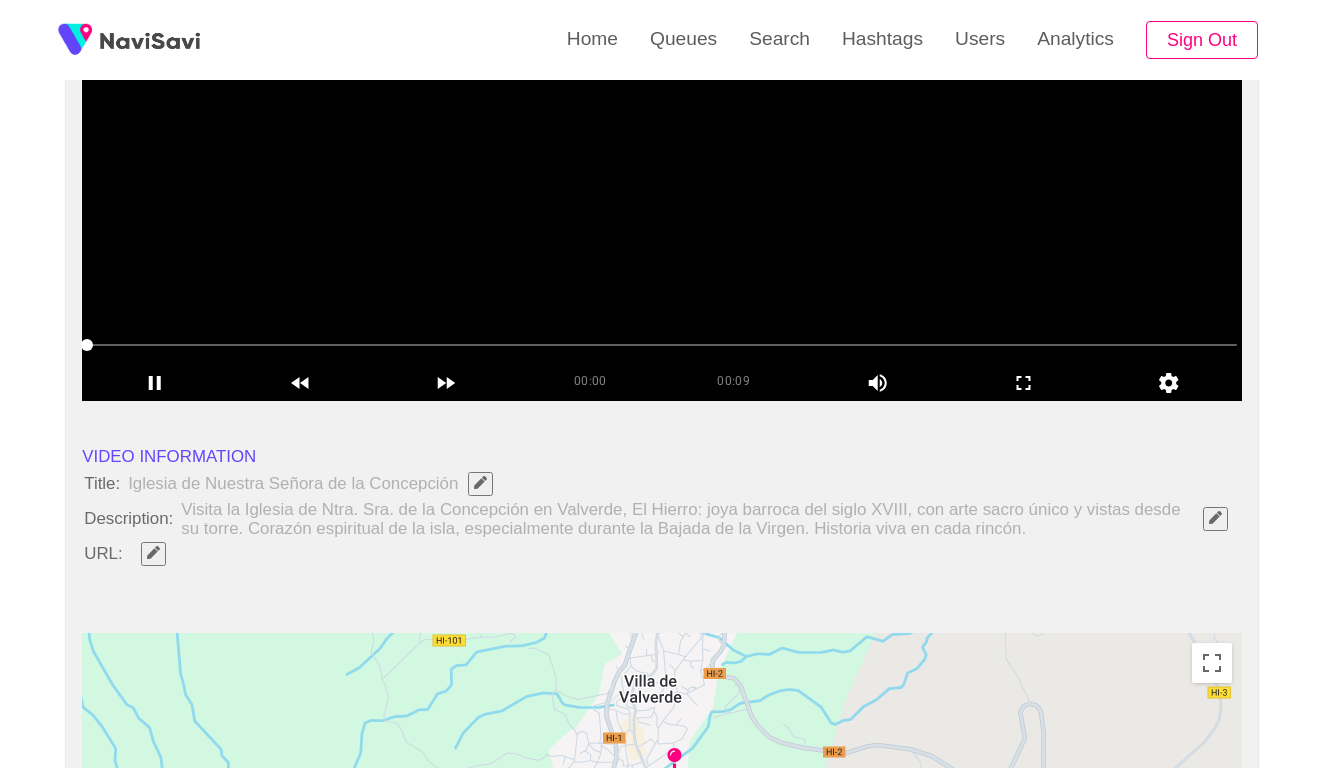 scroll, scrollTop: 368, scrollLeft: 0, axis: vertical 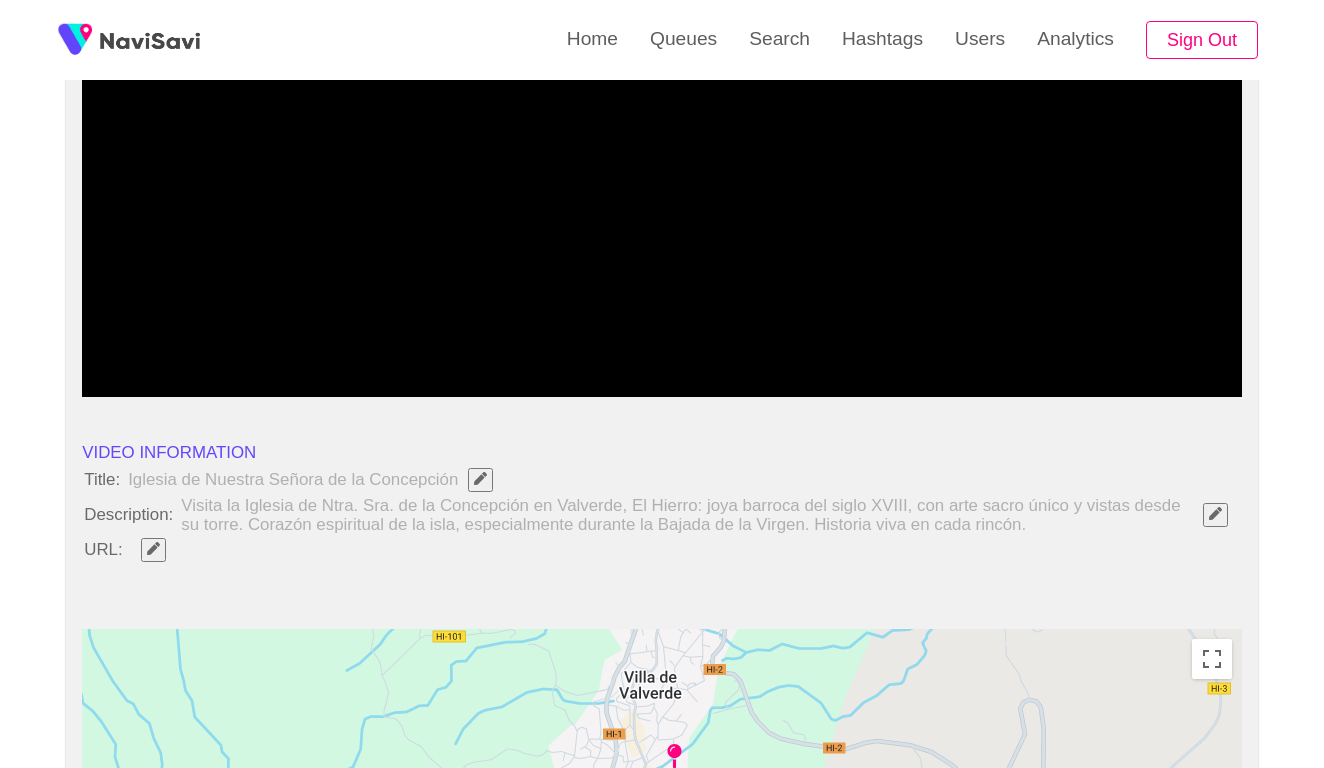 click 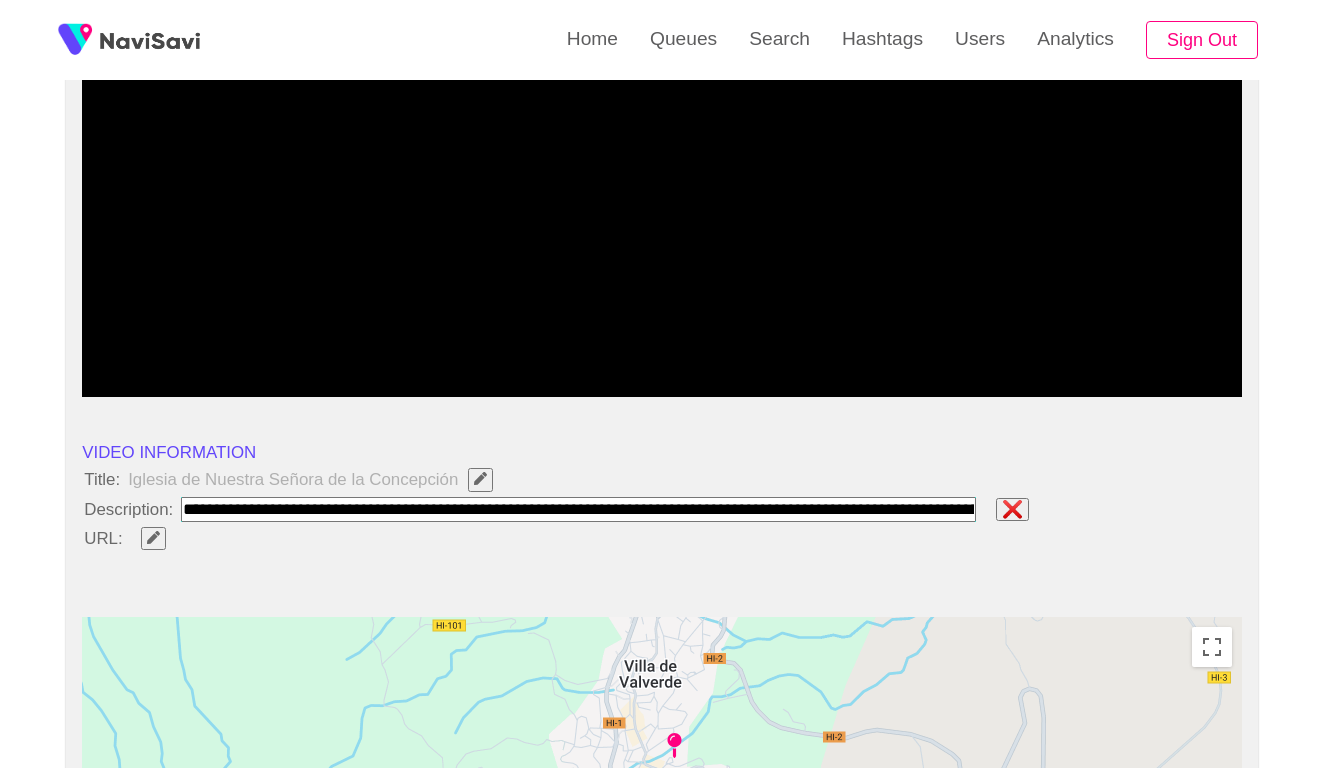 paste on "**********" 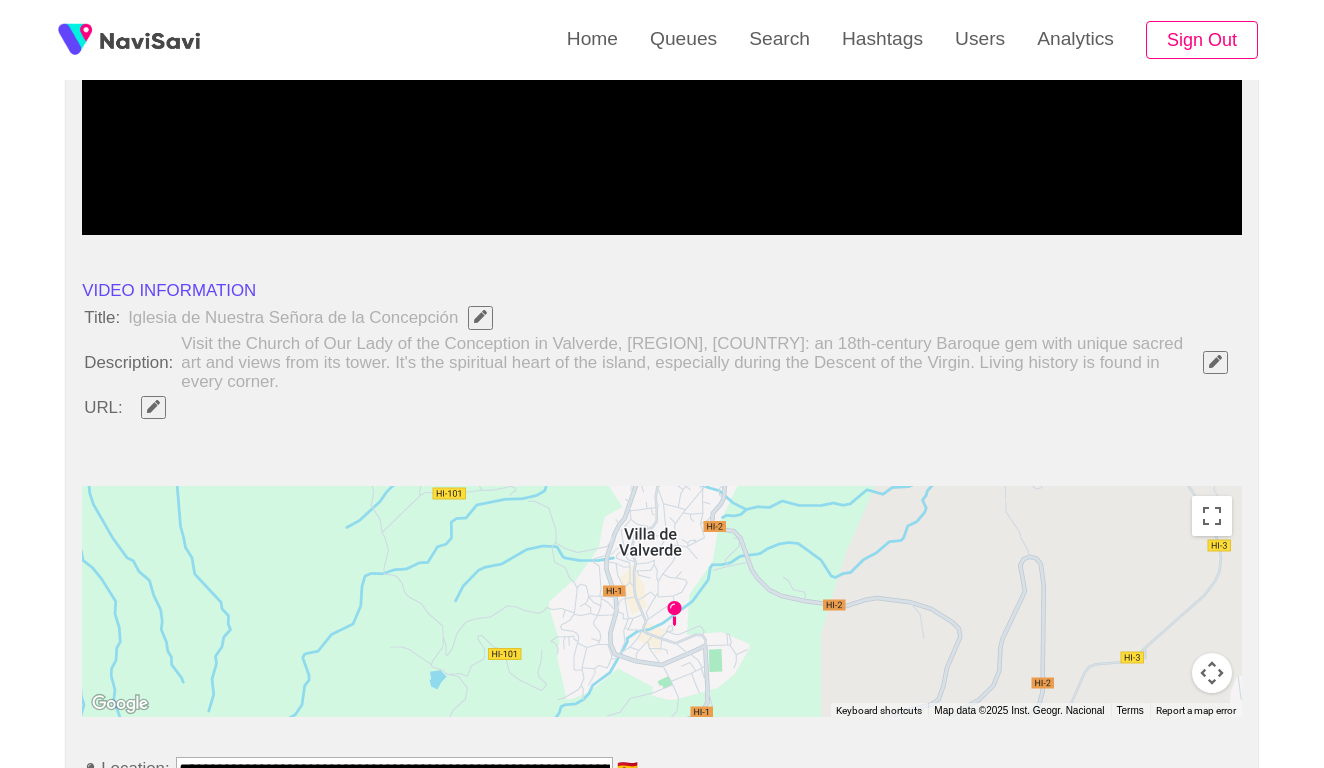 scroll, scrollTop: 731, scrollLeft: 0, axis: vertical 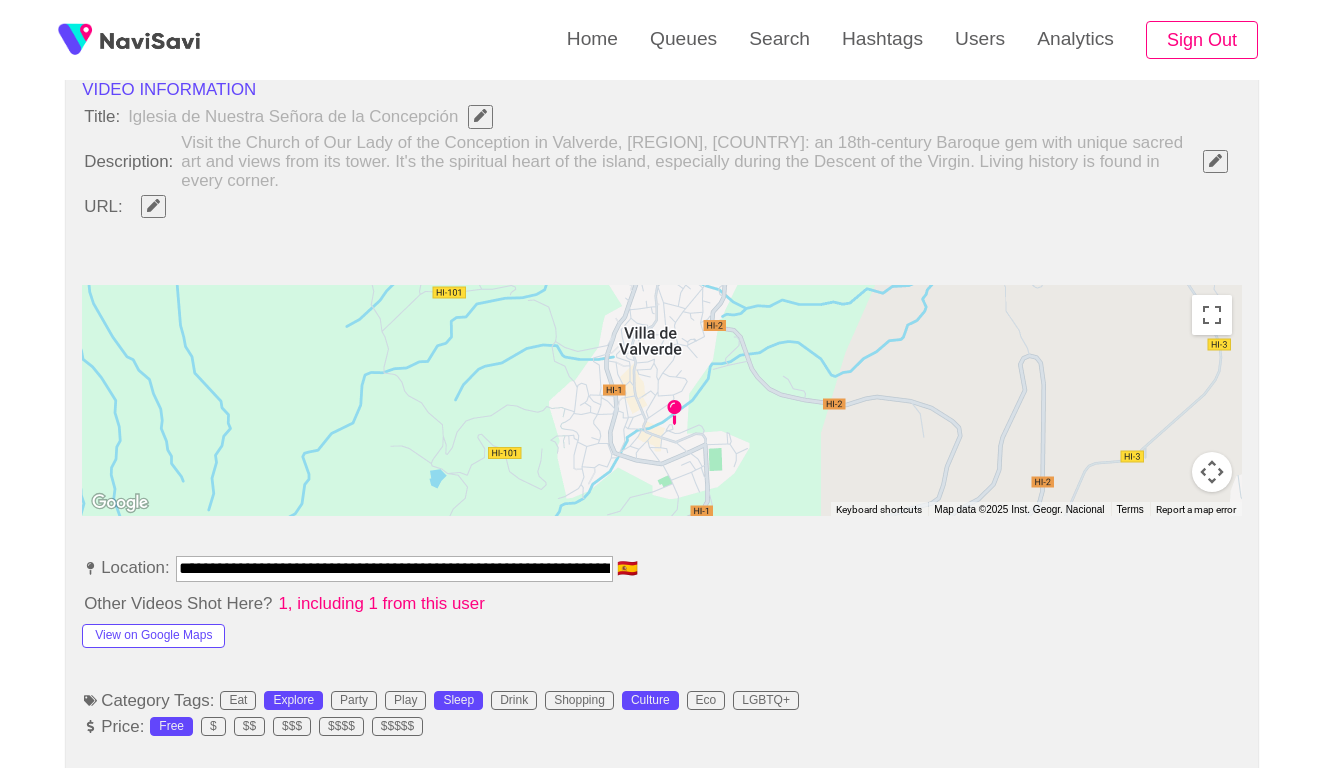 click on "**********" at bounding box center [394, 568] 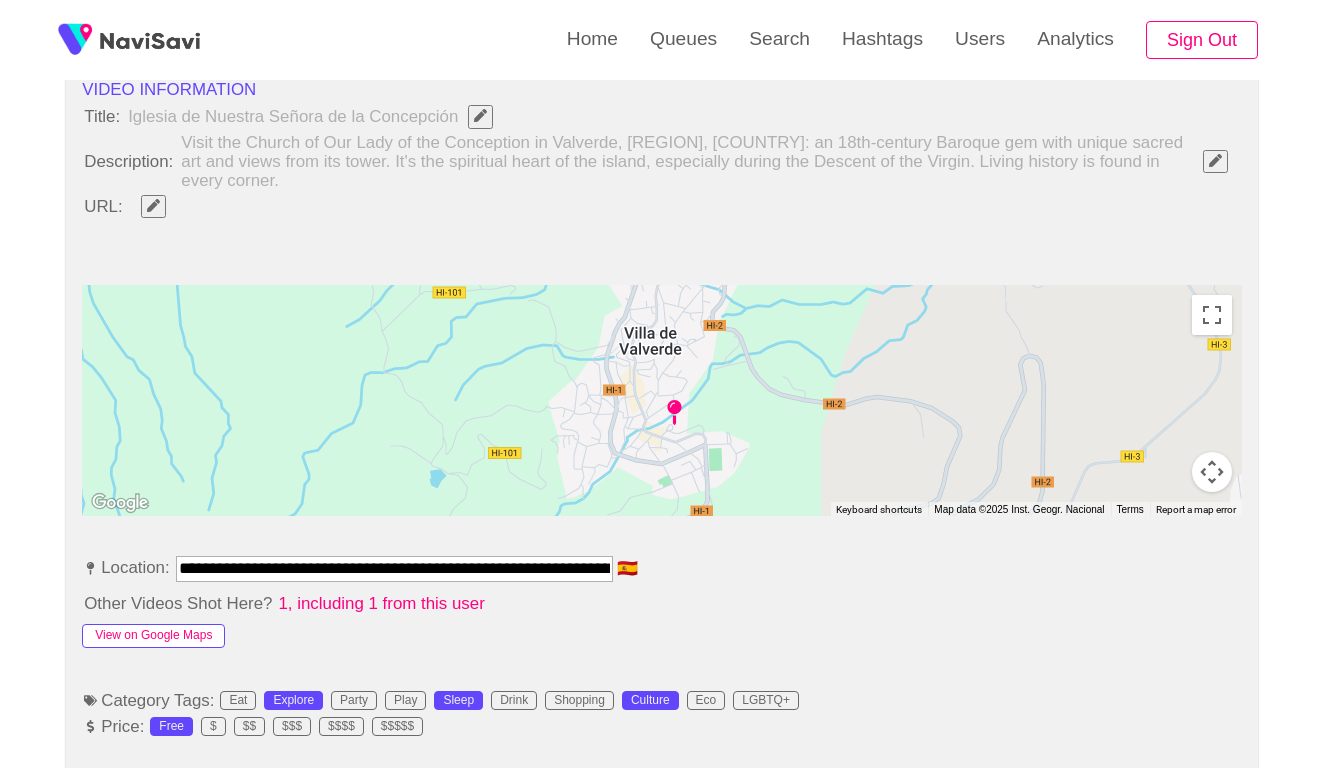 click on "View on Google Maps" at bounding box center [153, 636] 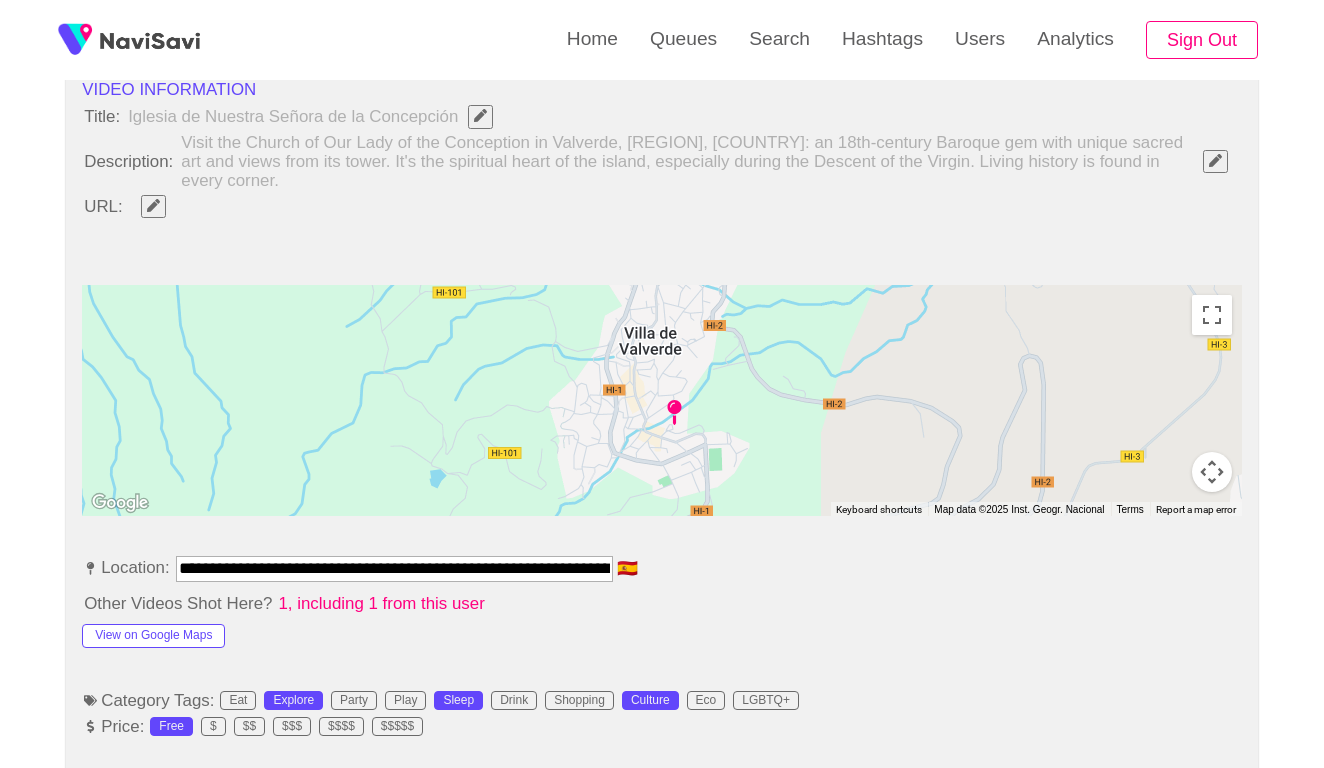 scroll, scrollTop: 745, scrollLeft: 0, axis: vertical 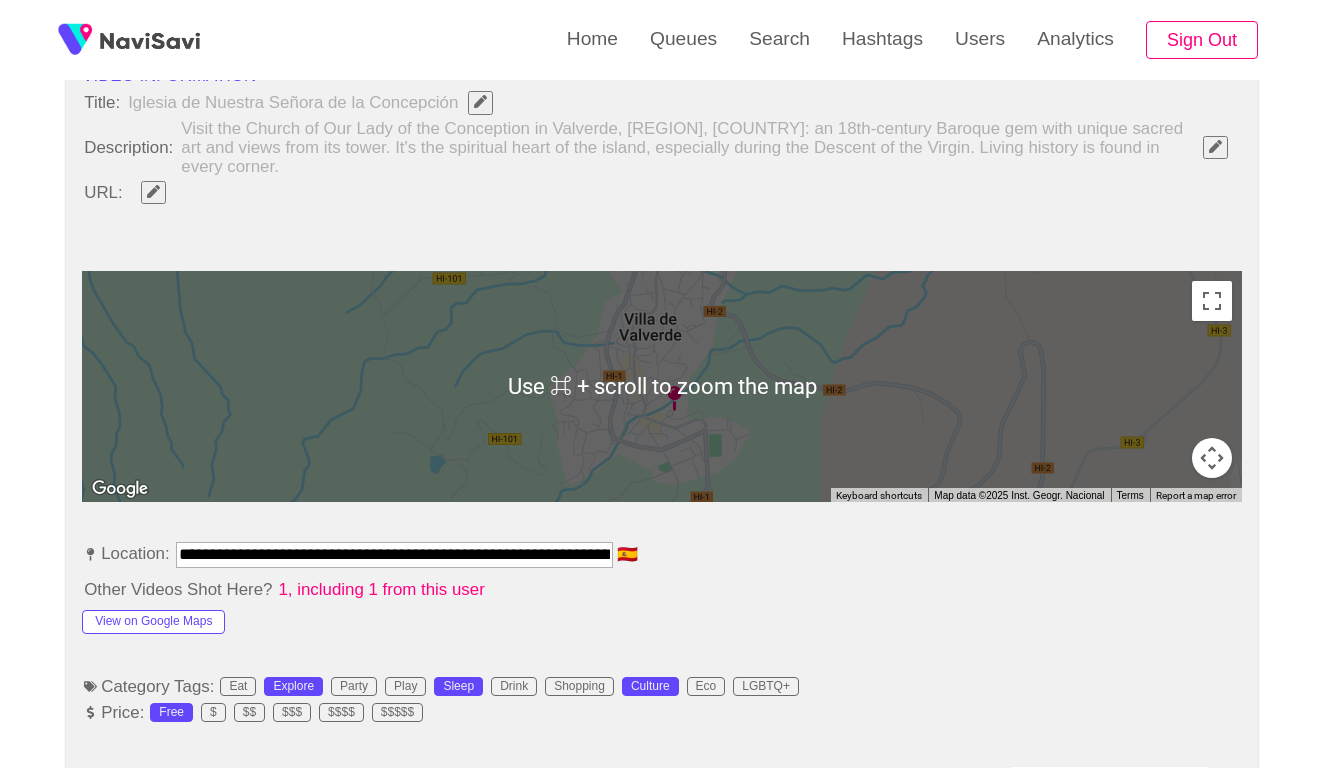 click 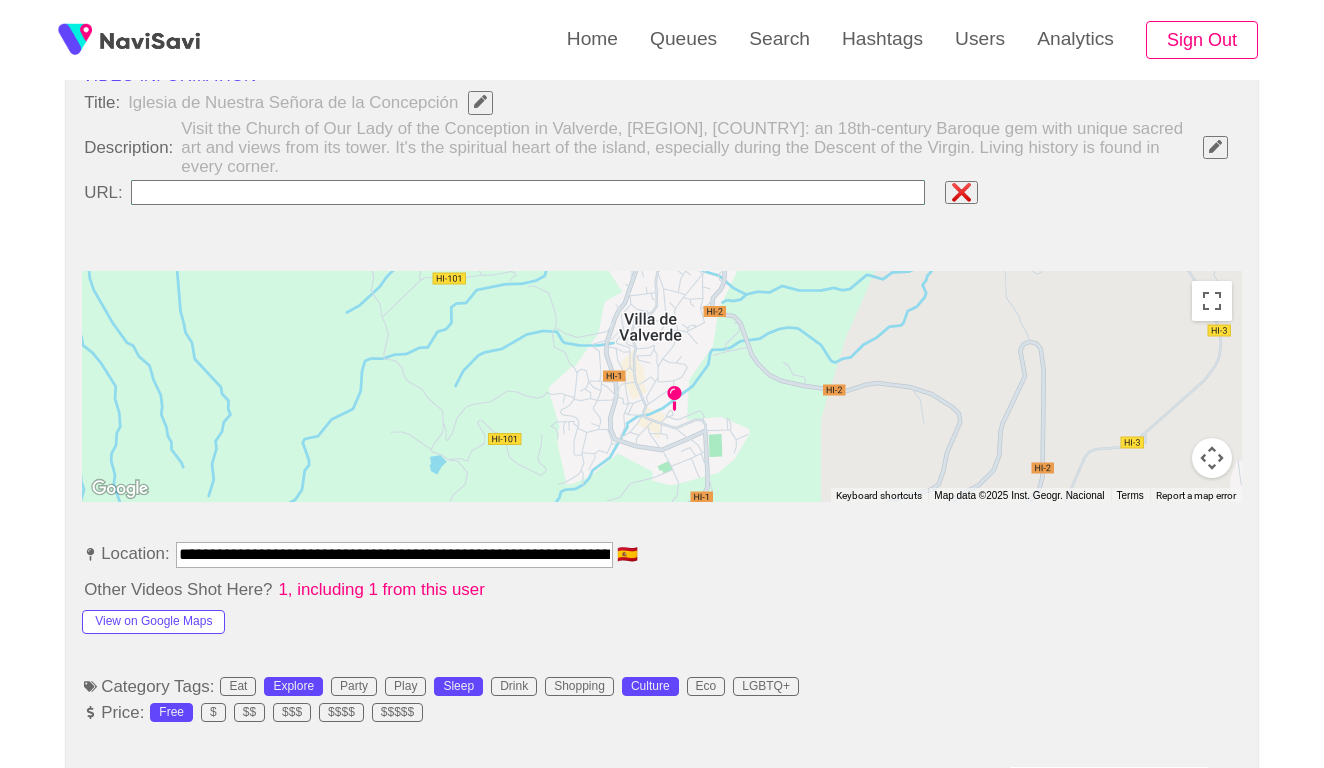 type on "**********" 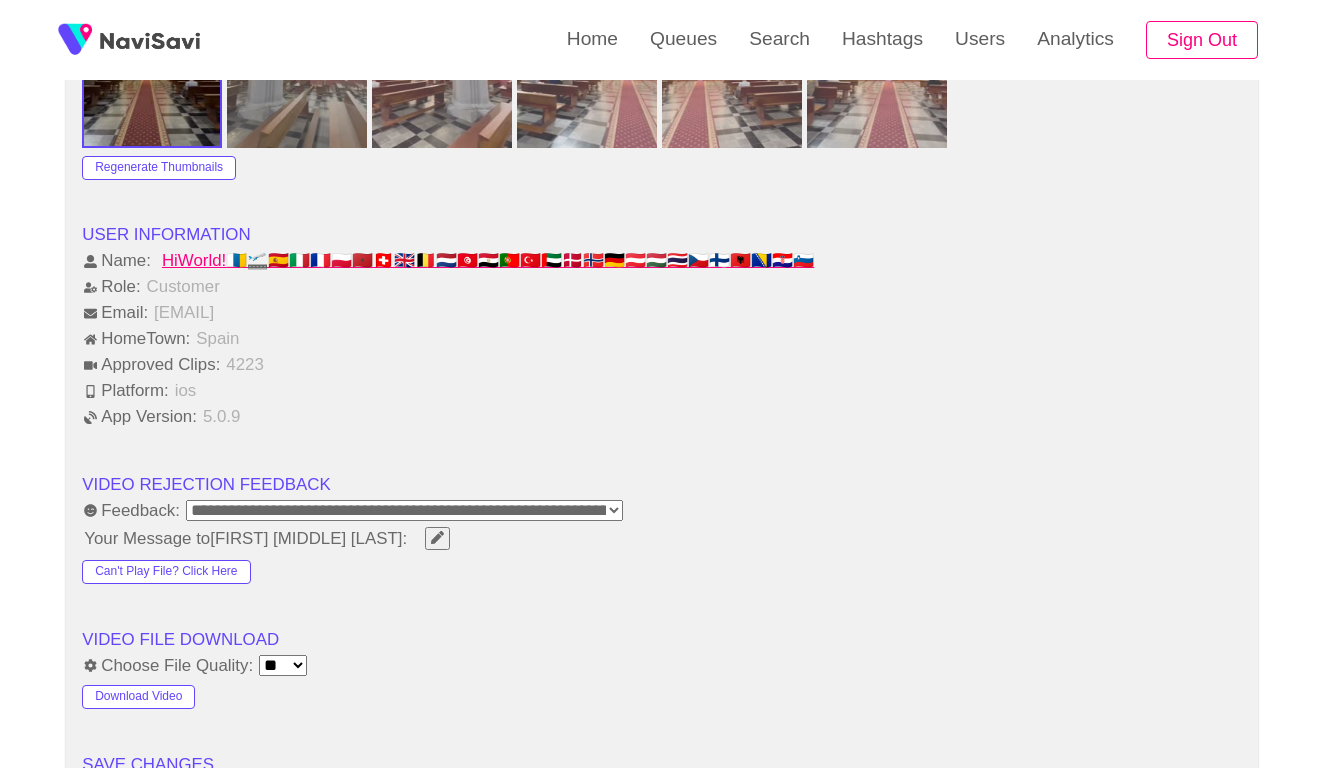 scroll, scrollTop: 2644, scrollLeft: 0, axis: vertical 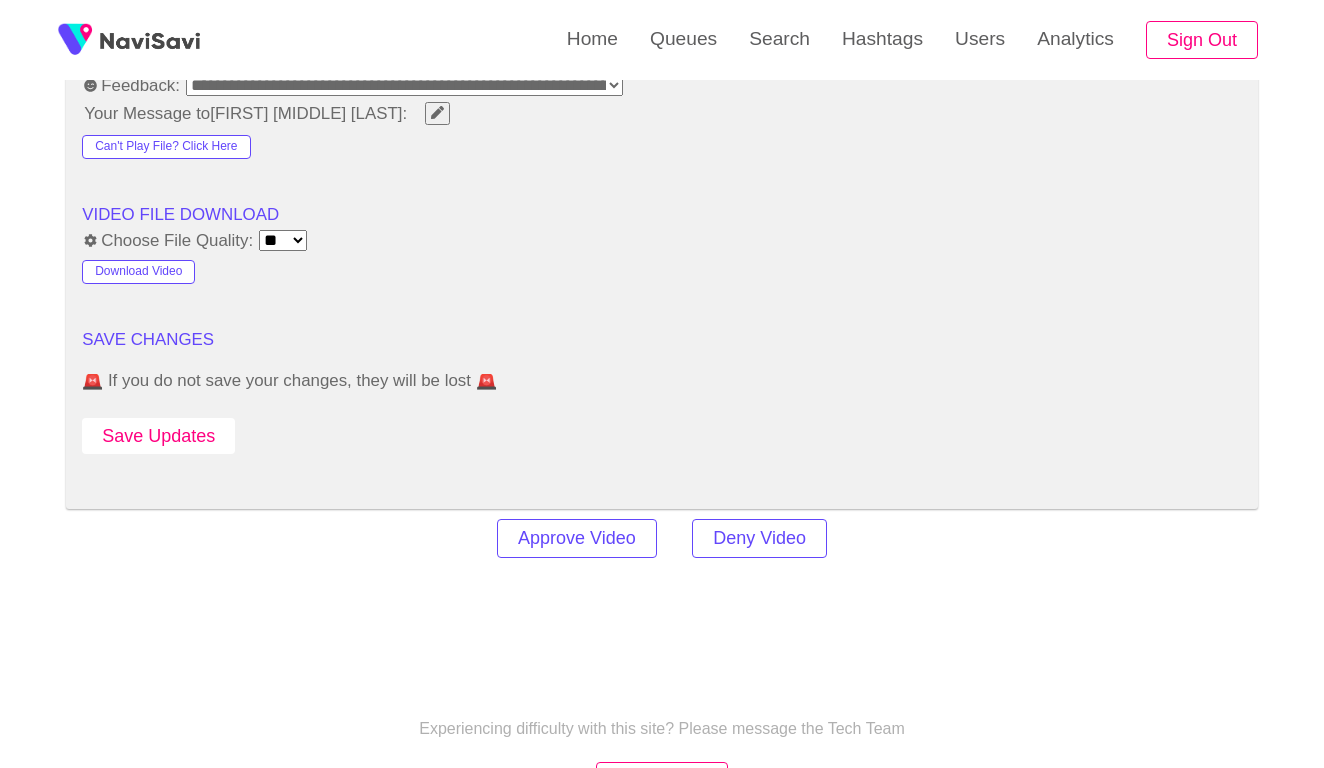 click on "Save Updates" at bounding box center (158, 436) 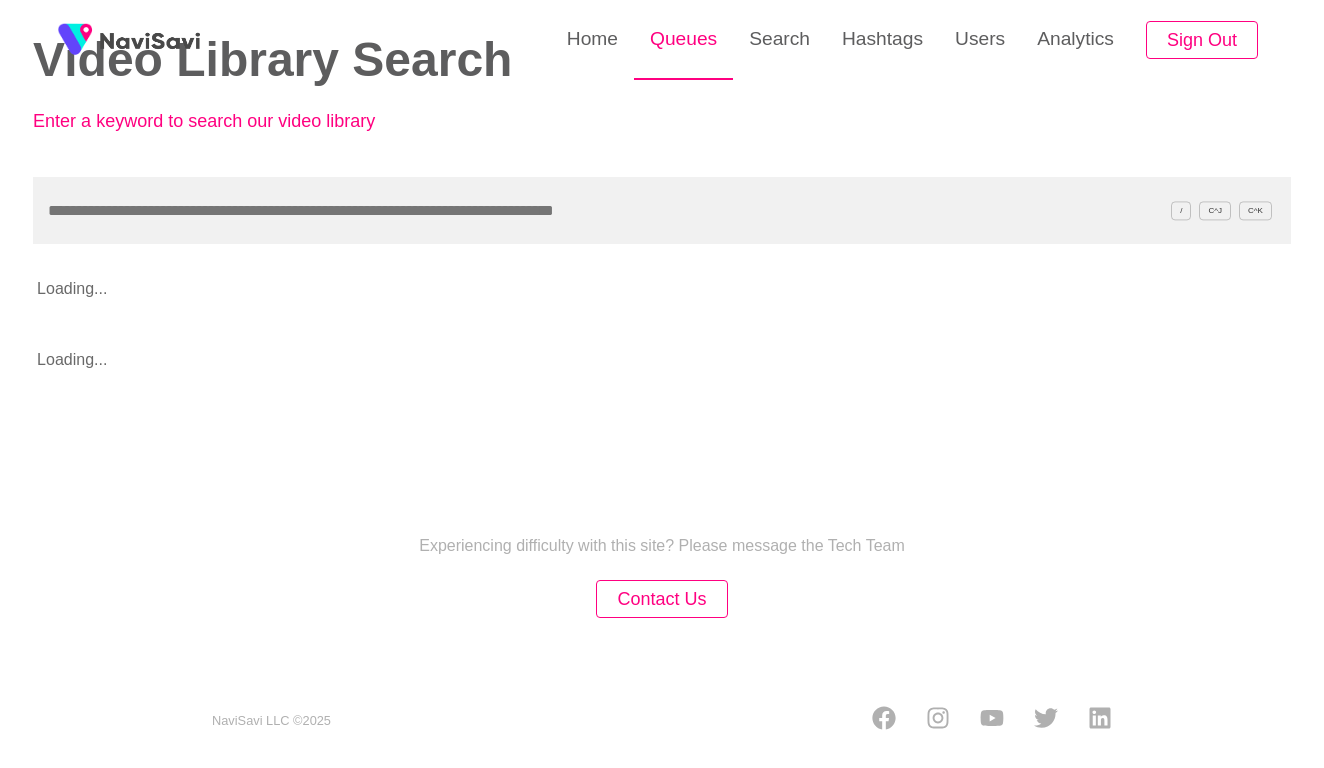 scroll, scrollTop: 92, scrollLeft: 0, axis: vertical 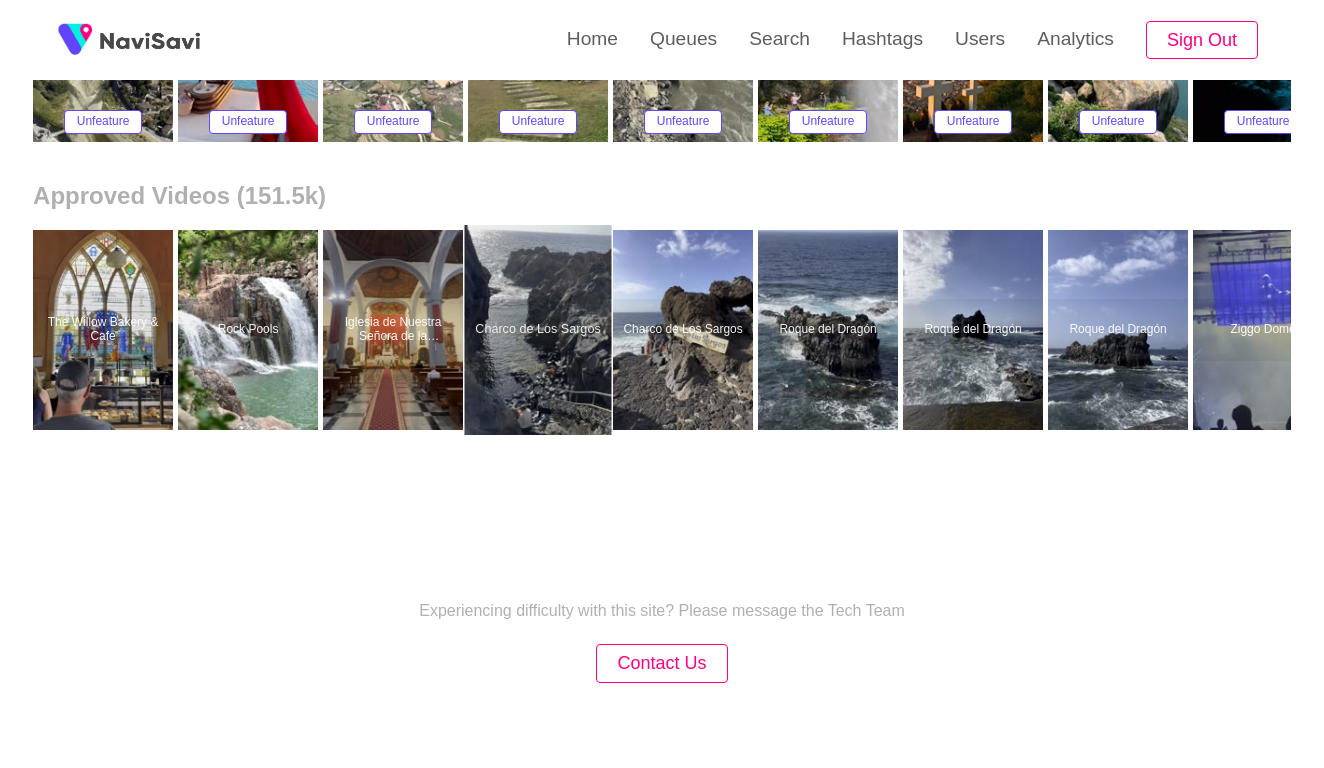 click at bounding box center [538, 330] 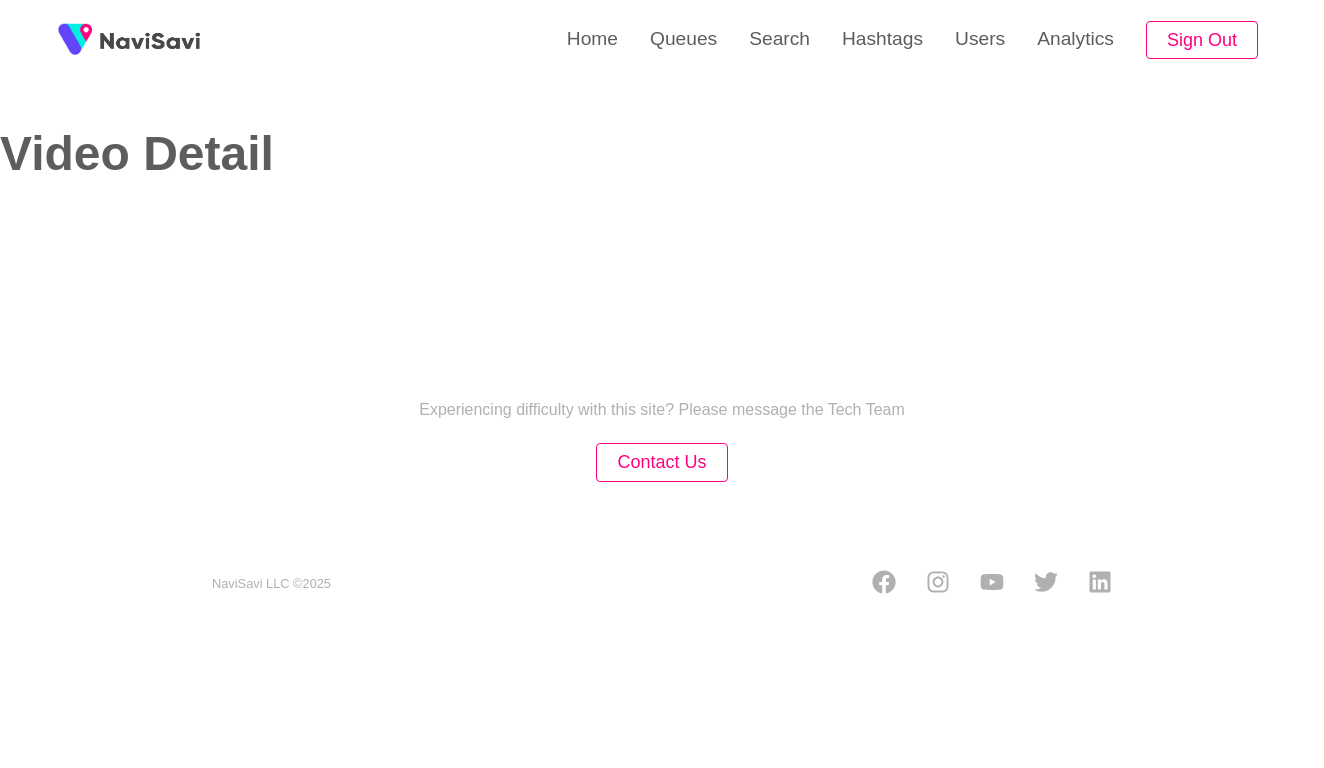 select on "**********" 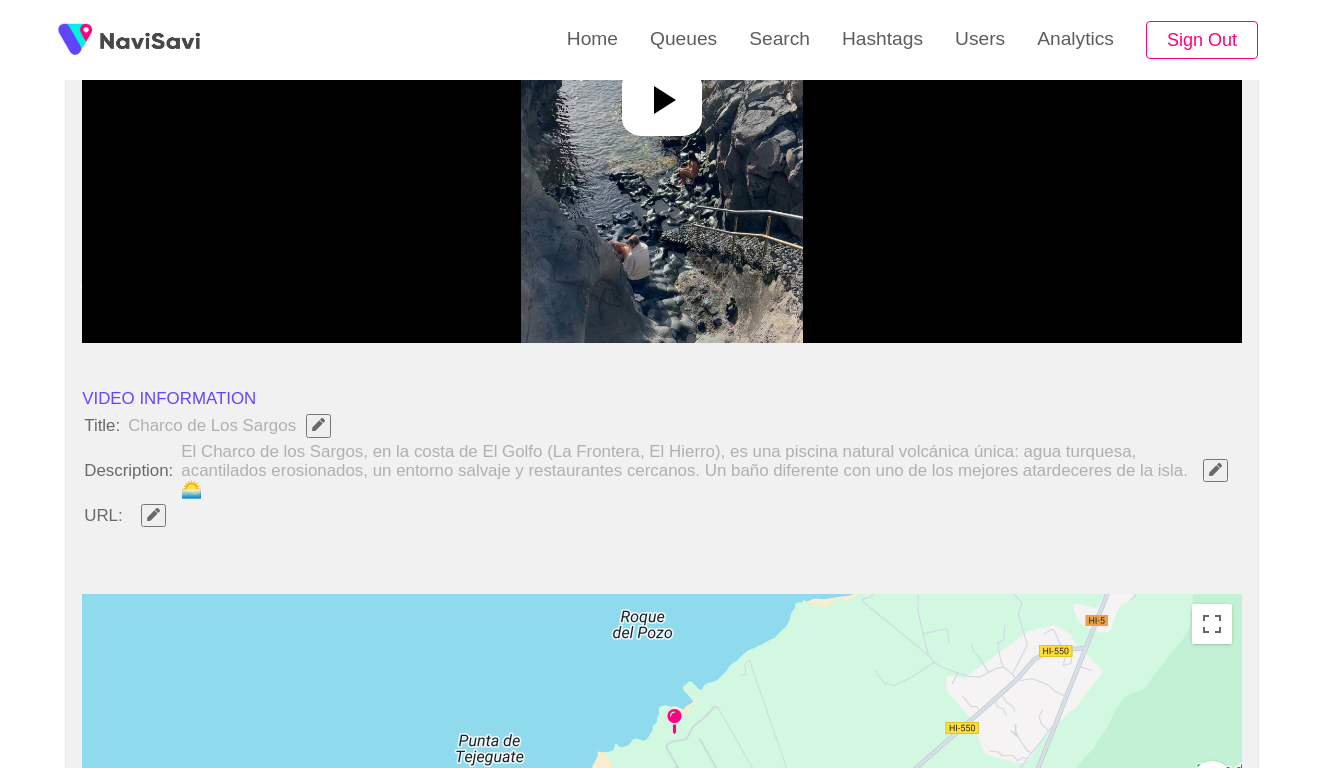 scroll, scrollTop: 391, scrollLeft: 0, axis: vertical 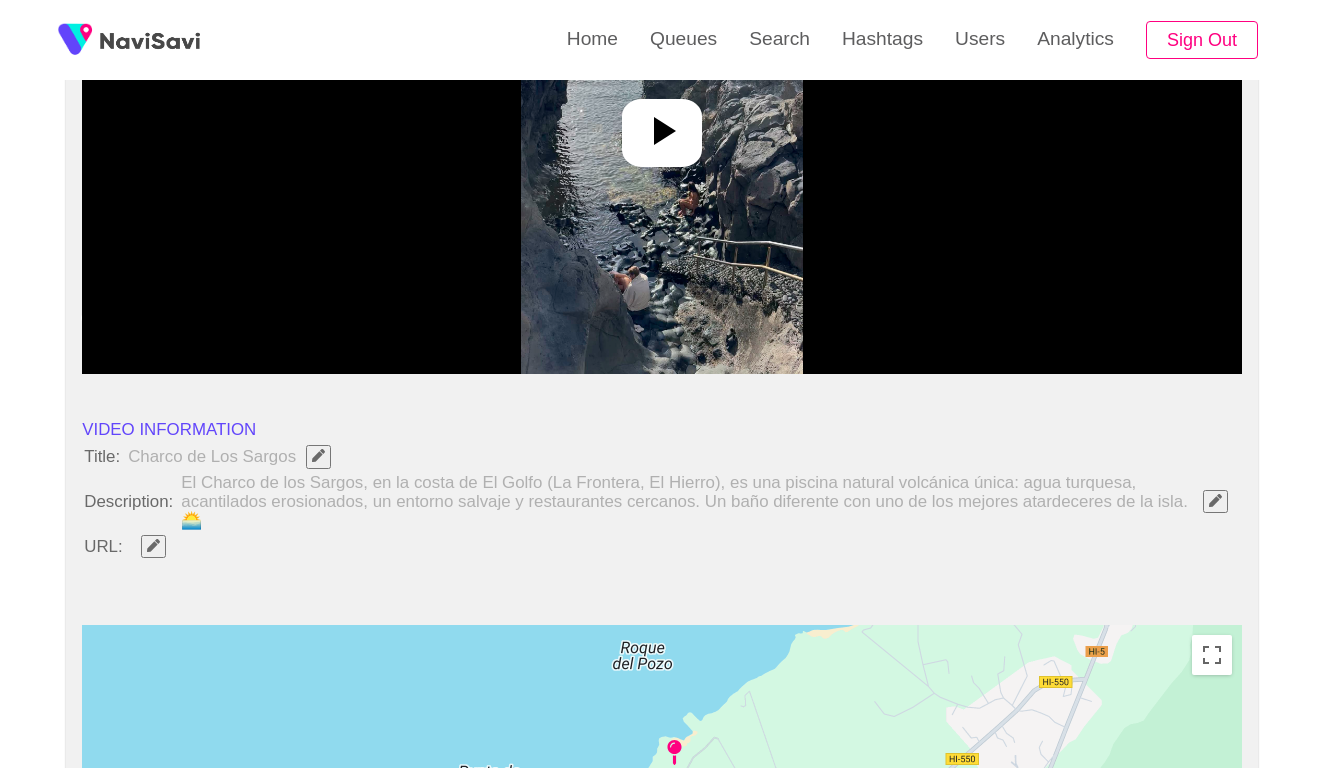click at bounding box center [661, 124] 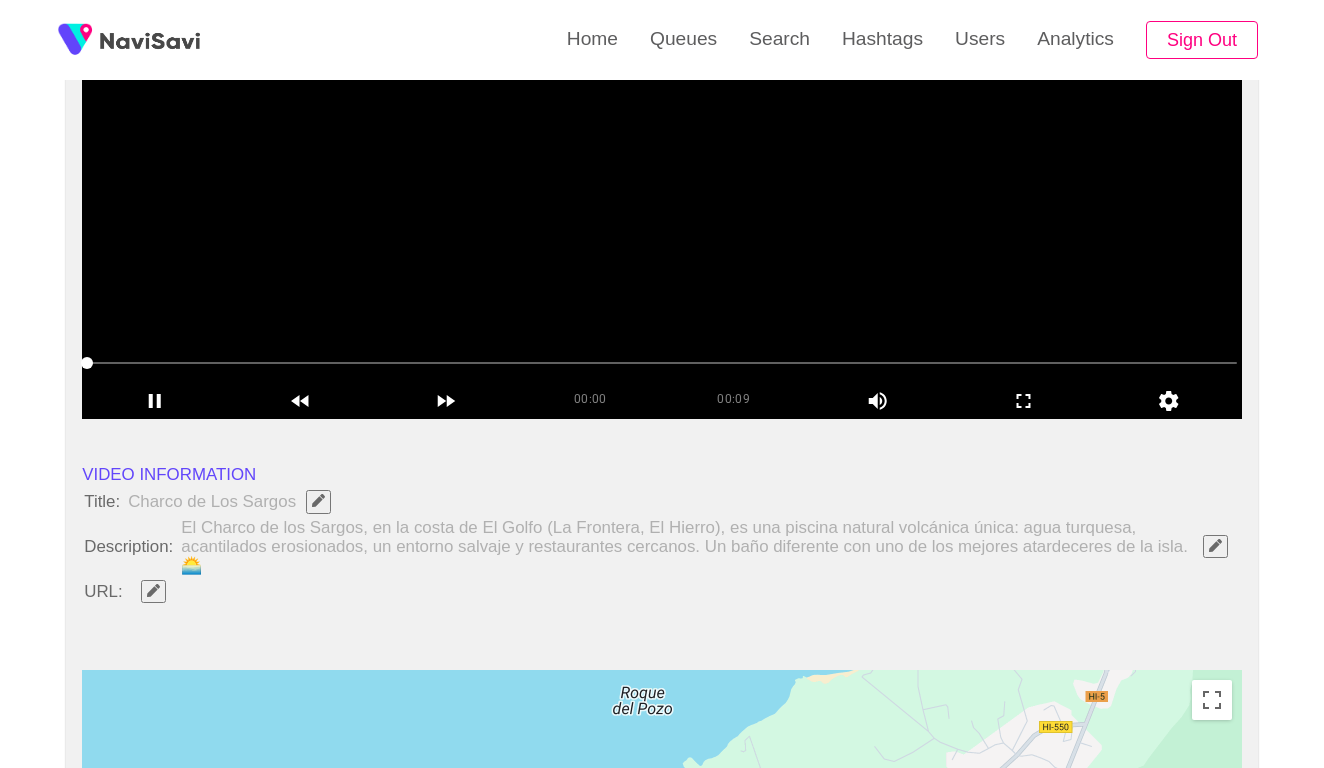 scroll, scrollTop: 284, scrollLeft: 0, axis: vertical 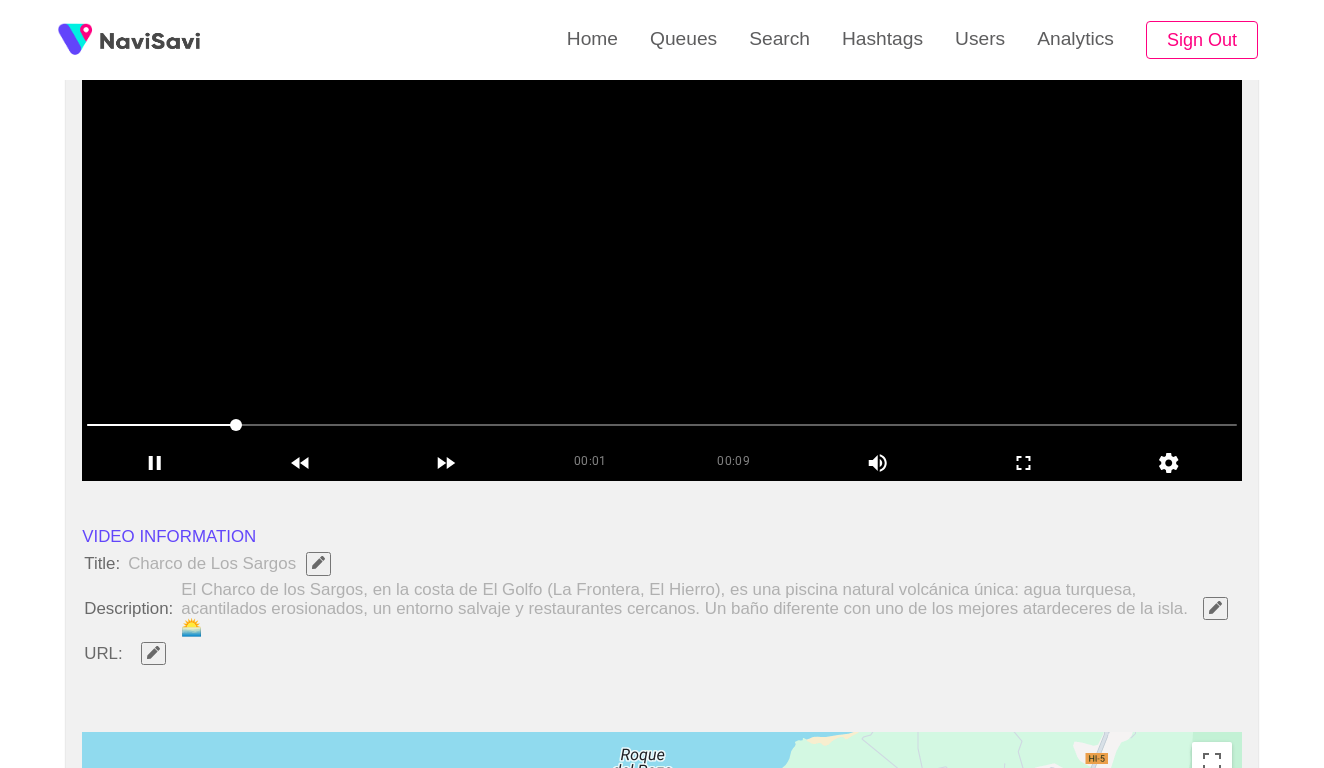 click at bounding box center [1215, 607] 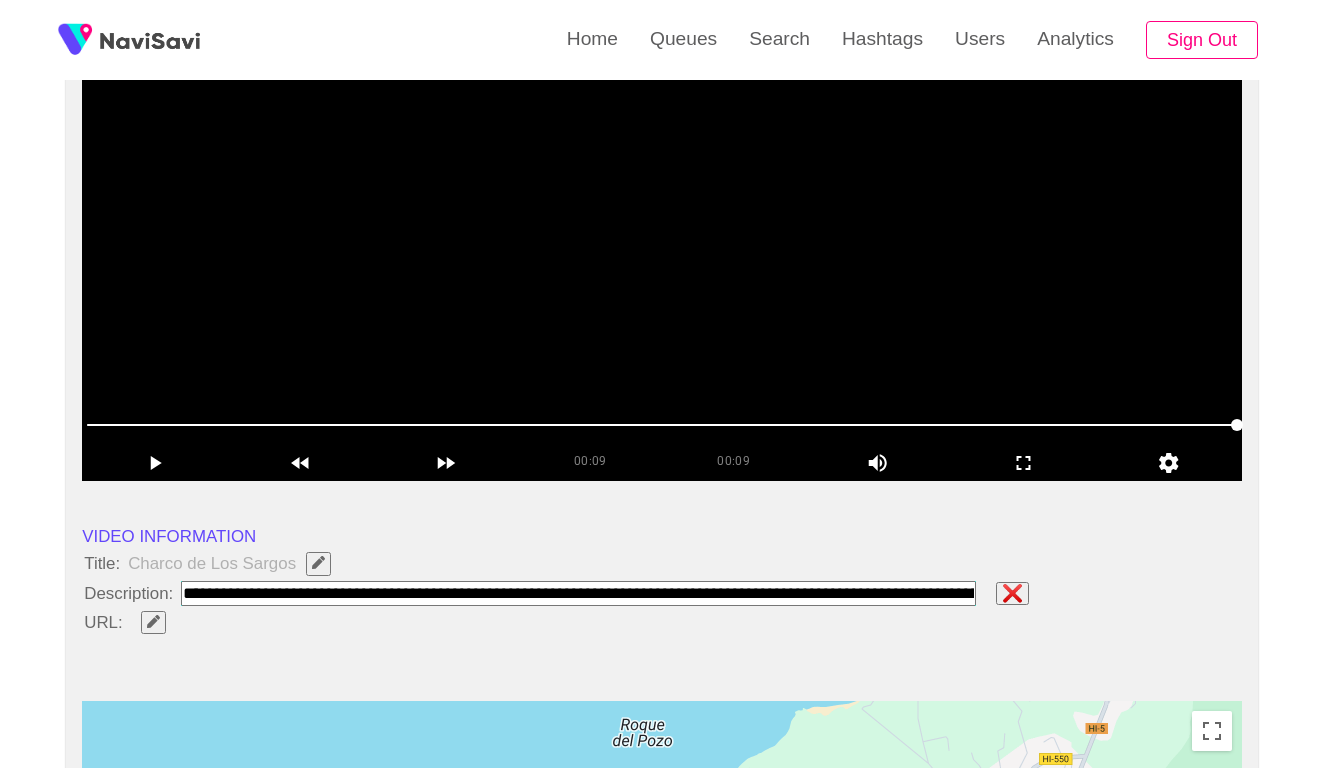 paste on "**********" 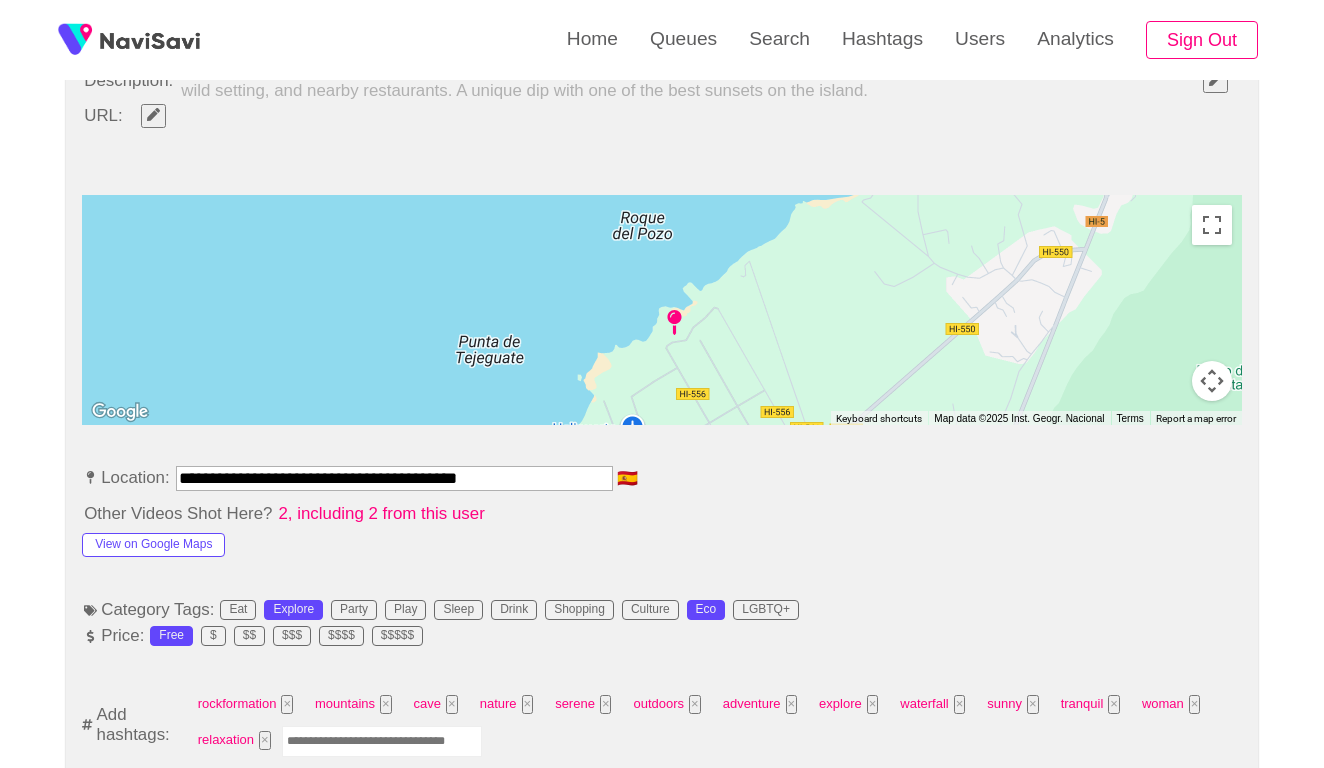 scroll, scrollTop: 822, scrollLeft: 0, axis: vertical 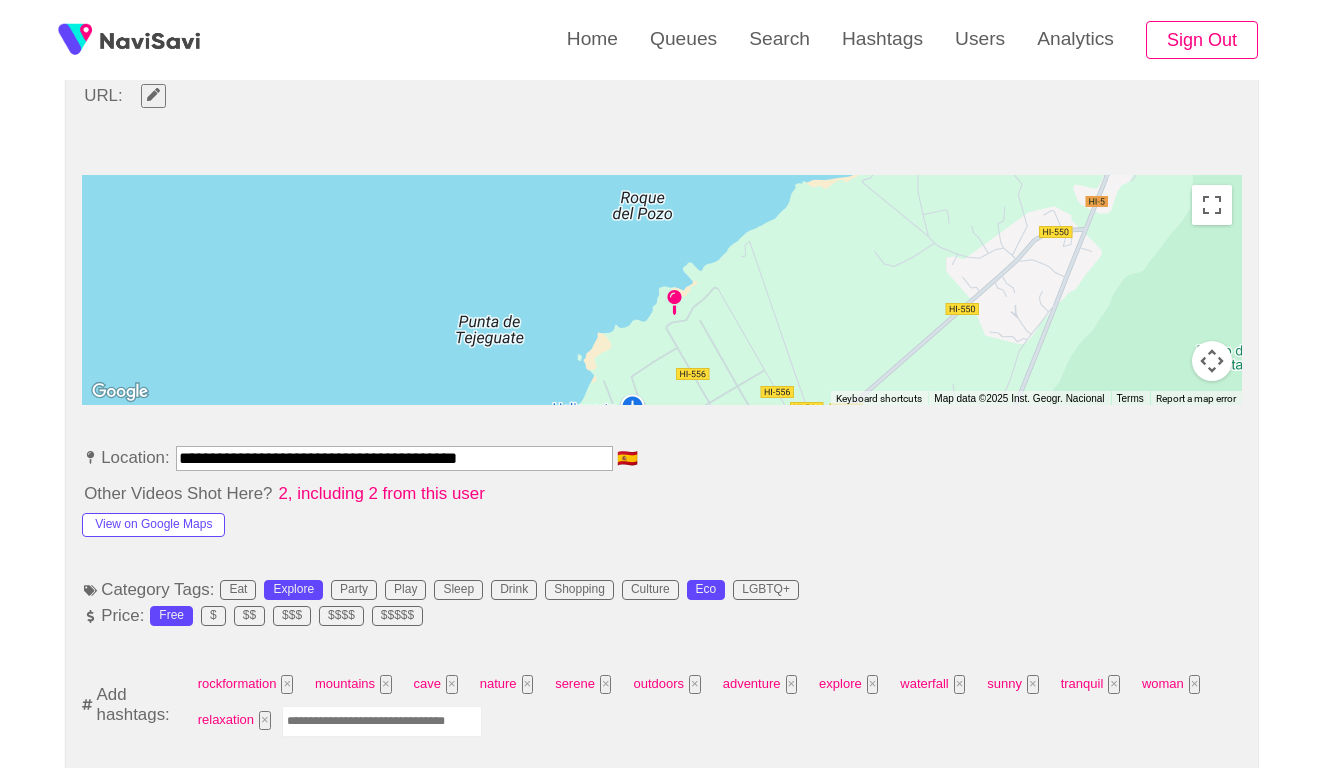 click on "**********" at bounding box center [394, 458] 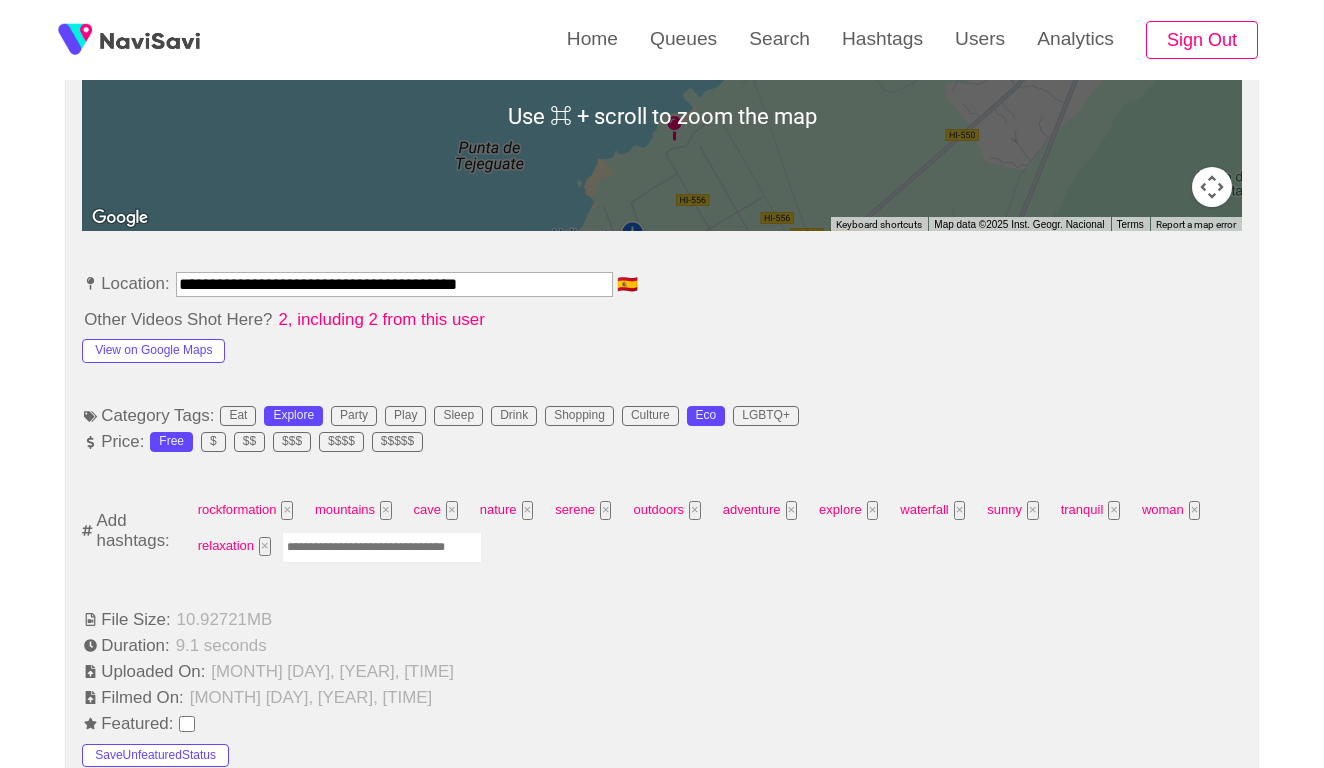 scroll, scrollTop: 1225, scrollLeft: 0, axis: vertical 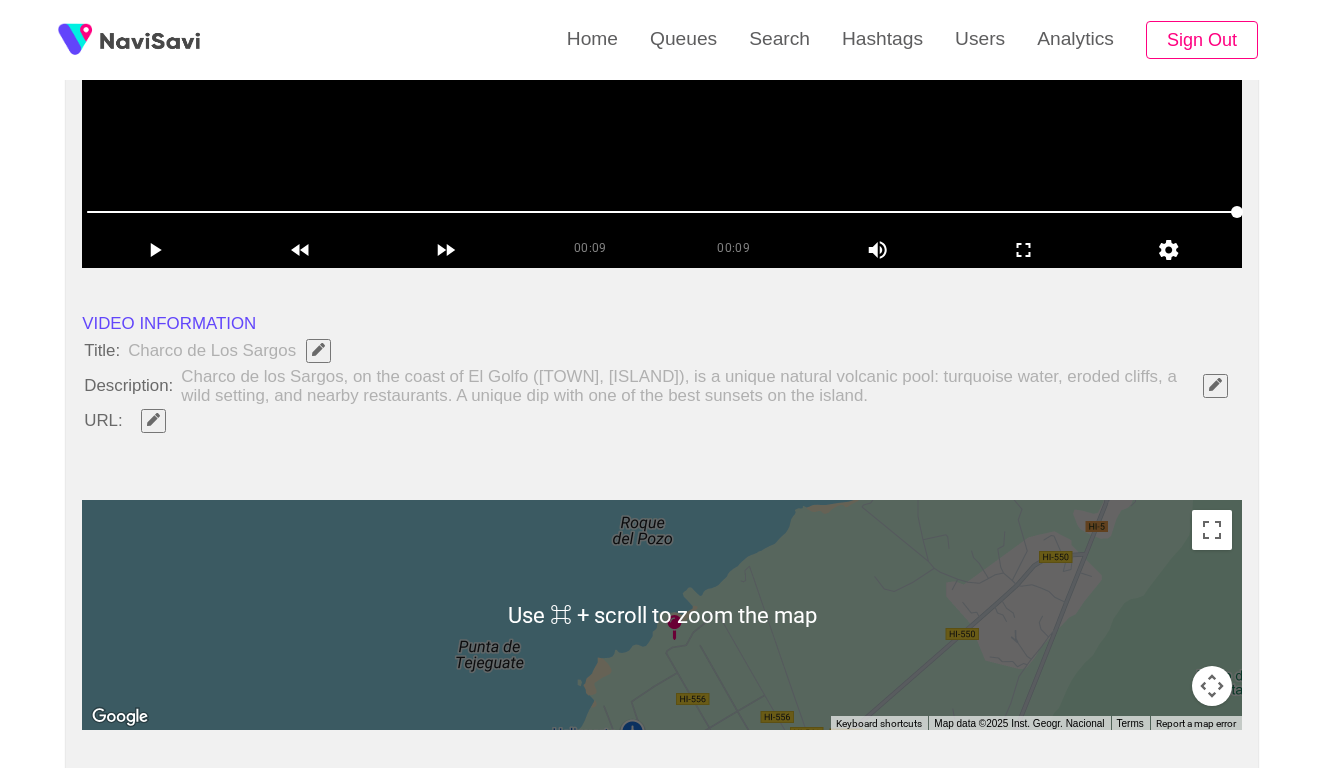 click at bounding box center [153, 419] 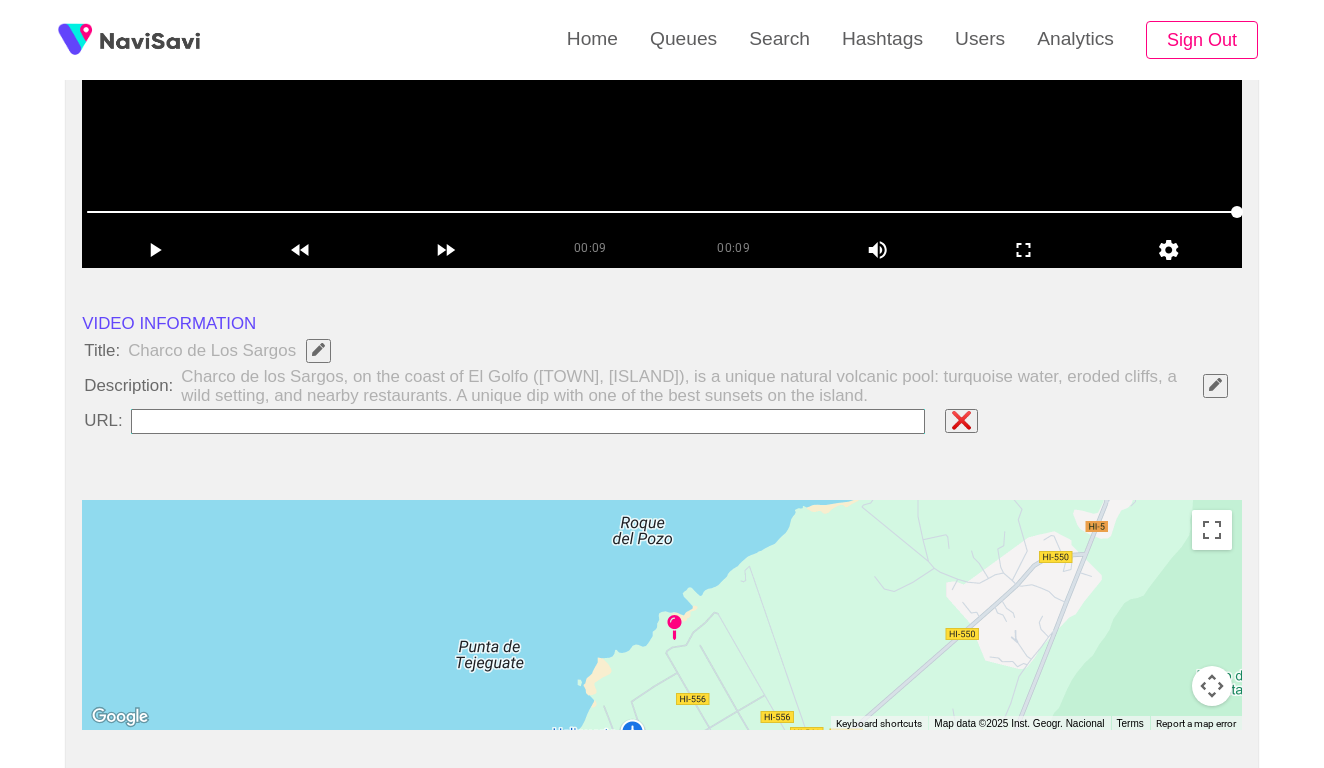 type on "**********" 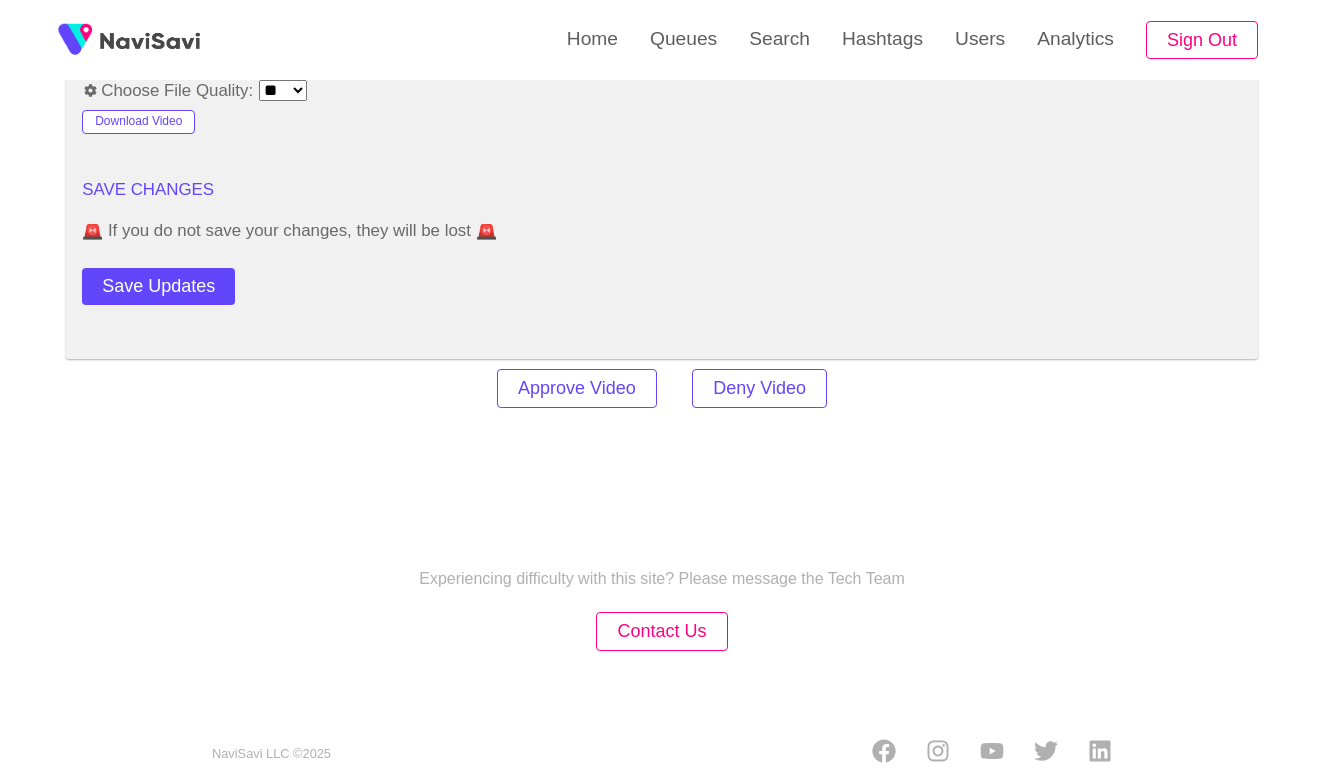 scroll, scrollTop: 2798, scrollLeft: 0, axis: vertical 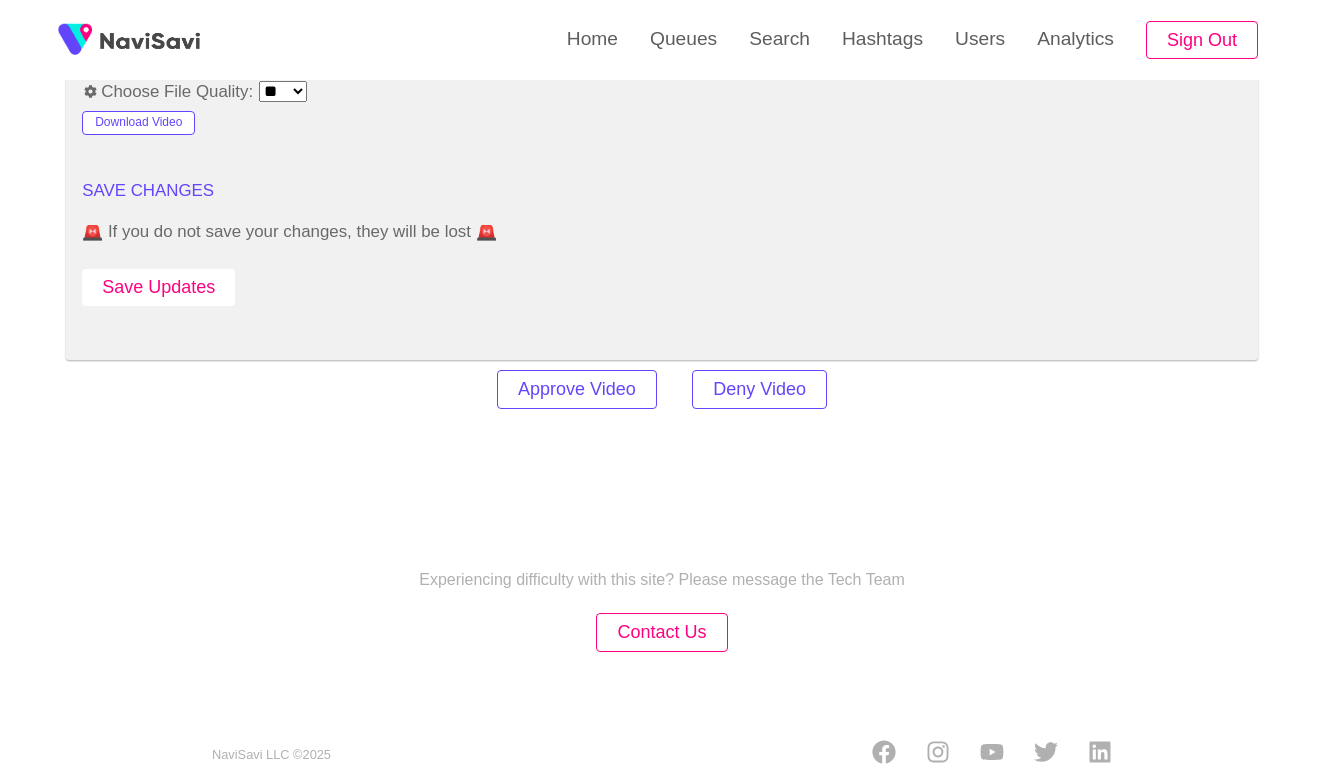click on "Save Updates" at bounding box center [158, 287] 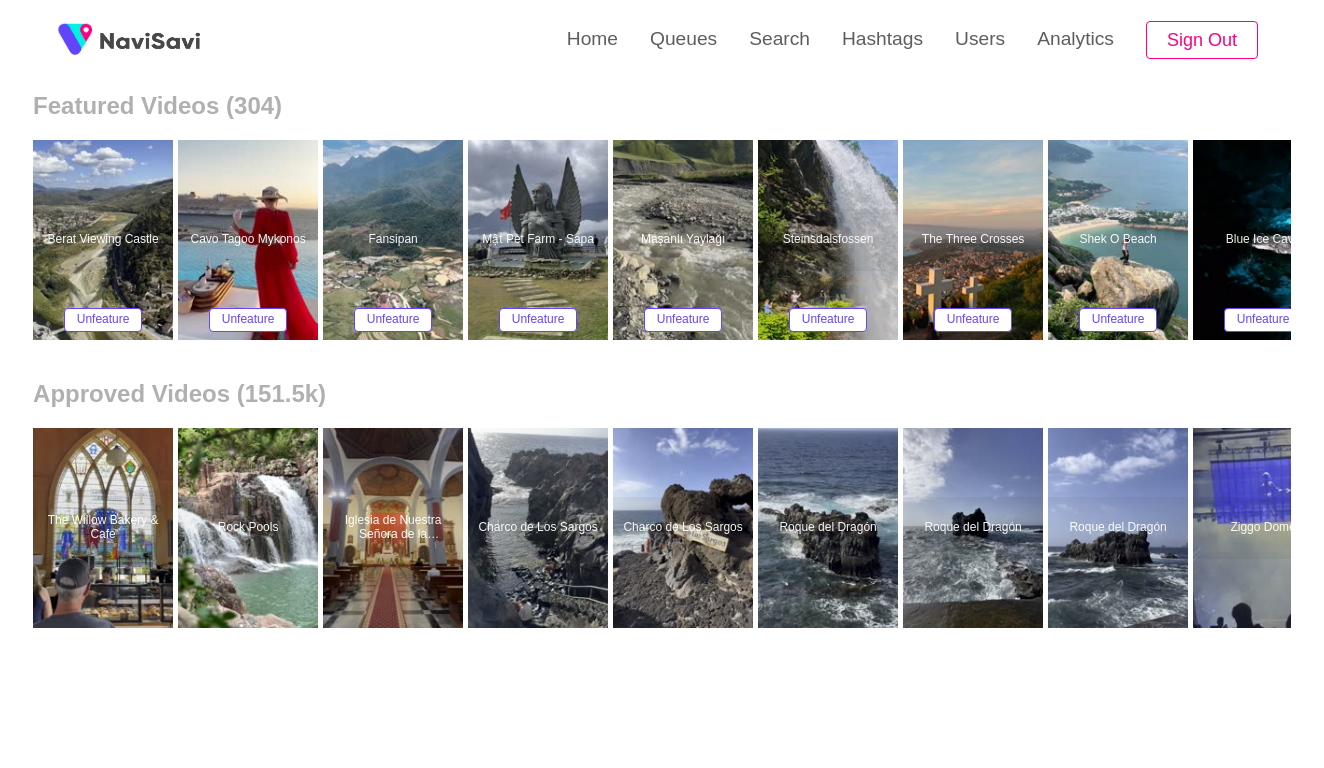 scroll, scrollTop: 286, scrollLeft: 0, axis: vertical 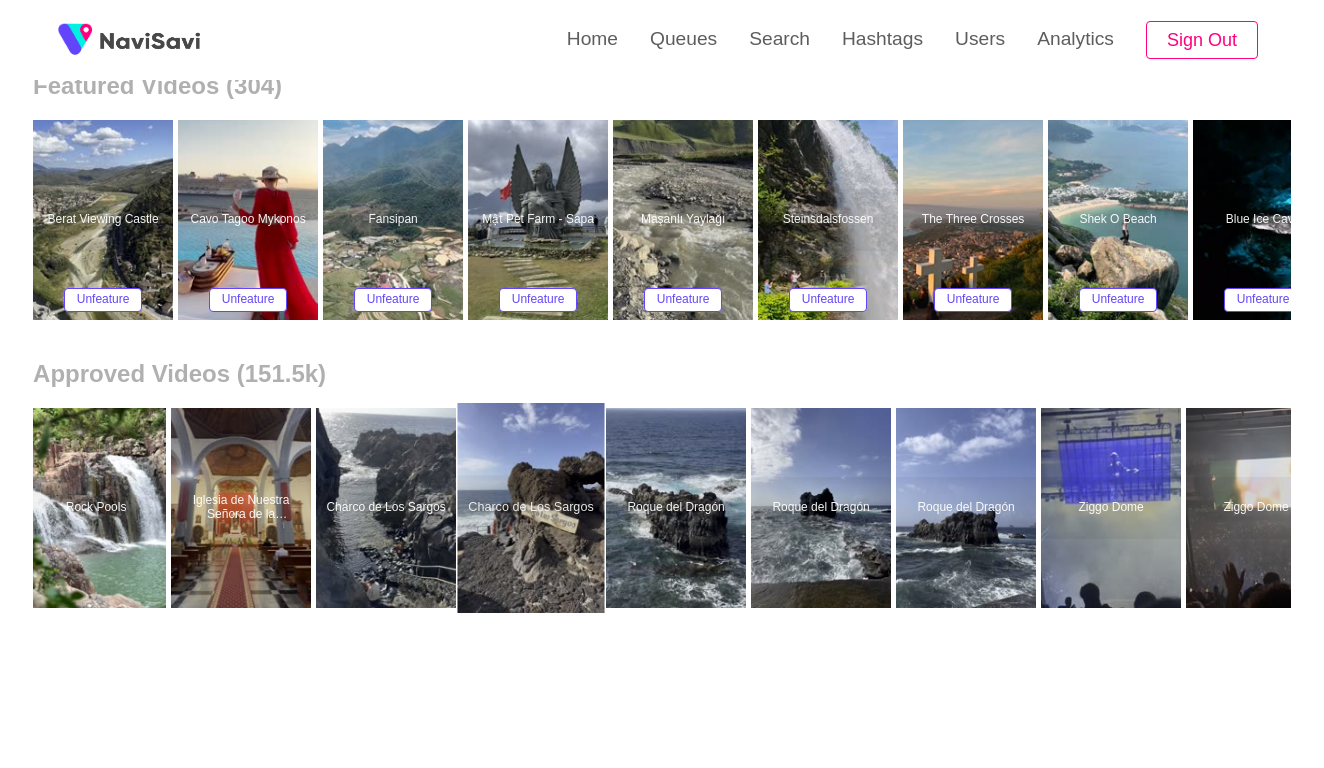 click at bounding box center (531, 508) 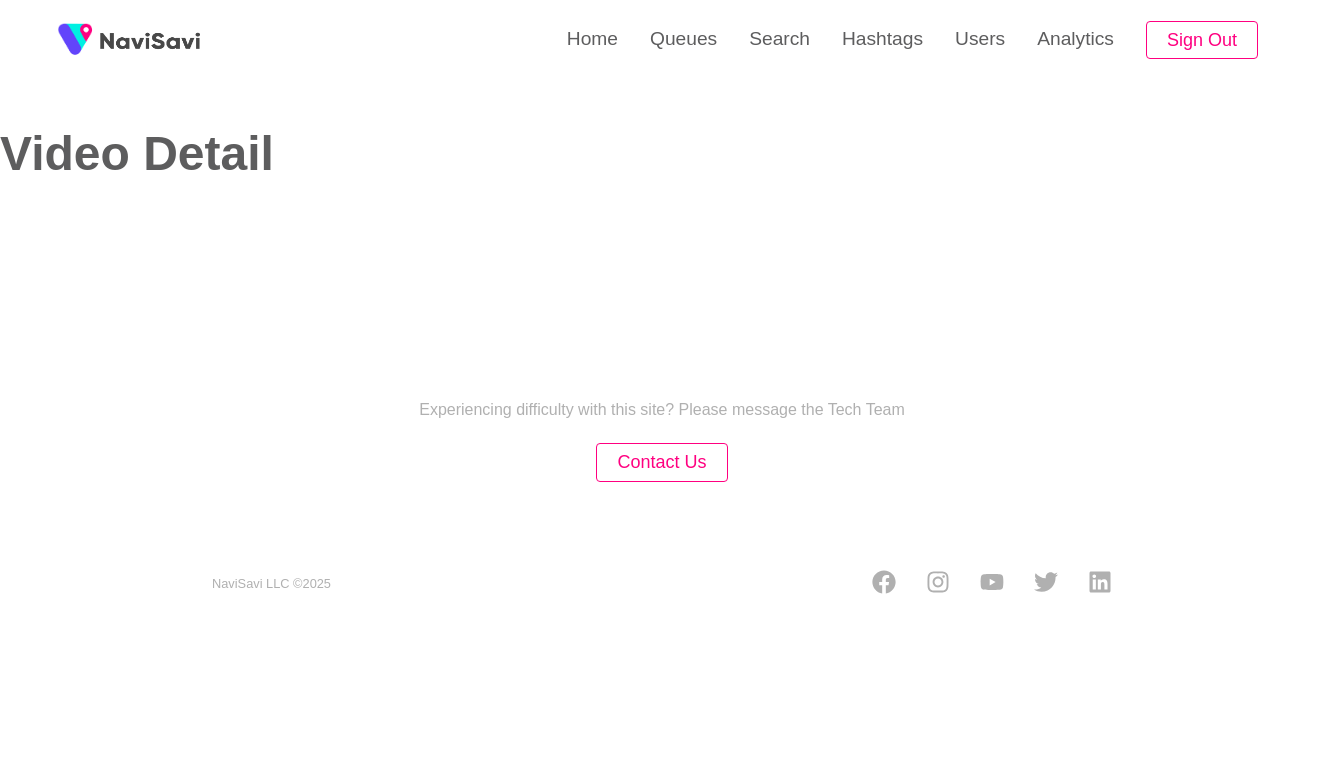 scroll, scrollTop: 0, scrollLeft: 0, axis: both 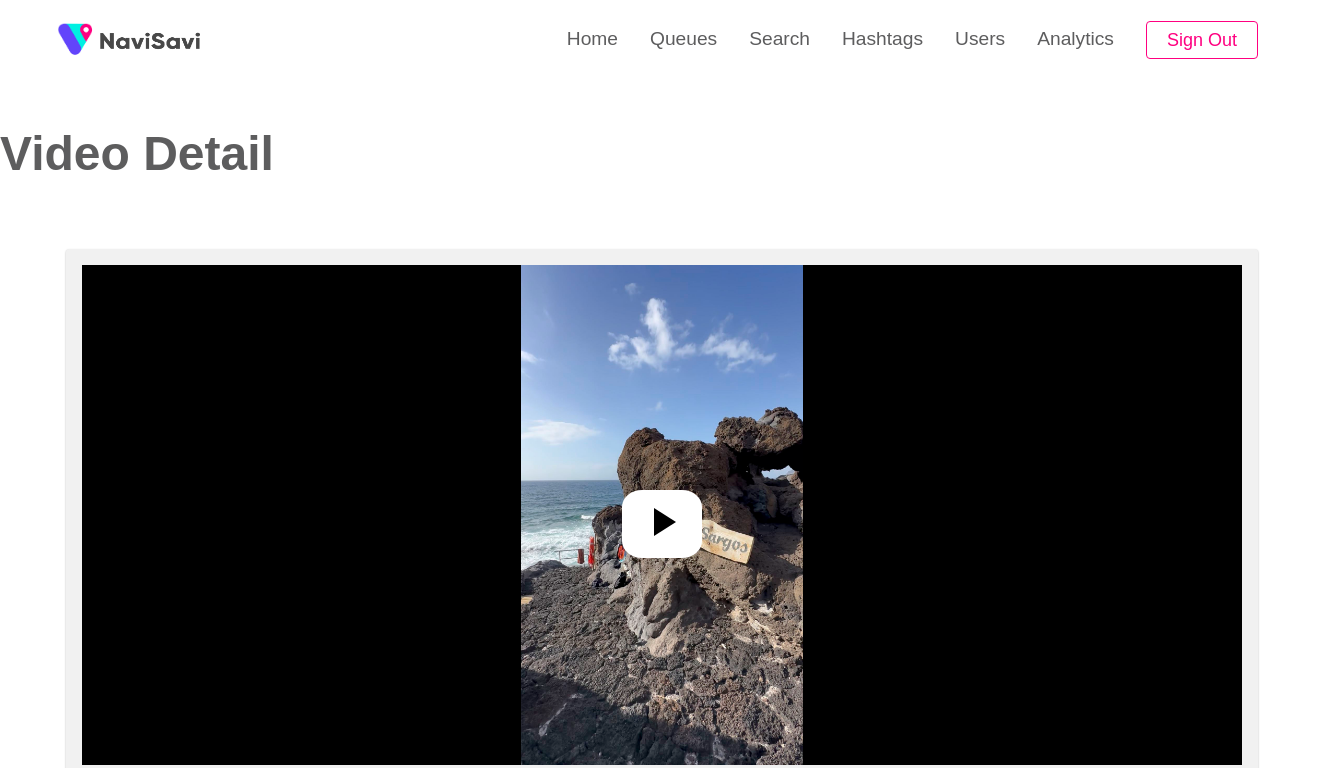 click at bounding box center (661, 515) 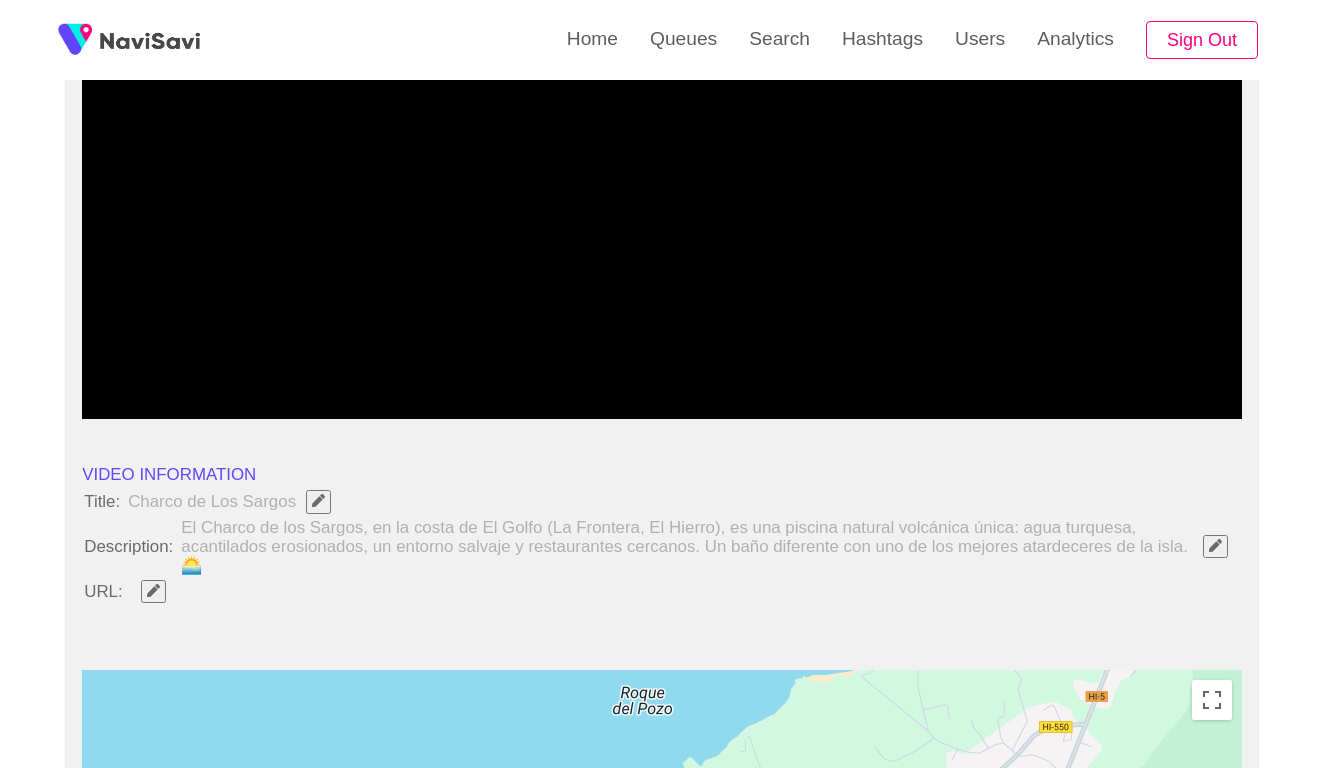scroll, scrollTop: 354, scrollLeft: 0, axis: vertical 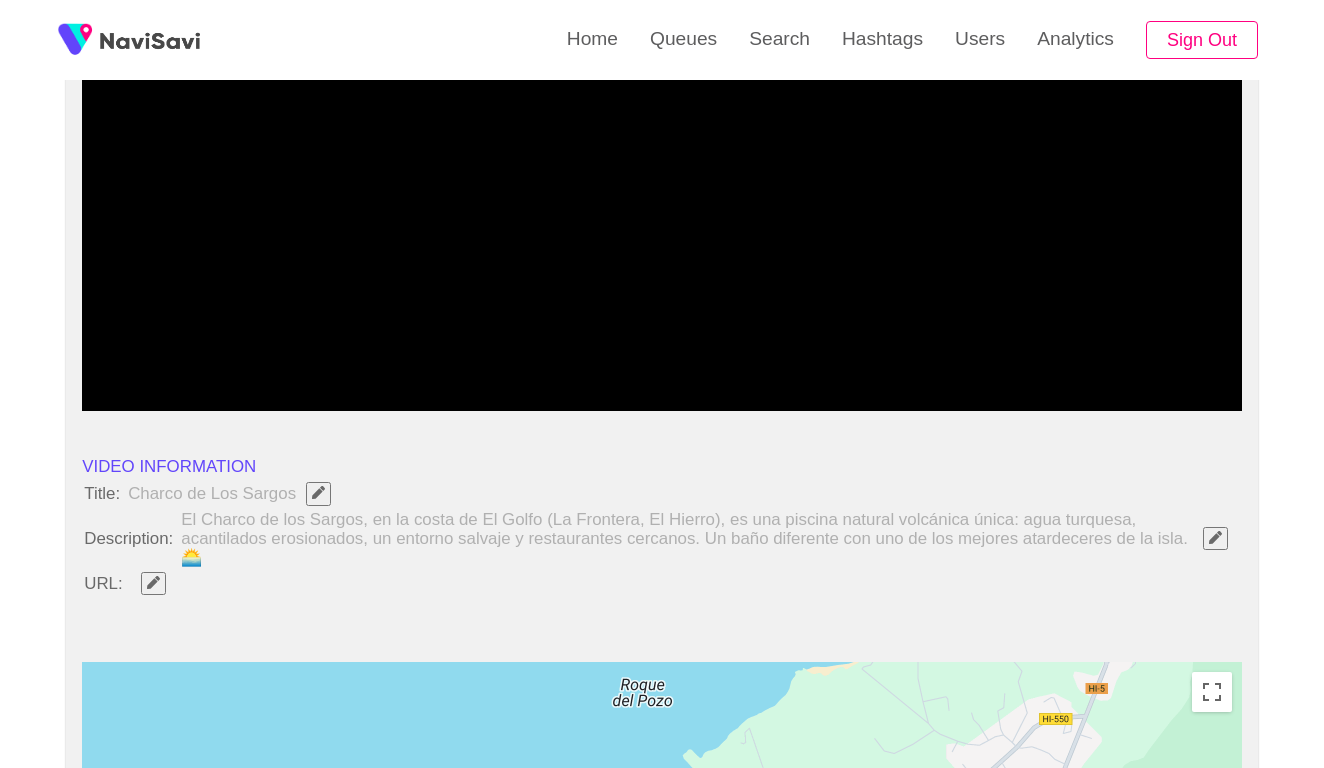 click 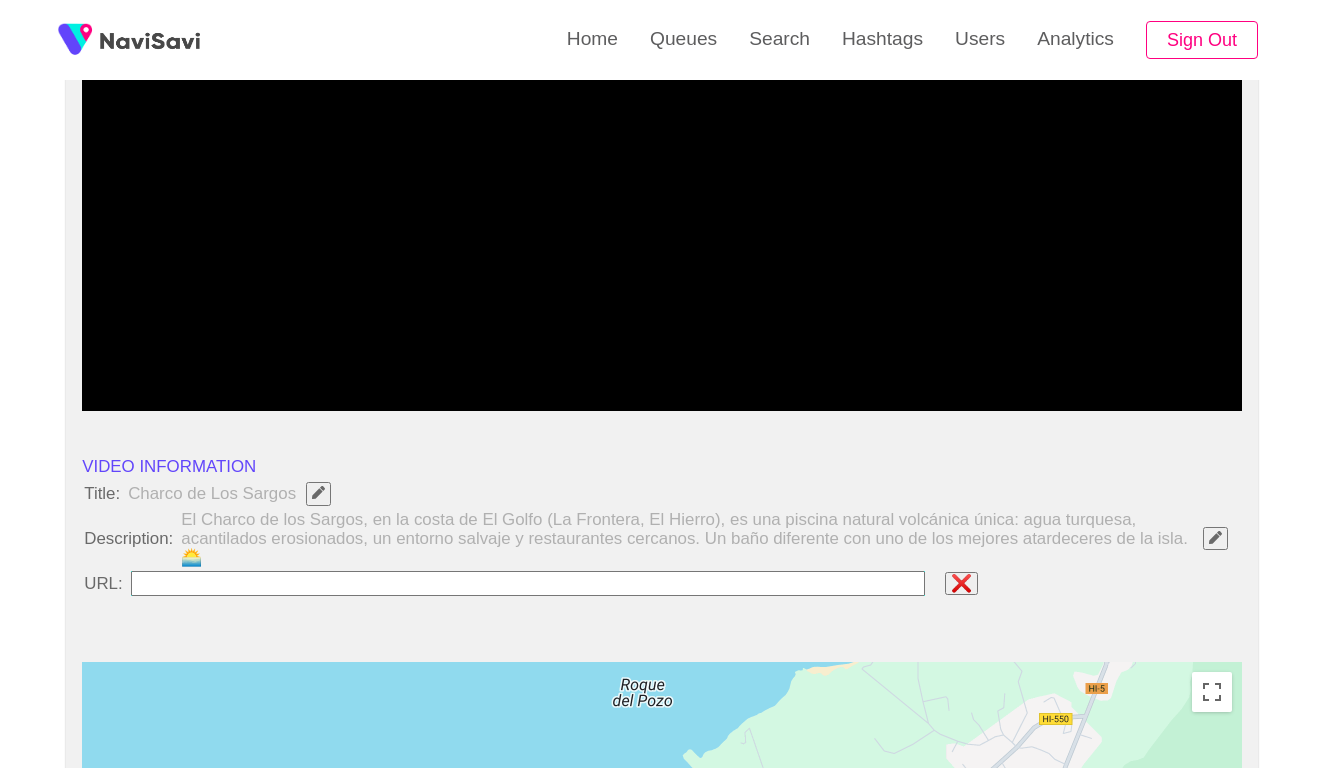 type on "**********" 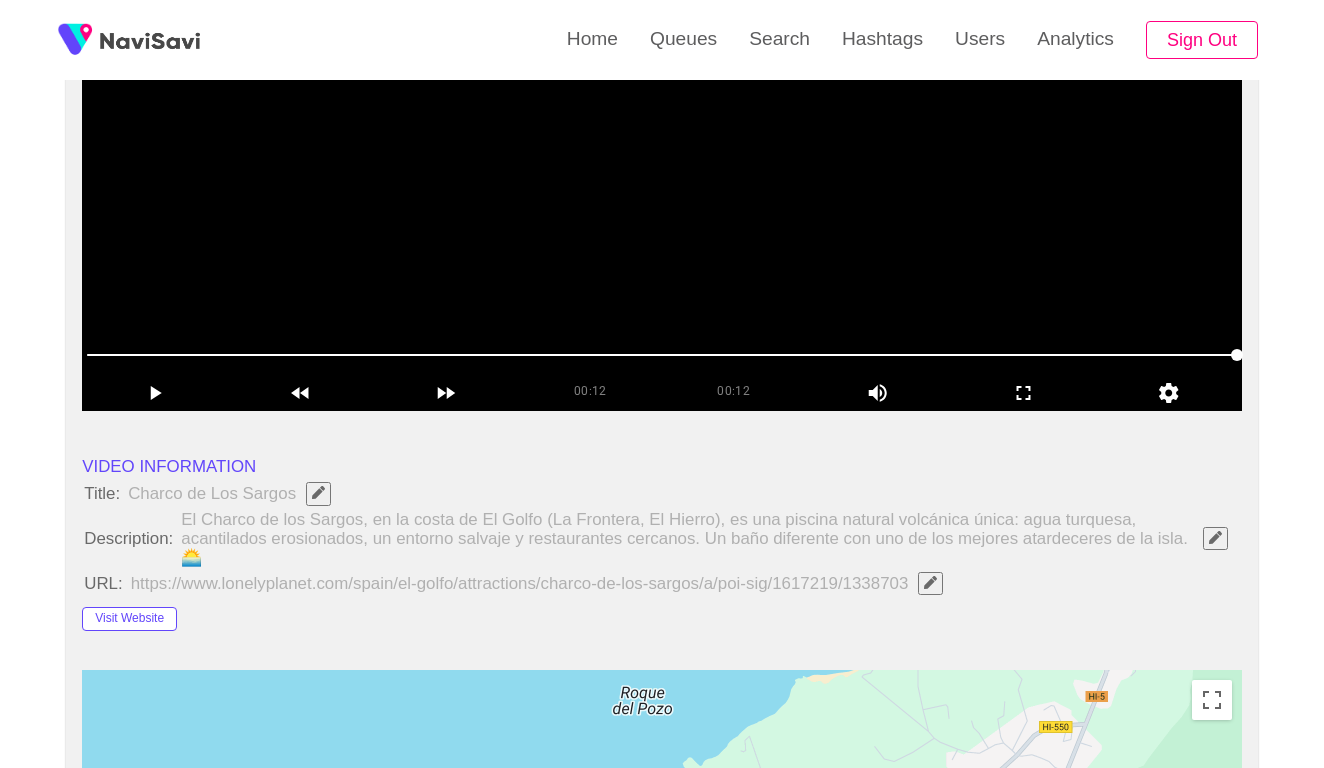 click at bounding box center (662, 355) 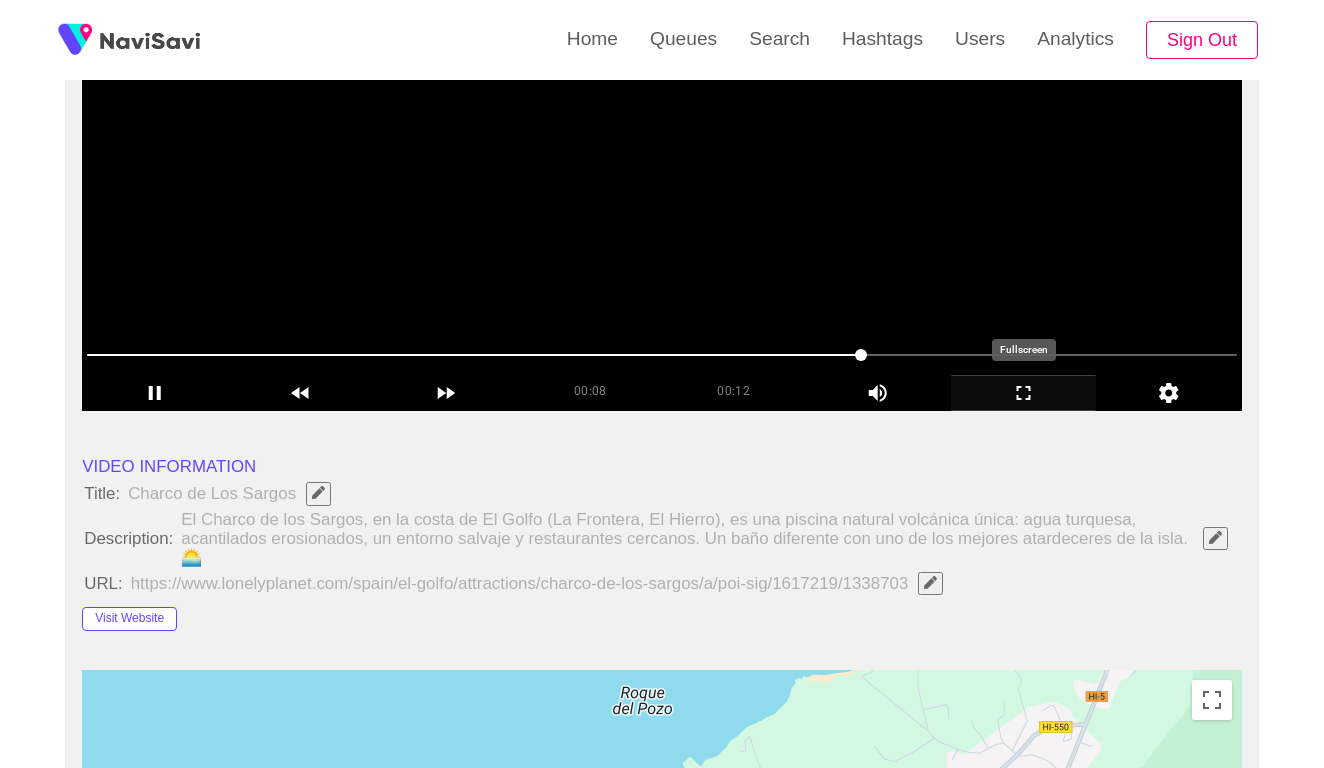 click 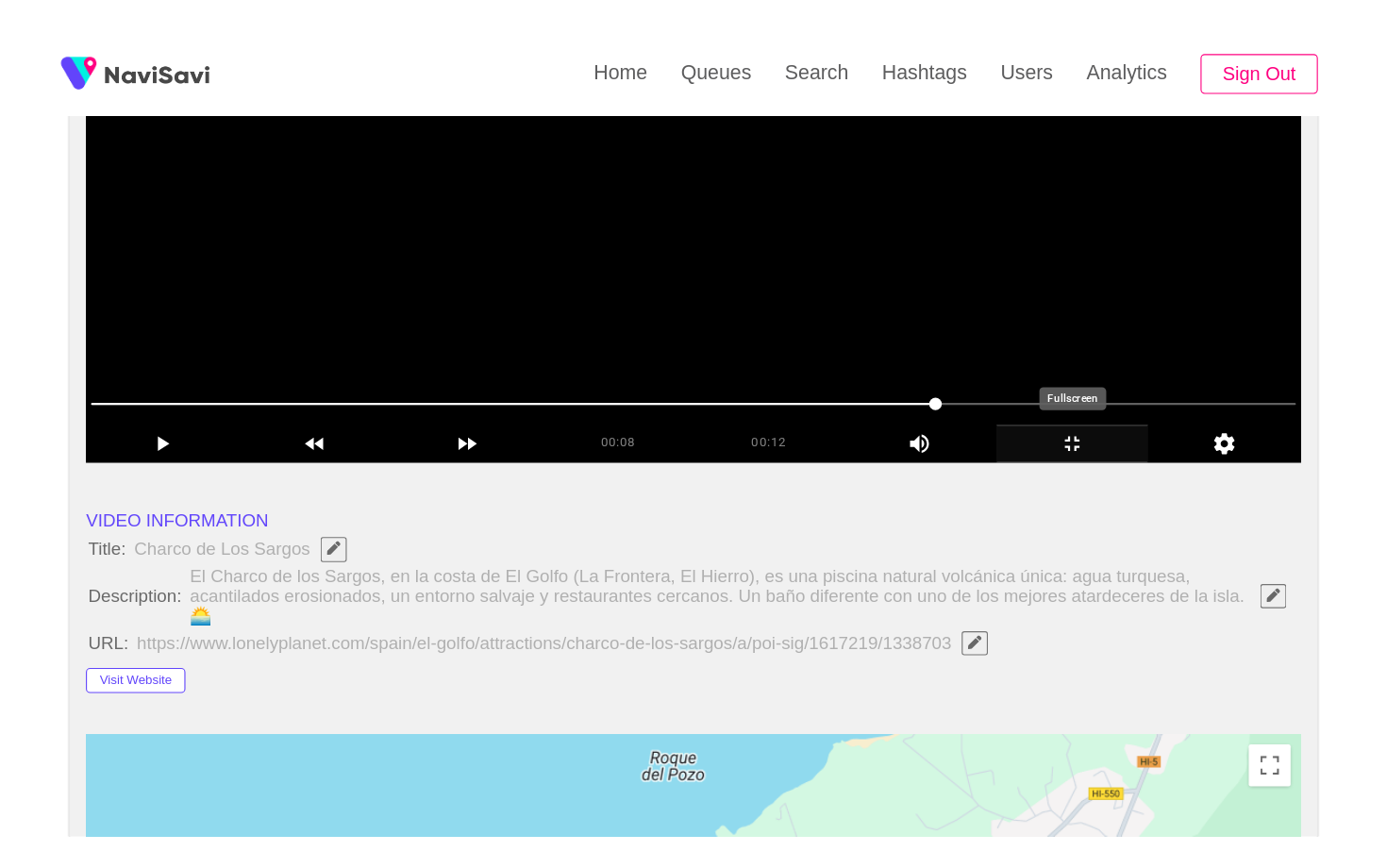 scroll, scrollTop: 0, scrollLeft: 0, axis: both 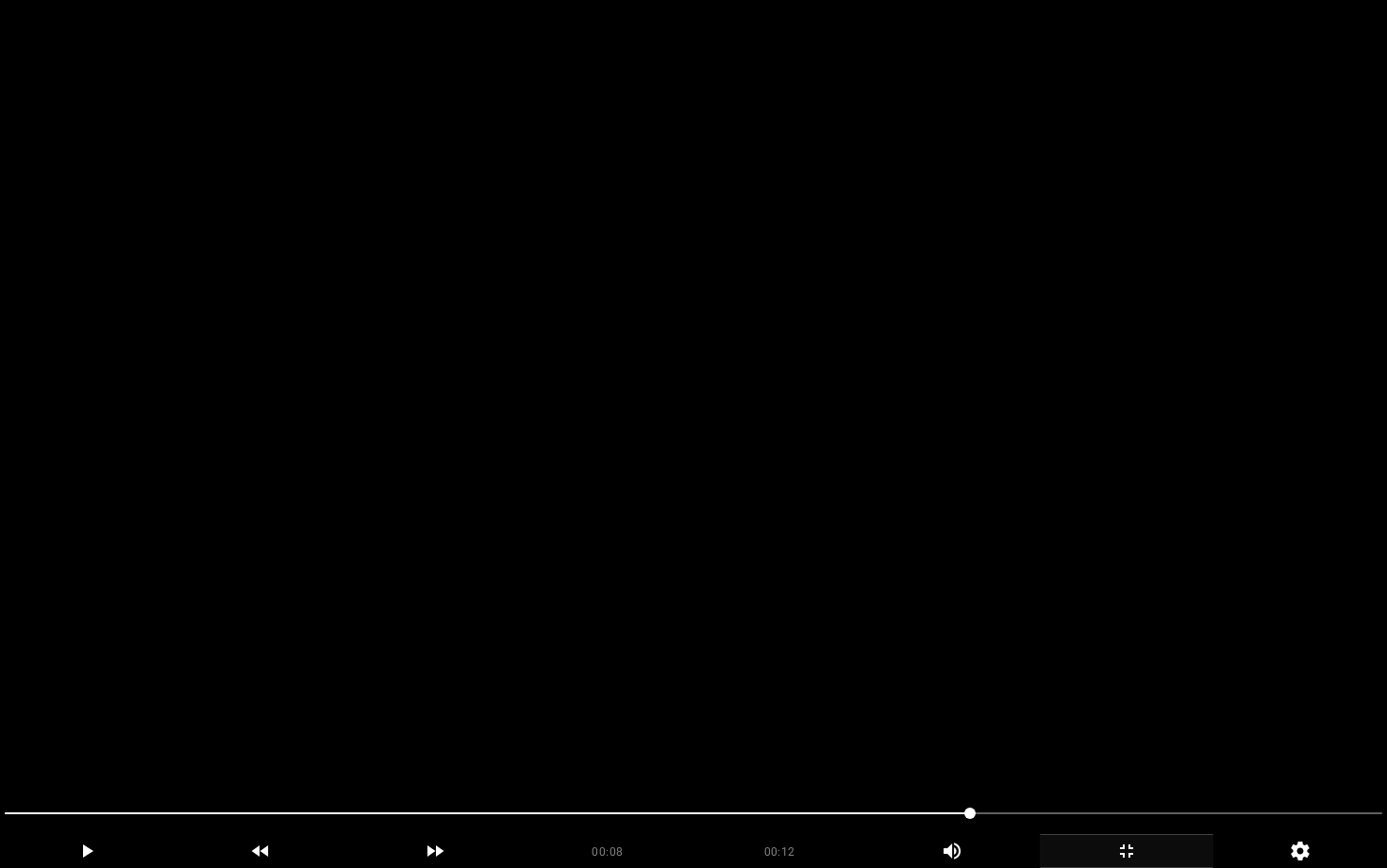 click at bounding box center [694, 434] 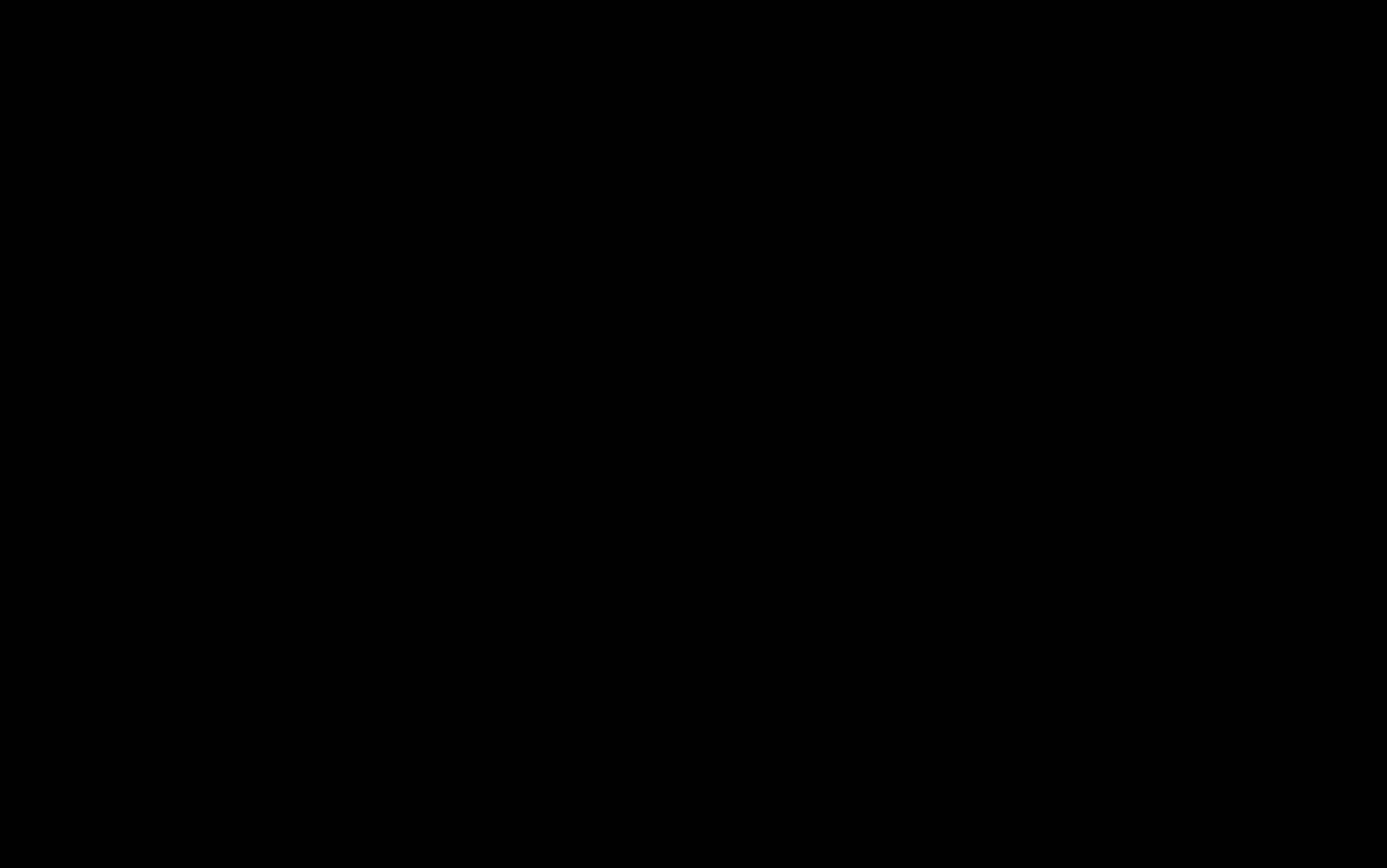 click 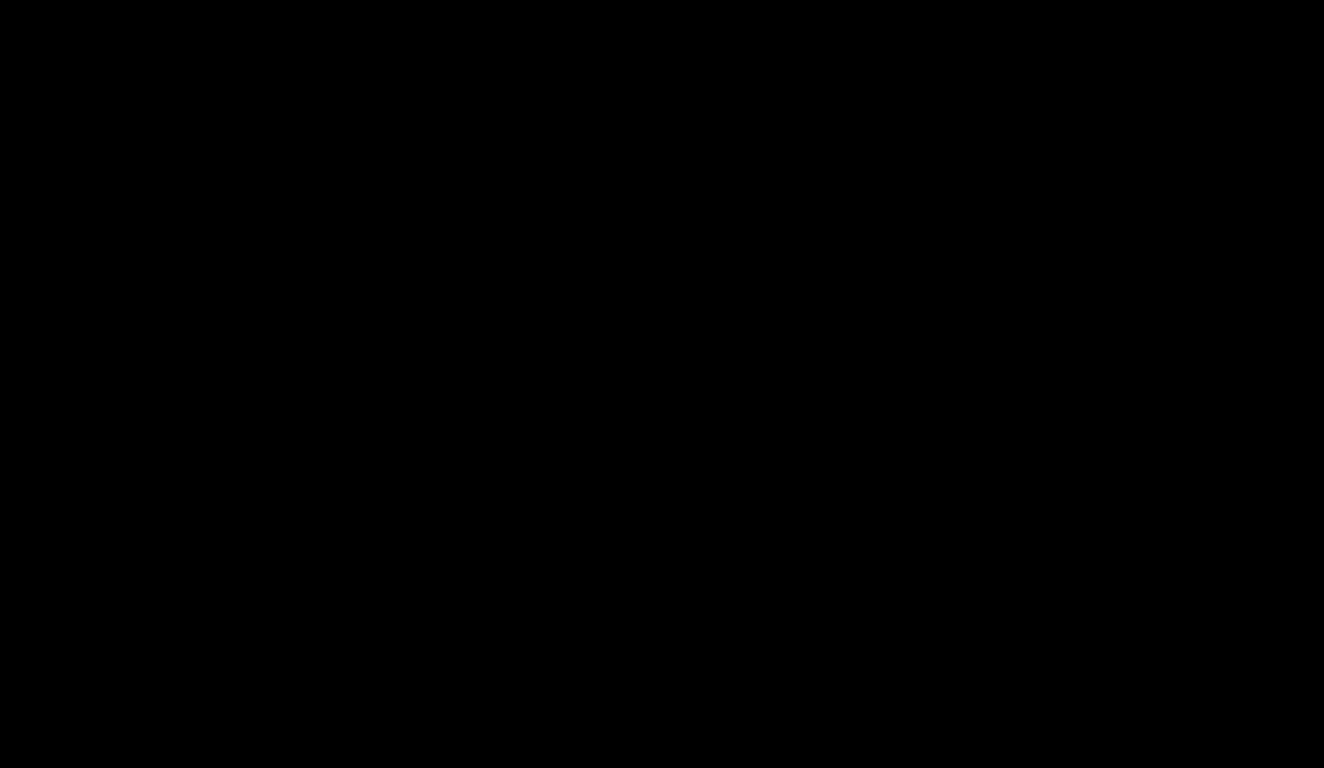 scroll, scrollTop: 294, scrollLeft: 0, axis: vertical 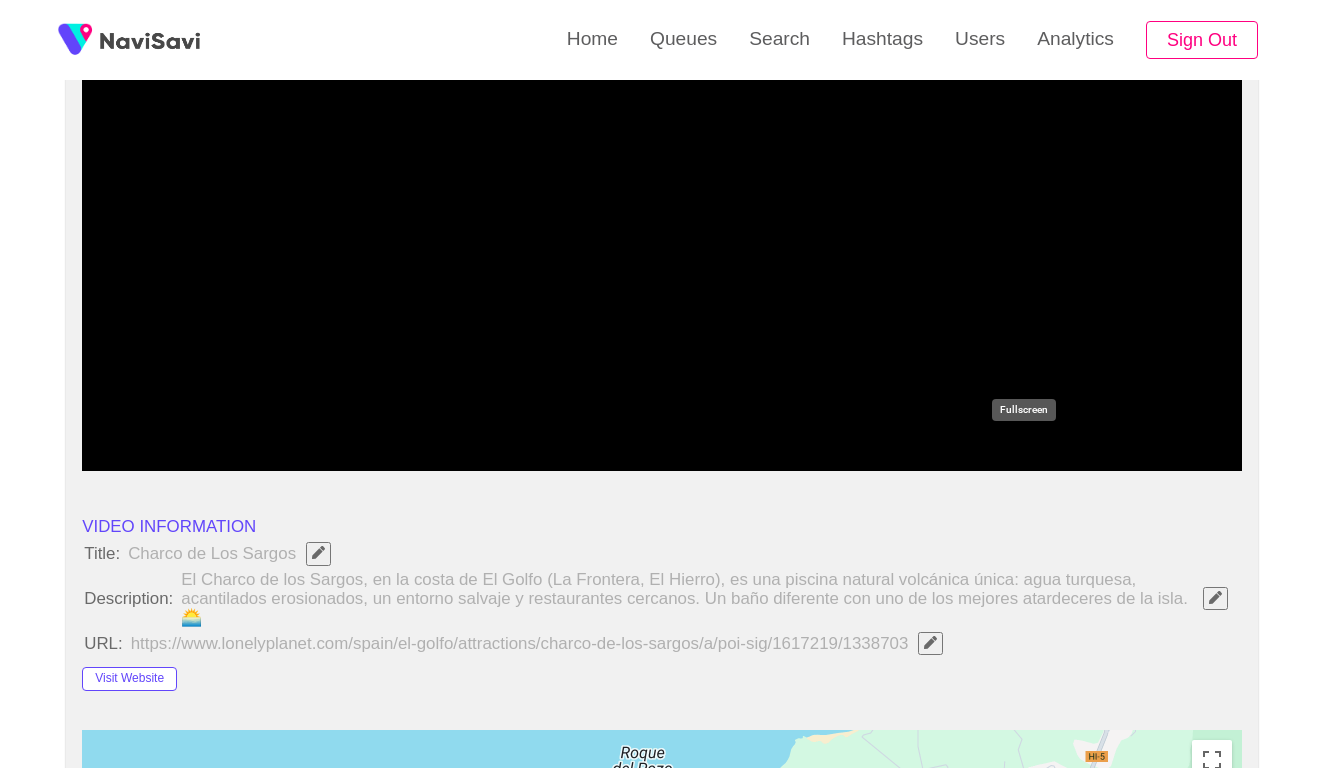 click 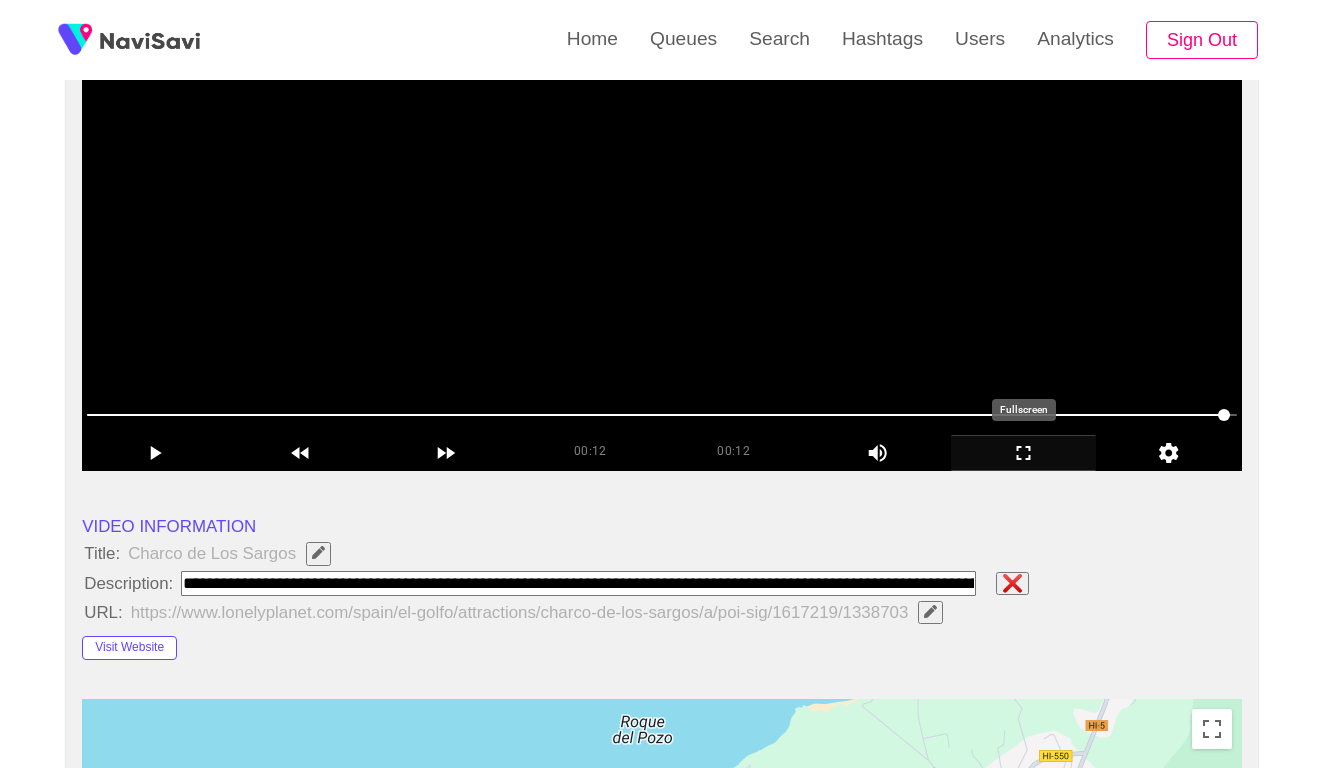 paste on "**********" 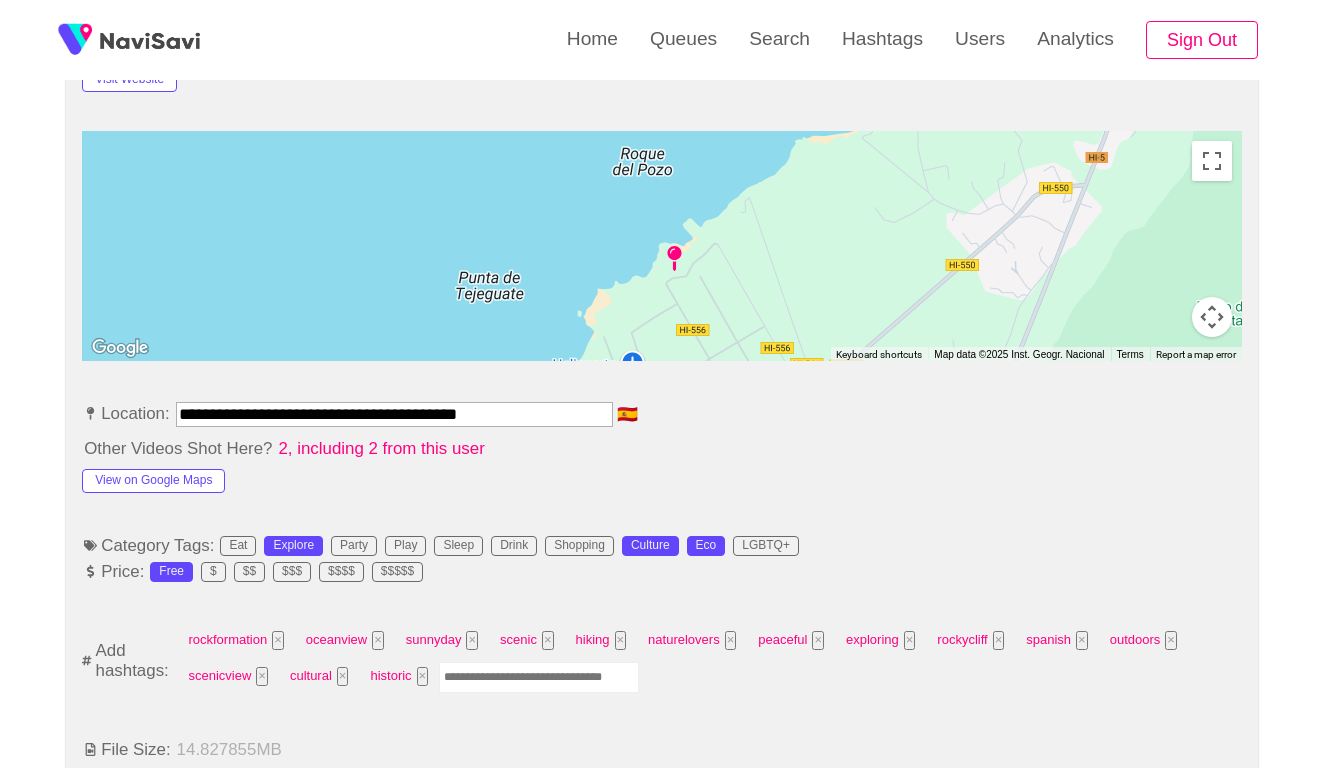 scroll, scrollTop: 881, scrollLeft: 0, axis: vertical 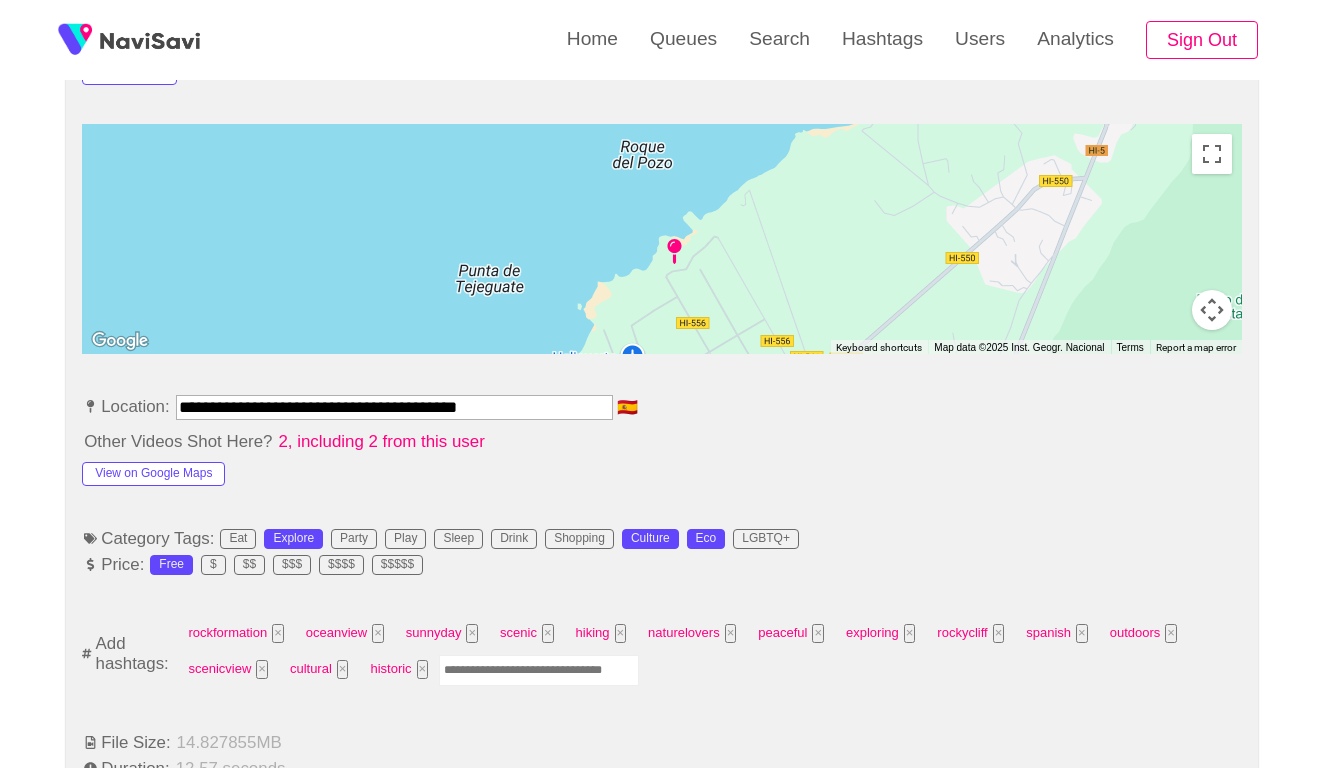click at bounding box center [539, 670] 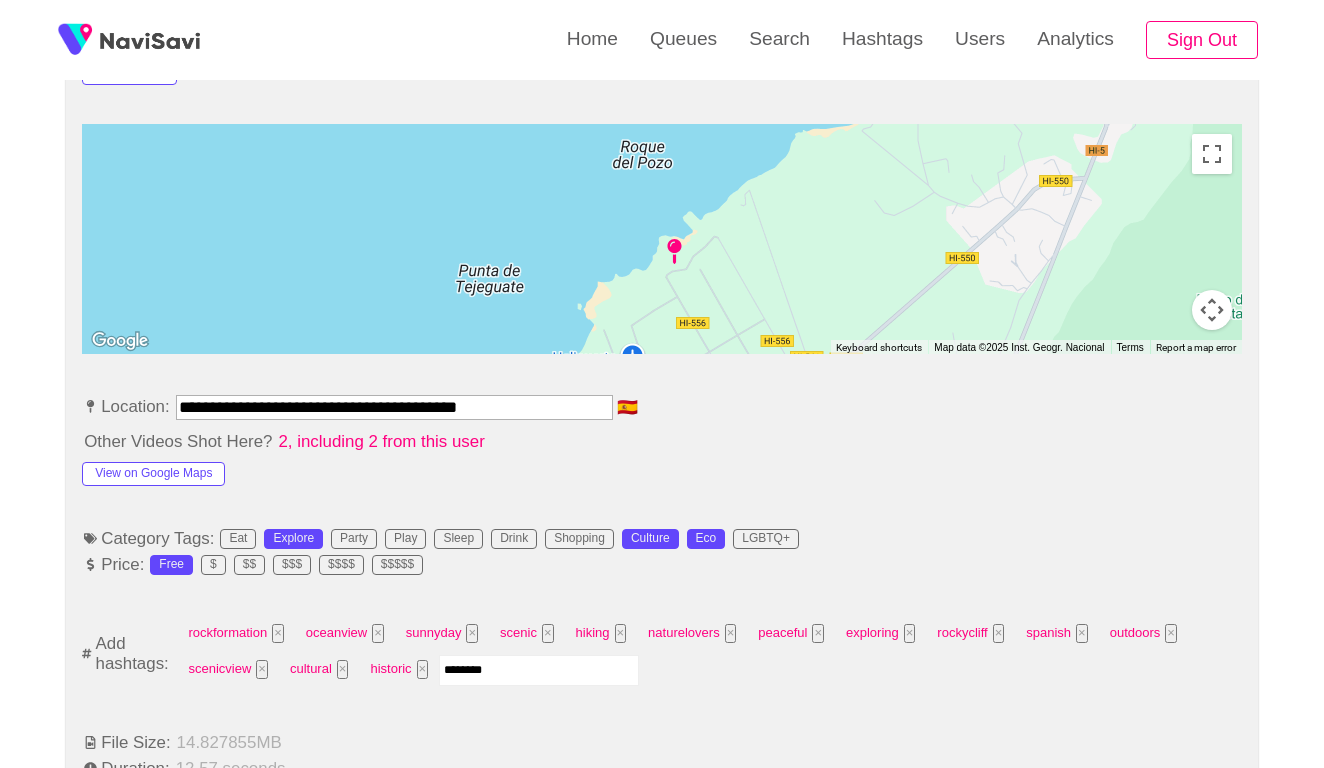 type on "*********" 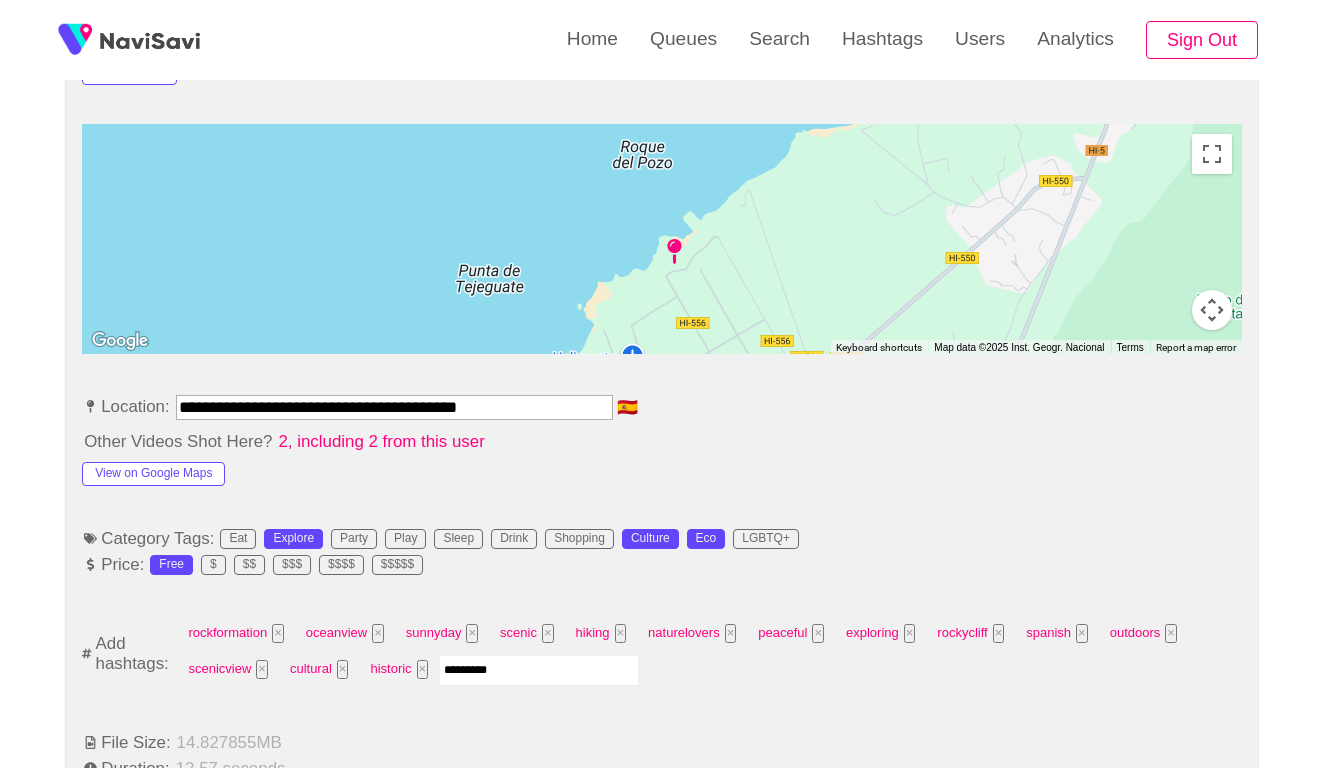type 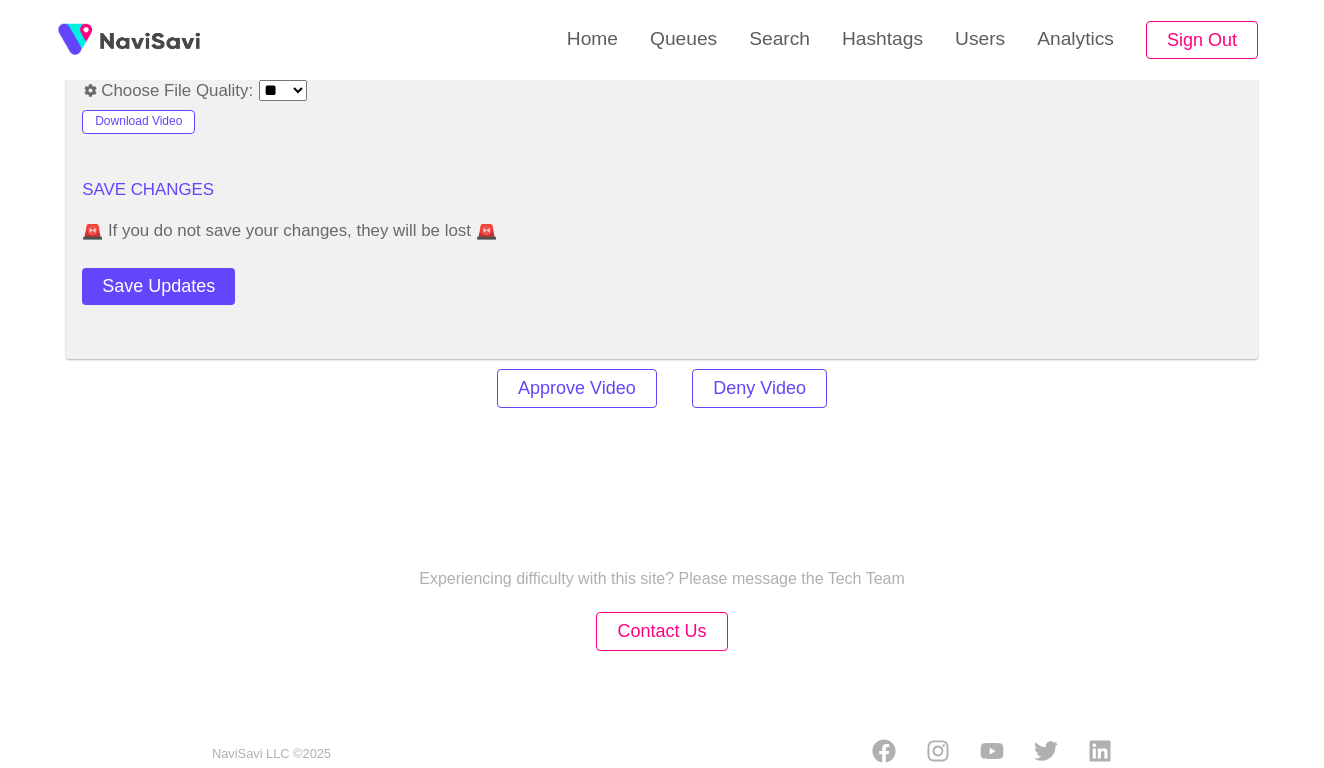 scroll, scrollTop: 2798, scrollLeft: 0, axis: vertical 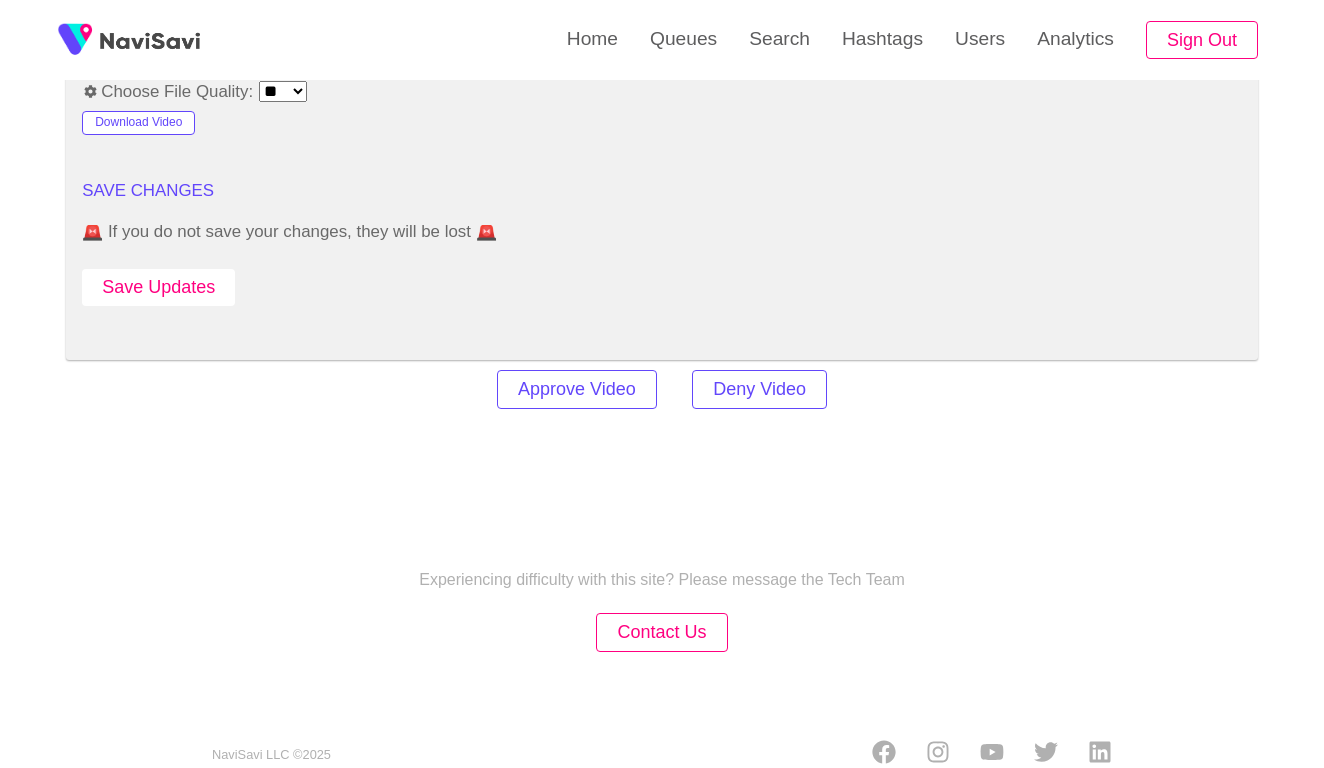 click on "Save Updates" at bounding box center (158, 287) 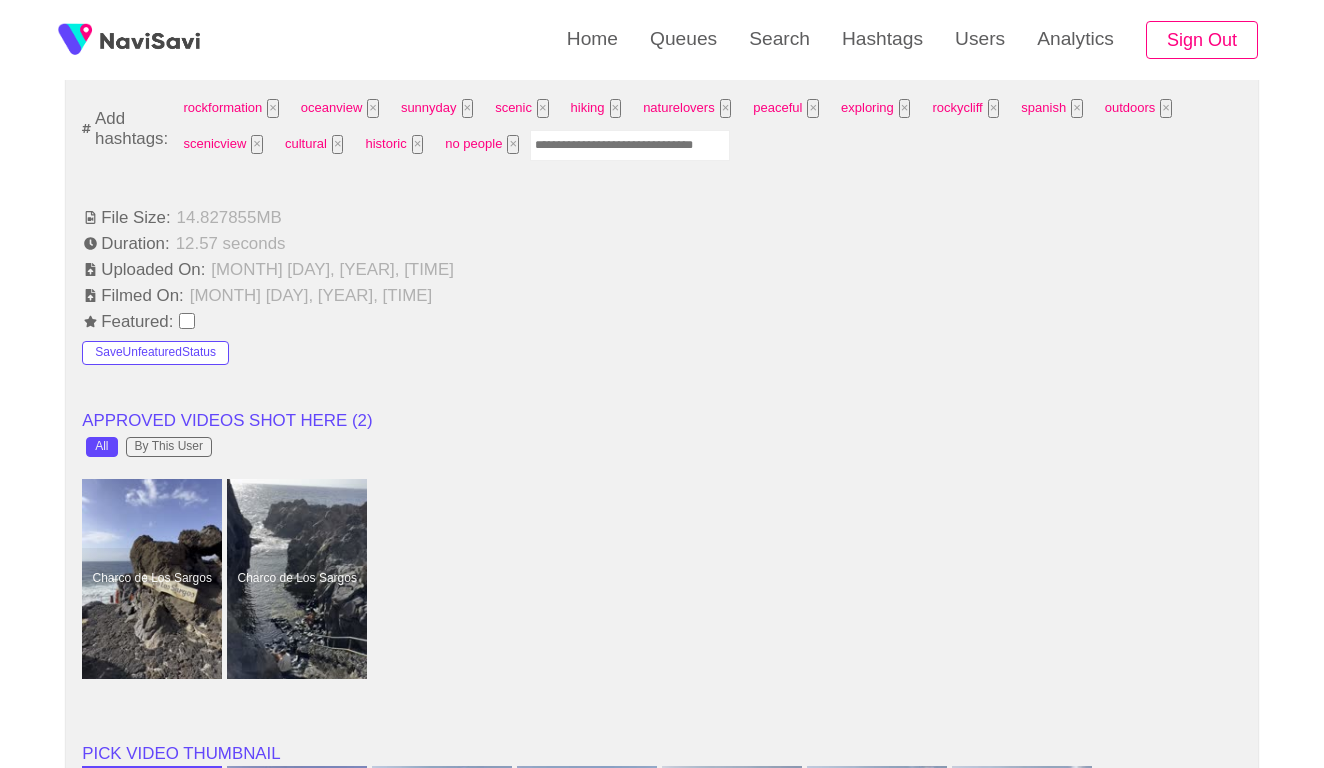 scroll, scrollTop: 1596, scrollLeft: 0, axis: vertical 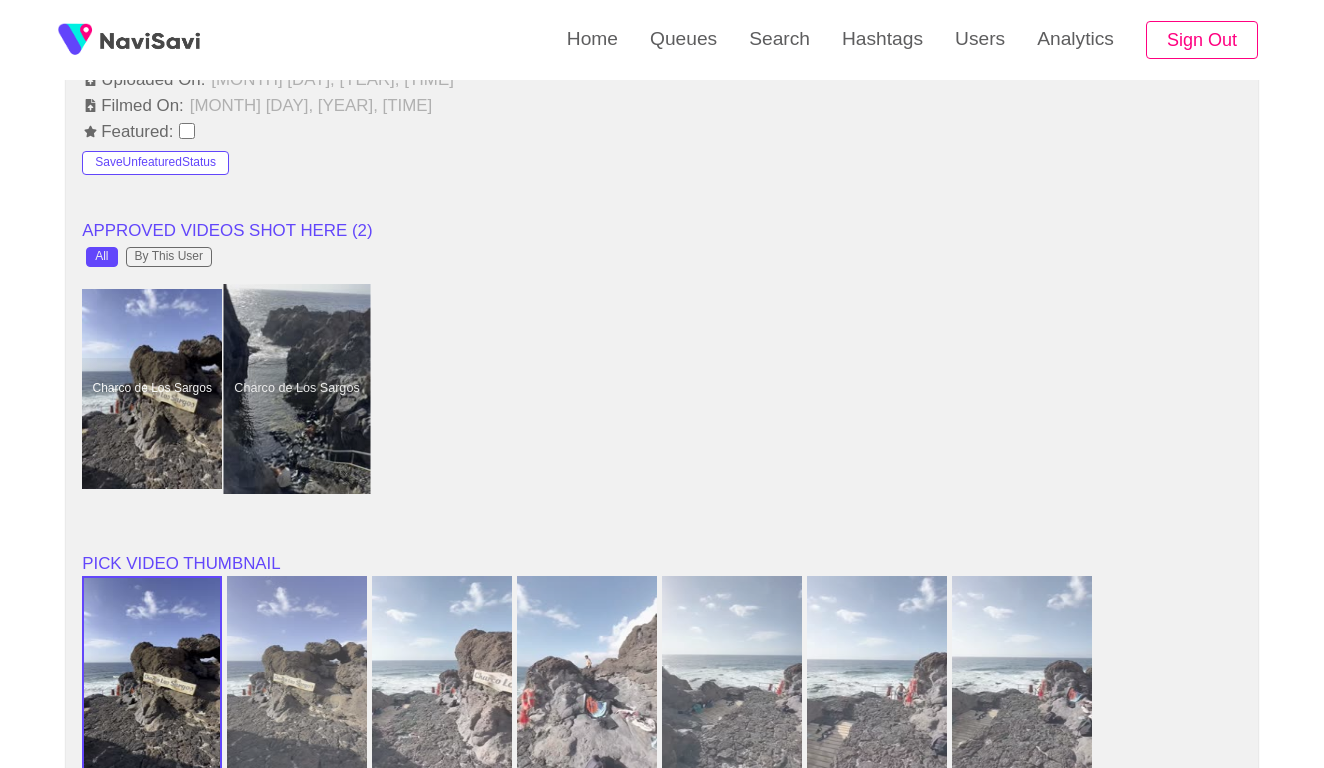 click at bounding box center (297, 389) 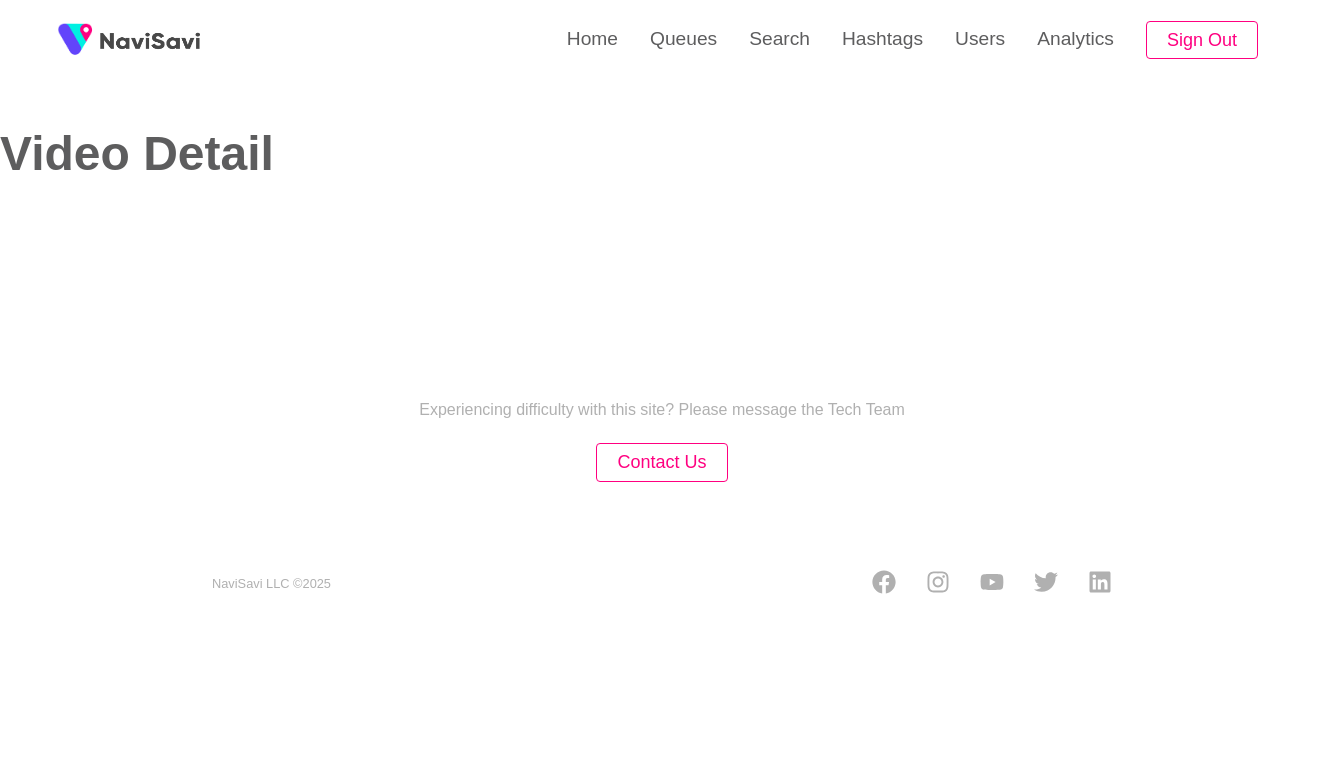 select on "**********" 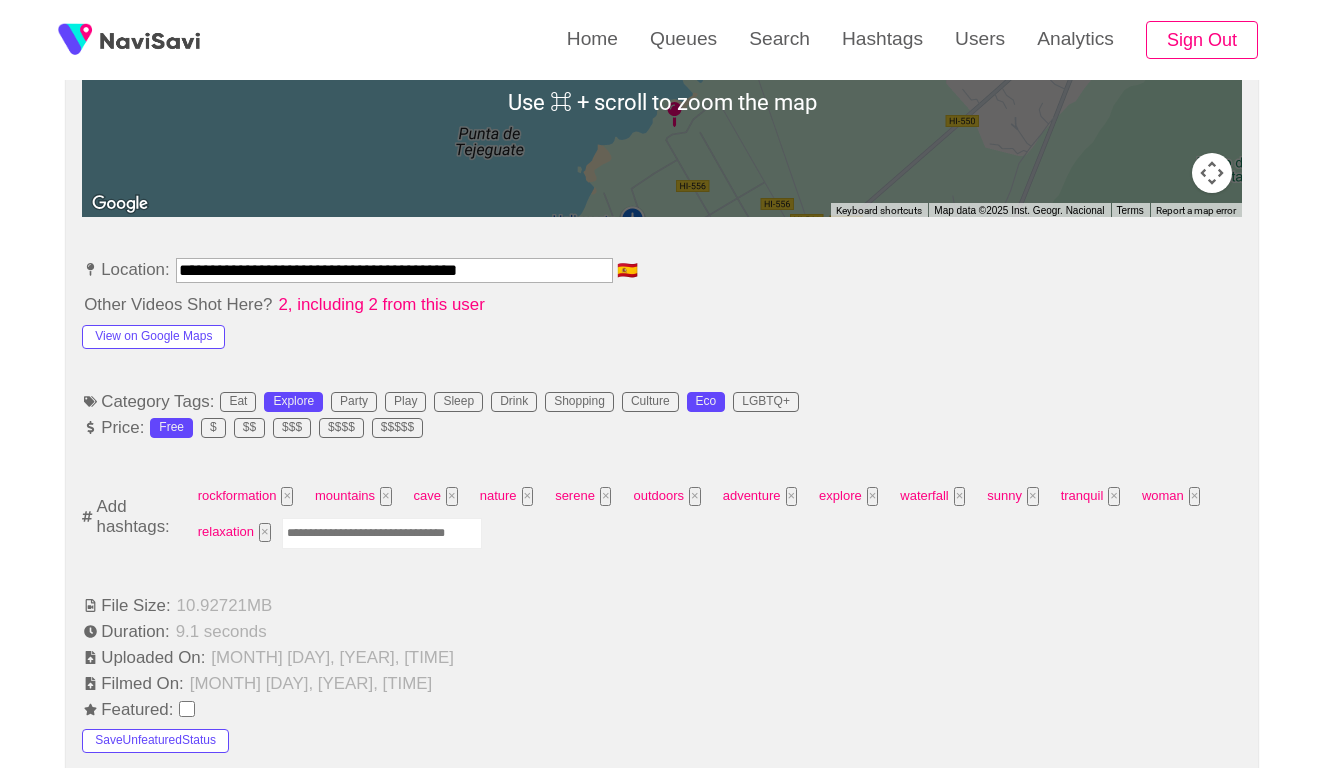 scroll, scrollTop: 1019, scrollLeft: 0, axis: vertical 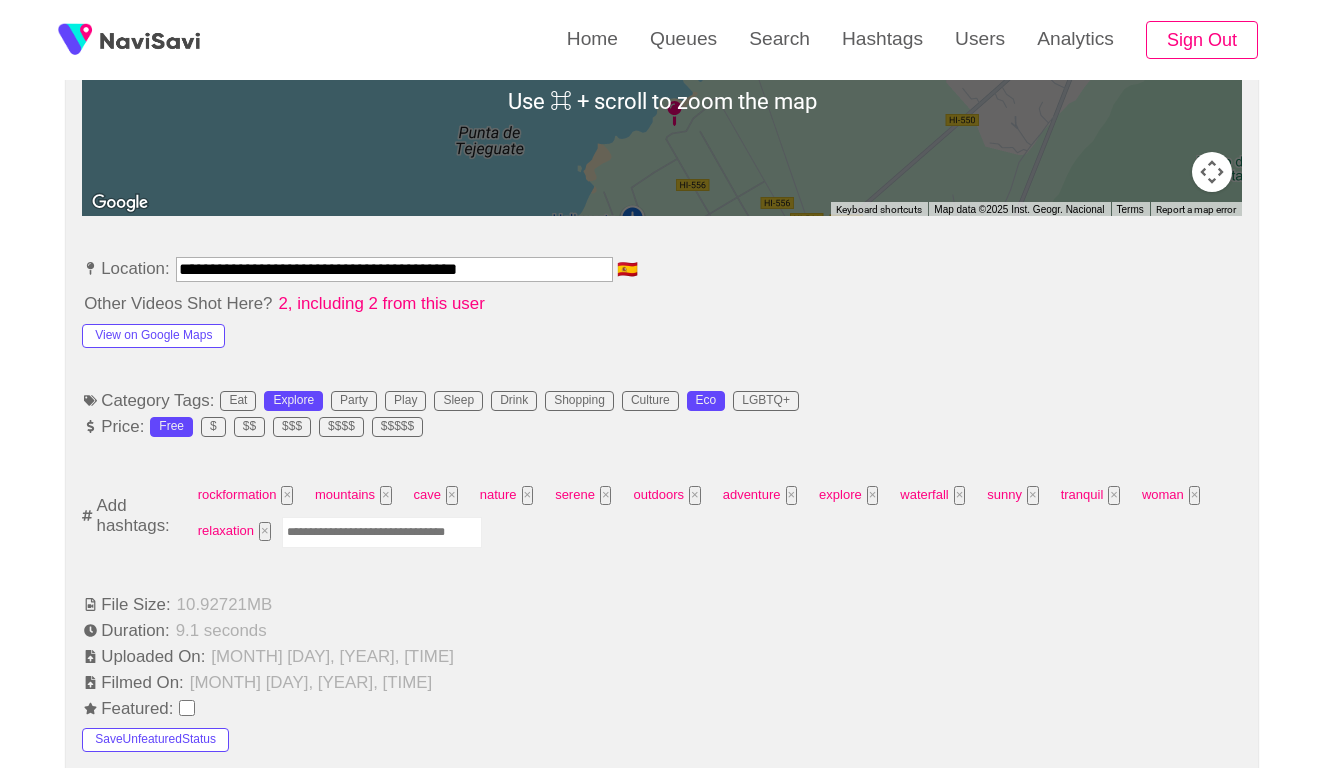 click at bounding box center (382, 532) 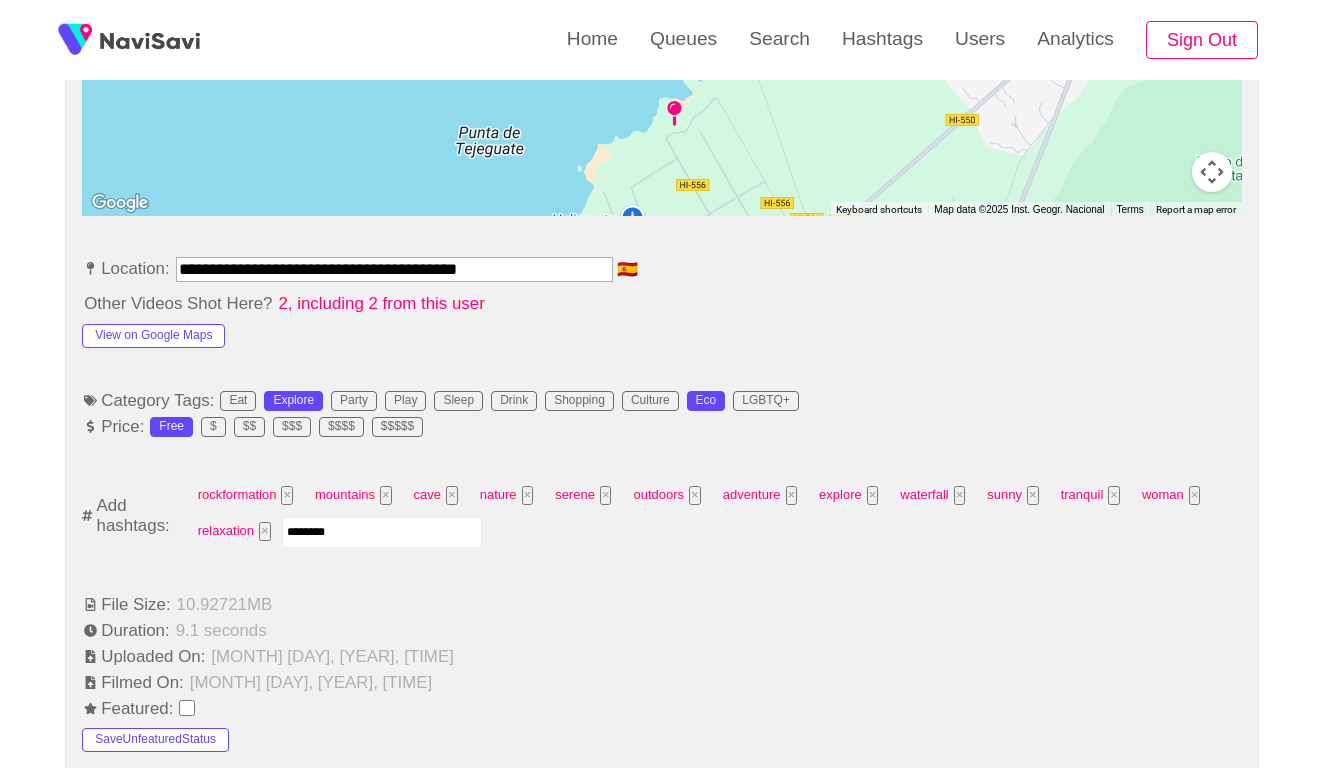 type on "*********" 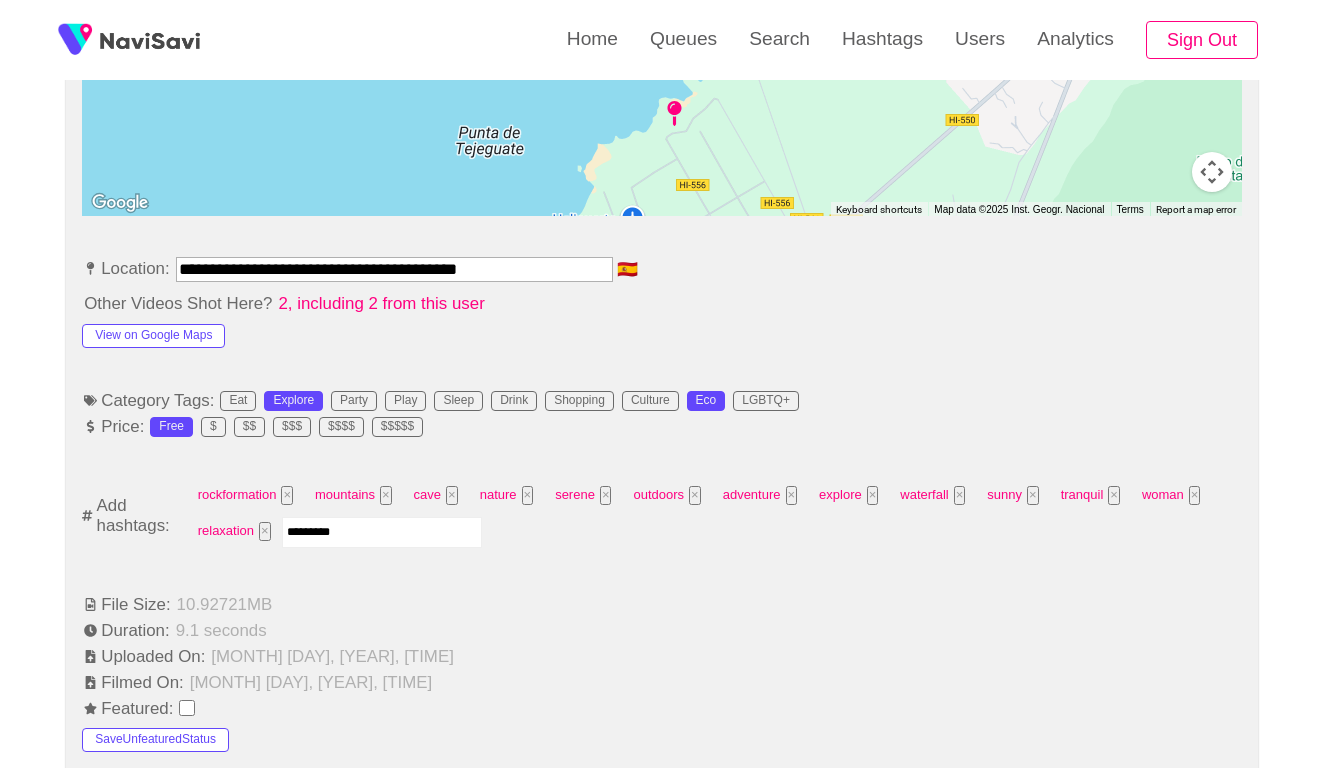 type 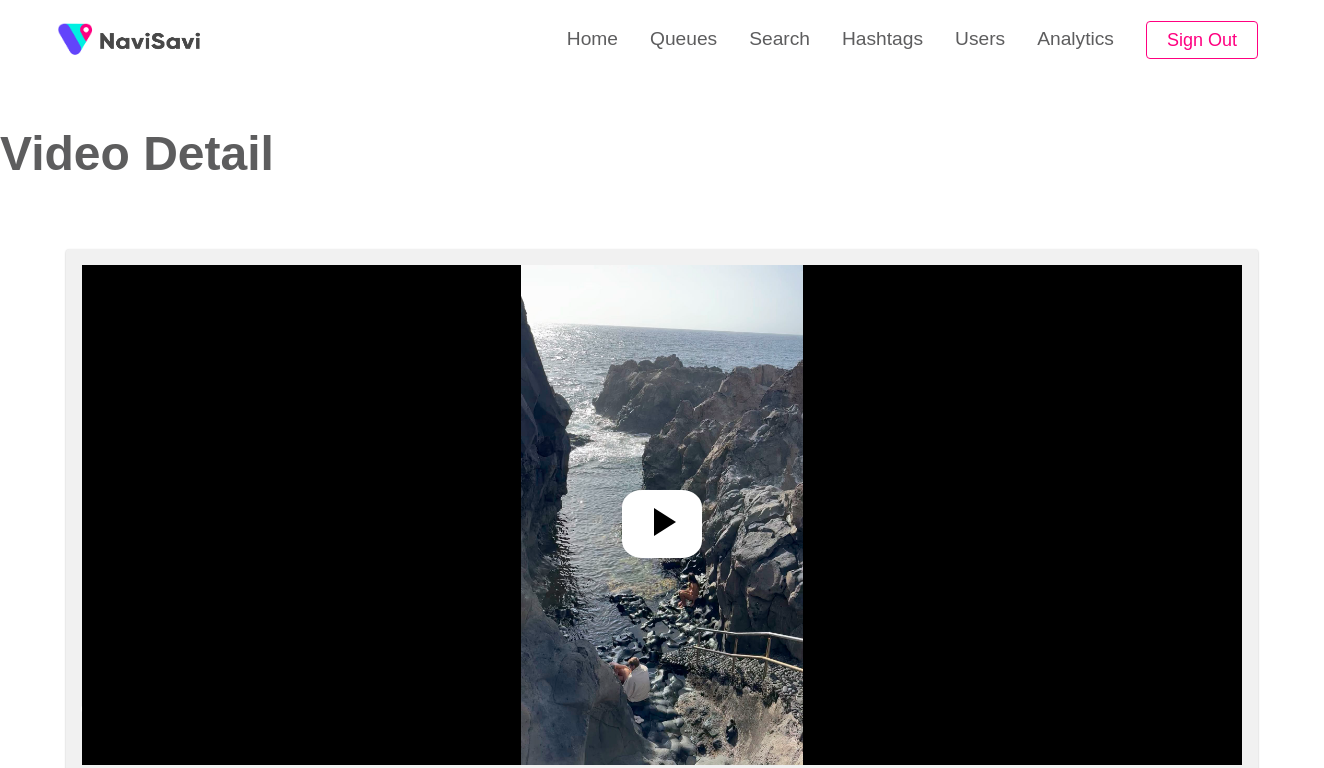 scroll, scrollTop: 0, scrollLeft: 0, axis: both 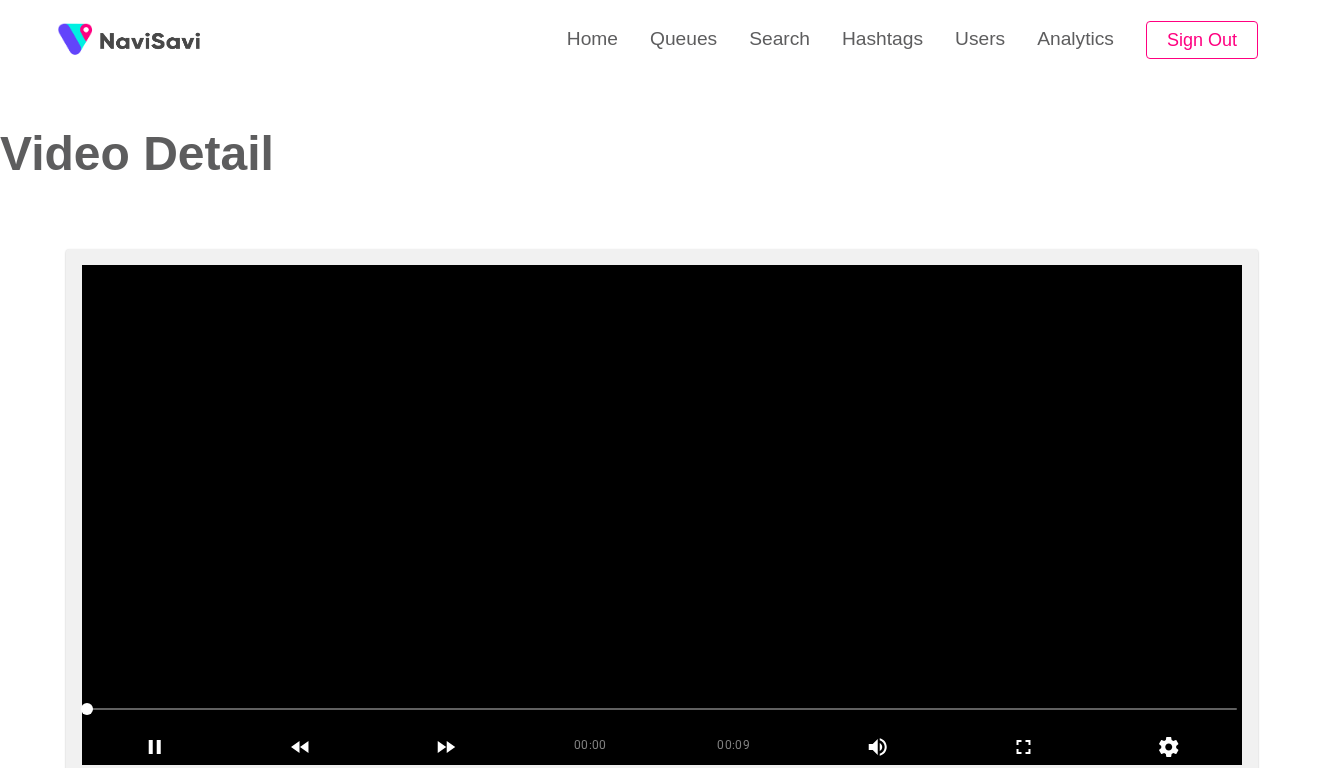 click at bounding box center [662, 709] 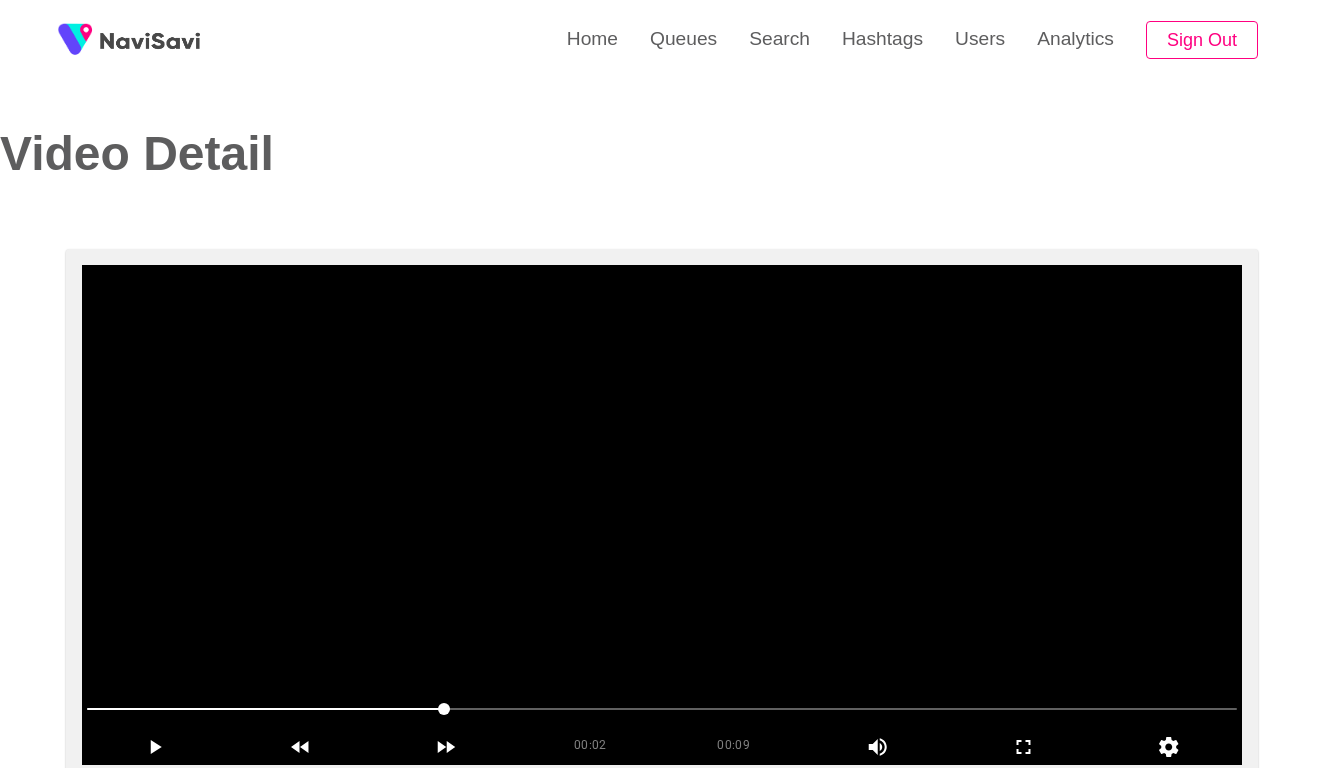 click at bounding box center (662, 709) 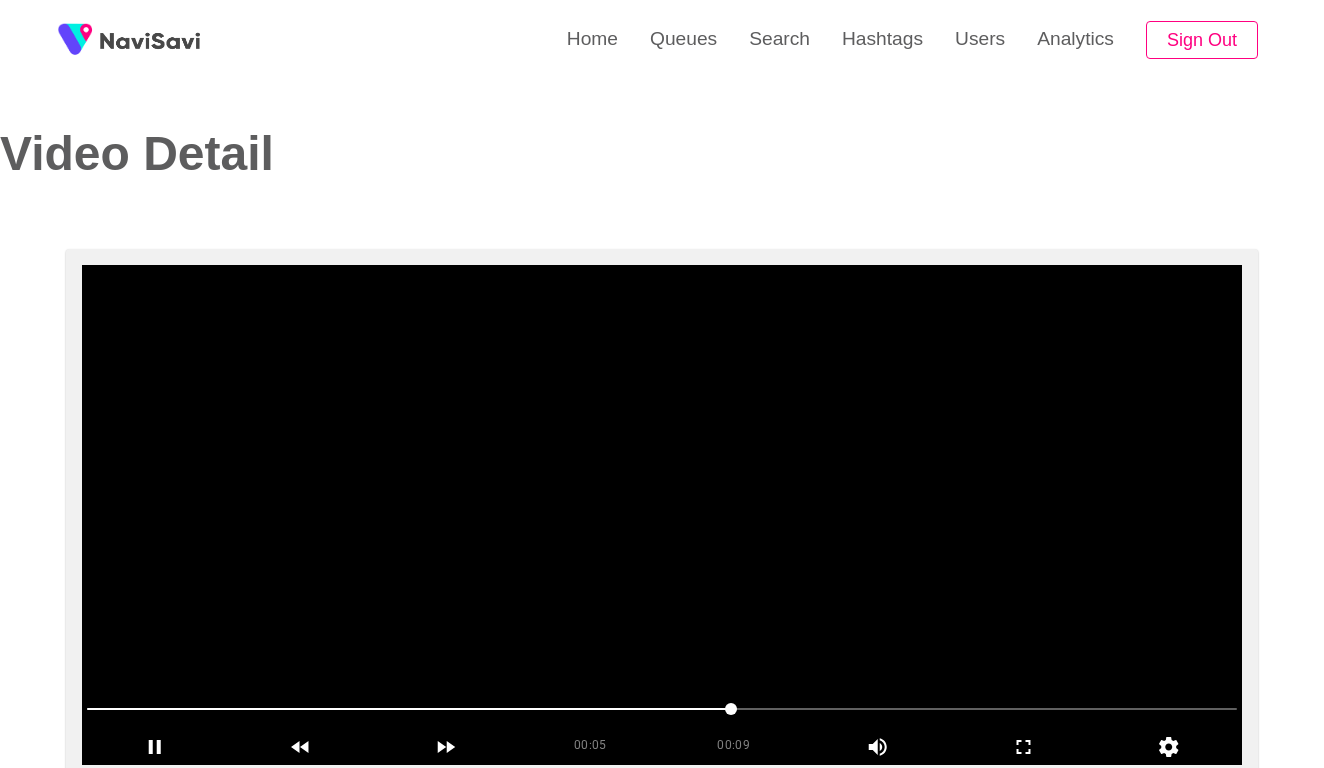 click at bounding box center (662, 711) 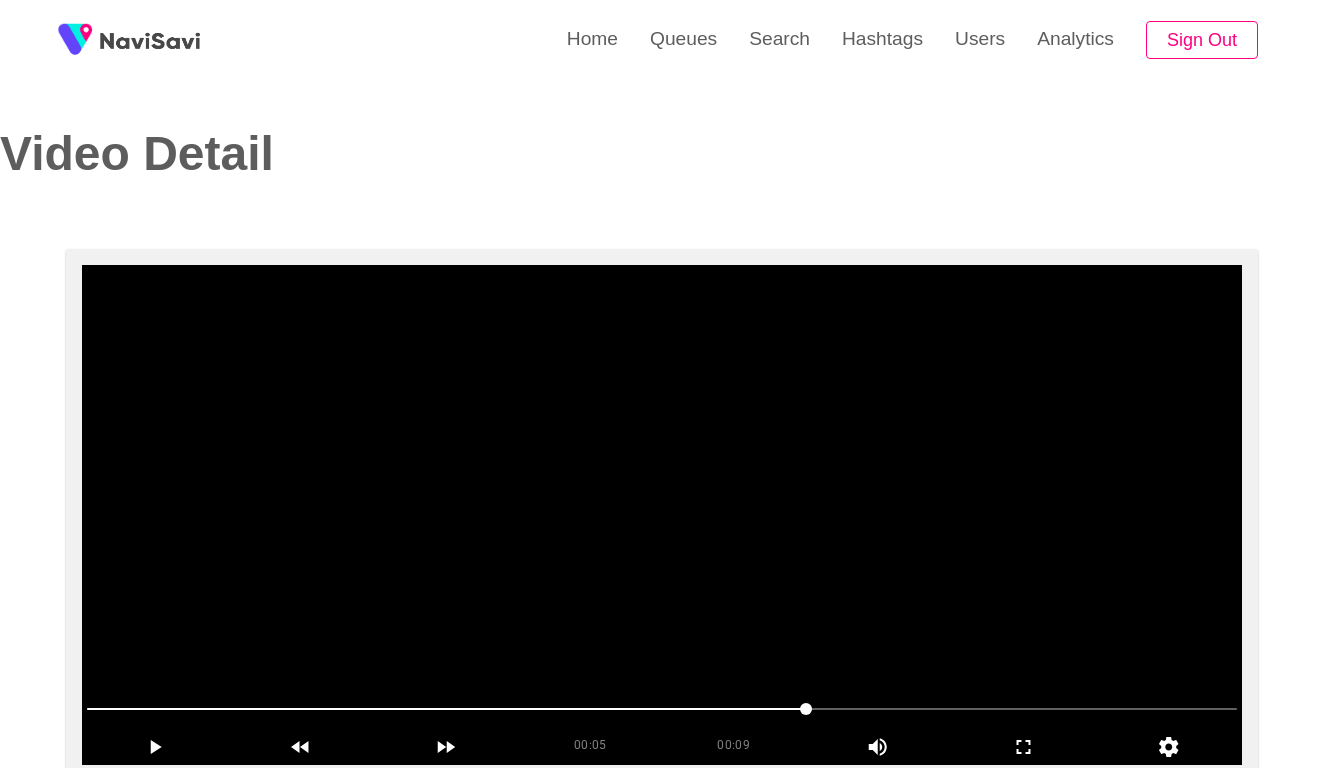 click at bounding box center (662, 709) 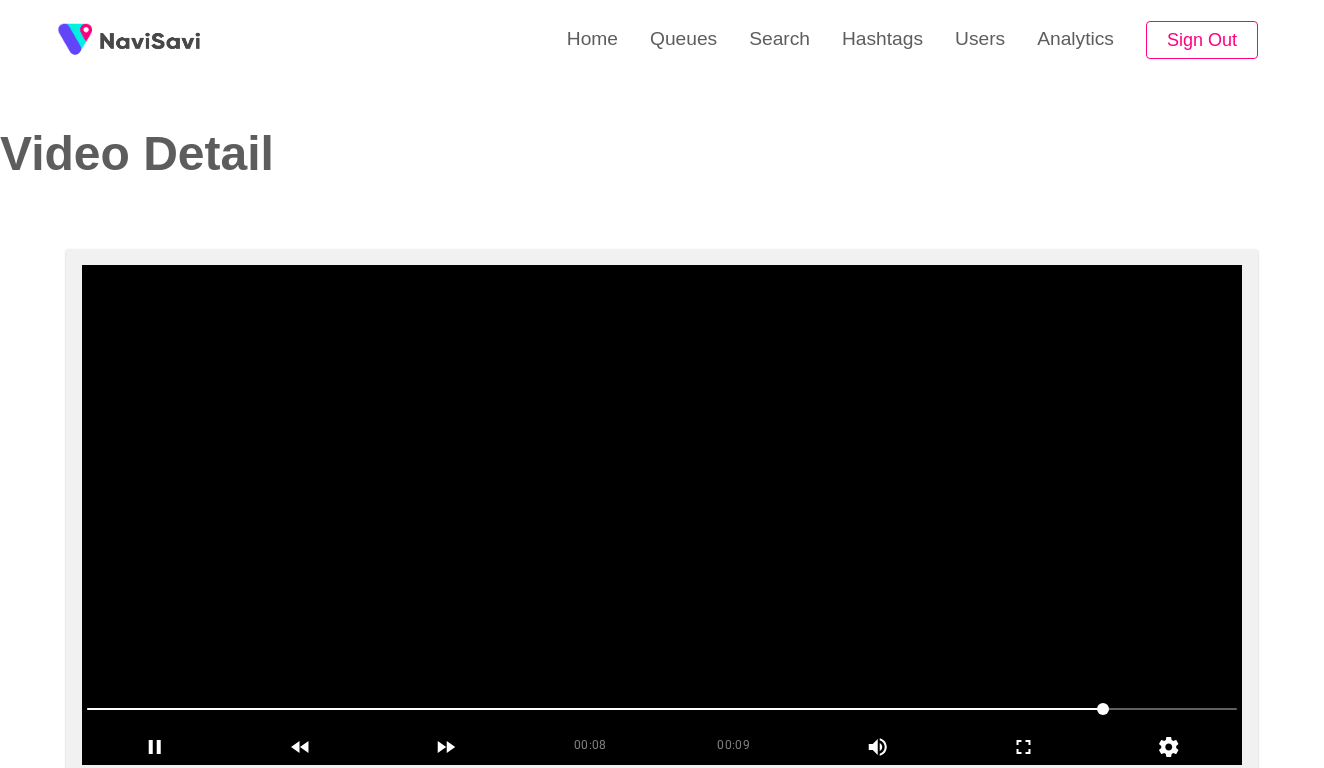 click on "**********" at bounding box center [662, 1704] 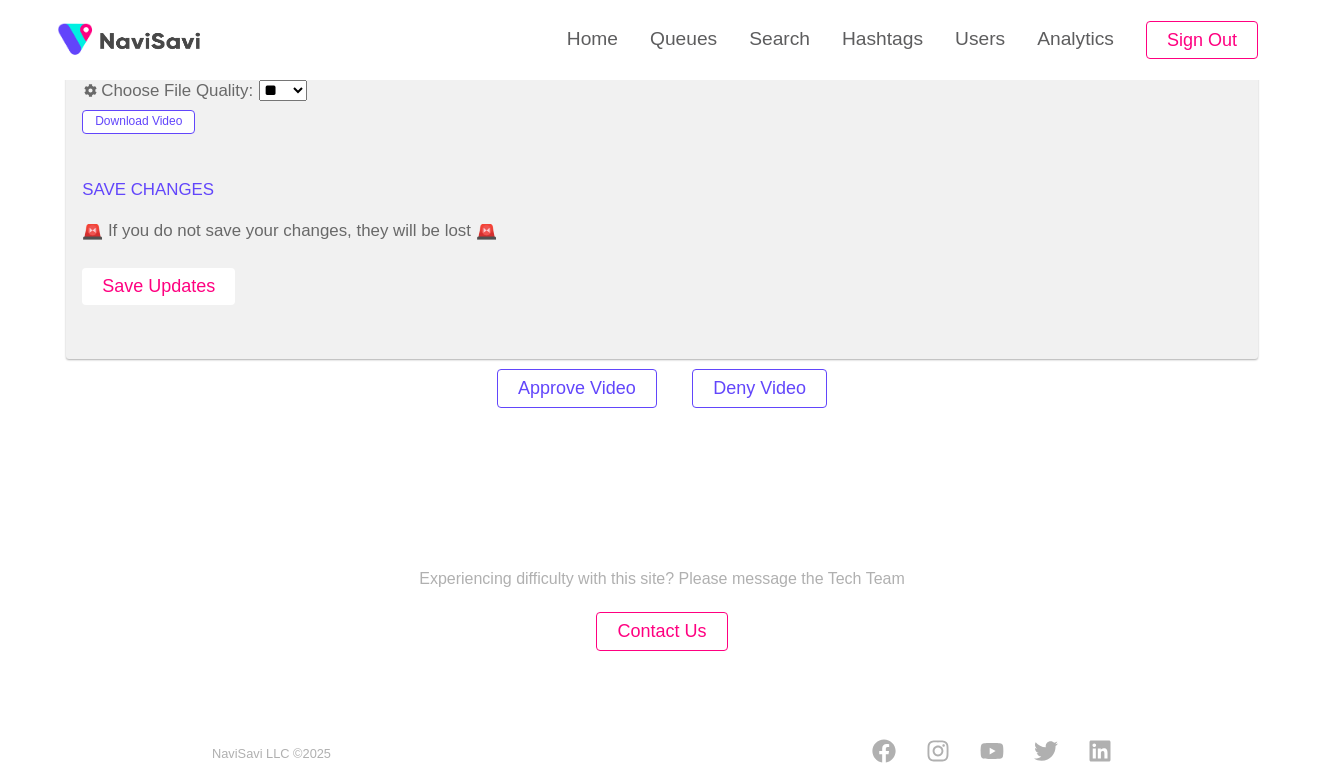 scroll, scrollTop: 2798, scrollLeft: 0, axis: vertical 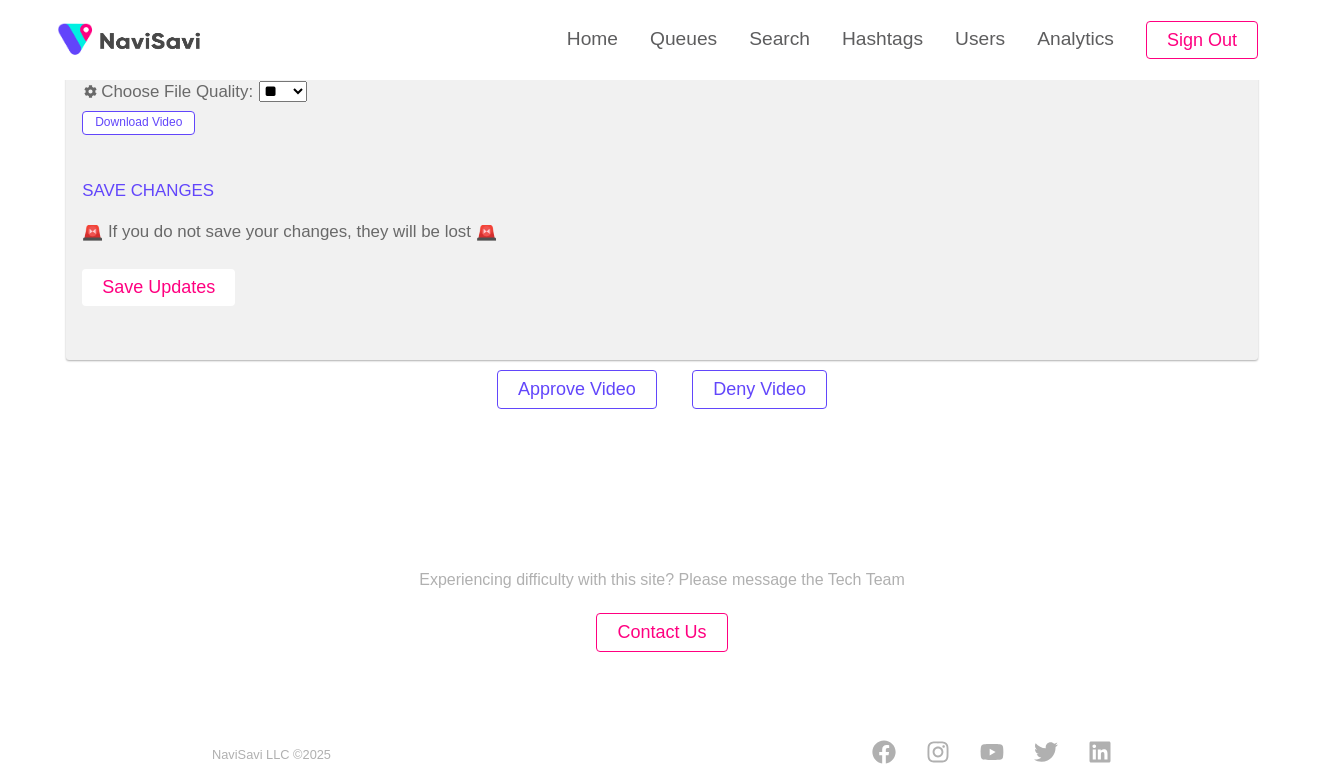 click on "Save Updates" at bounding box center (158, 287) 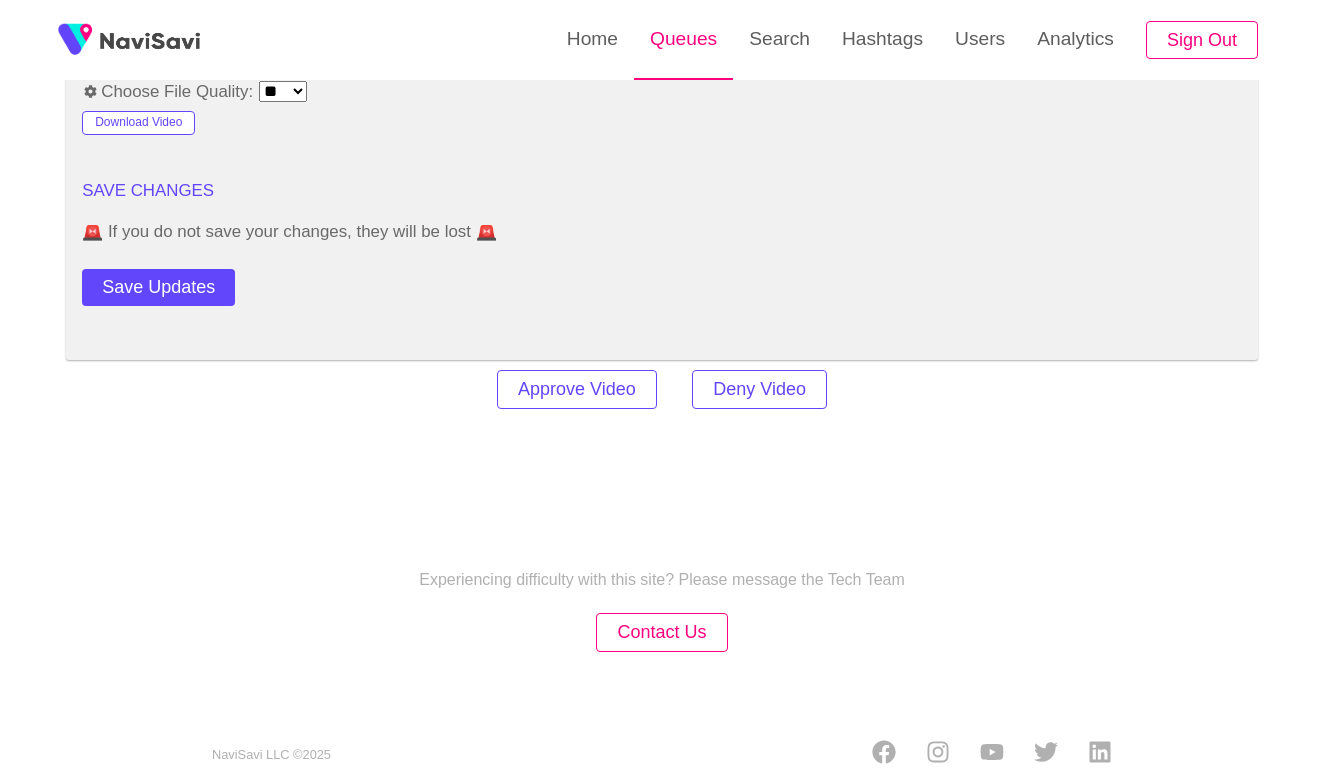 click on "Queues" at bounding box center (683, 39) 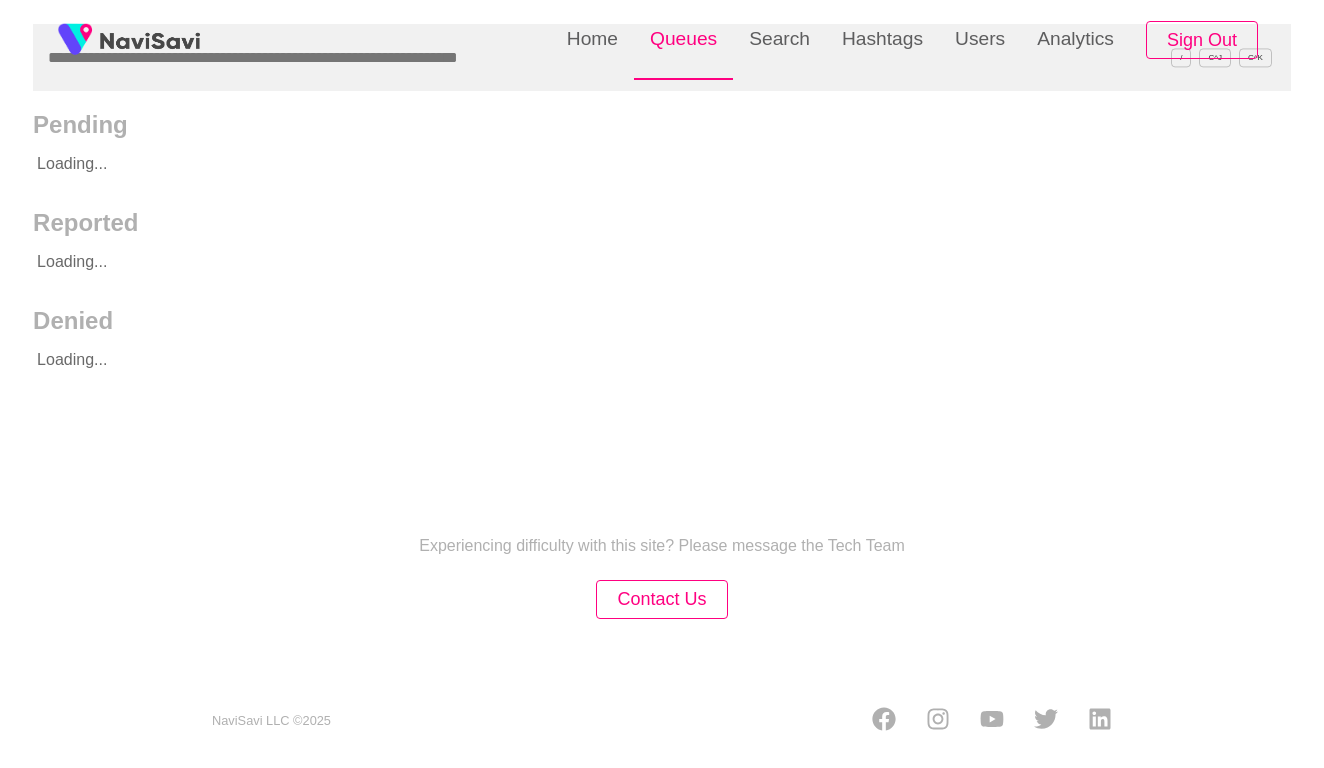 scroll, scrollTop: 0, scrollLeft: 0, axis: both 